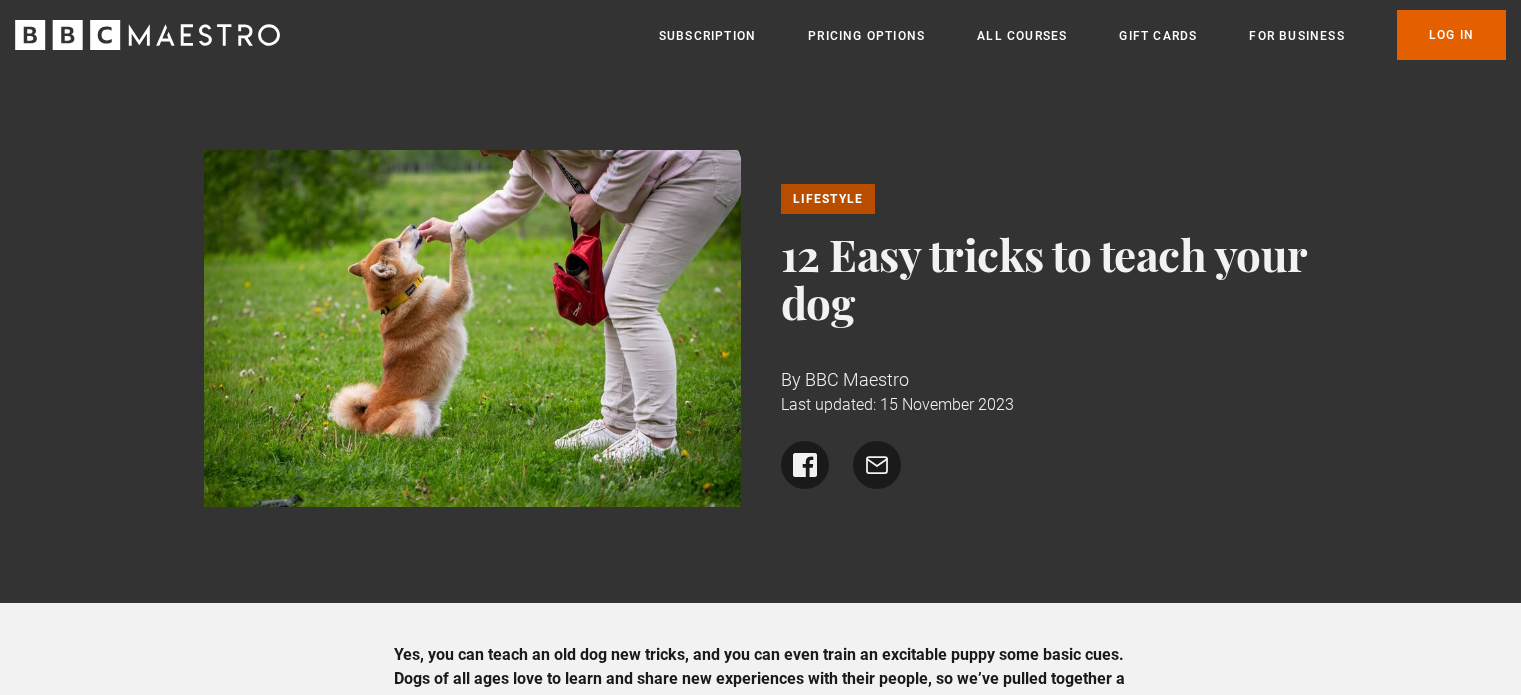 scroll, scrollTop: 3568, scrollLeft: 0, axis: vertical 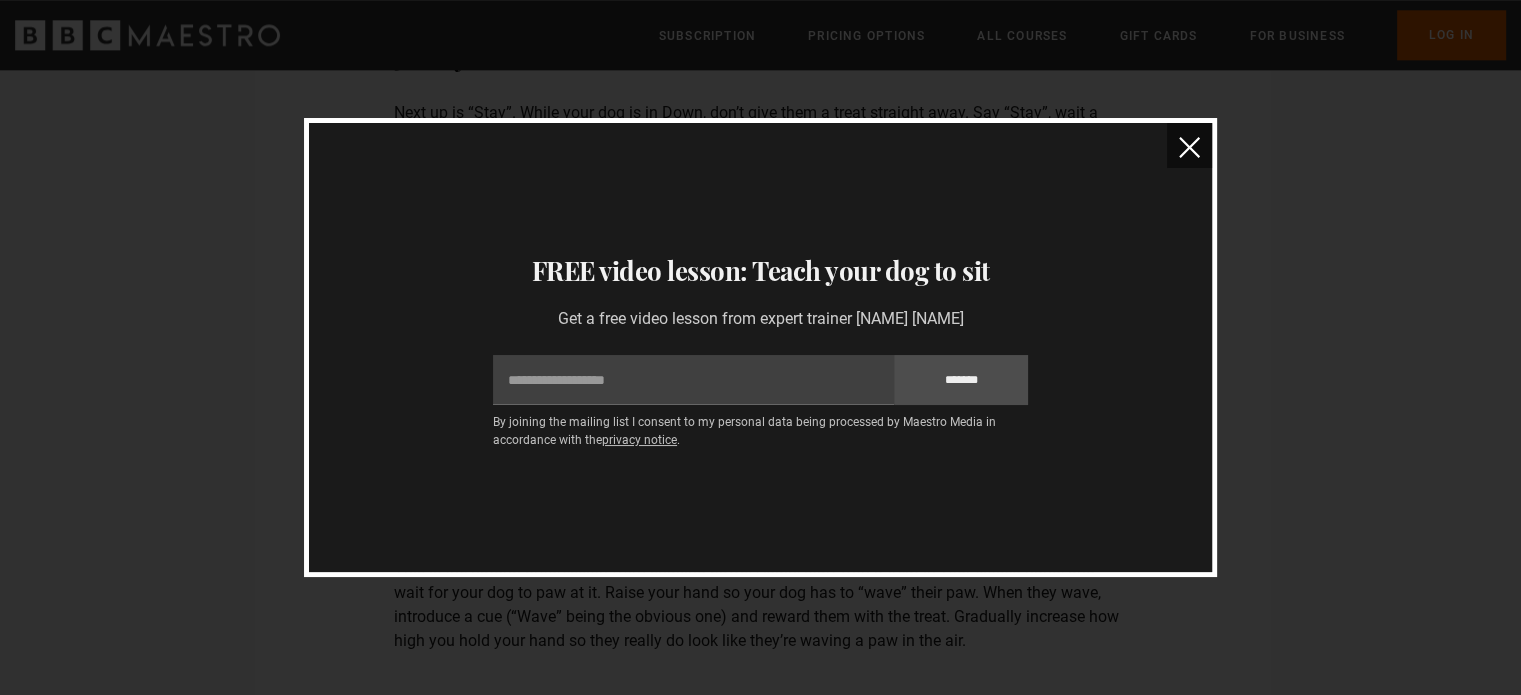 click at bounding box center (1189, 147) 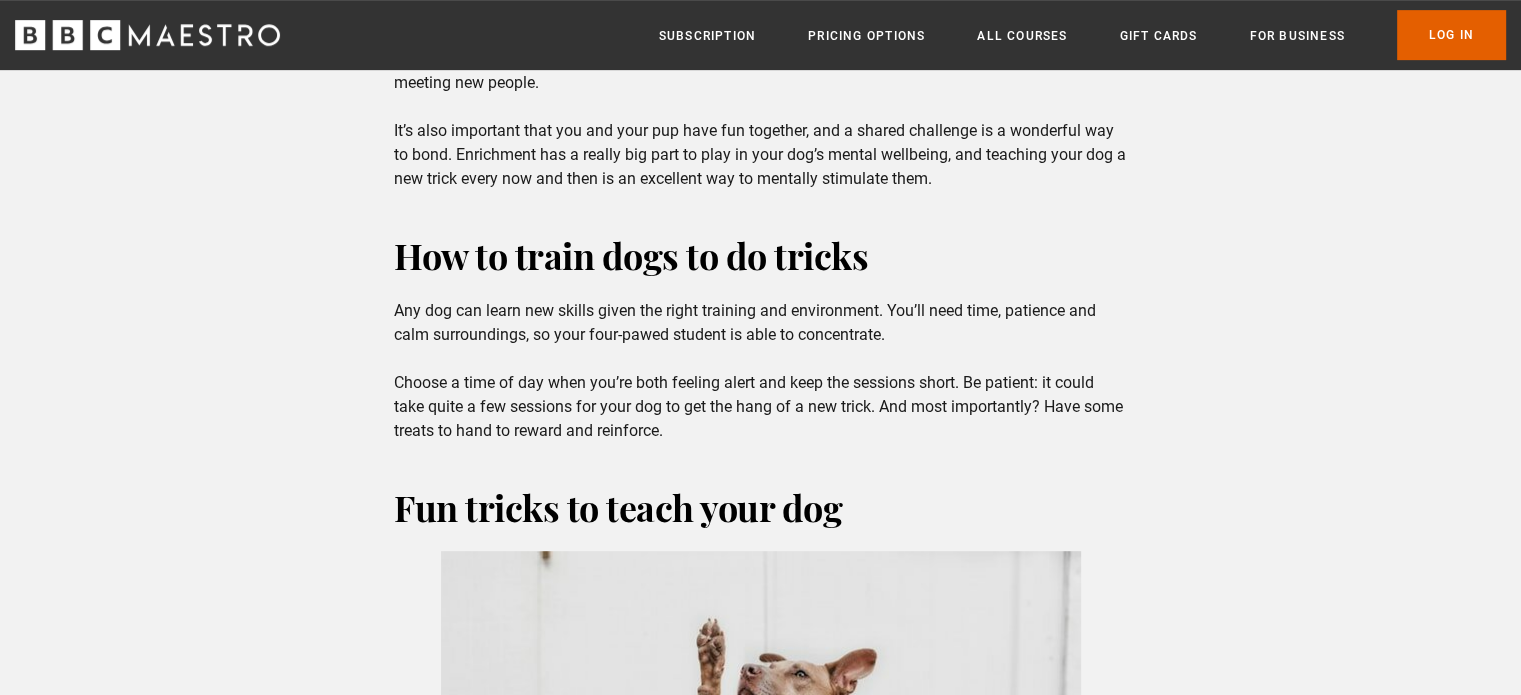 scroll, scrollTop: 995, scrollLeft: 0, axis: vertical 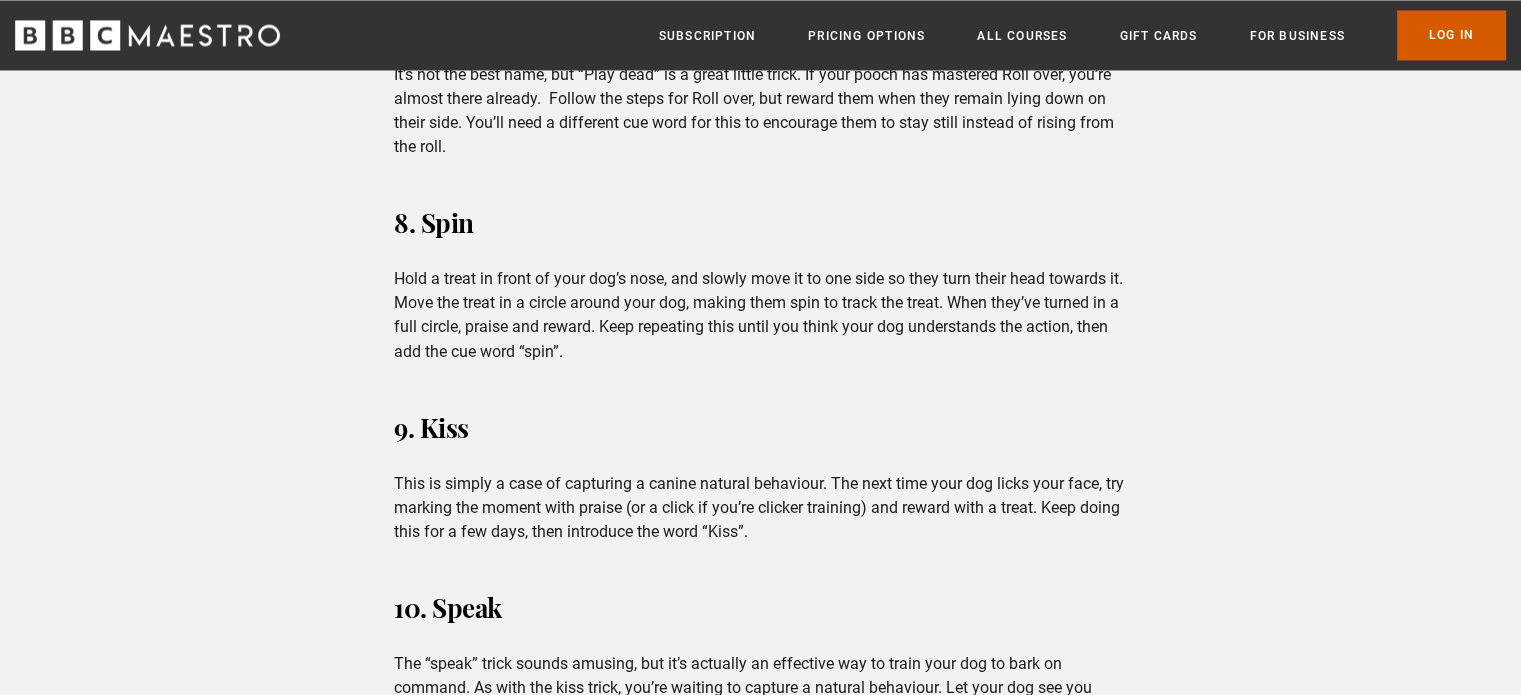click on "Log In" at bounding box center [1451, 35] 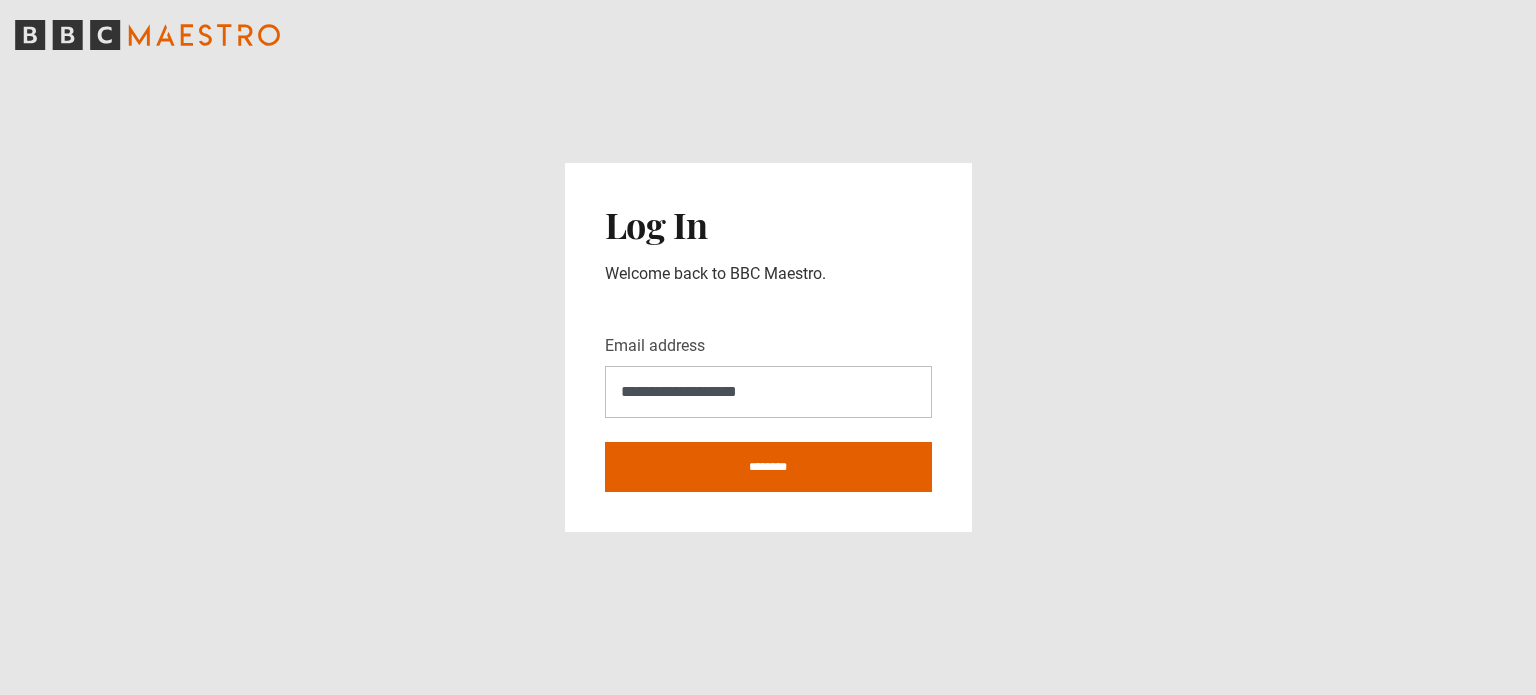 scroll, scrollTop: 0, scrollLeft: 0, axis: both 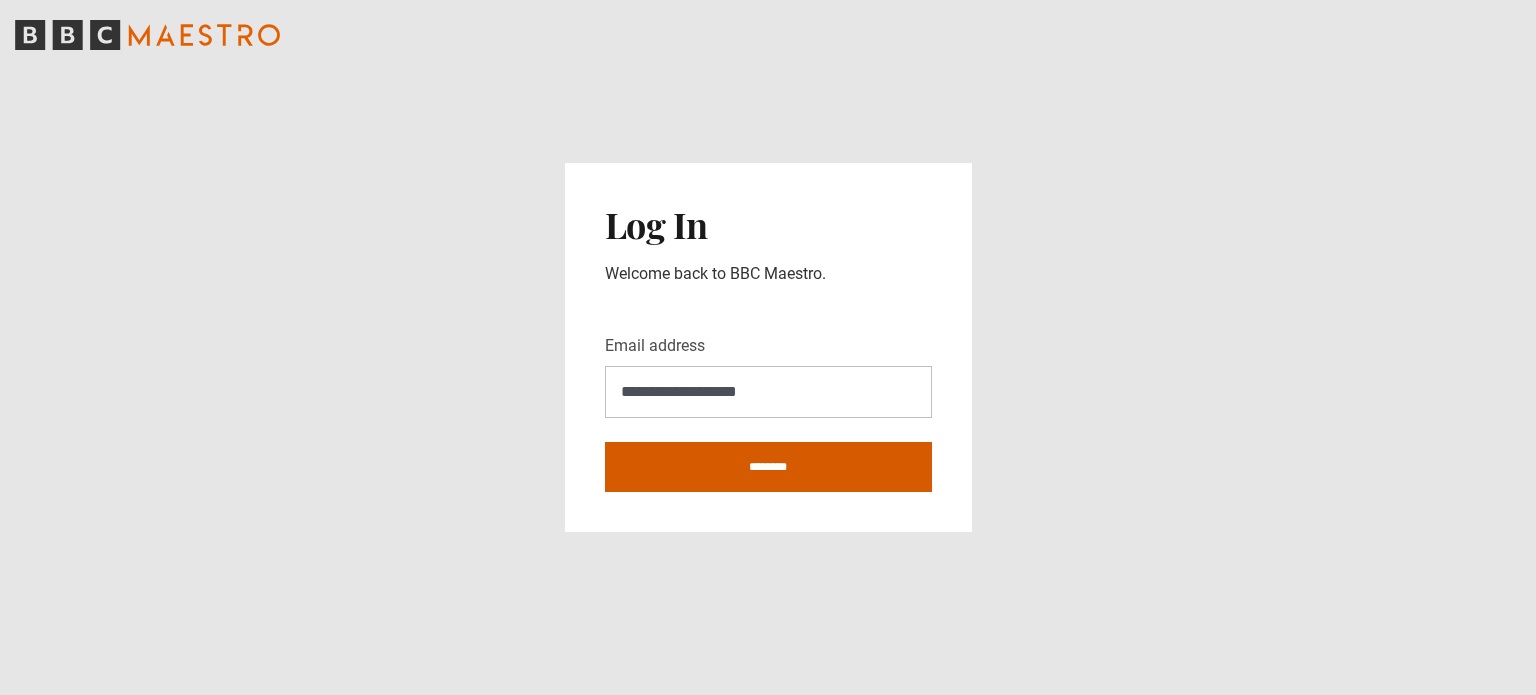 click on "********" at bounding box center [768, 467] 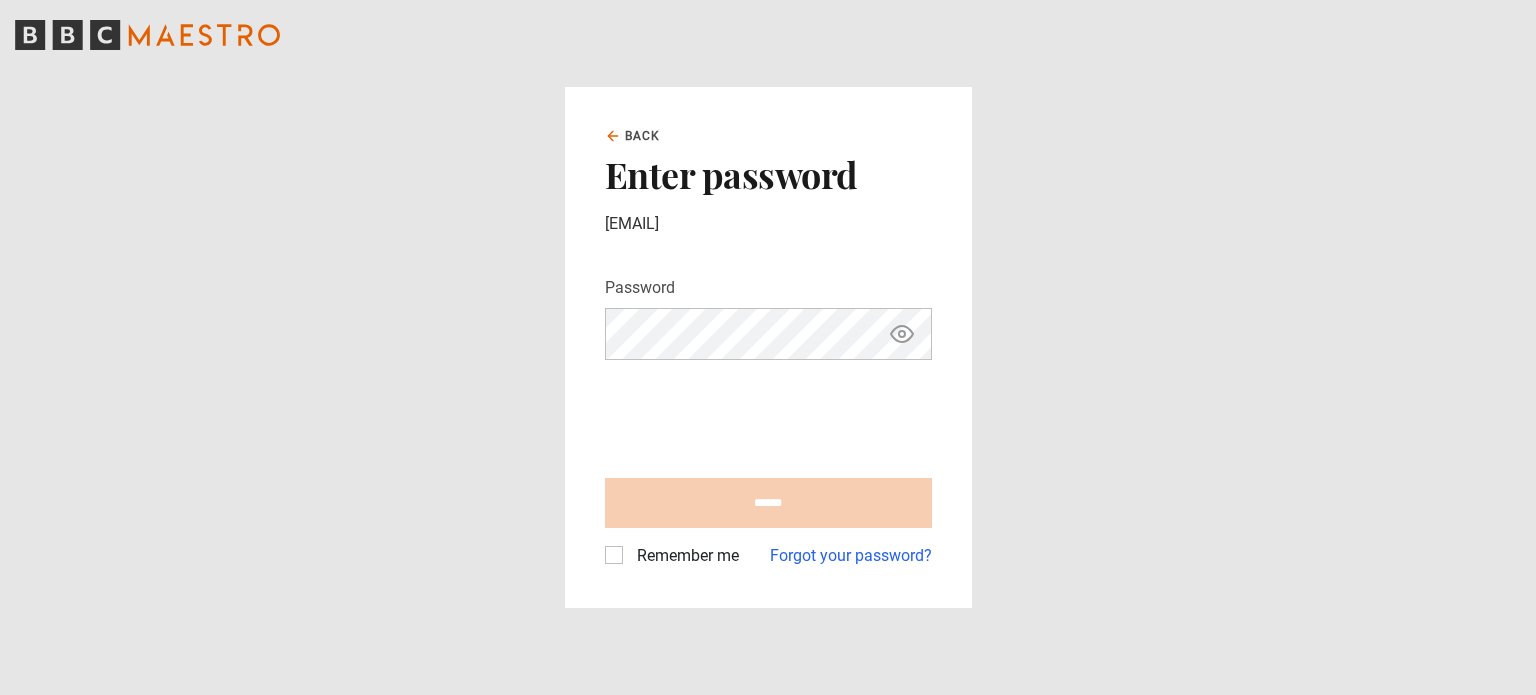 scroll, scrollTop: 0, scrollLeft: 0, axis: both 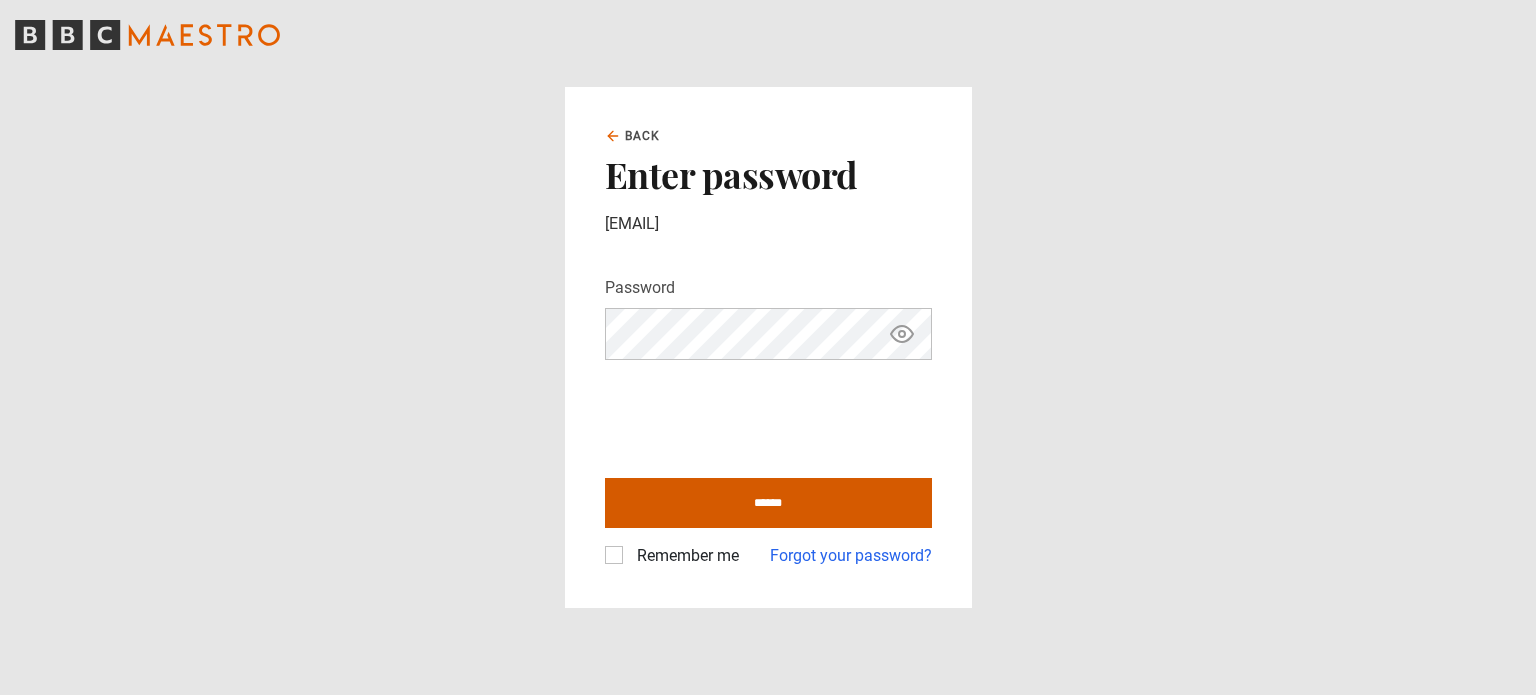 click on "******" at bounding box center [768, 503] 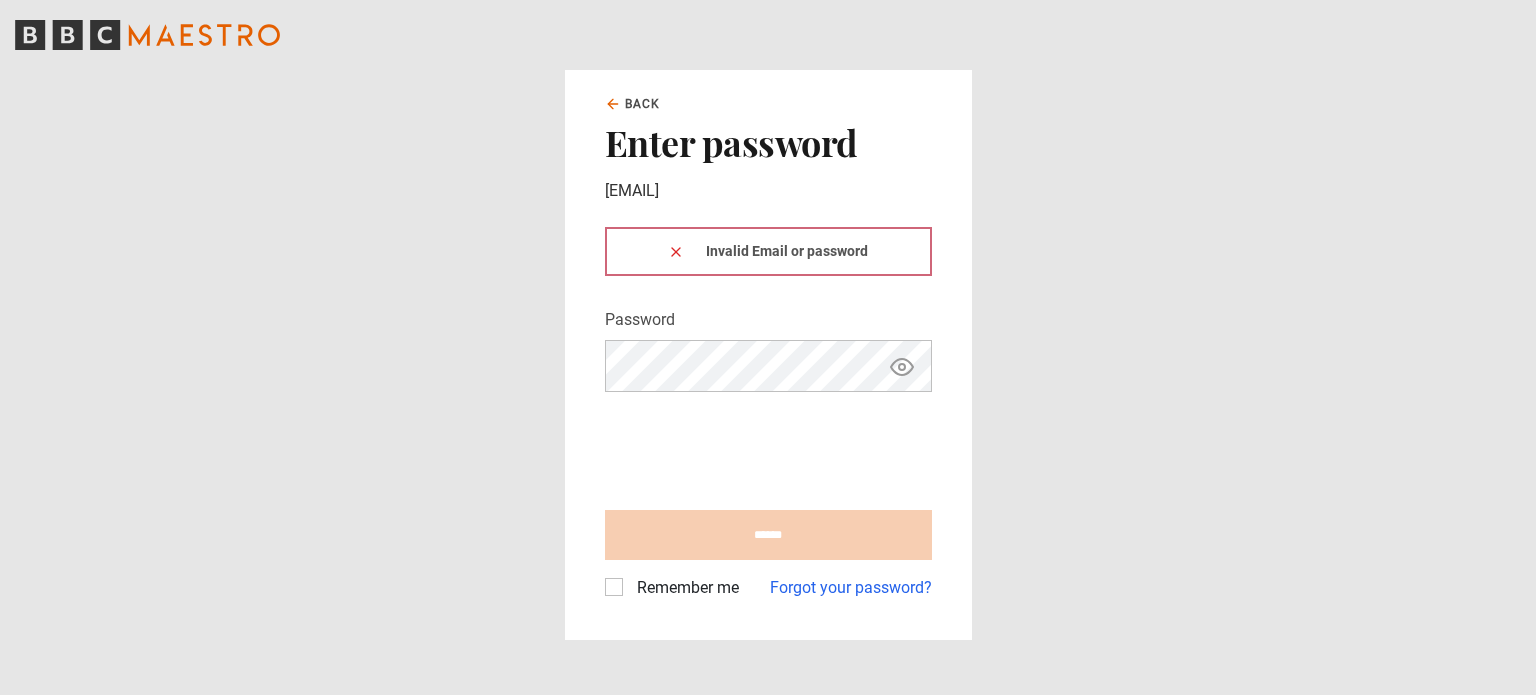 scroll, scrollTop: 0, scrollLeft: 0, axis: both 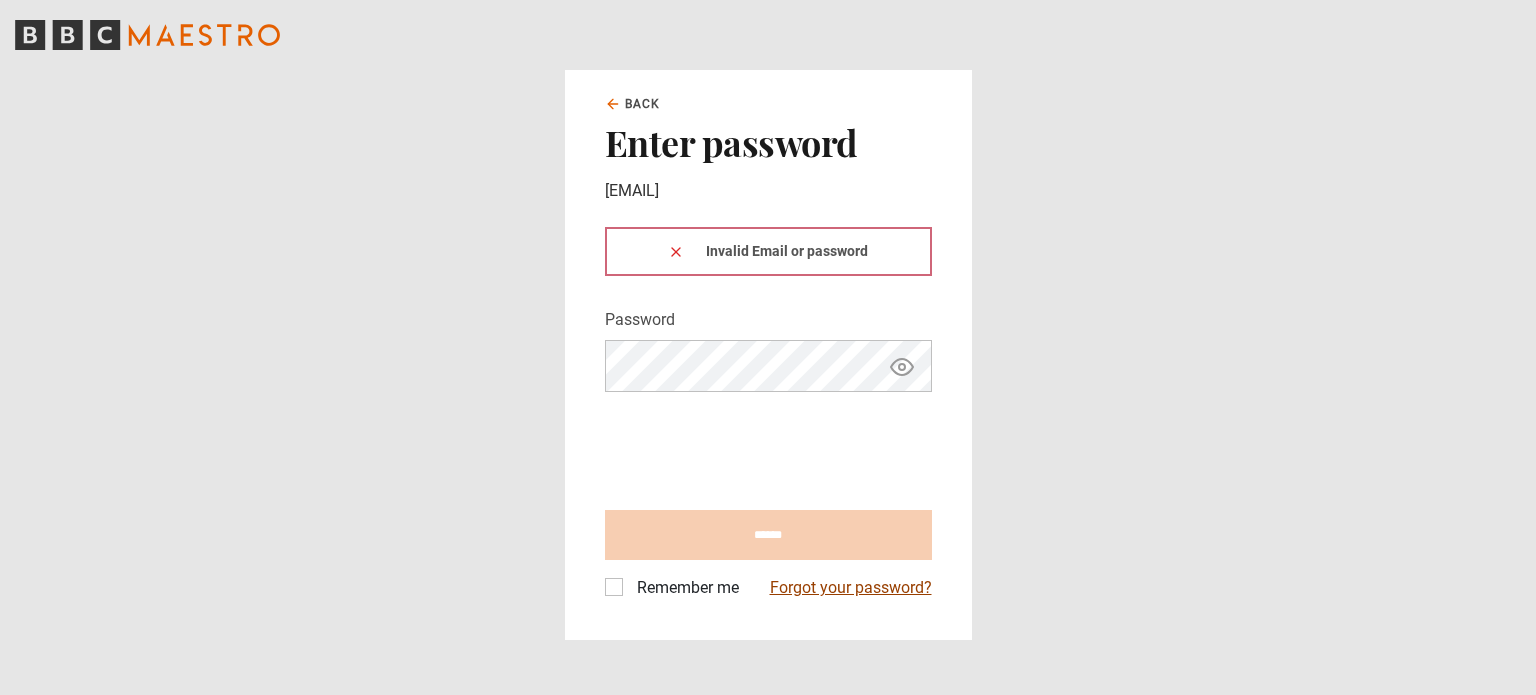 click on "Forgot your password?" at bounding box center (851, 588) 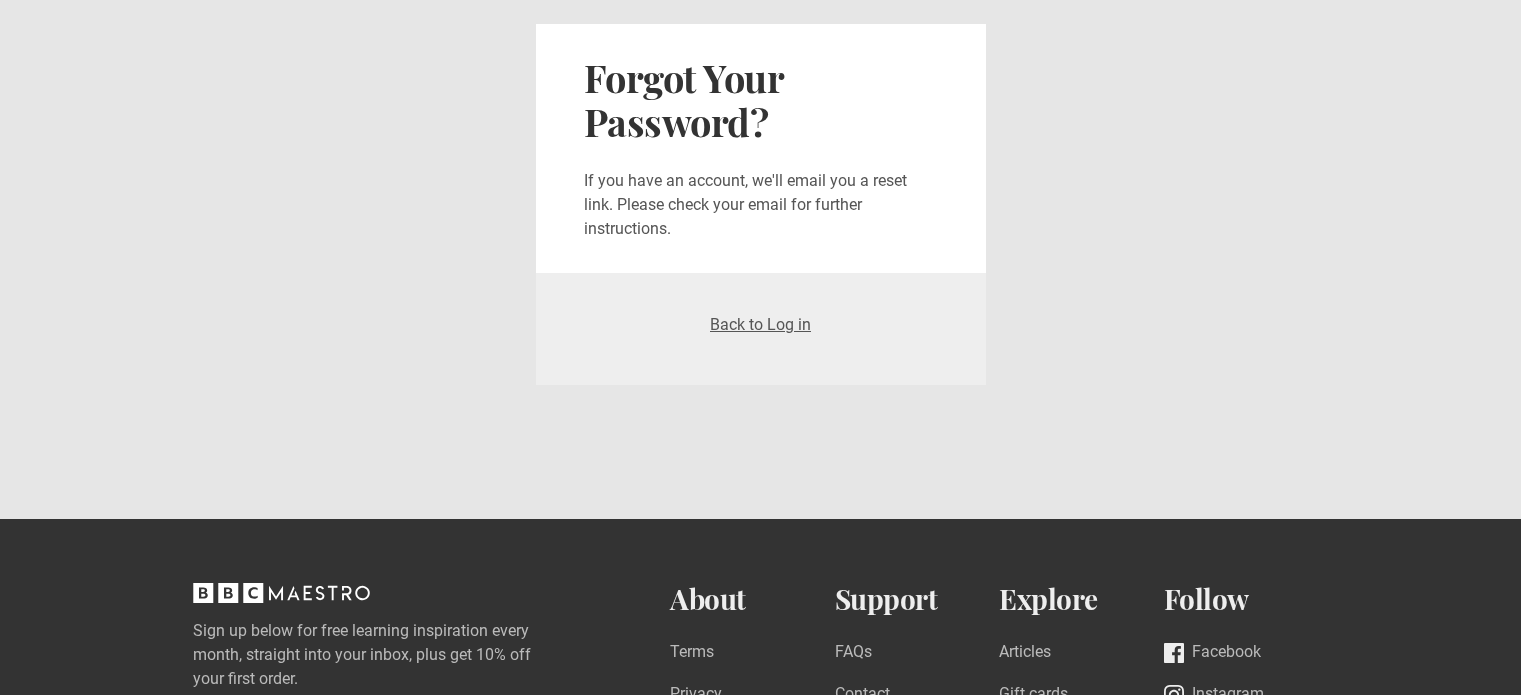 scroll, scrollTop: 0, scrollLeft: 0, axis: both 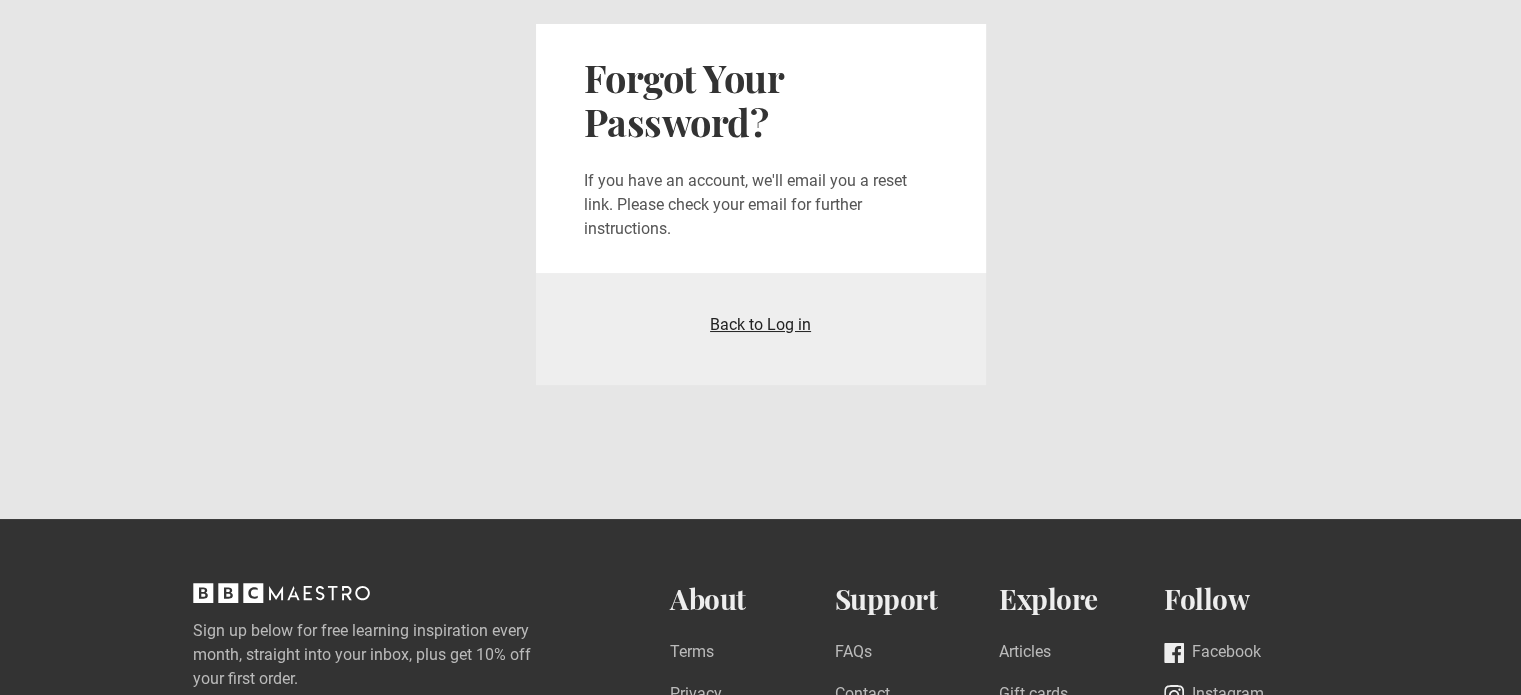 click on "Back to Log in" at bounding box center (760, 324) 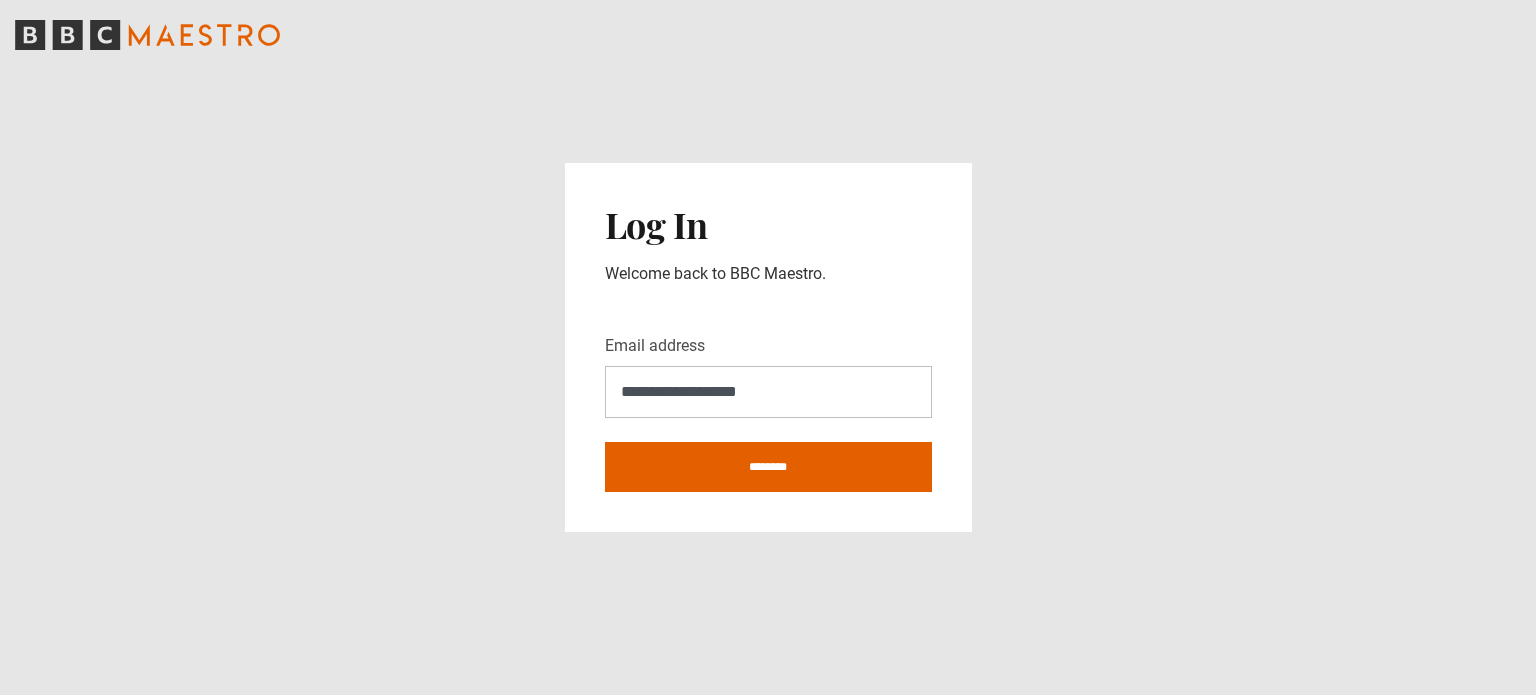 scroll, scrollTop: 0, scrollLeft: 0, axis: both 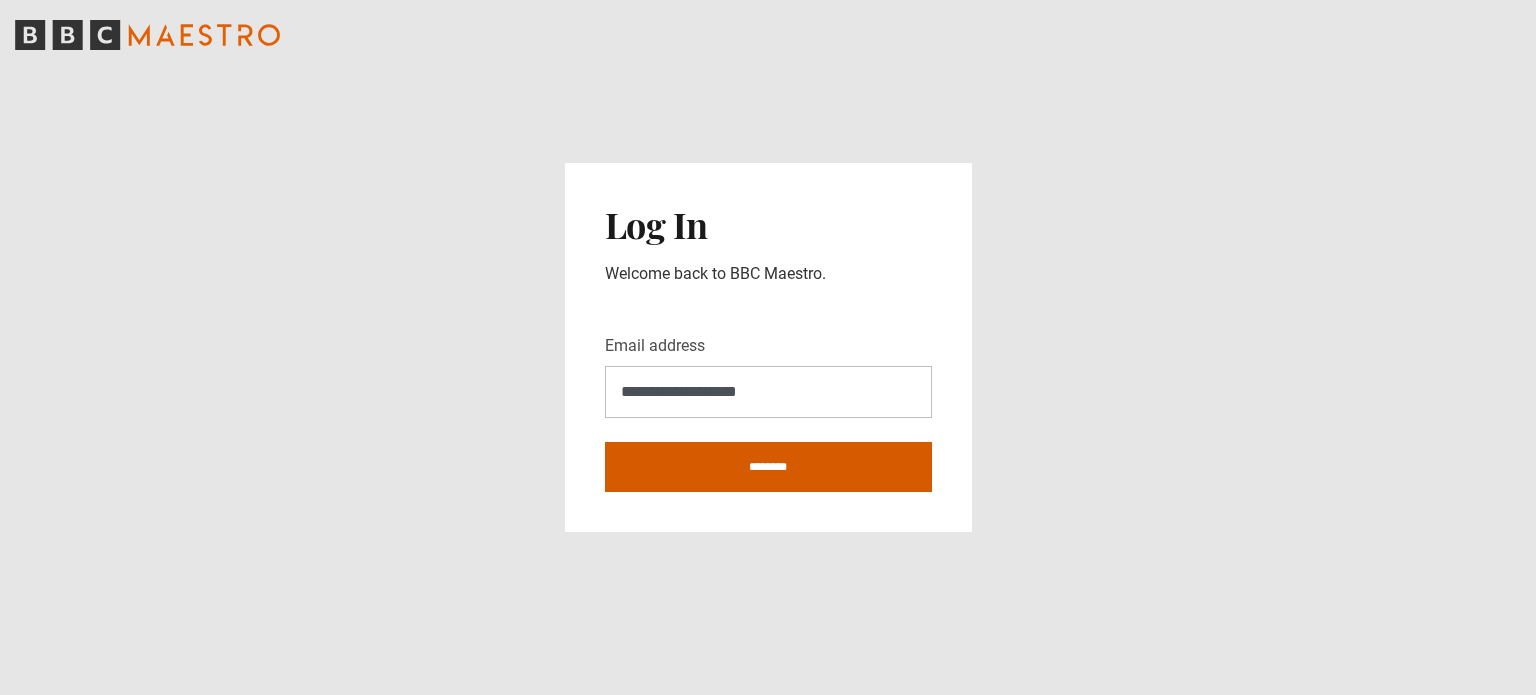 click on "********" at bounding box center [768, 467] 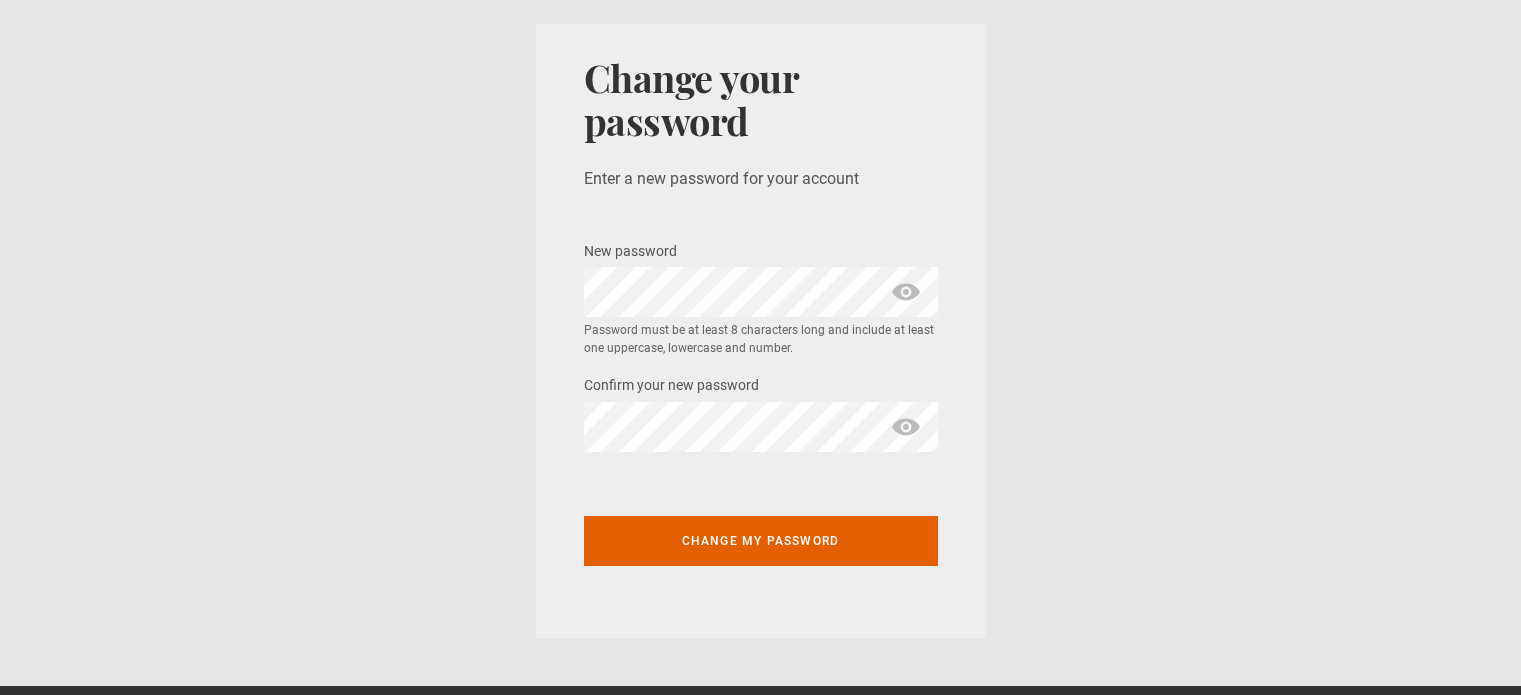 scroll, scrollTop: 0, scrollLeft: 0, axis: both 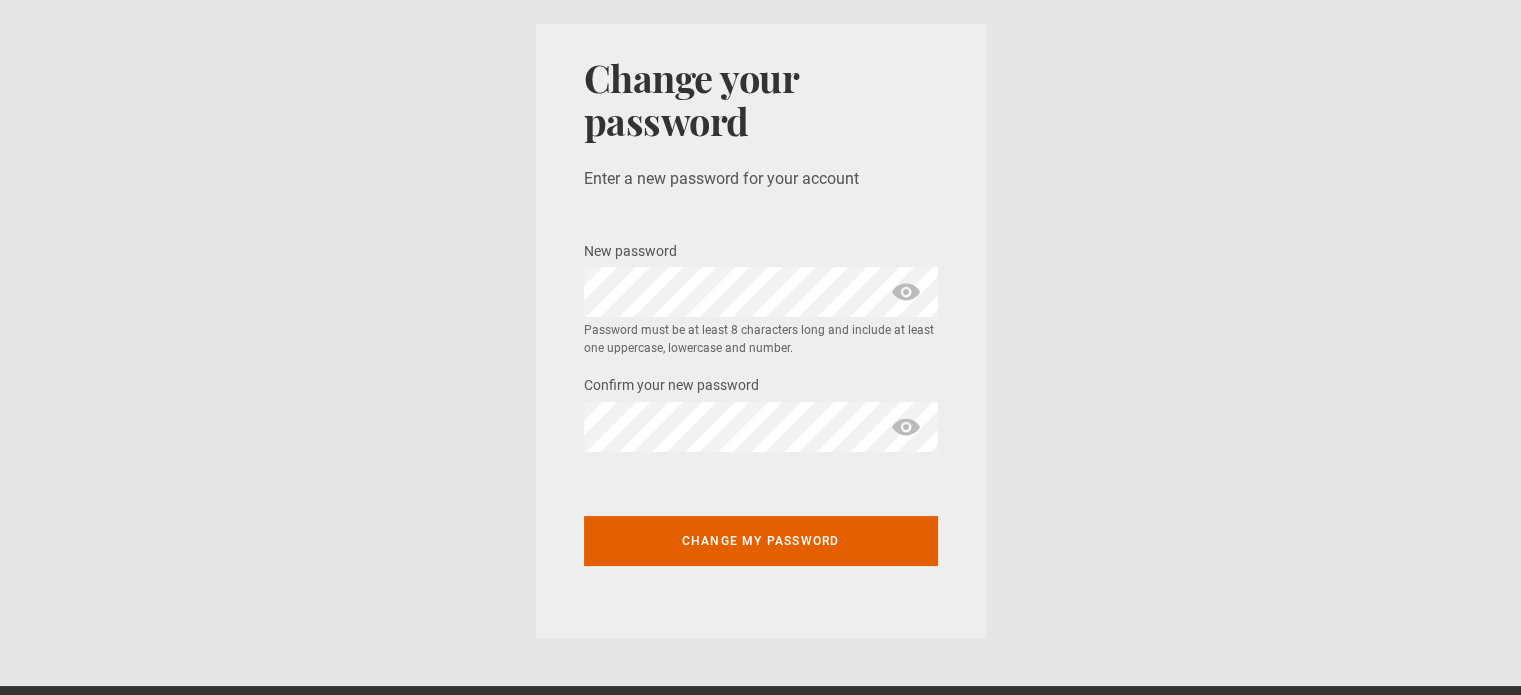 click at bounding box center [906, 427] 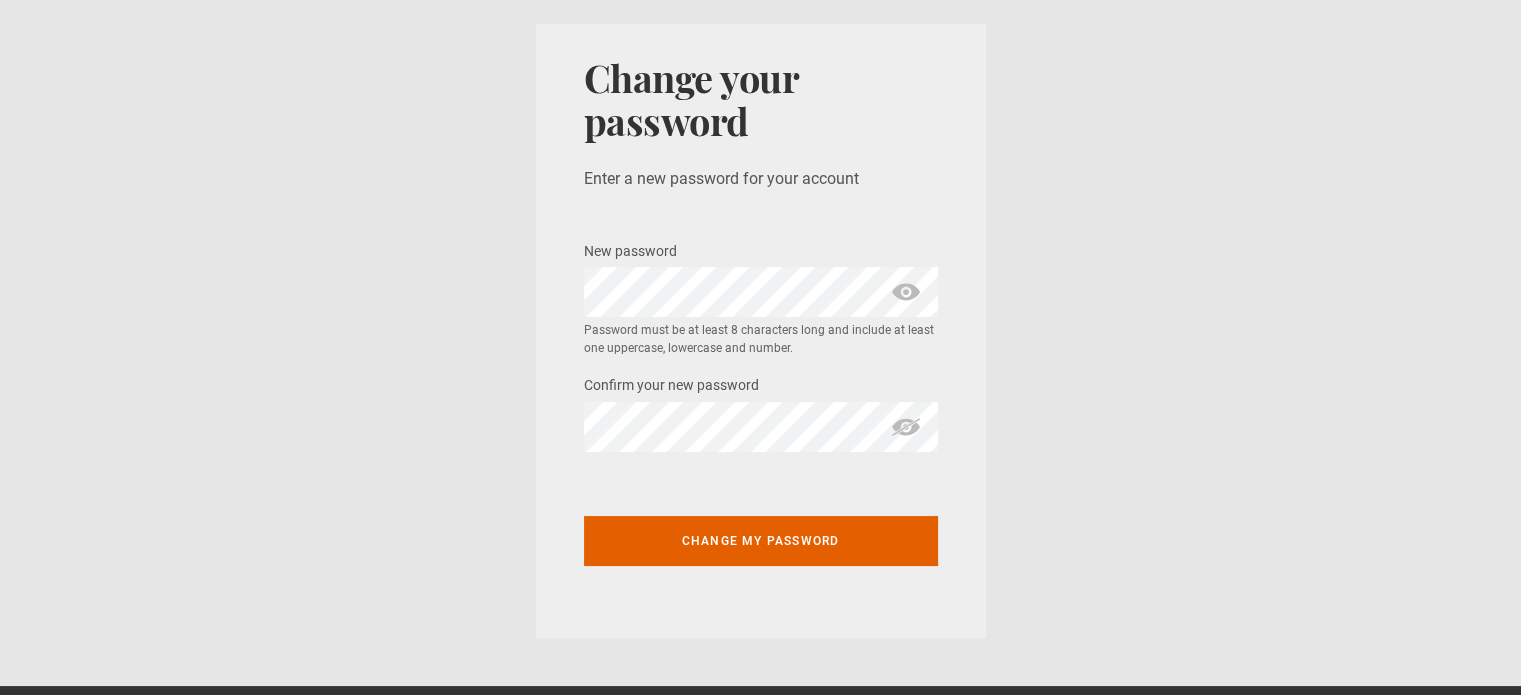 click at bounding box center [906, 292] 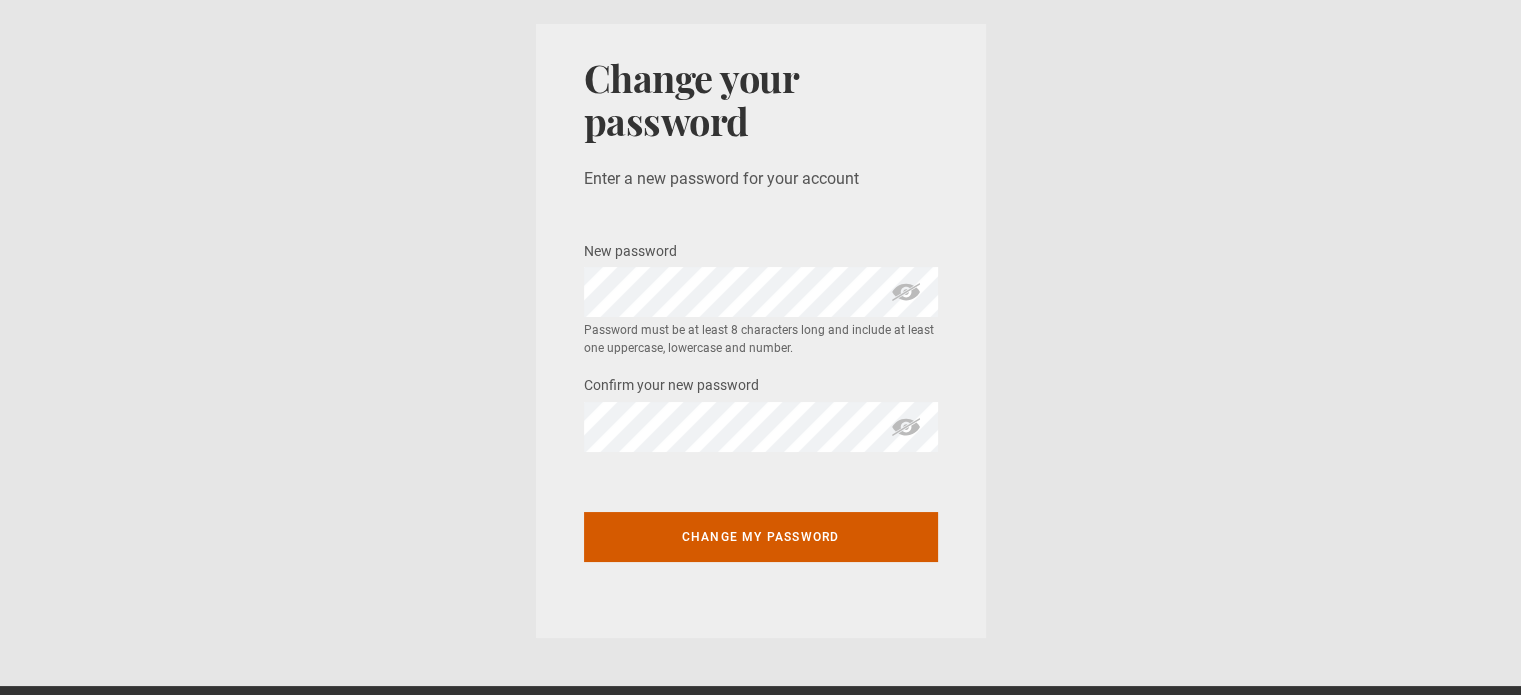 click on "Change my password" at bounding box center (761, 537) 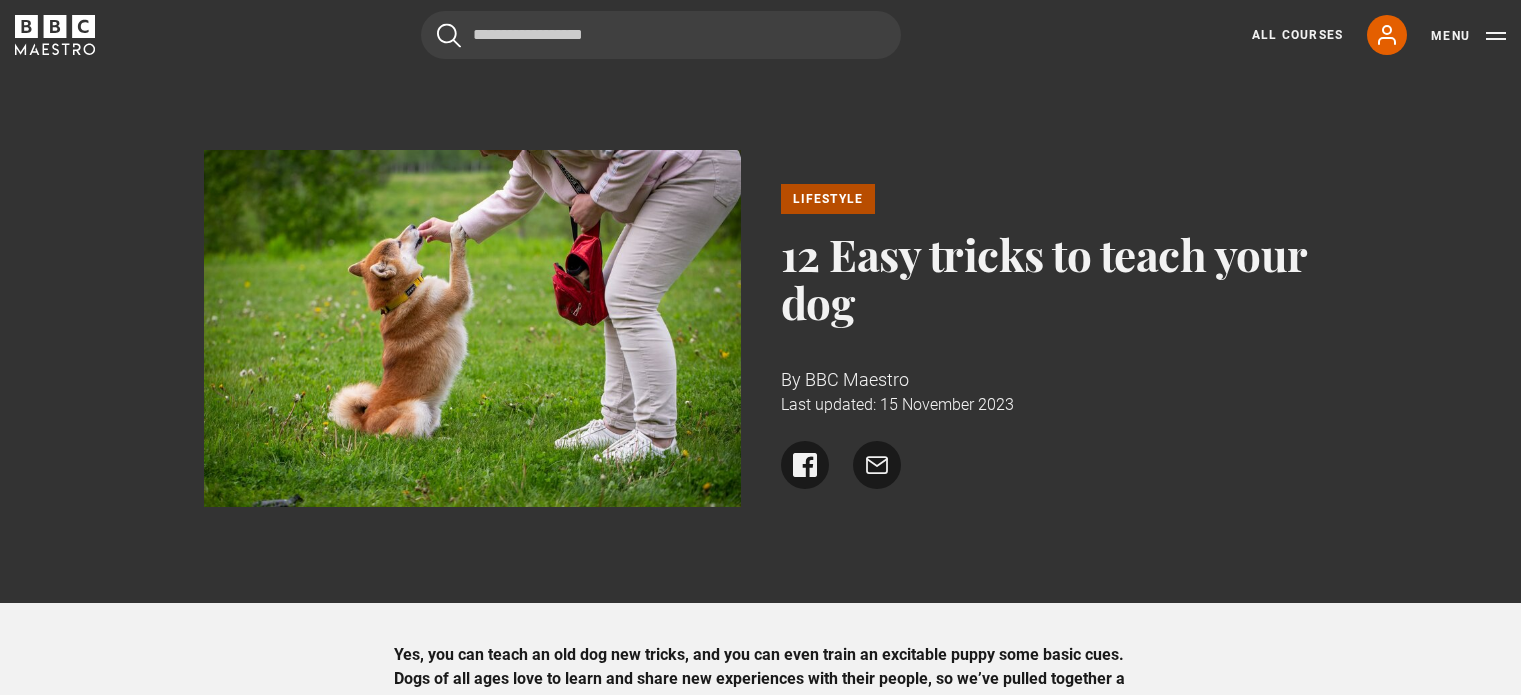 scroll, scrollTop: 0, scrollLeft: 0, axis: both 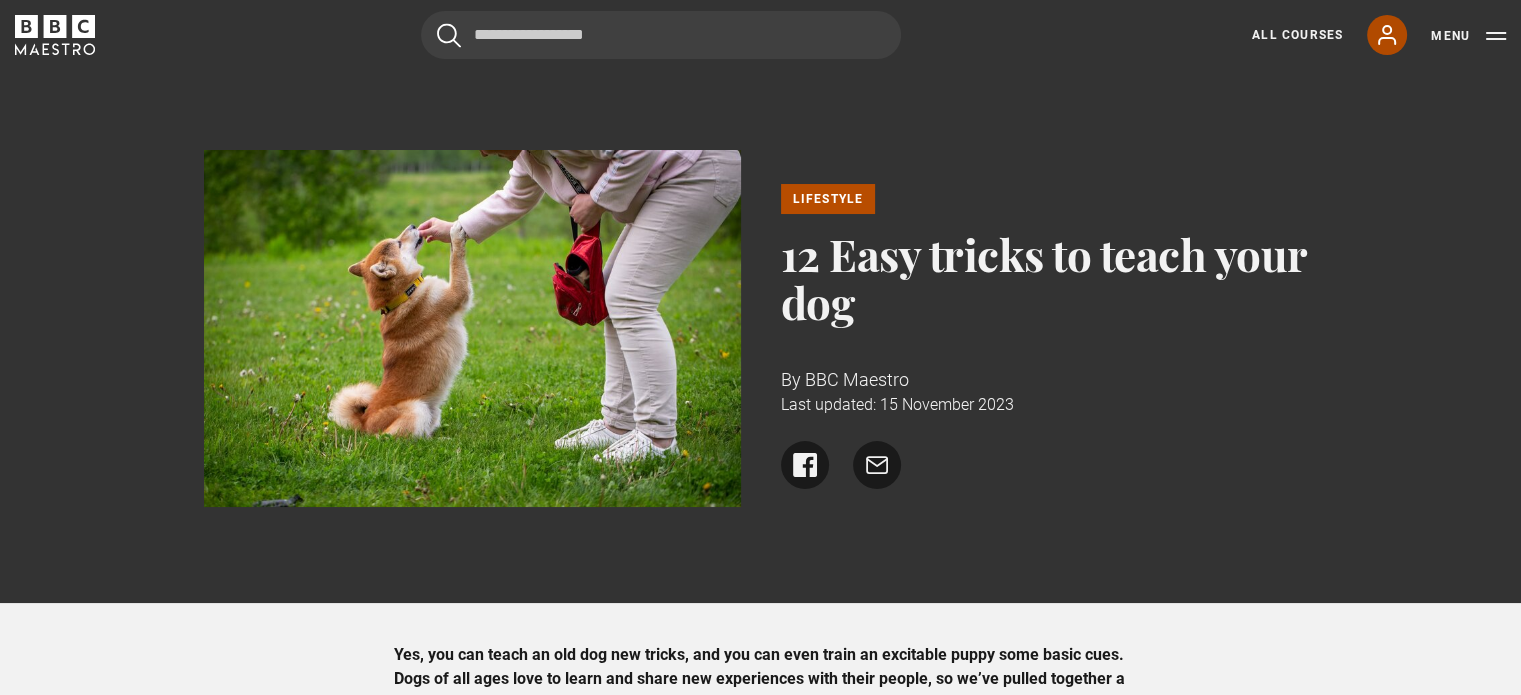 click 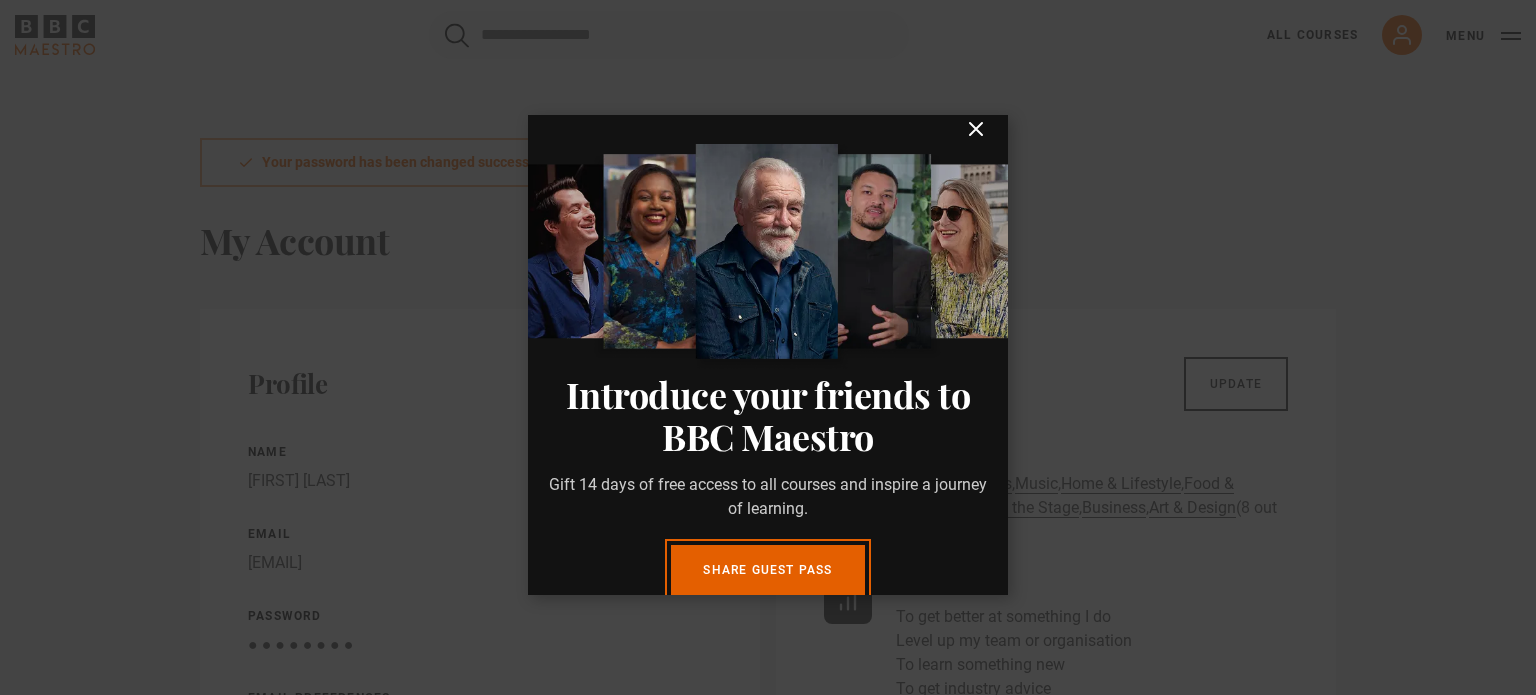 scroll, scrollTop: 0, scrollLeft: 0, axis: both 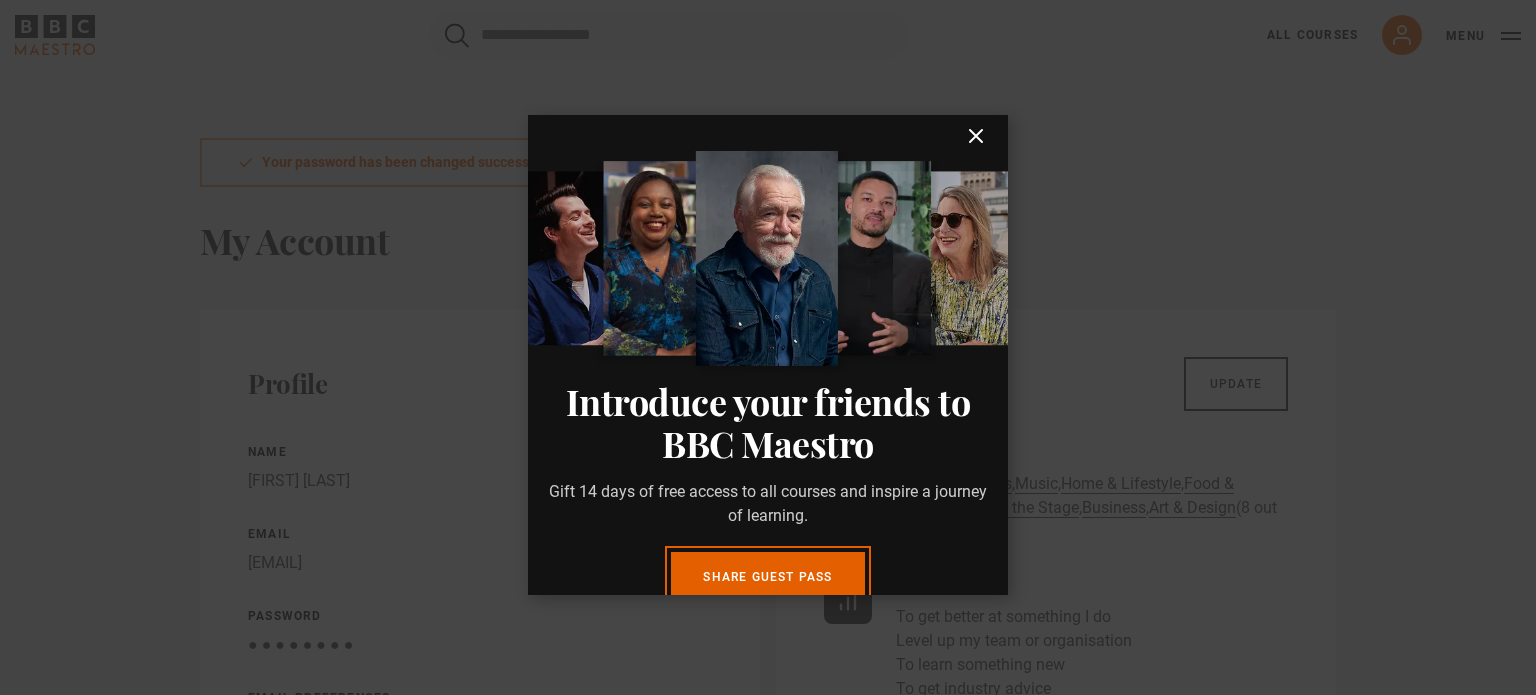 click 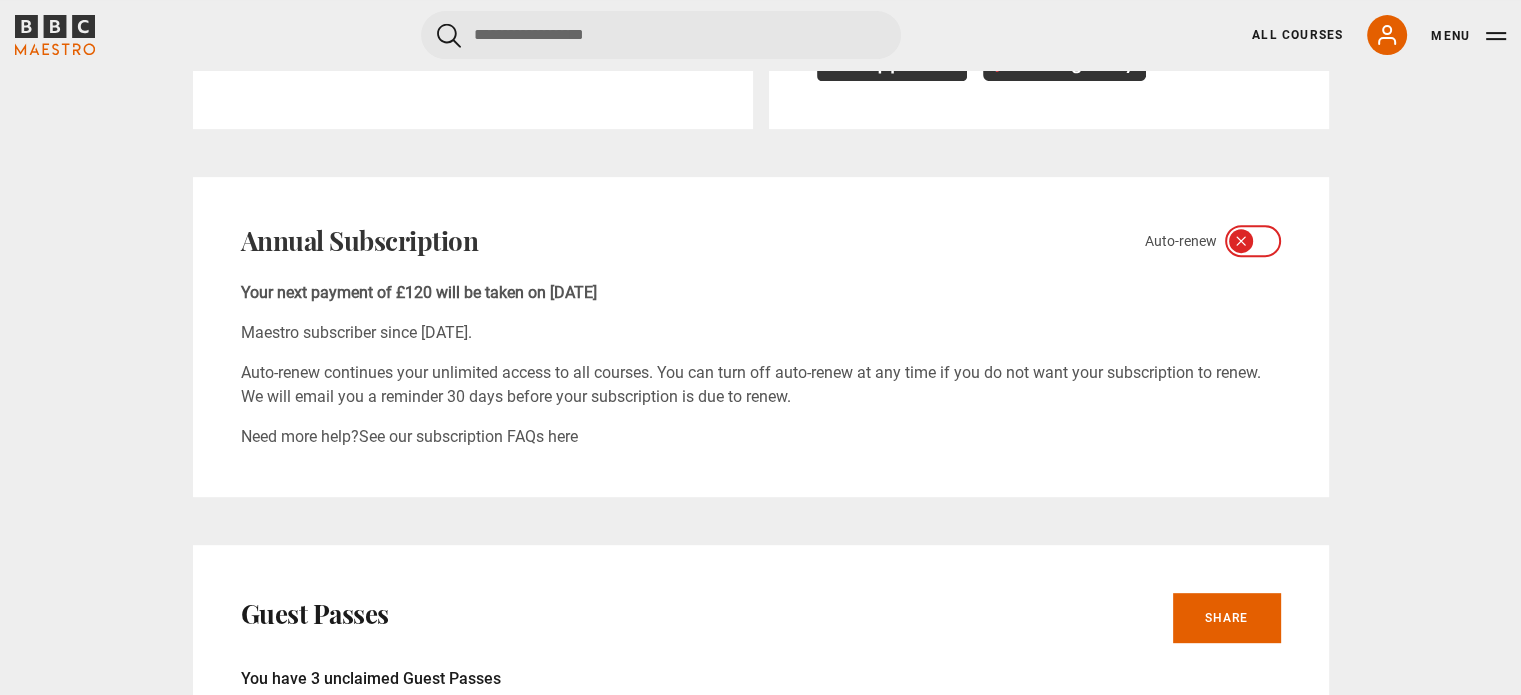 scroll, scrollTop: 768, scrollLeft: 0, axis: vertical 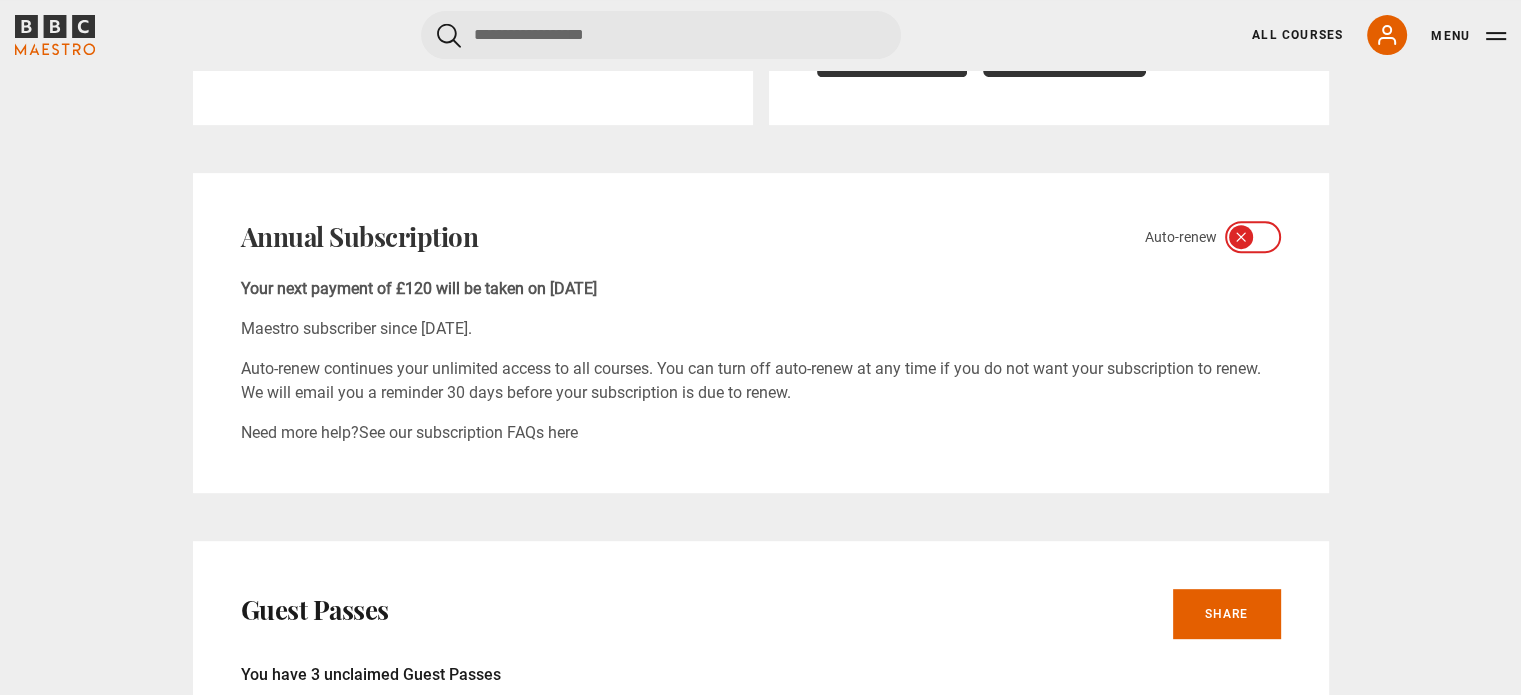 click at bounding box center [1253, 237] 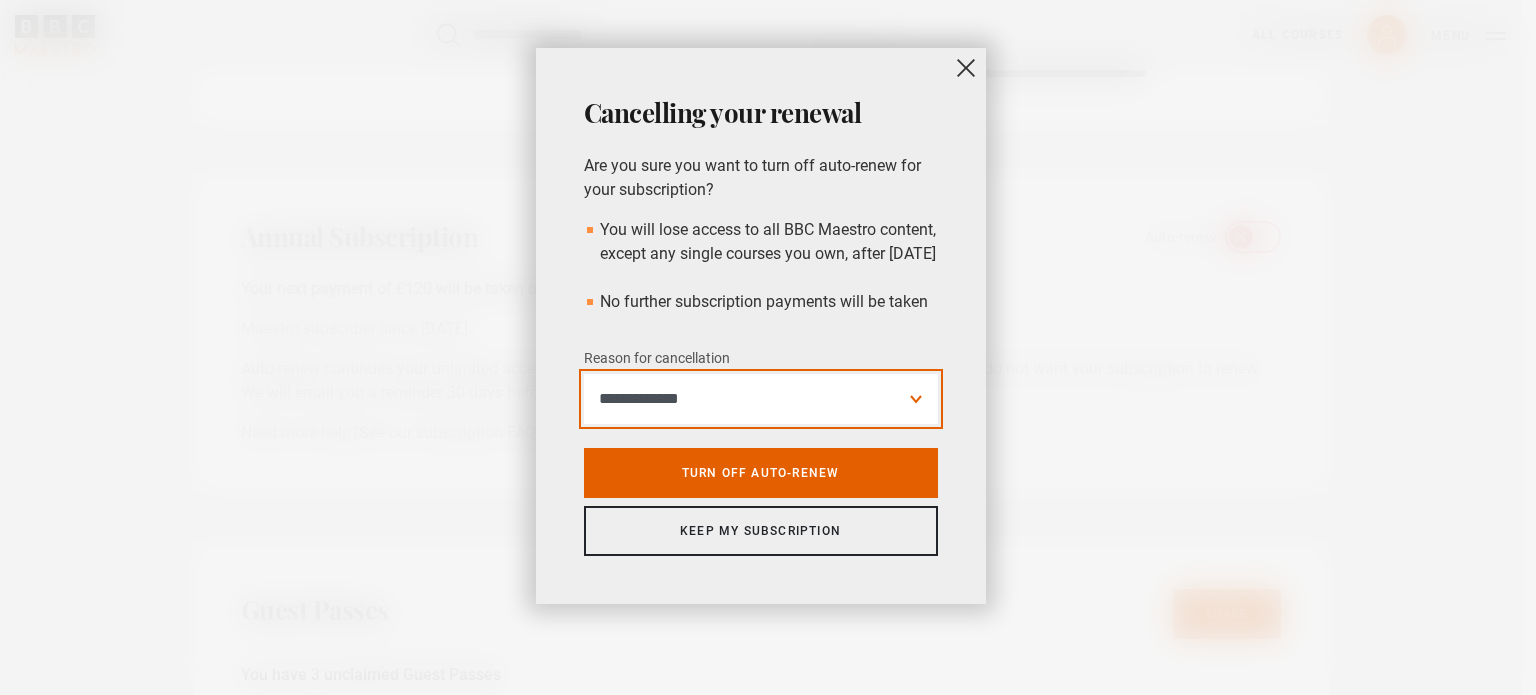 click on "**********" at bounding box center [761, 399] 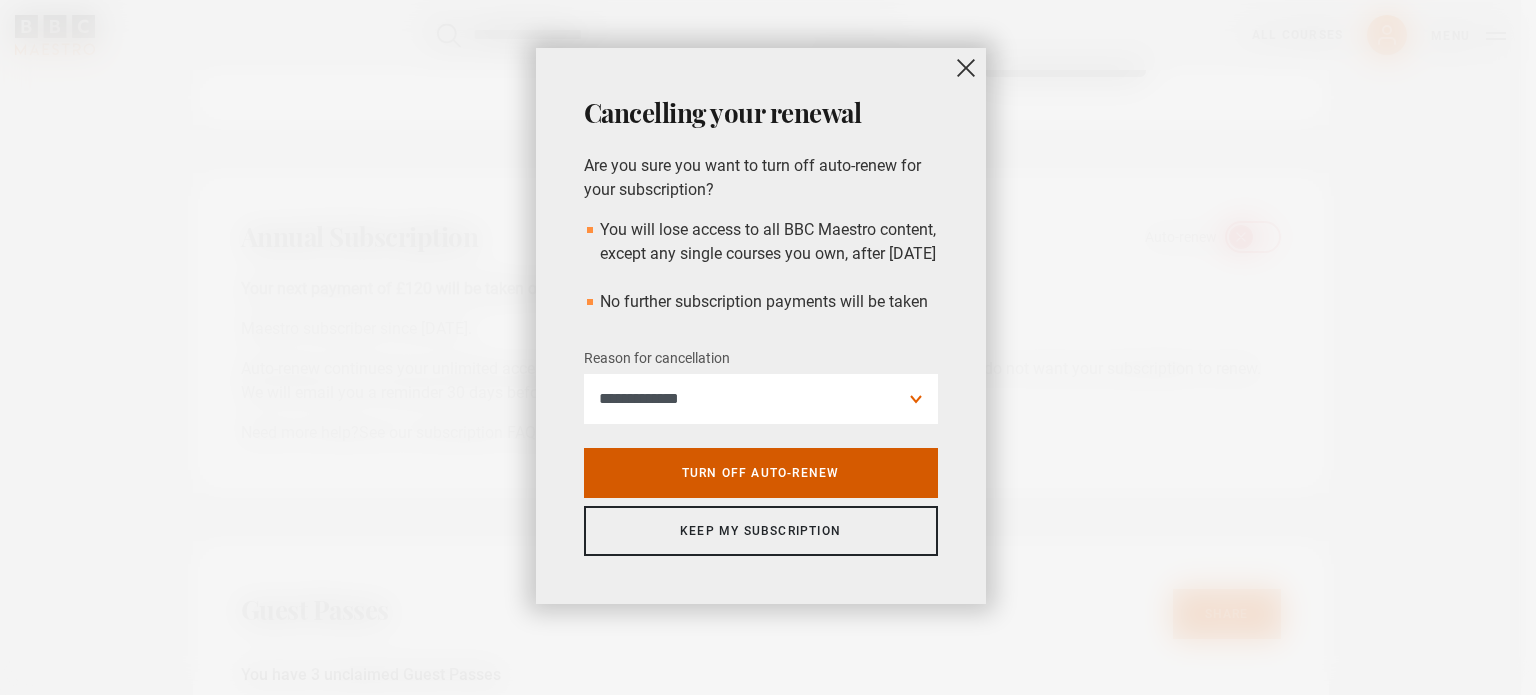 click on "Turn off auto-renew" at bounding box center [761, 473] 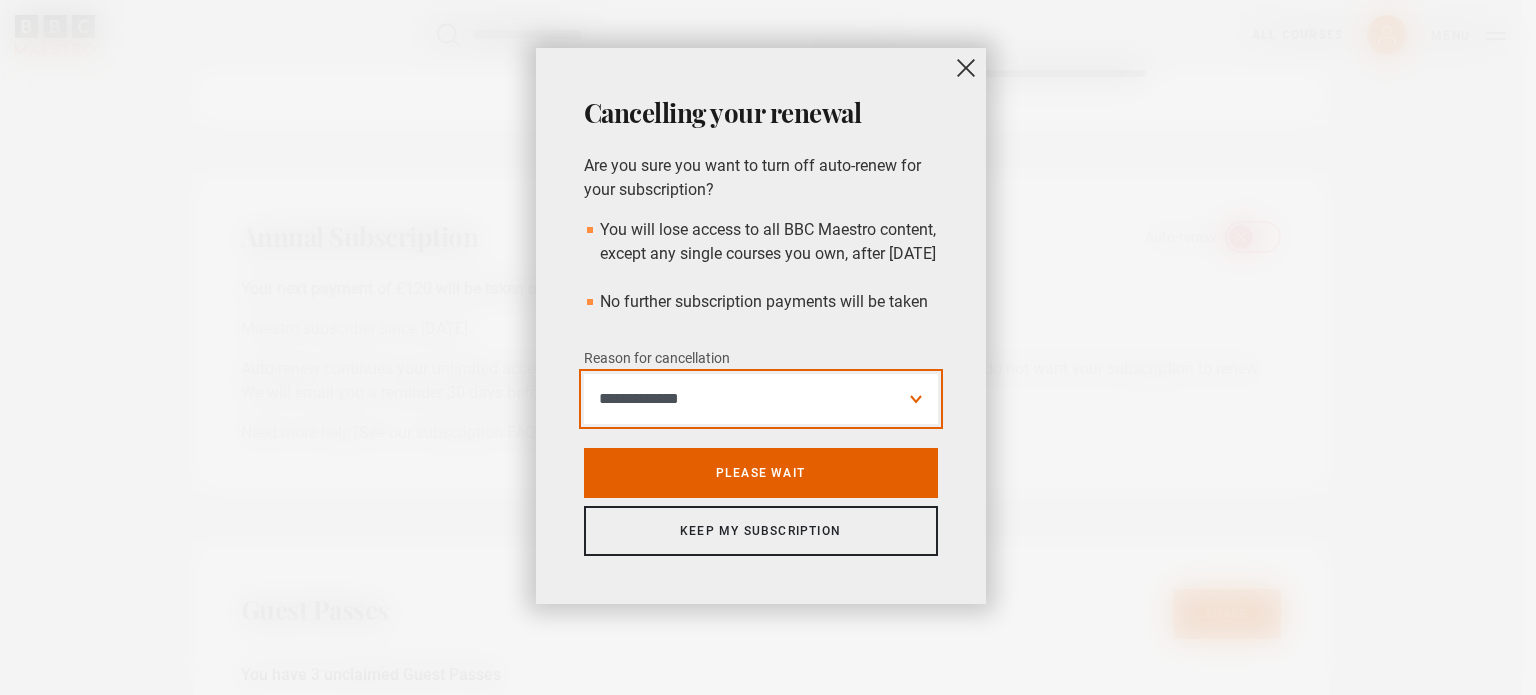 click on "**********" at bounding box center [761, 399] 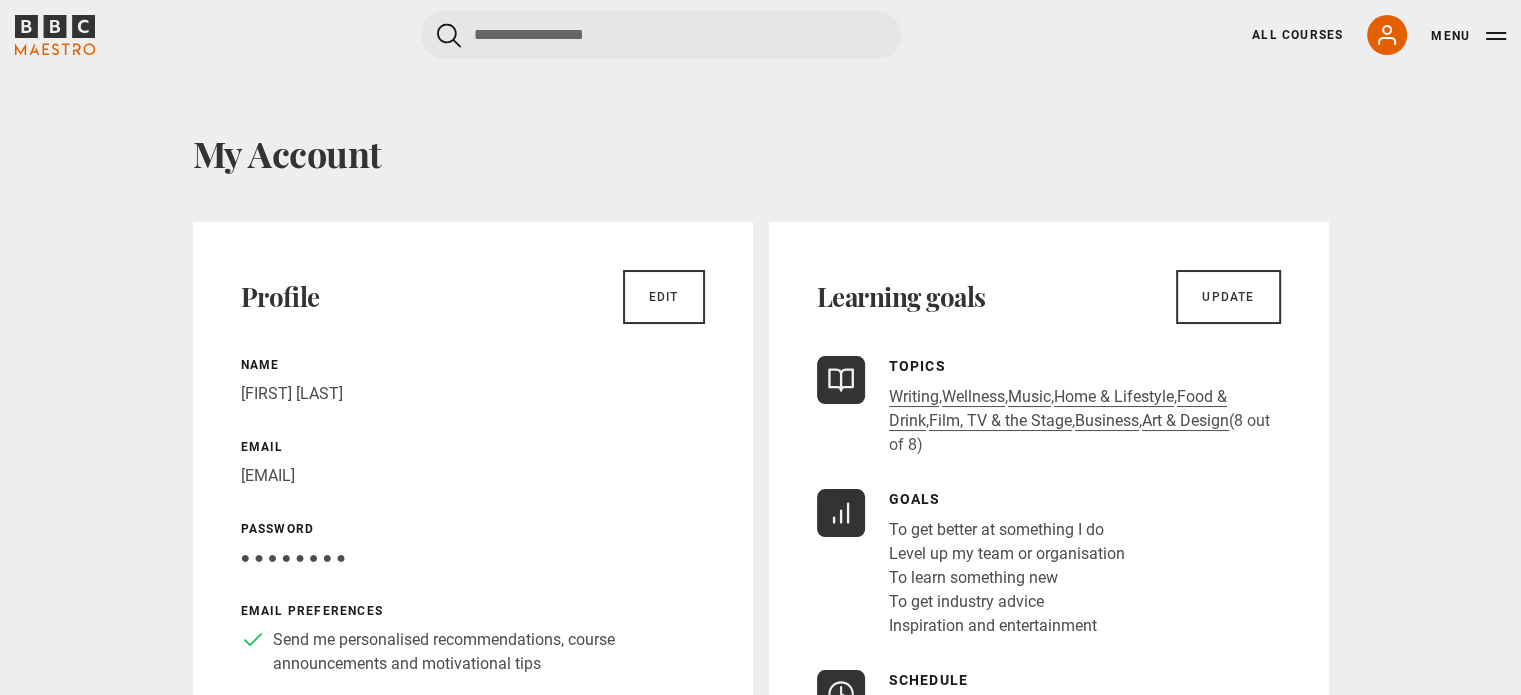 scroll, scrollTop: 0, scrollLeft: 0, axis: both 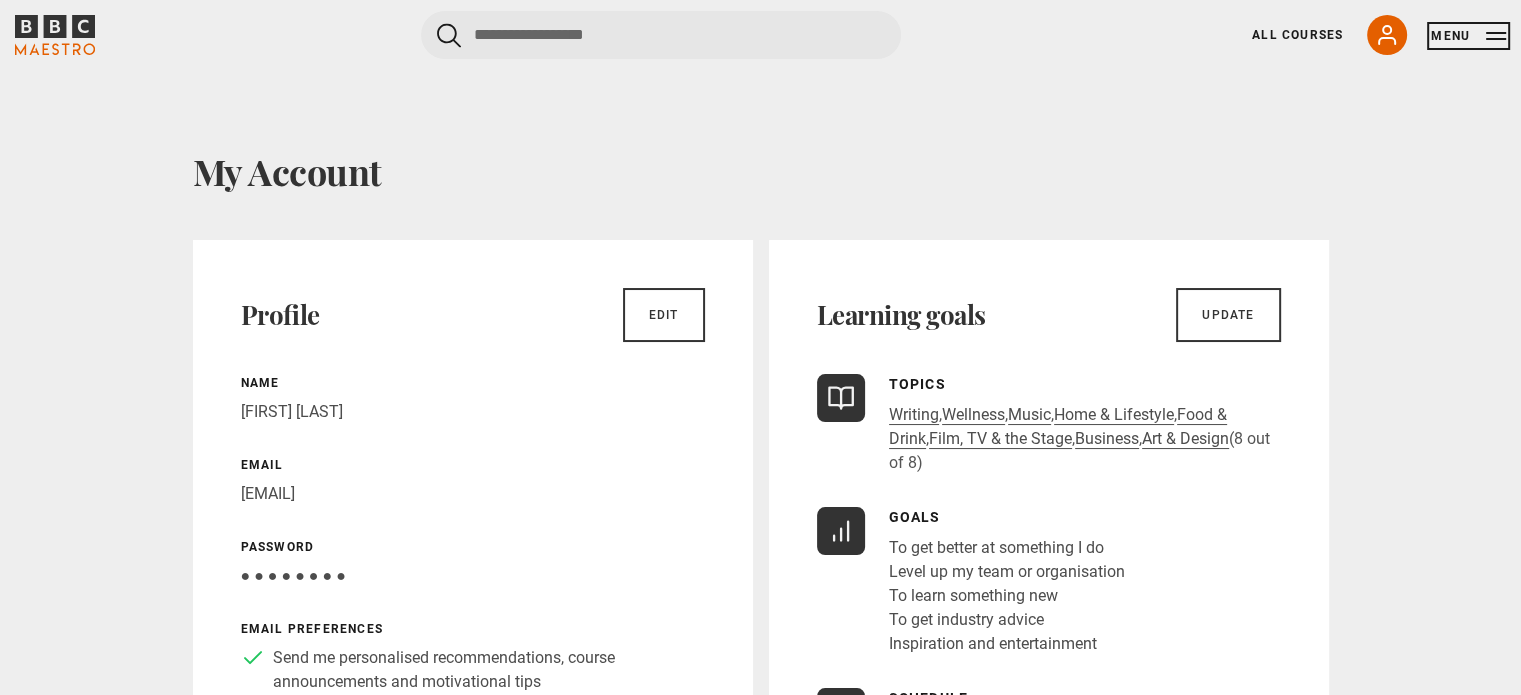 click on "Menu" at bounding box center [1468, 36] 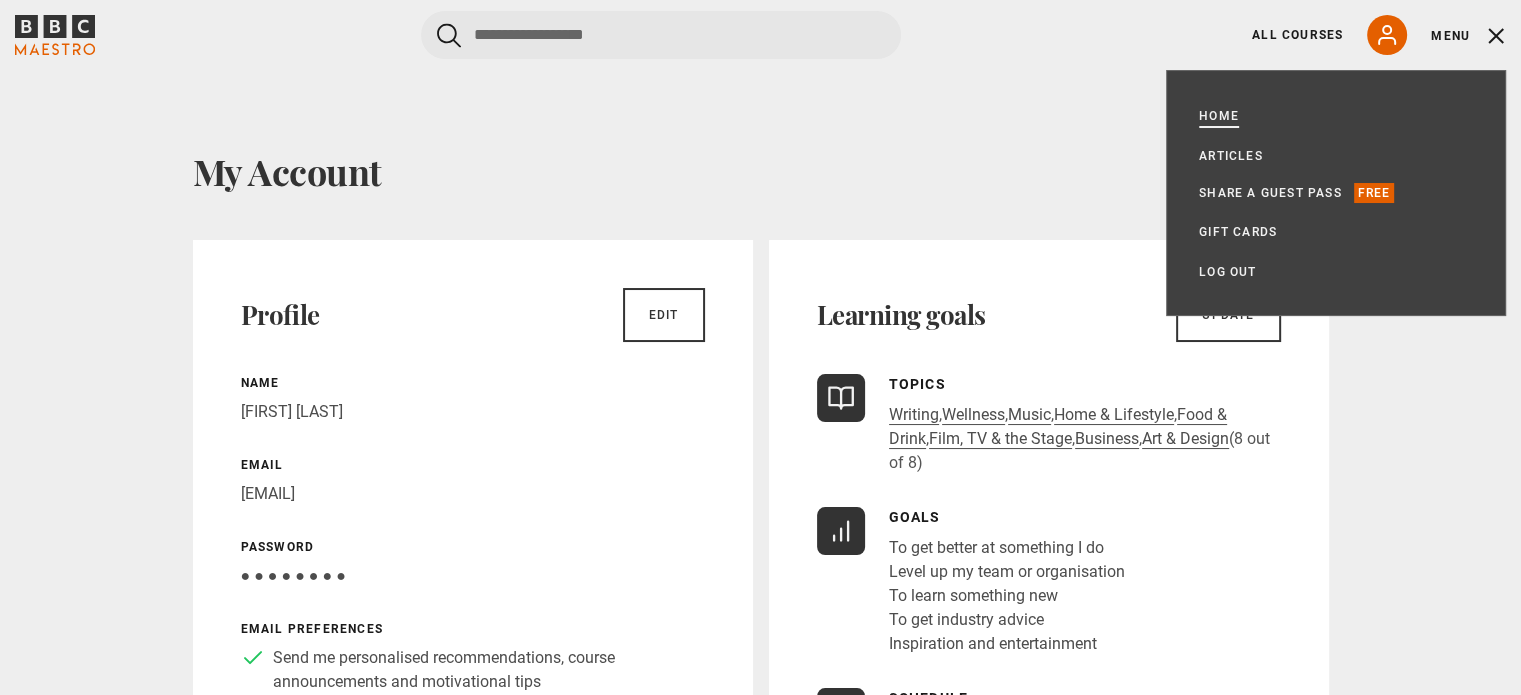 click on "Home" at bounding box center [1219, 116] 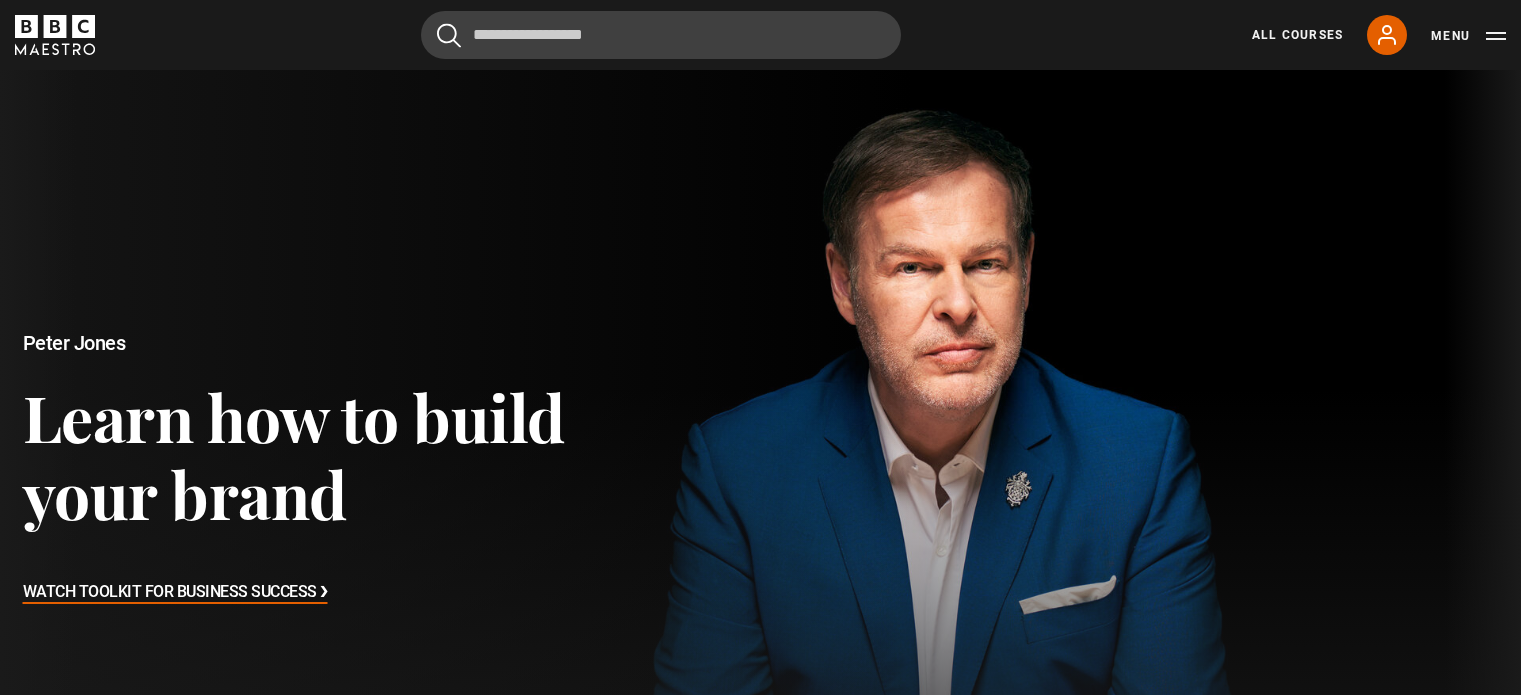 scroll, scrollTop: 0, scrollLeft: 0, axis: both 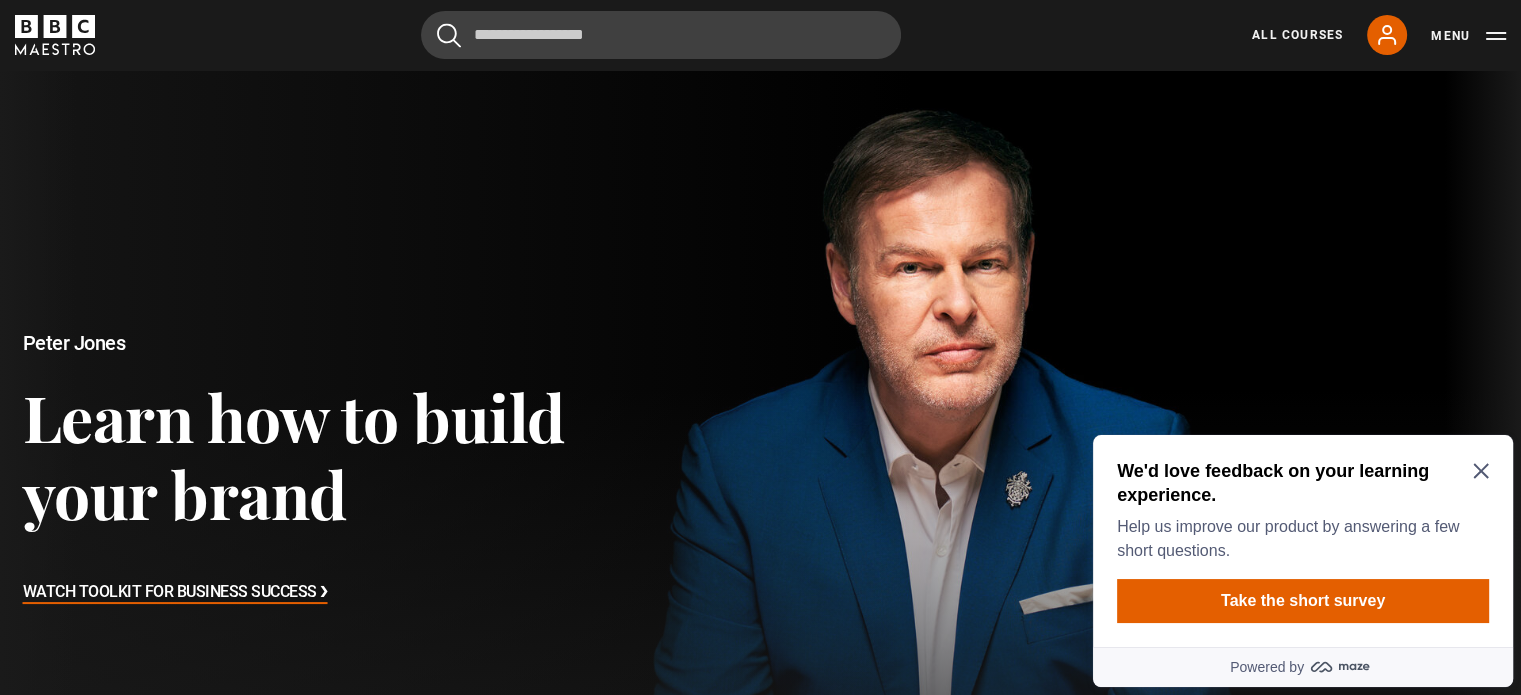 click on "We'd love feedback on your learning experience. Help us improve our product by answering a few short questions. Take the short survey" at bounding box center [1303, 541] 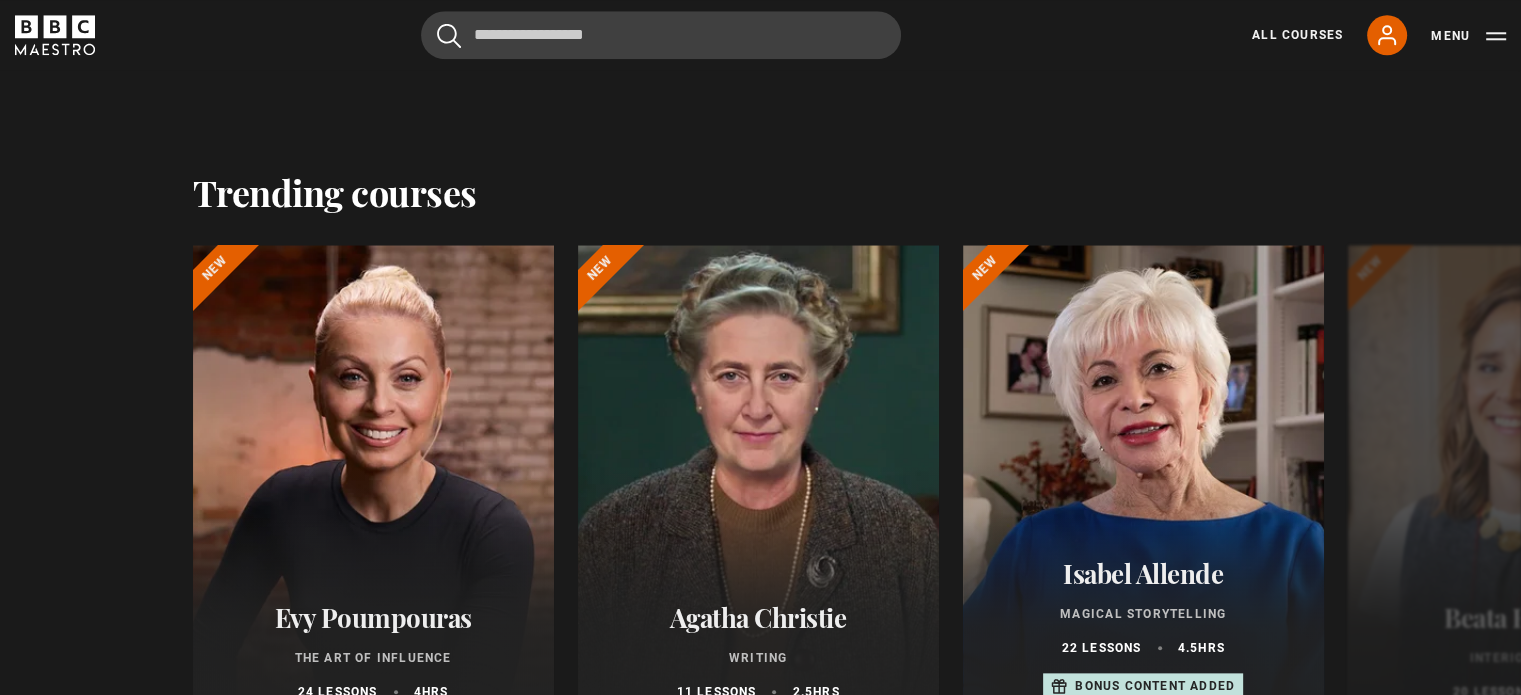 scroll, scrollTop: 2200, scrollLeft: 0, axis: vertical 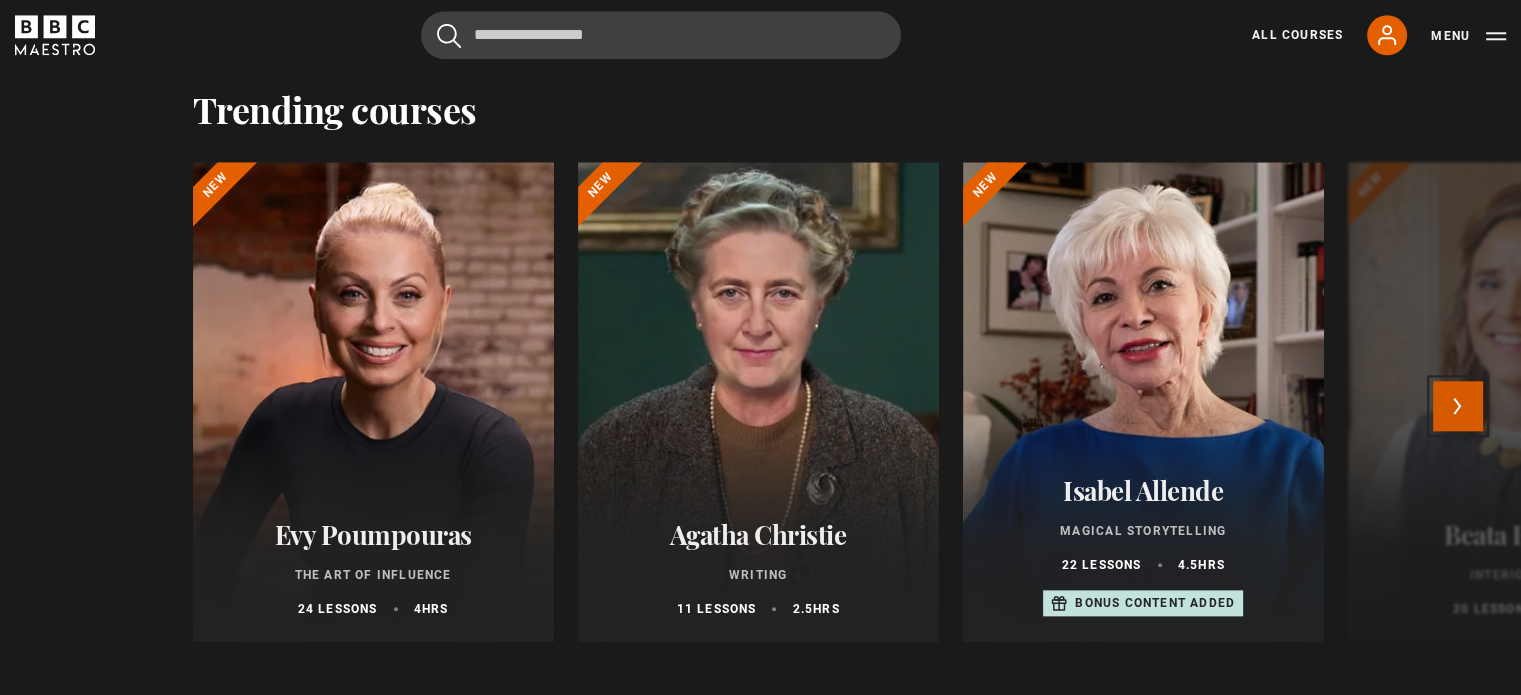 click on "Next" at bounding box center [1458, 406] 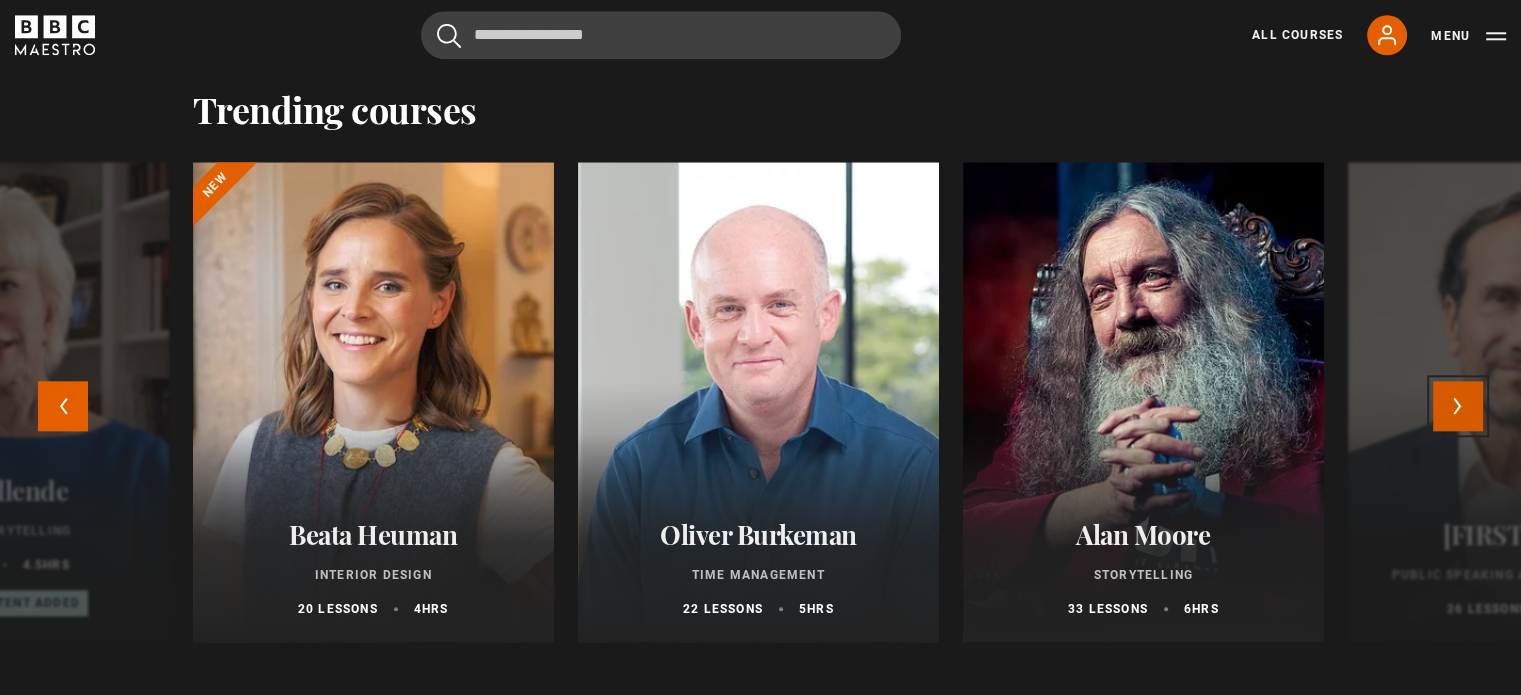 click on "Next" at bounding box center (1458, 406) 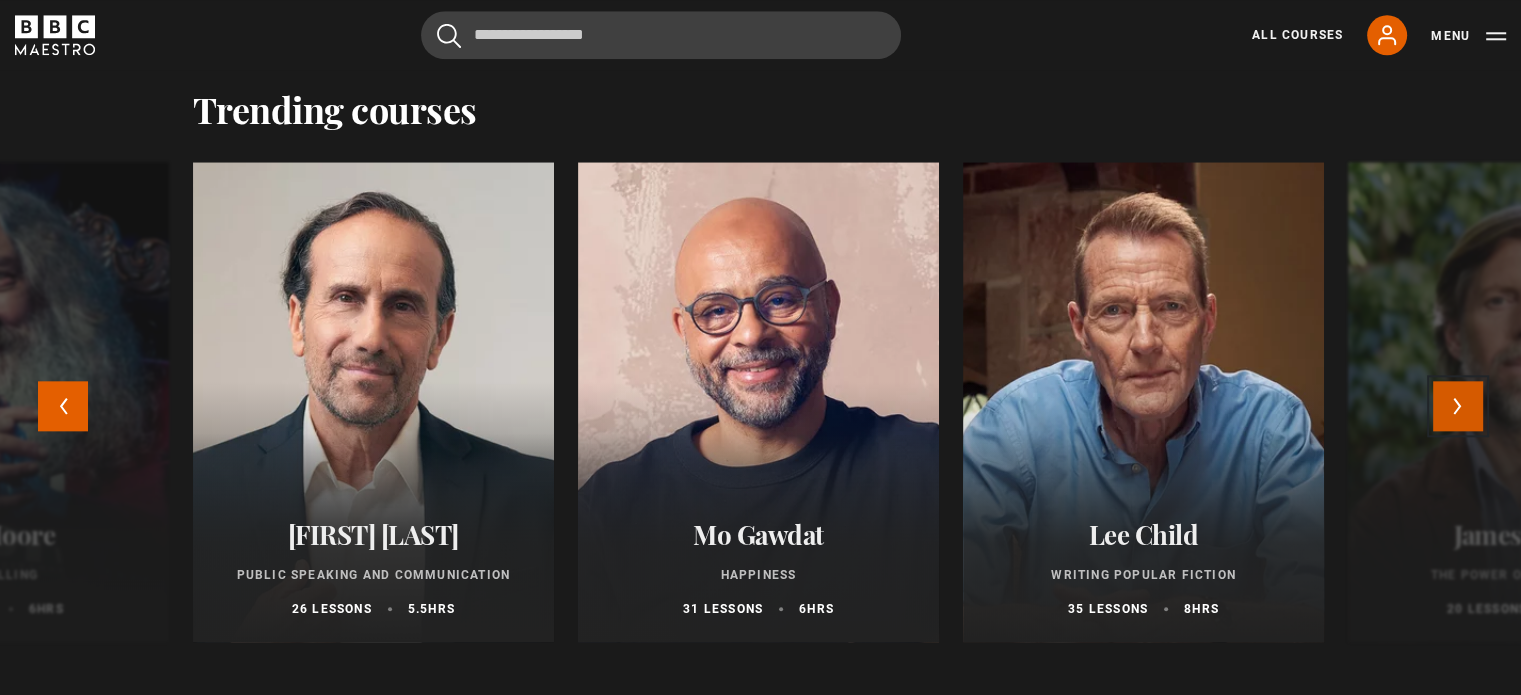 click on "Next" at bounding box center [1458, 406] 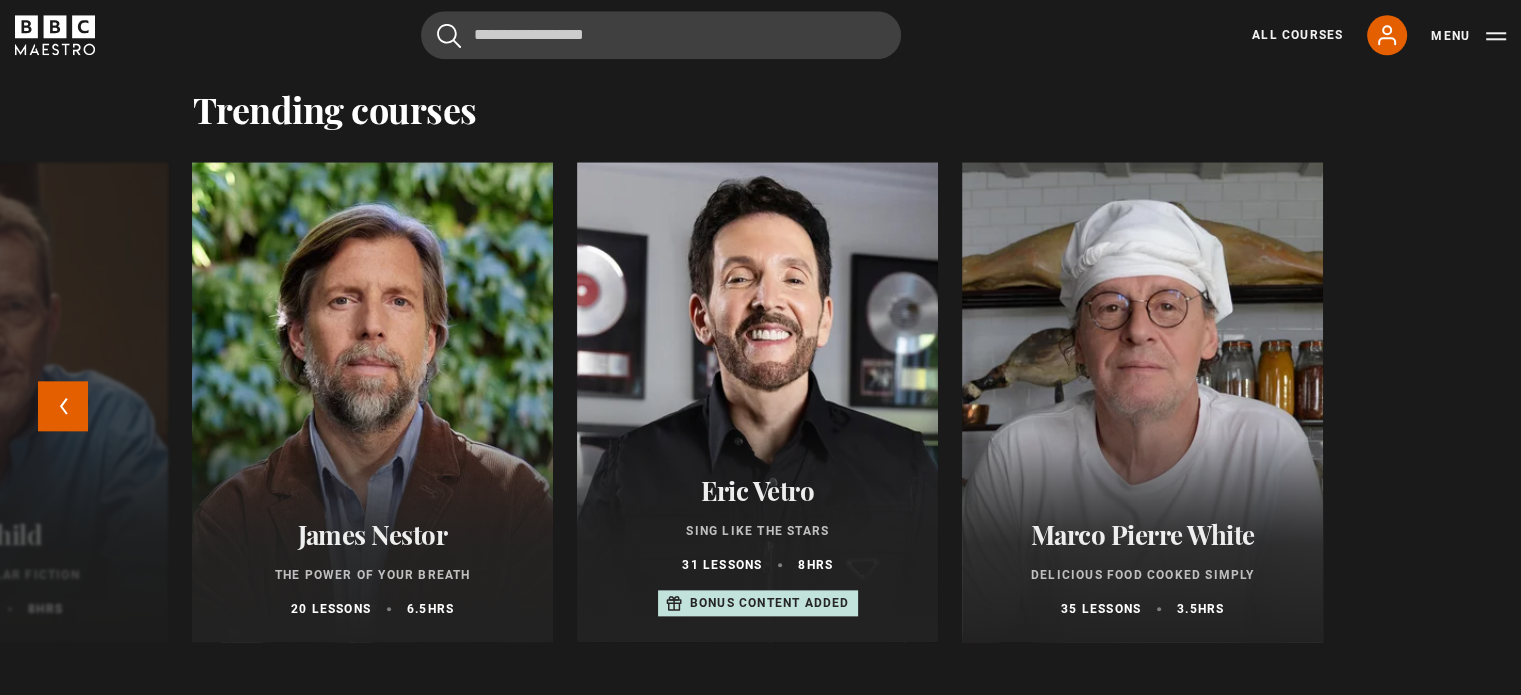 click on "Evy Poumpouras
The Art of Influence
24 lessons
4  hrs
New
Agatha Christie
Writing
11 lessons
2.5  hrs
New
Isabel Allende
Magical Storytelling
22 lessons
4.5  hrs
Bonus content added
New
Beata Heuman
Interior Design
20 lessons
4  hrs
New
Oliver Burkeman
Time Management
22 lessons
5  hrs
Alan Moore
Storytelling
33 lessons
6  hrs
Richard  Greene
Public Speaking and Communication
26 lessons
5.5  hrs
Mo Gawdat
Happiness
31 lessons
6  hrs
Lee Child
Writing Popular Fiction
35 lessons
8  hrs" at bounding box center (760, 418) 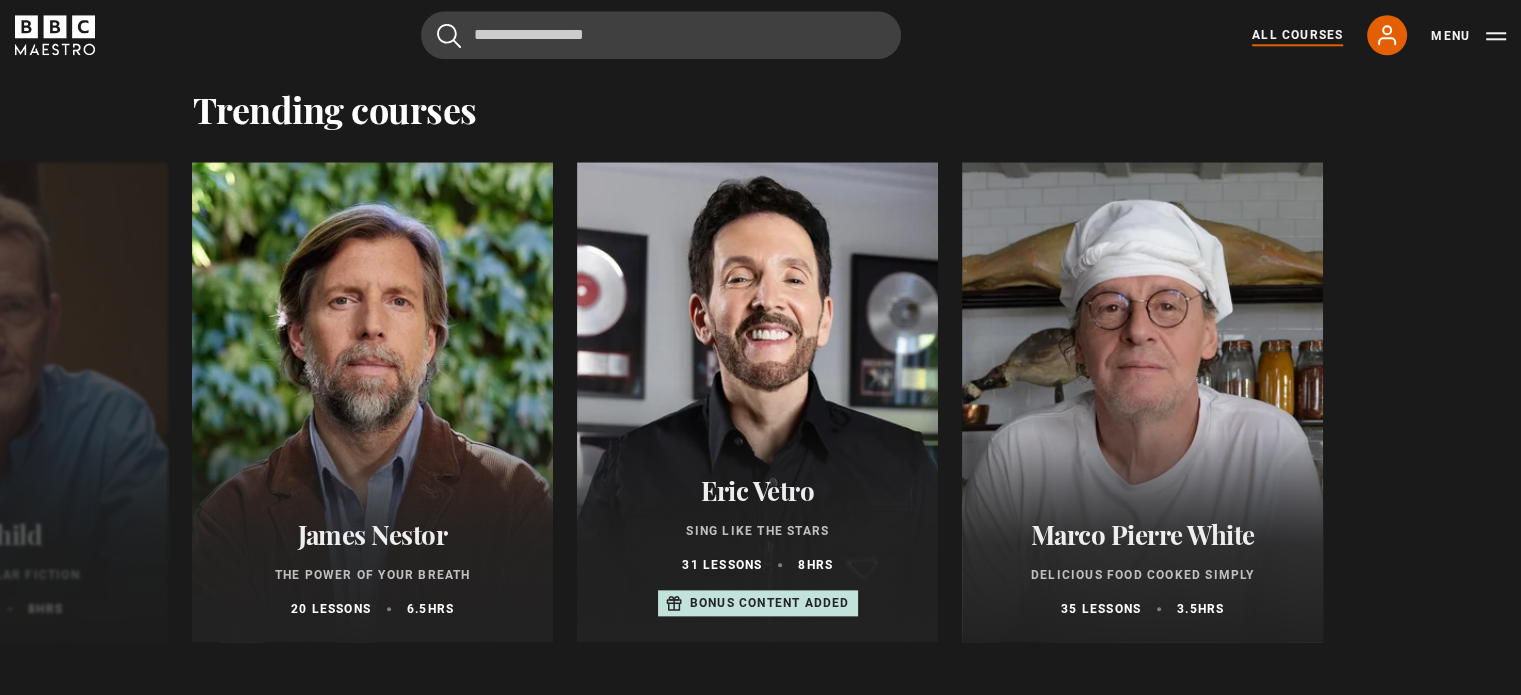 click on "All Courses" at bounding box center (1297, 35) 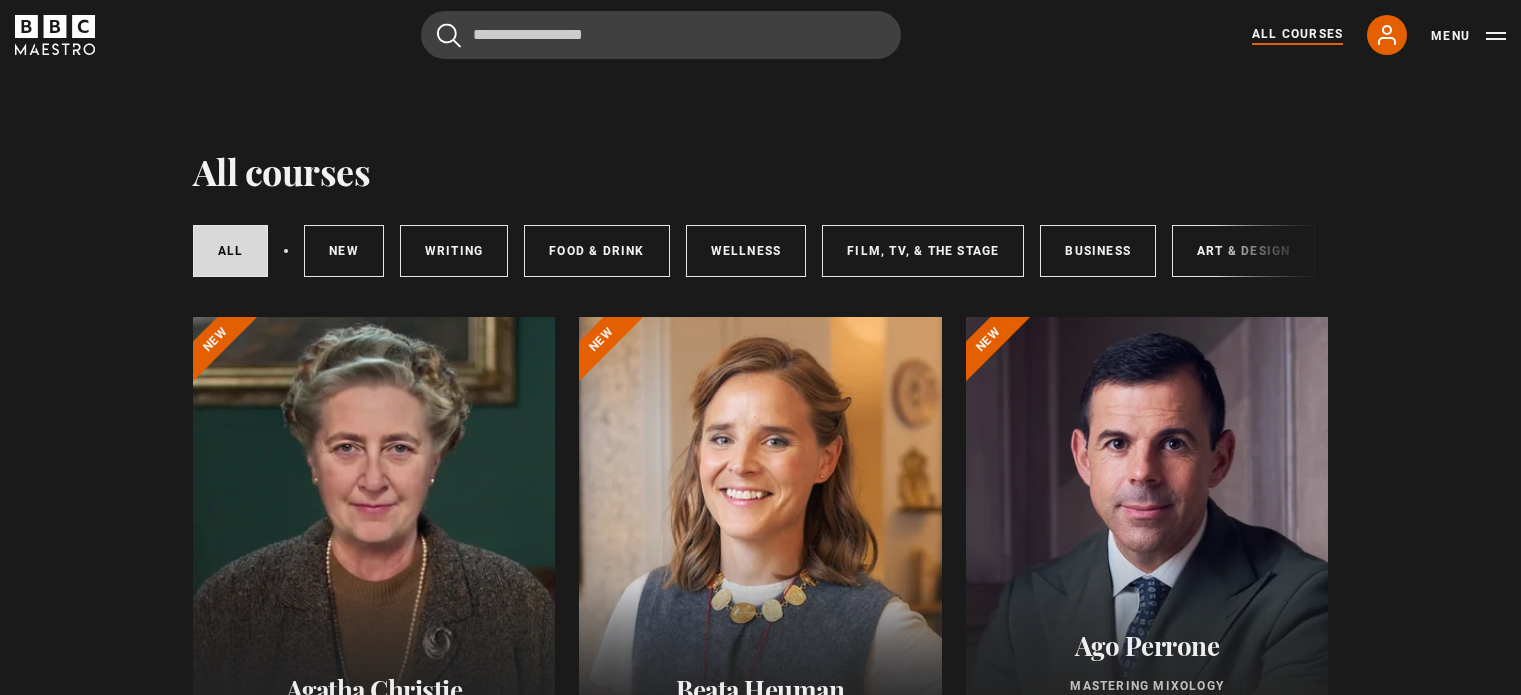 scroll, scrollTop: 0, scrollLeft: 0, axis: both 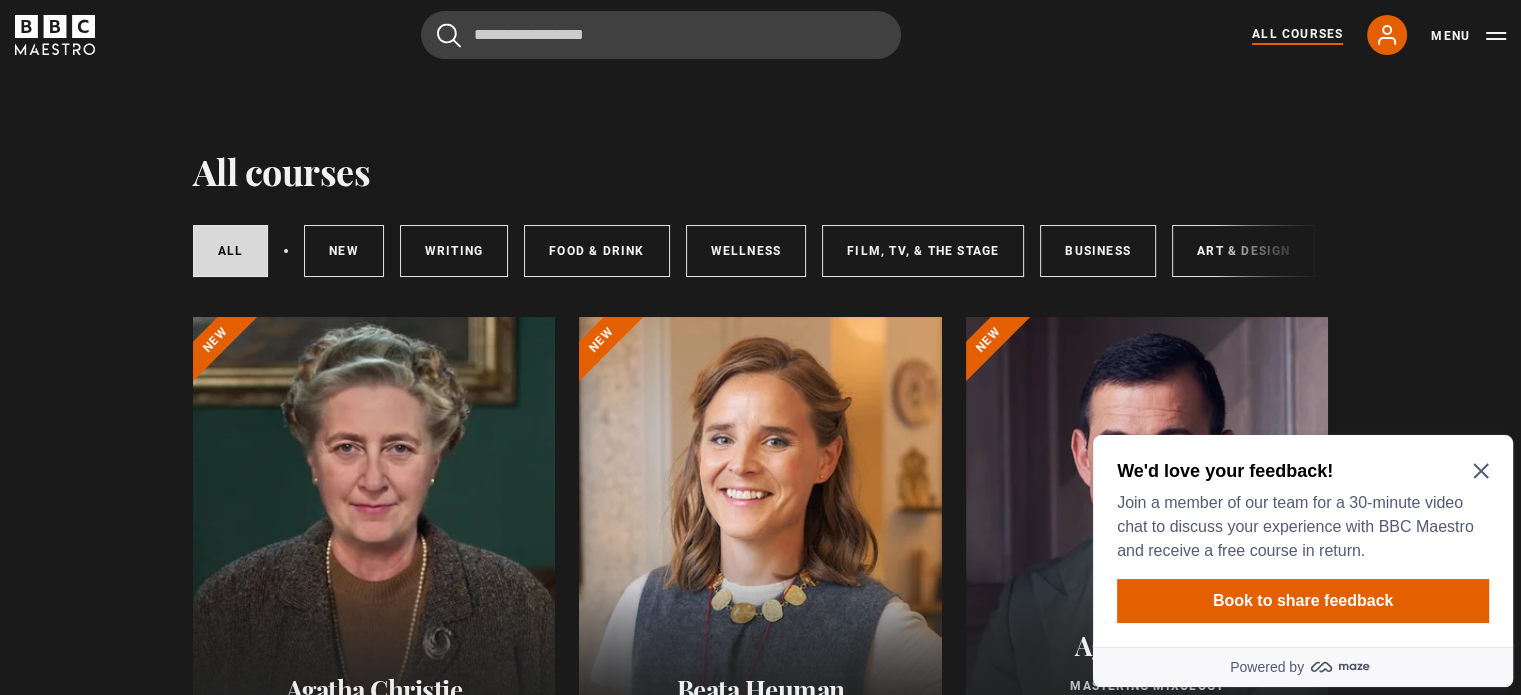 click 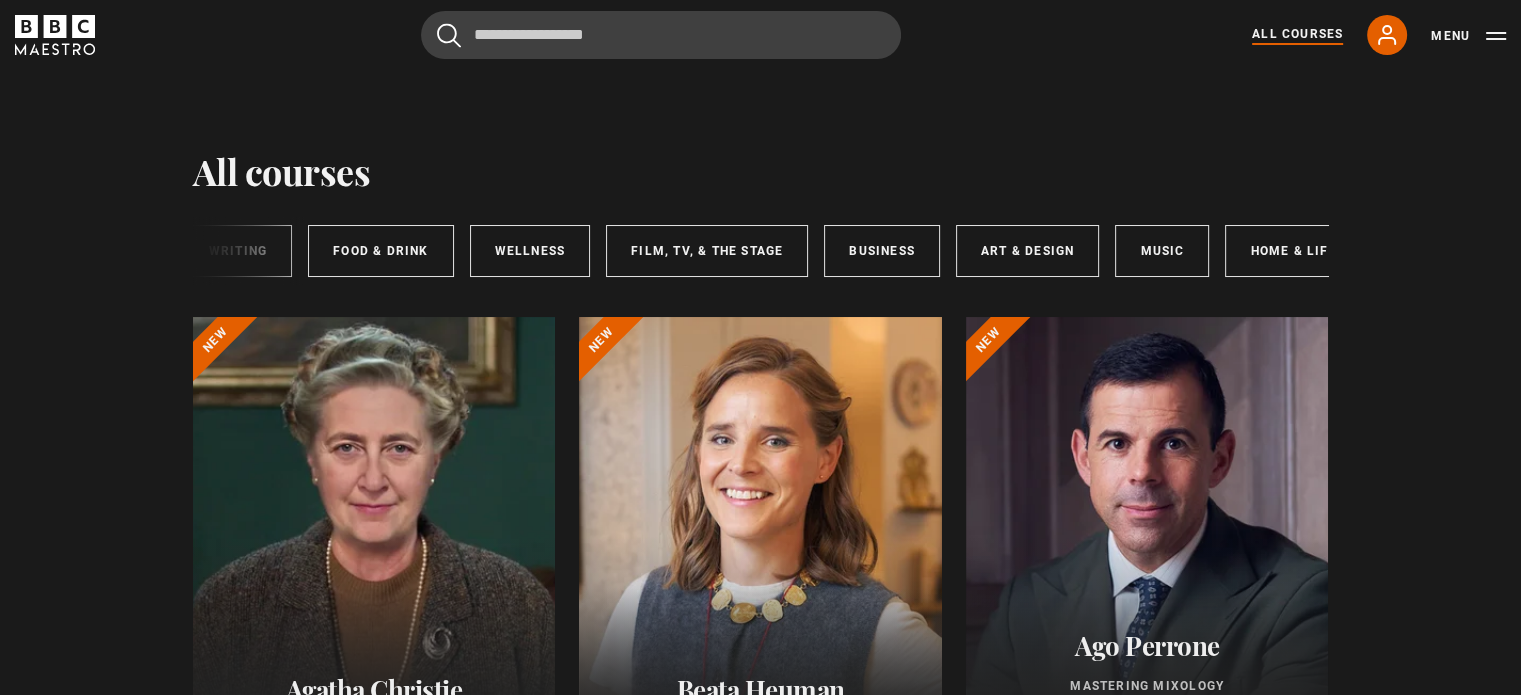 scroll, scrollTop: 0, scrollLeft: 294, axis: horizontal 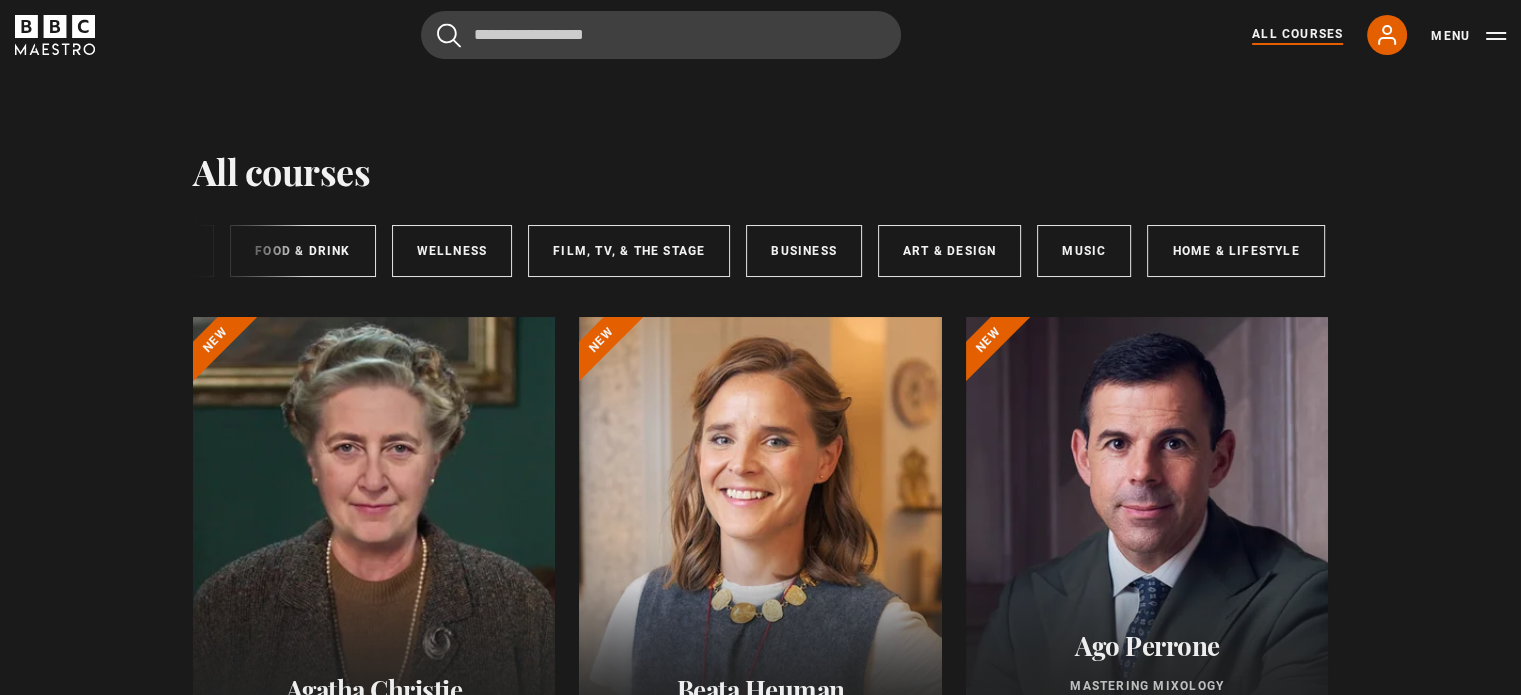 drag, startPoint x: 768, startPoint y: 280, endPoint x: 673, endPoint y: 296, distance: 96.337944 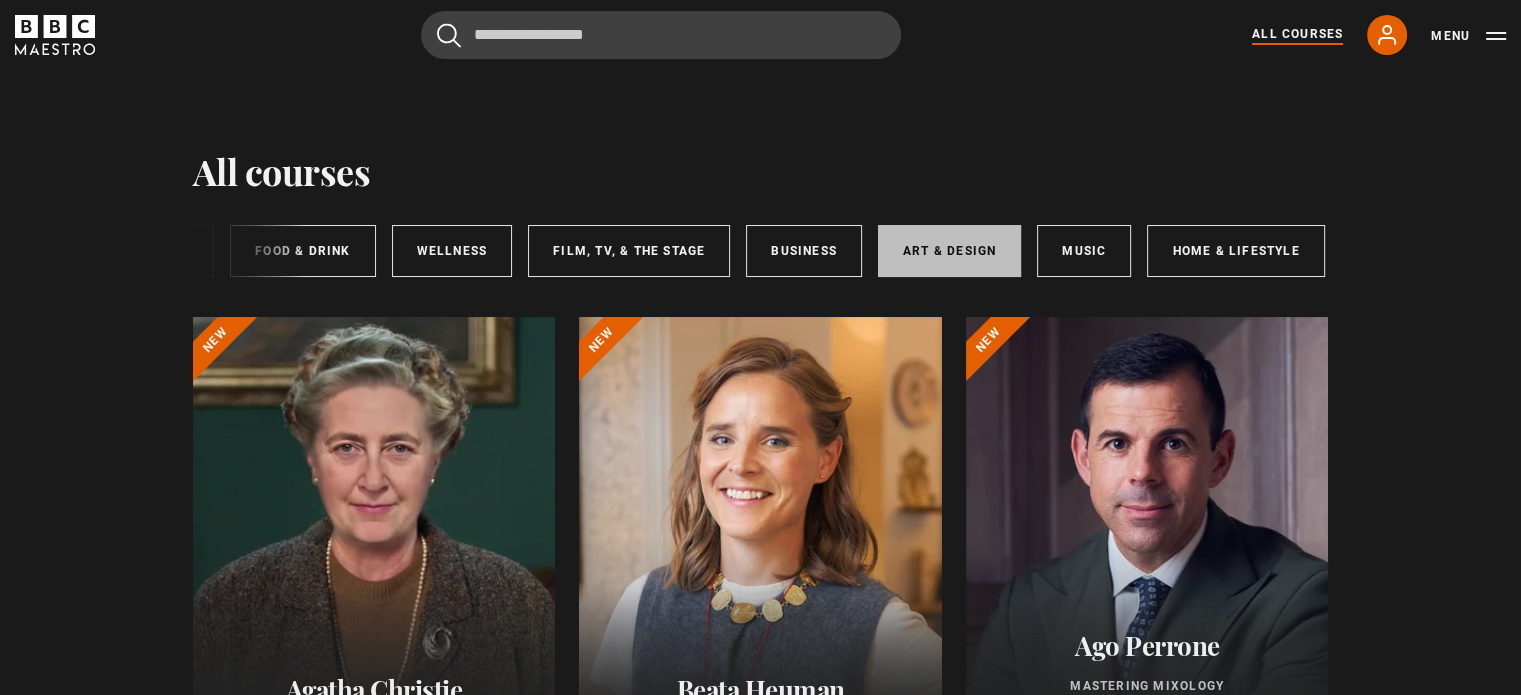 click on "Art & Design" at bounding box center (949, 251) 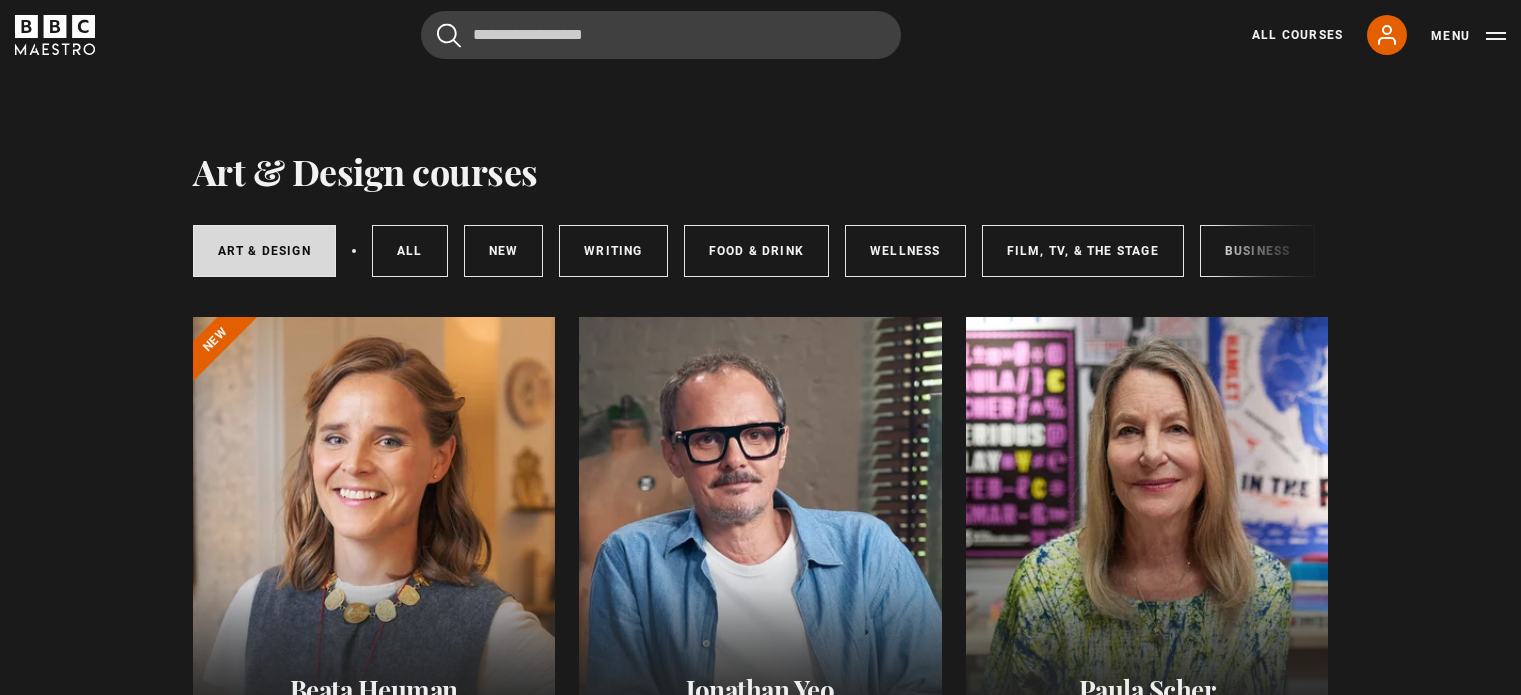 scroll, scrollTop: 0, scrollLeft: 0, axis: both 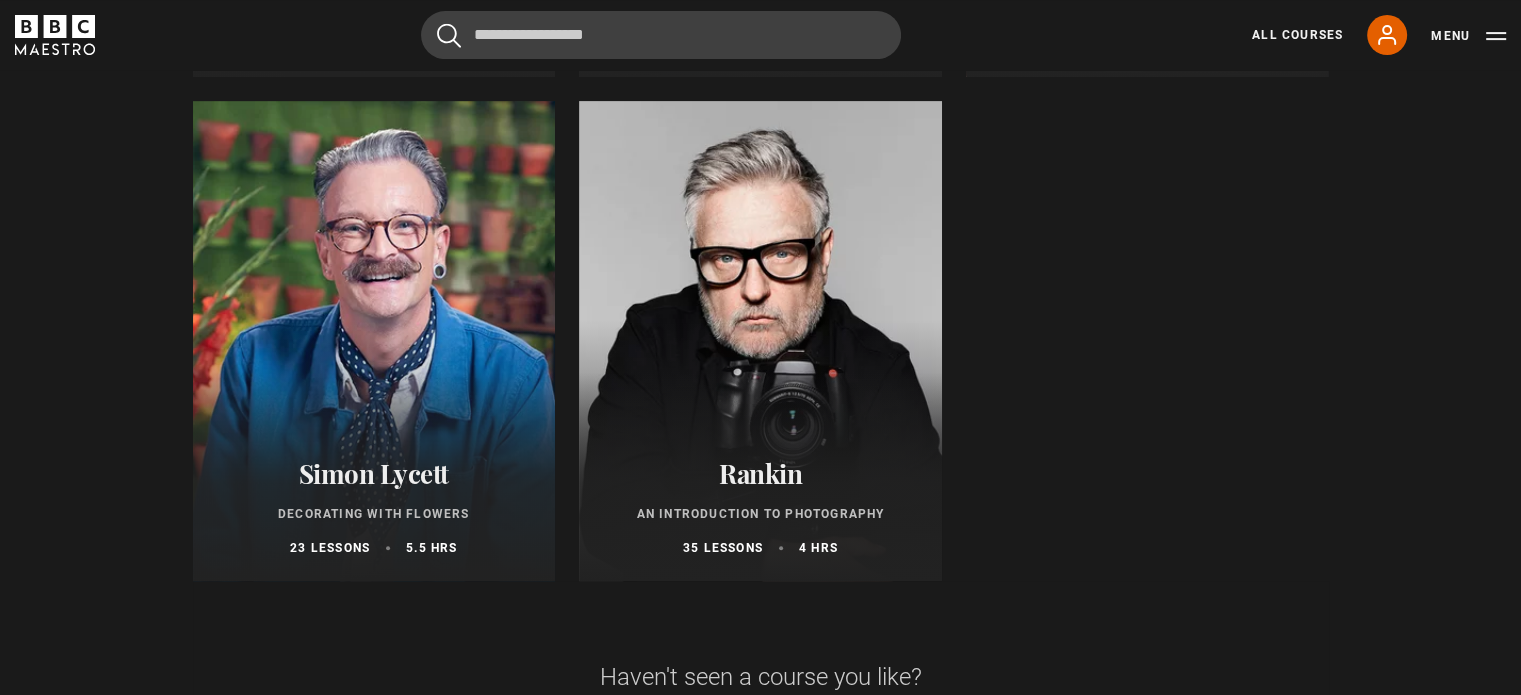 click at bounding box center [760, 341] 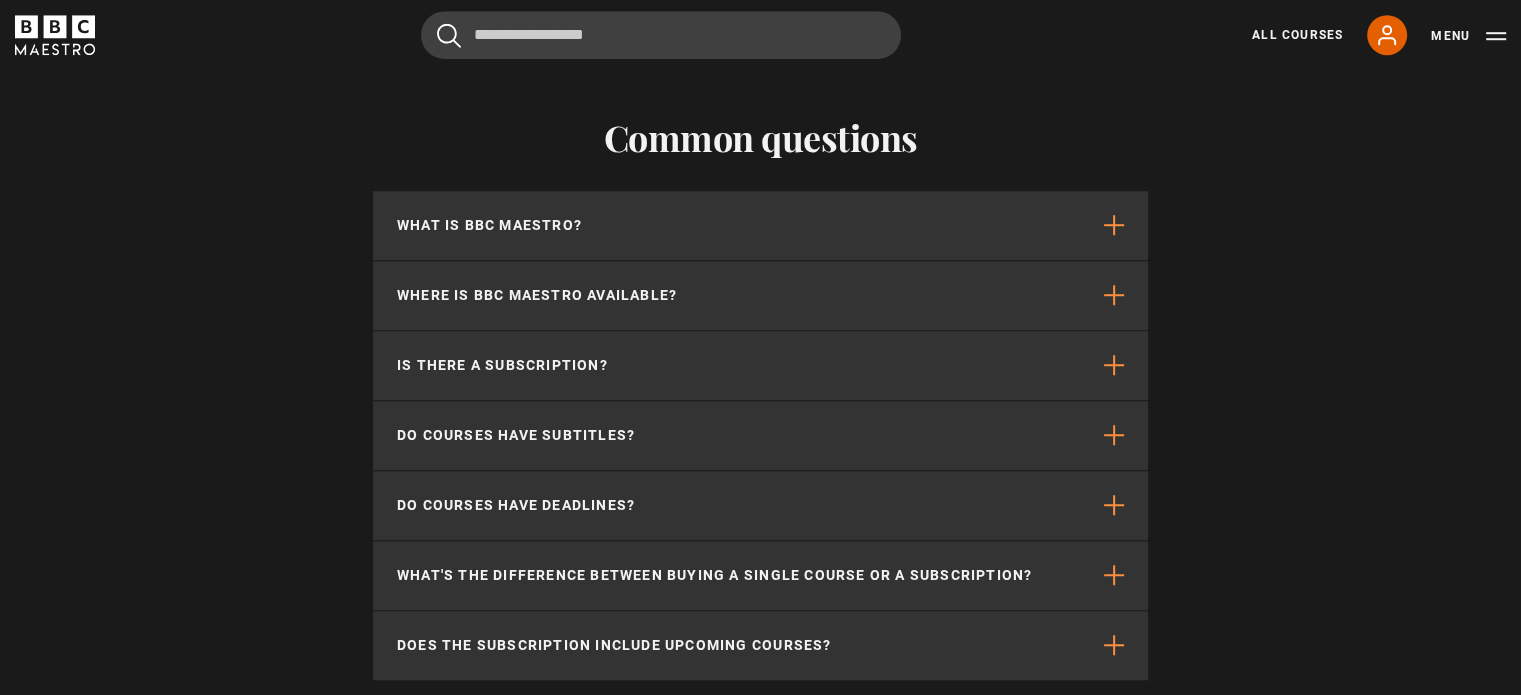 scroll, scrollTop: 1473, scrollLeft: 0, axis: vertical 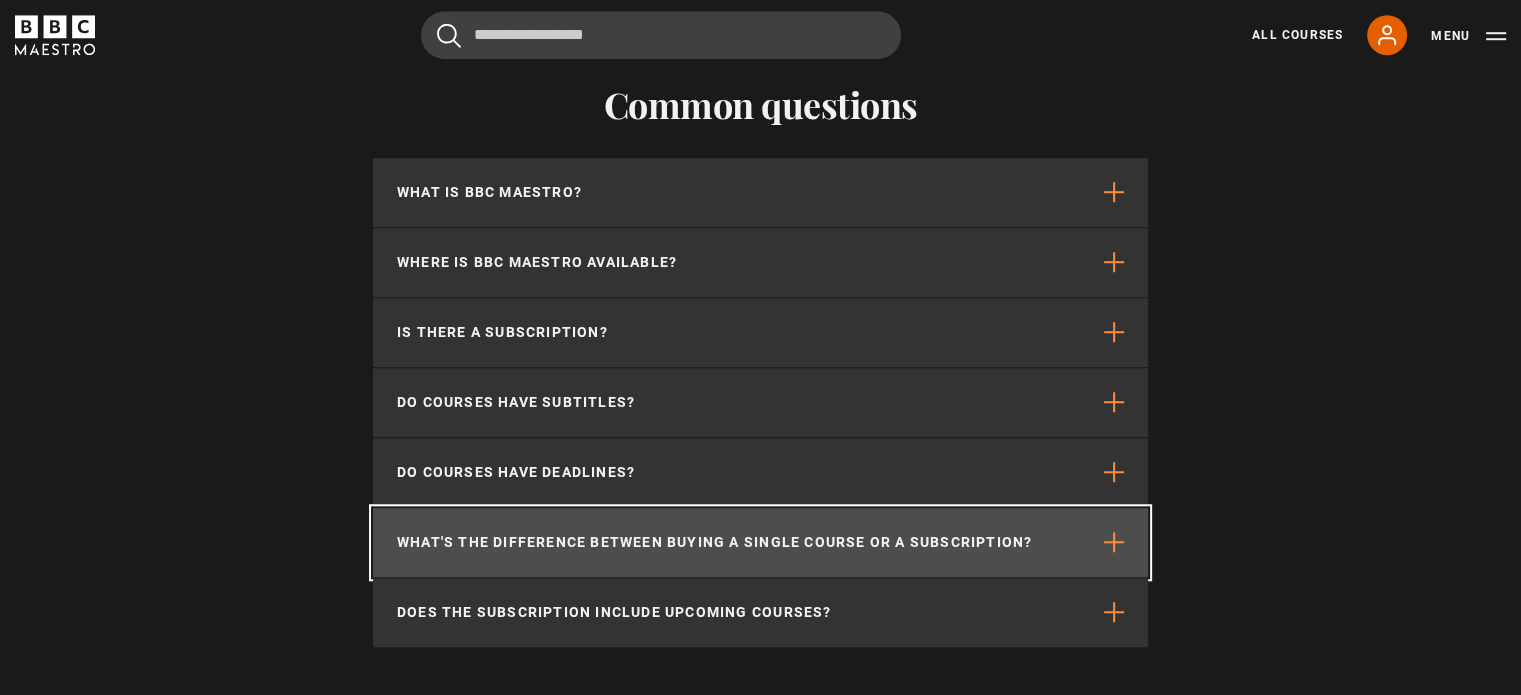 click on "What's the difference between buying a single course or a subscription?" at bounding box center (760, 542) 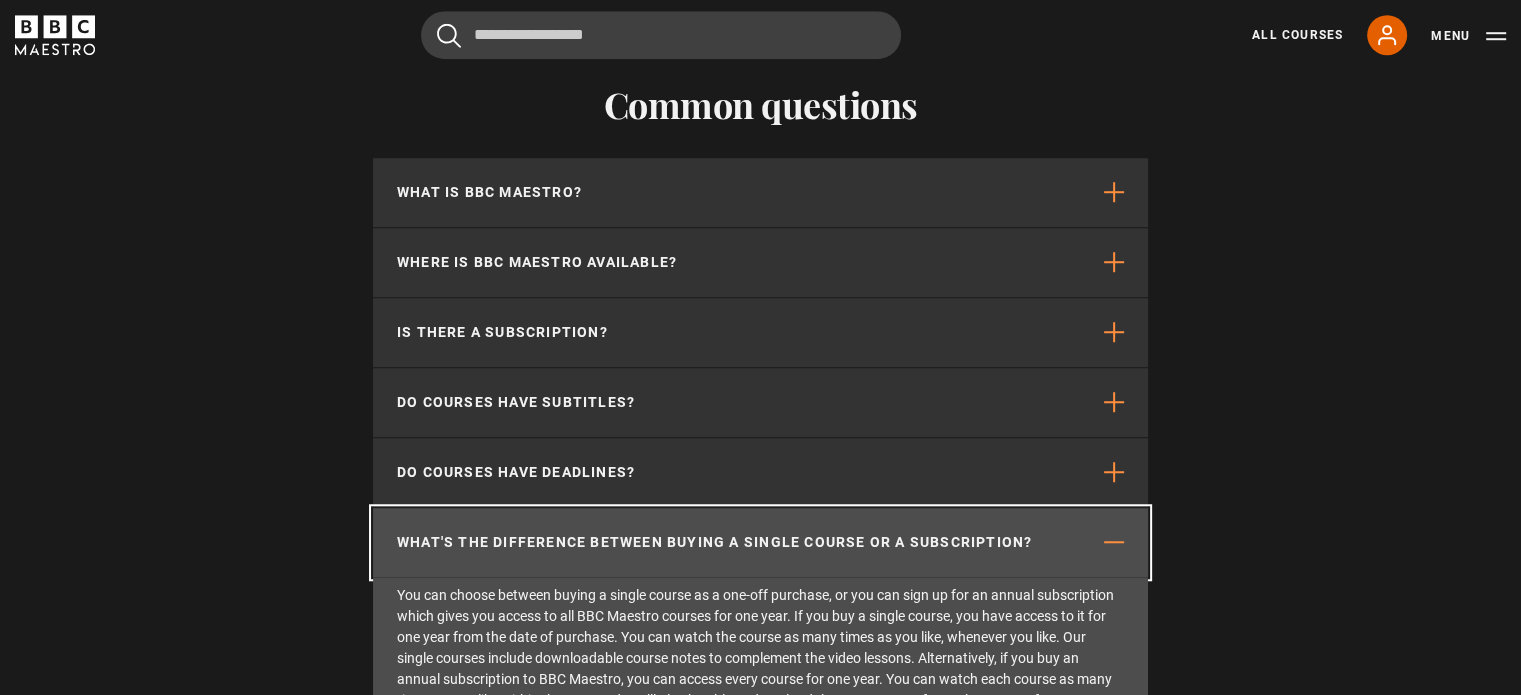click on "What's the difference between buying a single course or a subscription?" at bounding box center [760, 542] 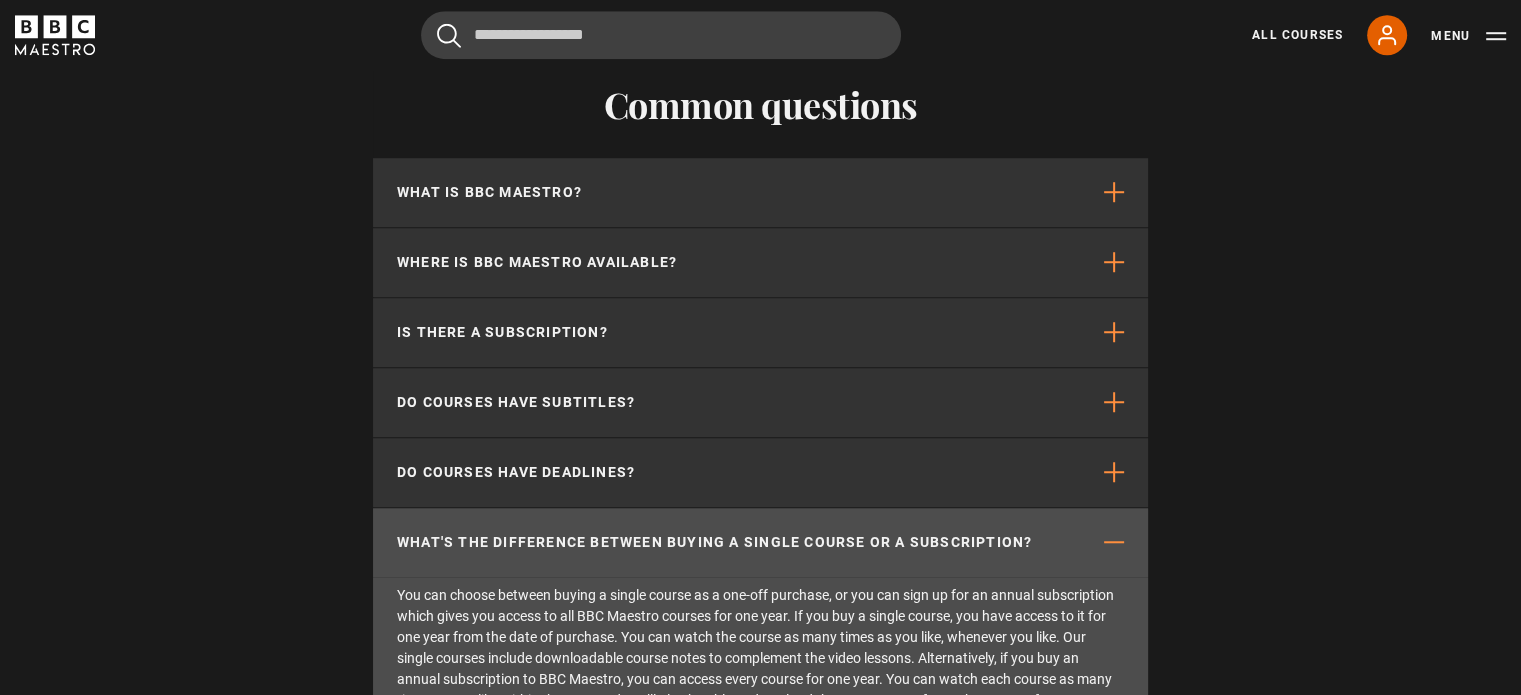 scroll, scrollTop: 2081, scrollLeft: 0, axis: vertical 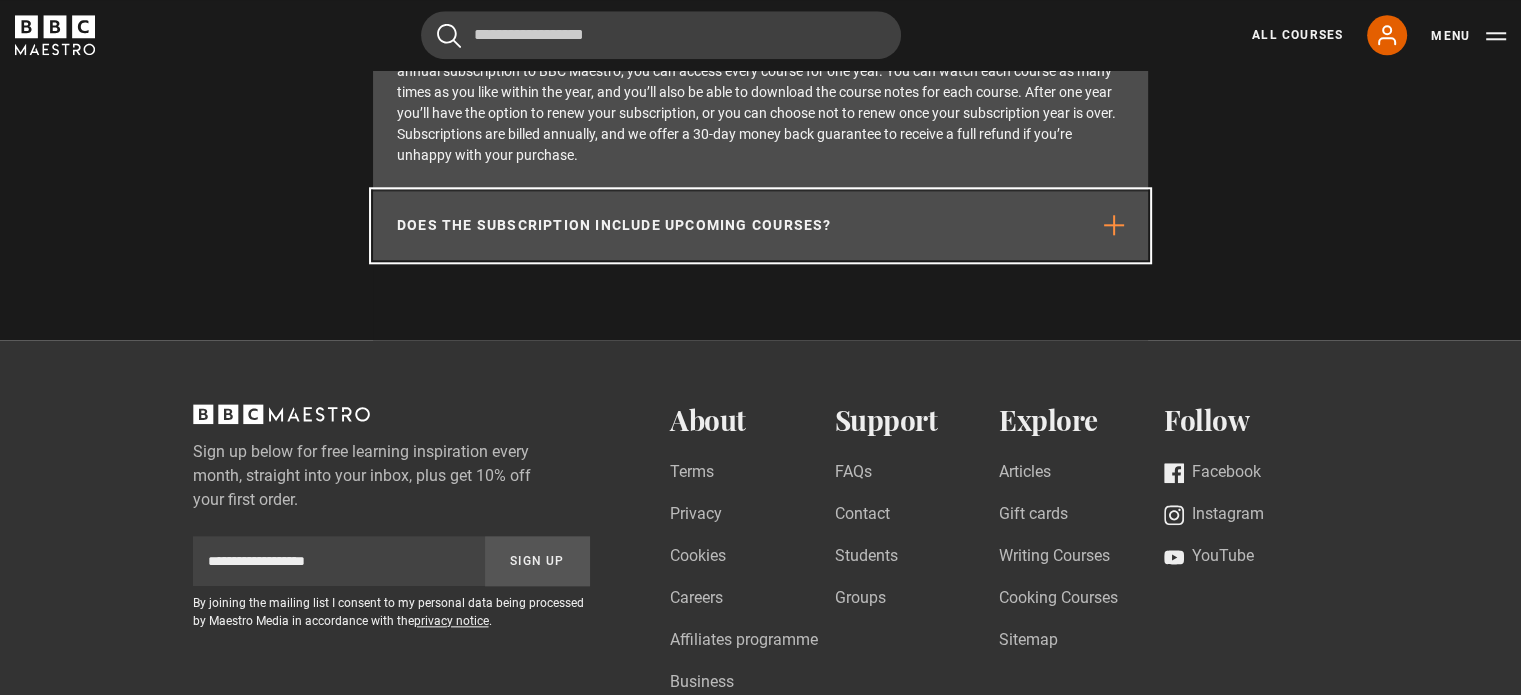 click on "Does the subscription include upcoming courses?" at bounding box center (760, 225) 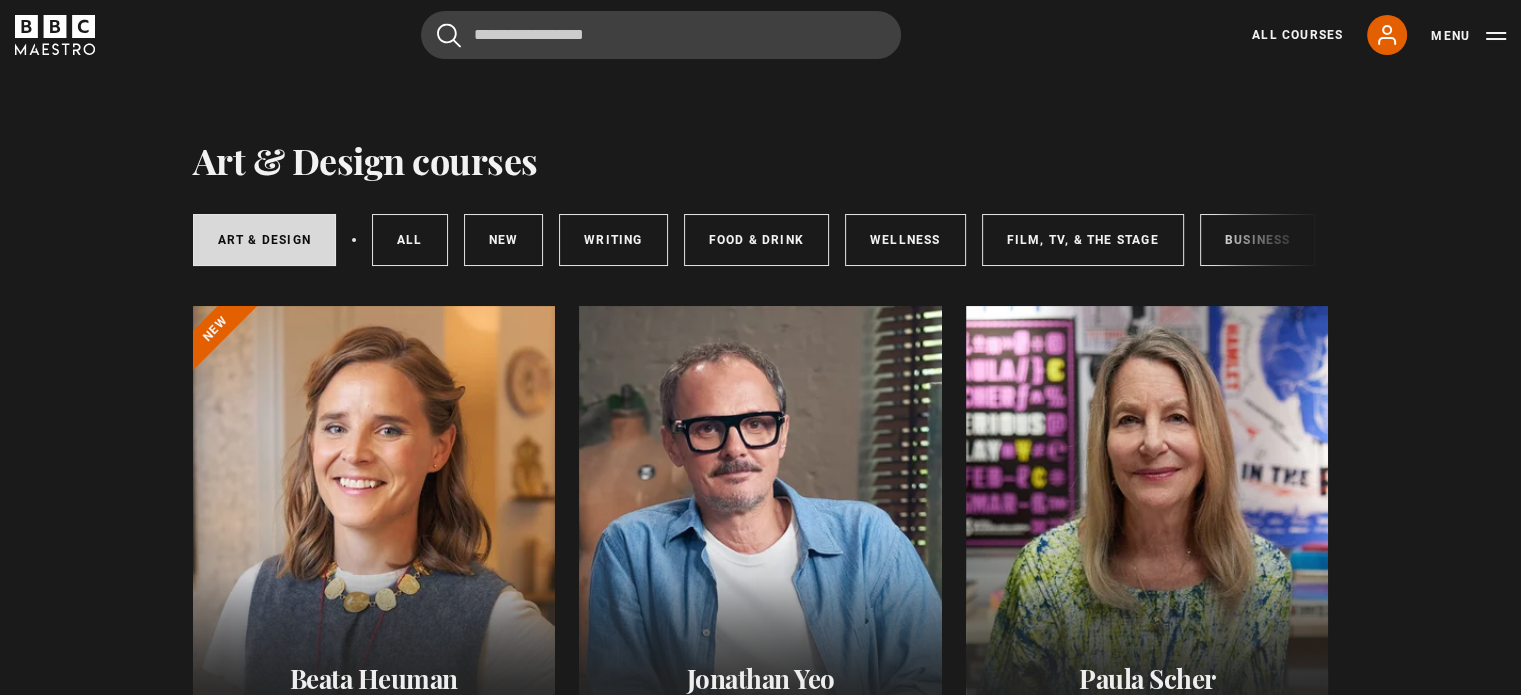 scroll, scrollTop: 0, scrollLeft: 0, axis: both 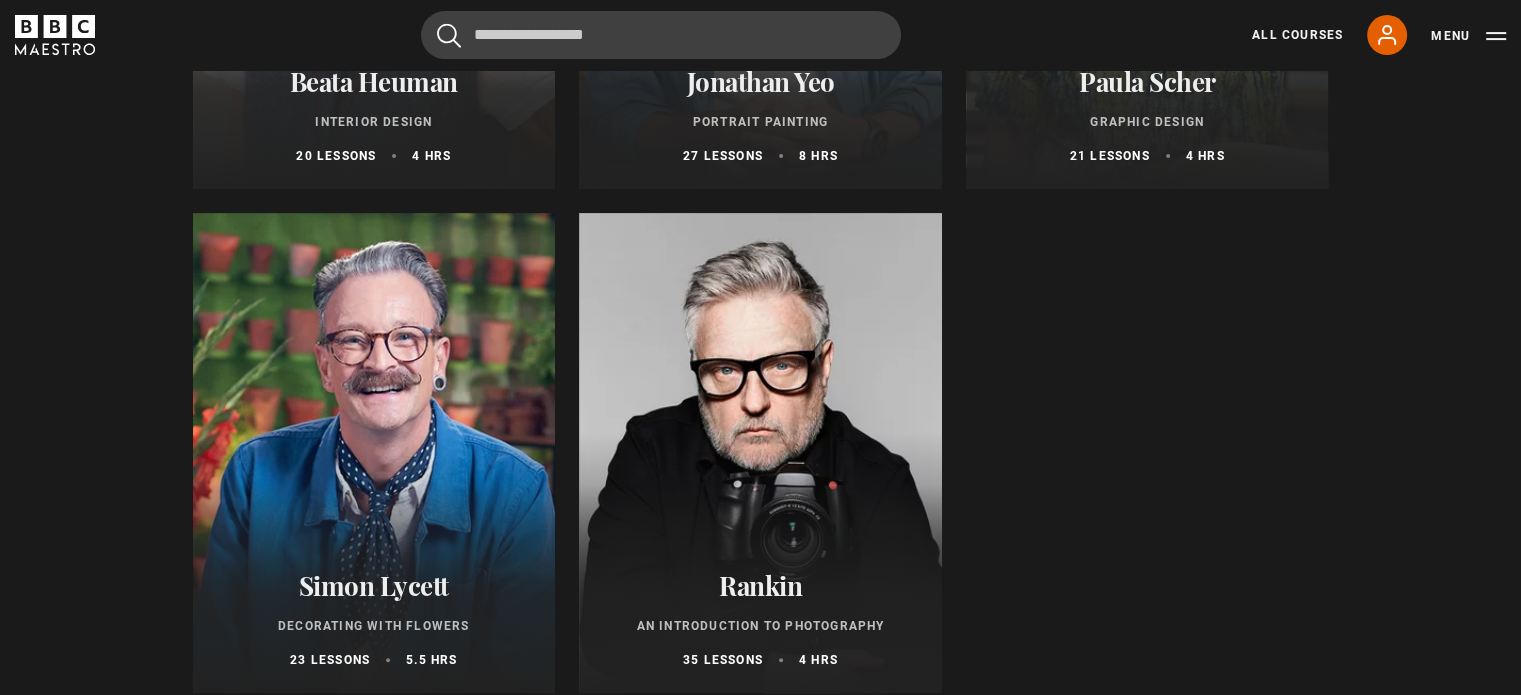 click at bounding box center [760, 453] 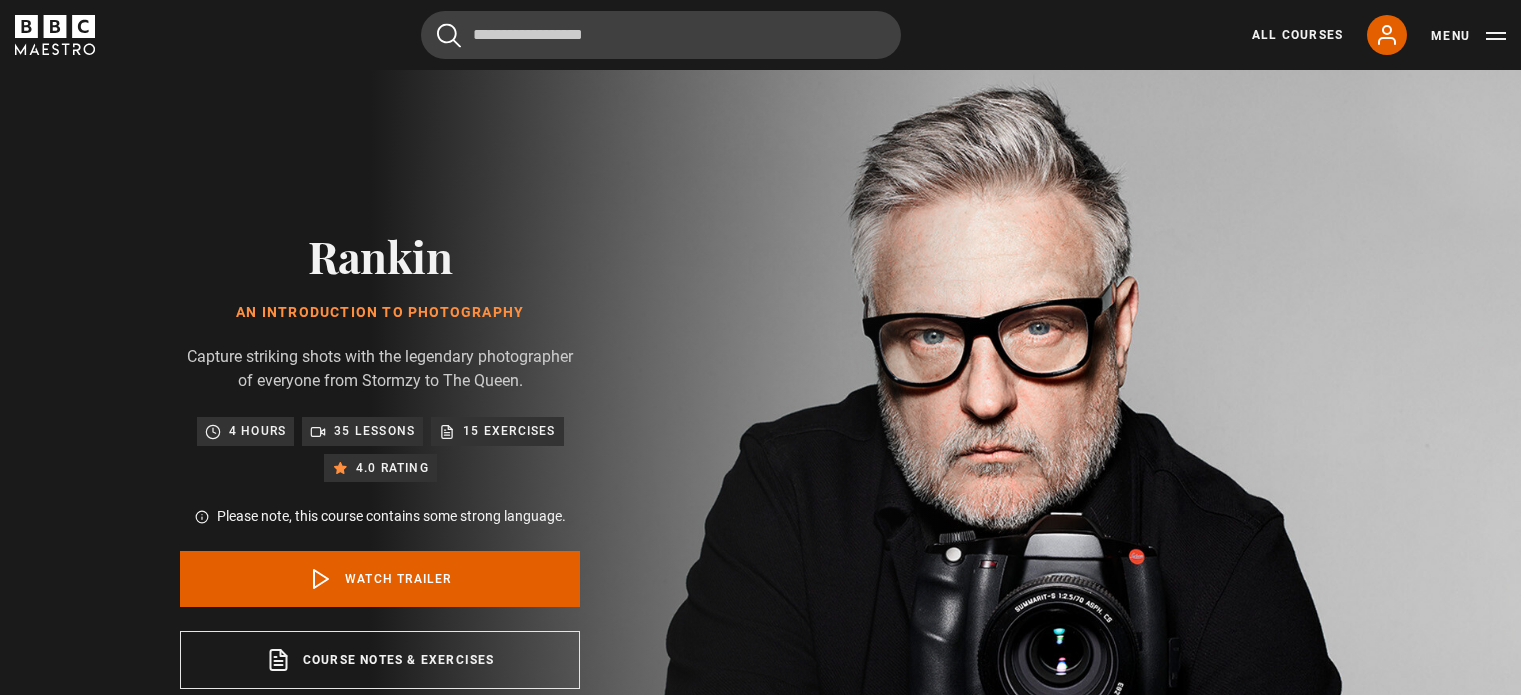 scroll, scrollTop: 0, scrollLeft: 0, axis: both 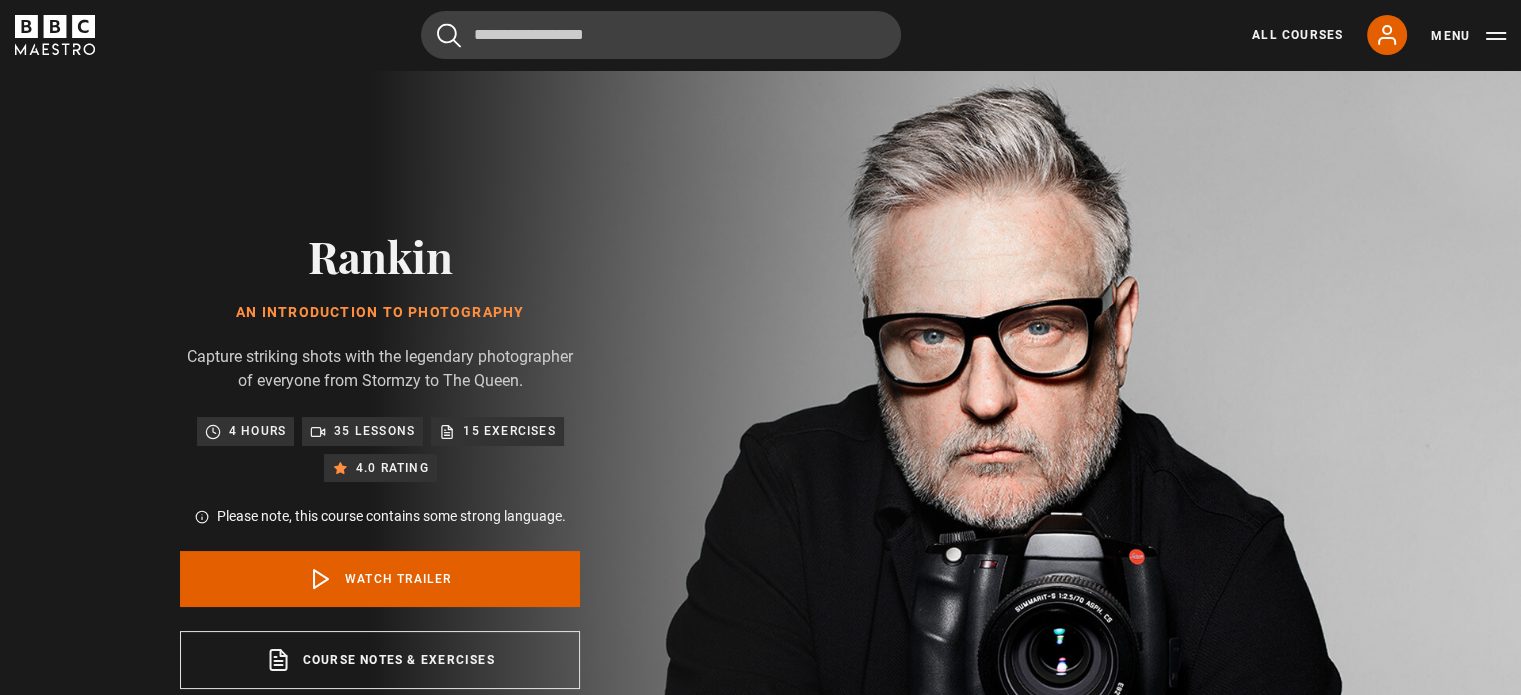 click on "Capture striking shots with the legendary photographer of everyone from Stormzy to The Queen." at bounding box center (380, 369) 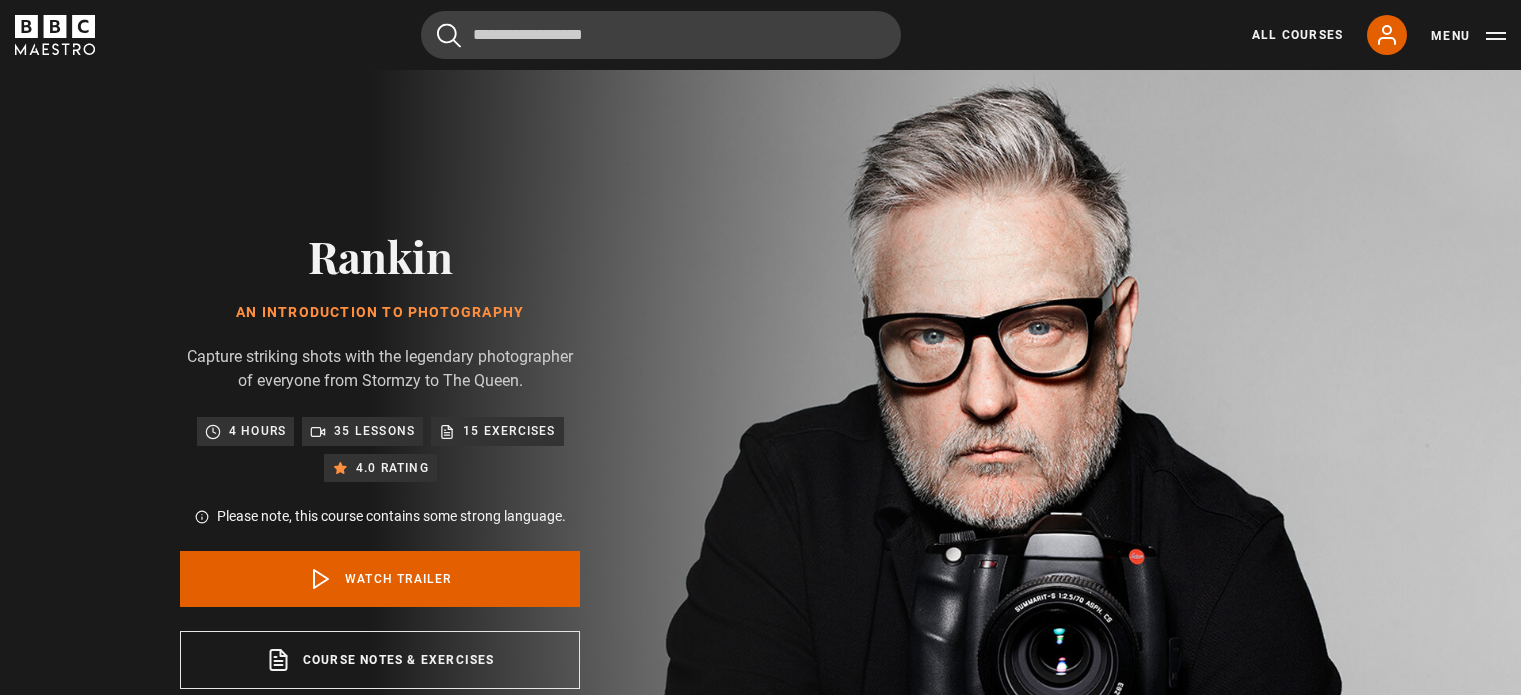 scroll, scrollTop: 0, scrollLeft: 0, axis: both 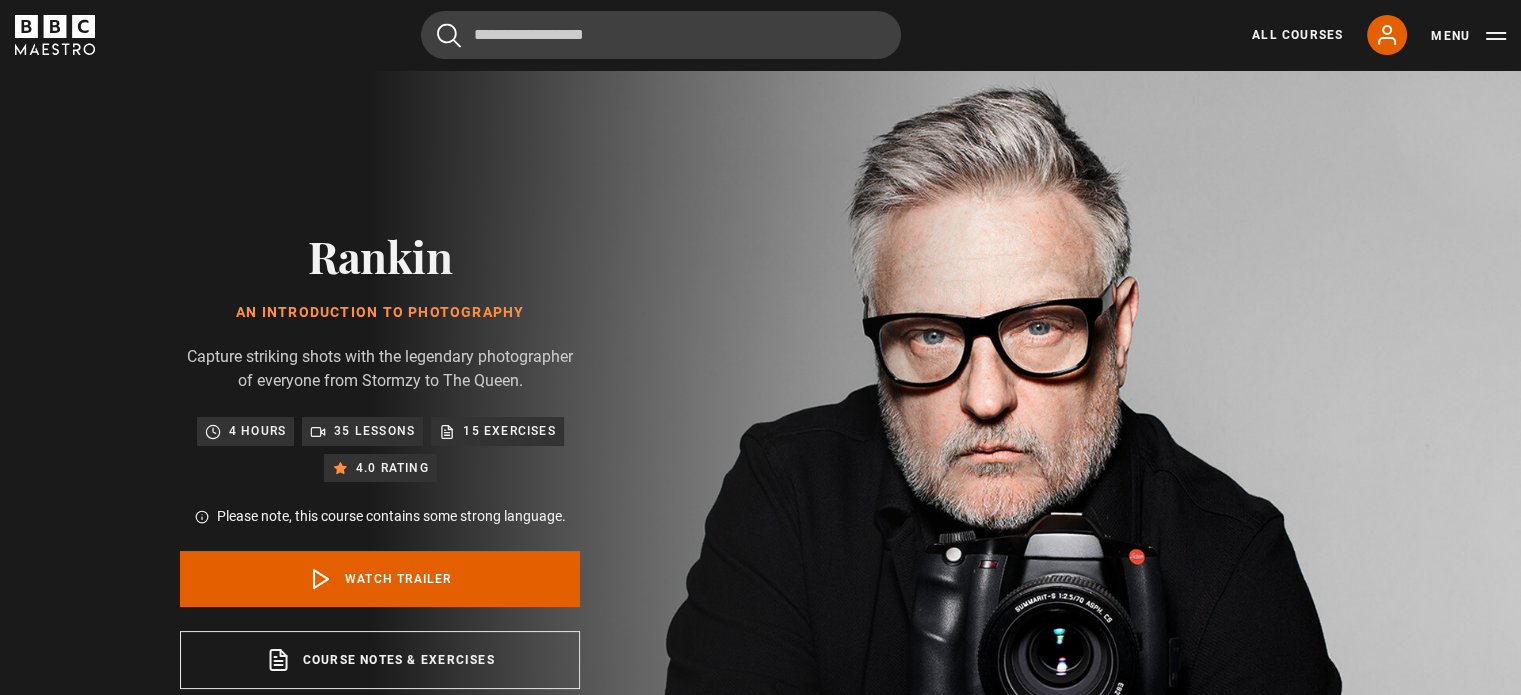 click on "Rankin" at bounding box center [380, 255] 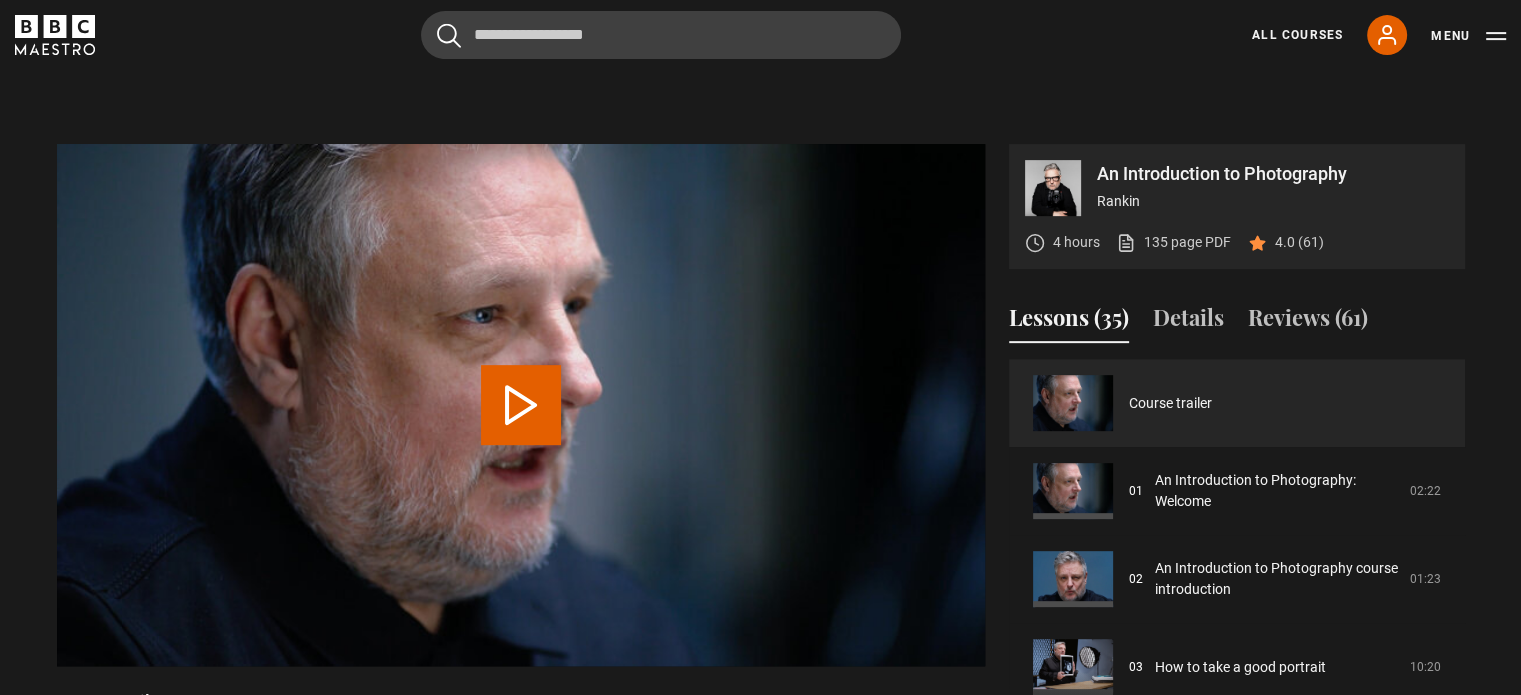 scroll, scrollTop: 800, scrollLeft: 0, axis: vertical 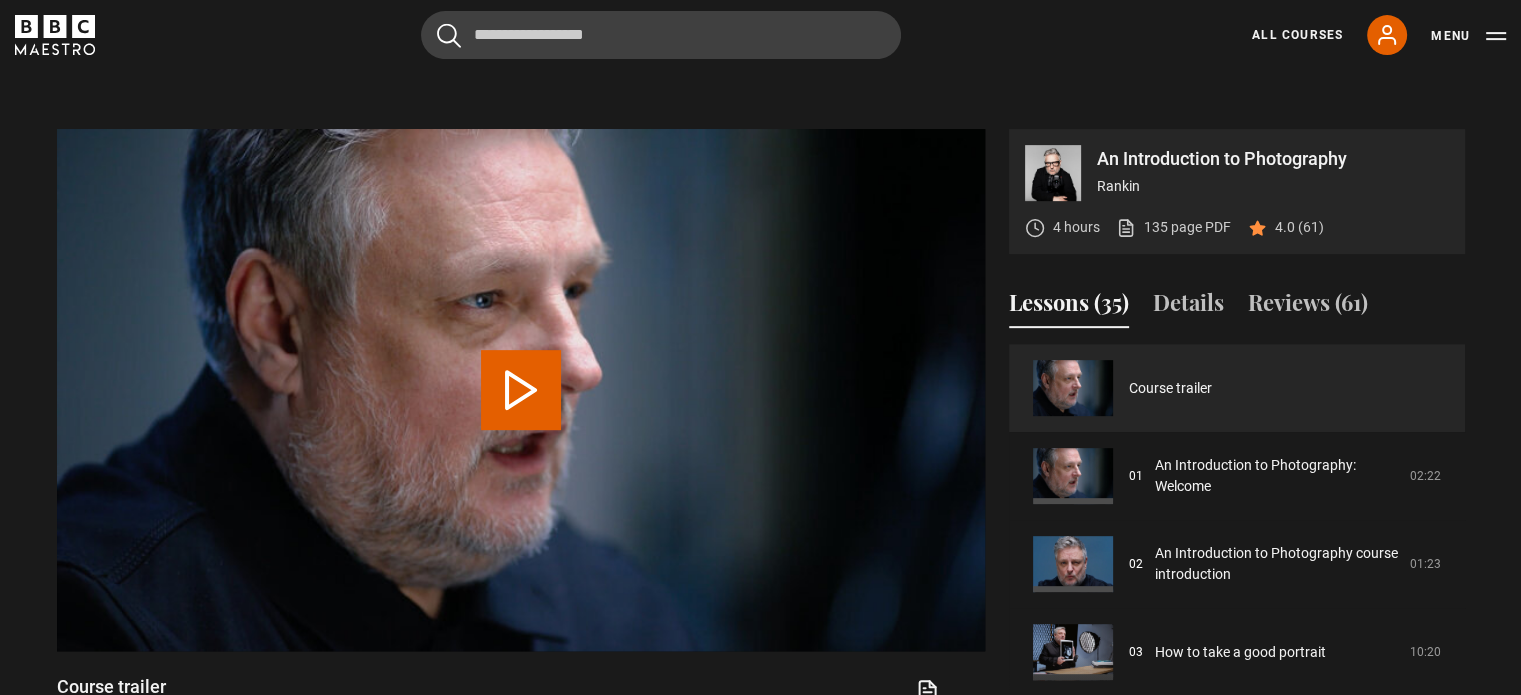 click on "Menu" at bounding box center [1468, 35] 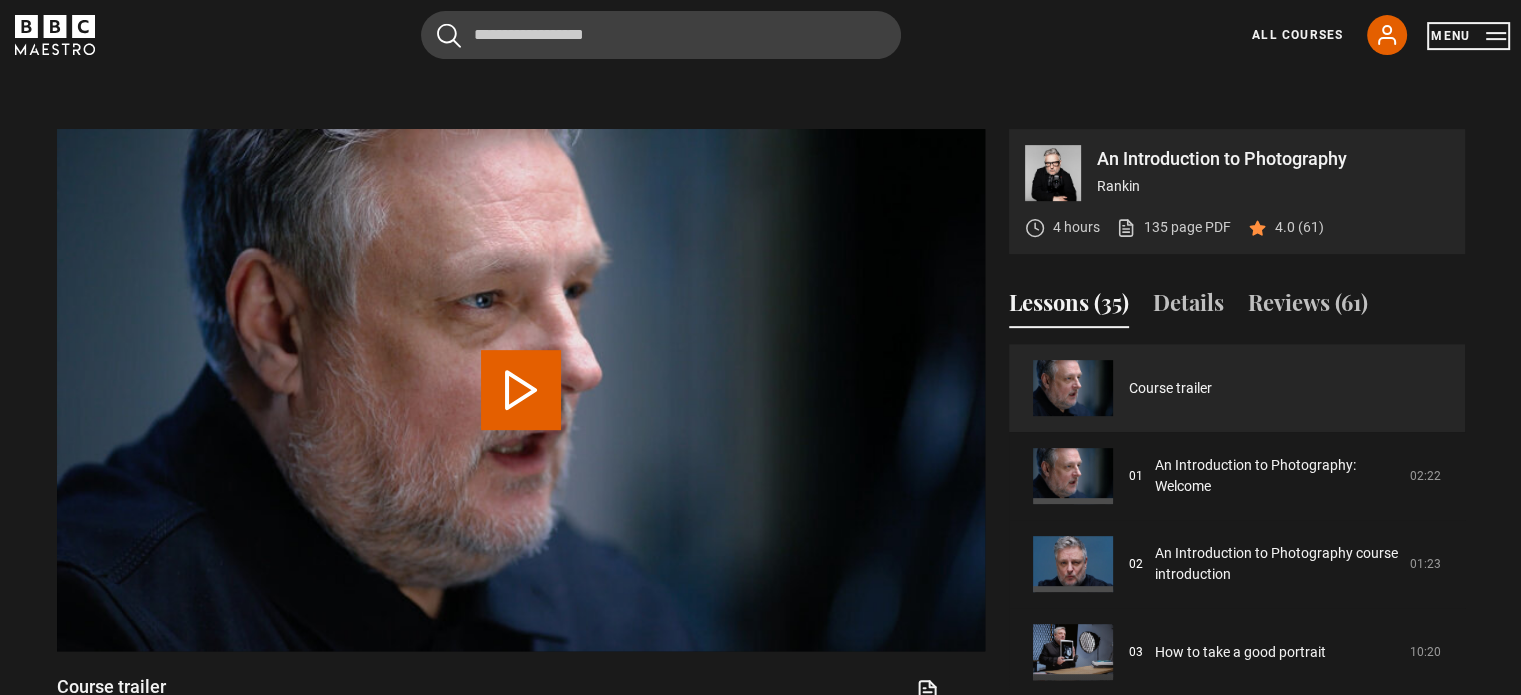 click on "Menu" at bounding box center [1468, 36] 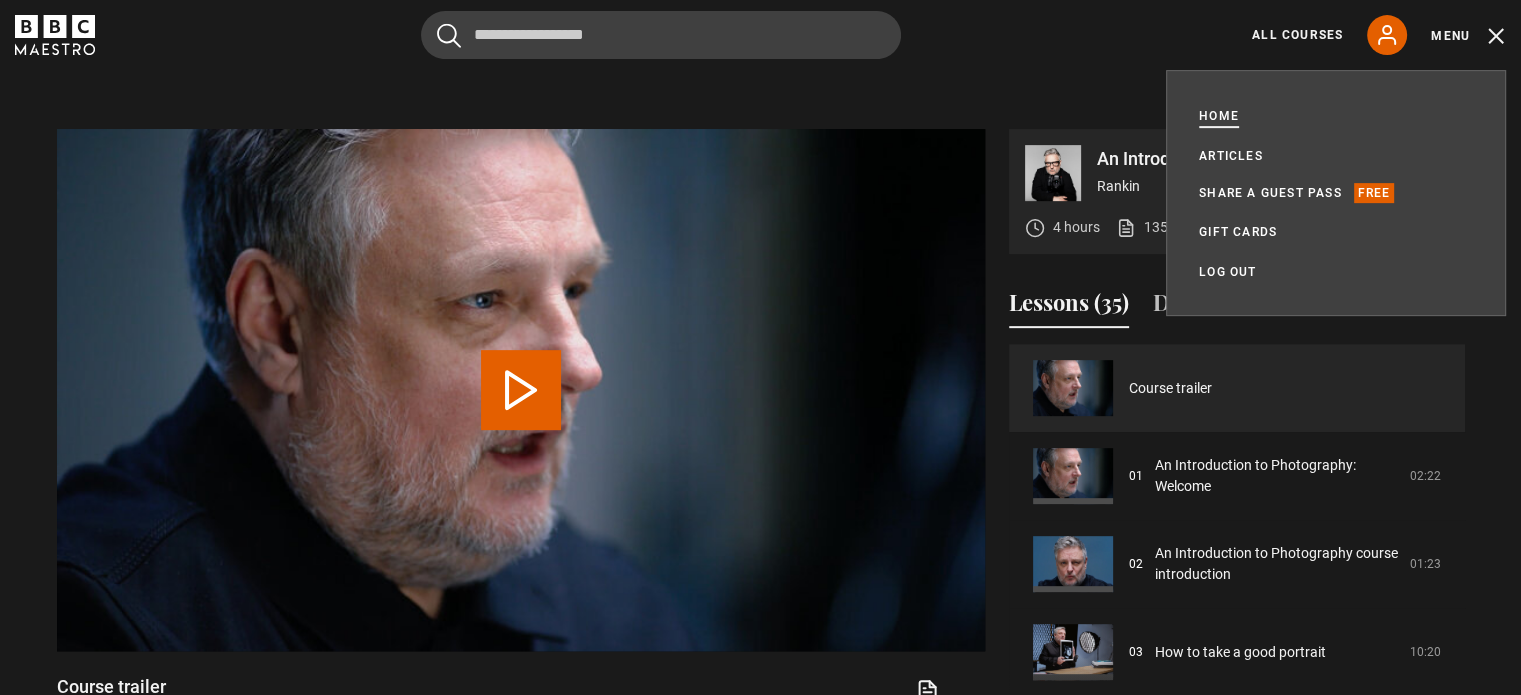 click on "Home" at bounding box center (1219, 116) 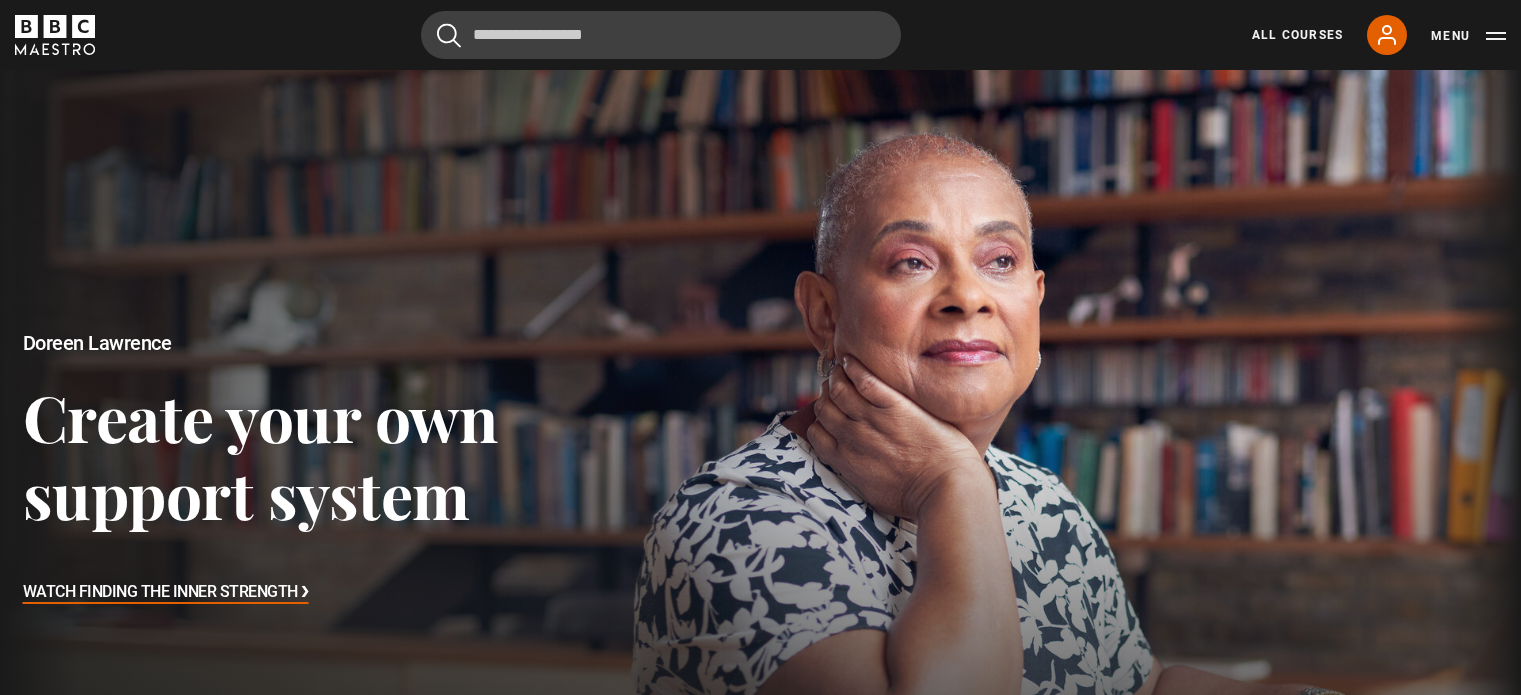 scroll, scrollTop: 0, scrollLeft: 0, axis: both 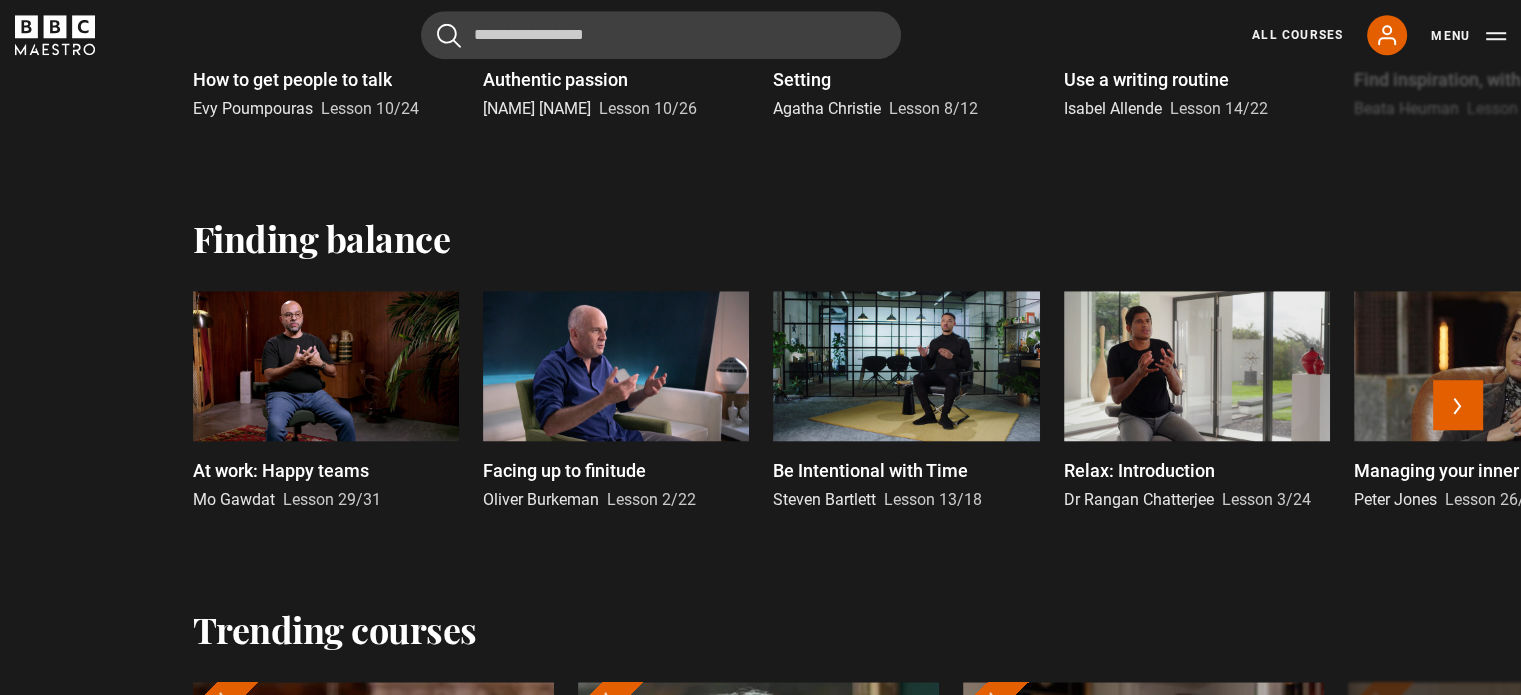 click at bounding box center (906, 366) 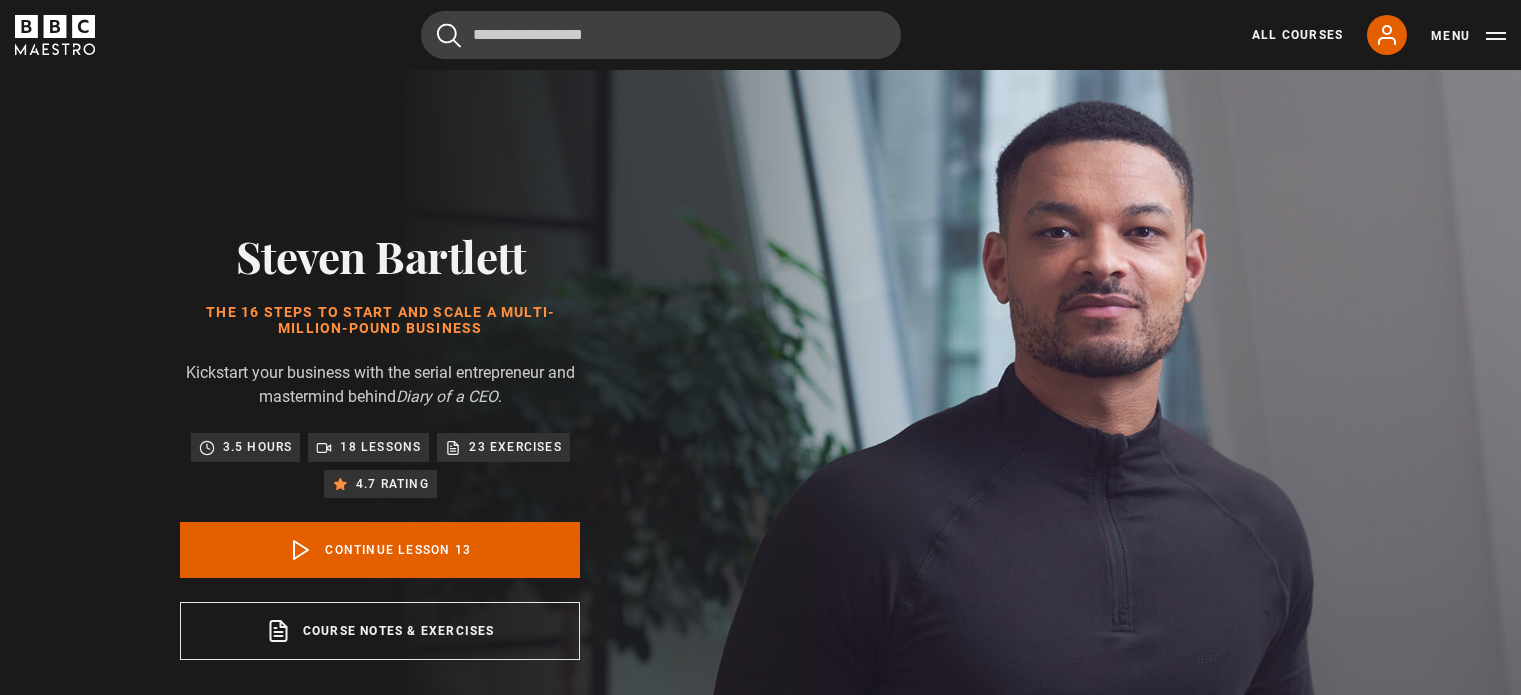 scroll, scrollTop: 820, scrollLeft: 0, axis: vertical 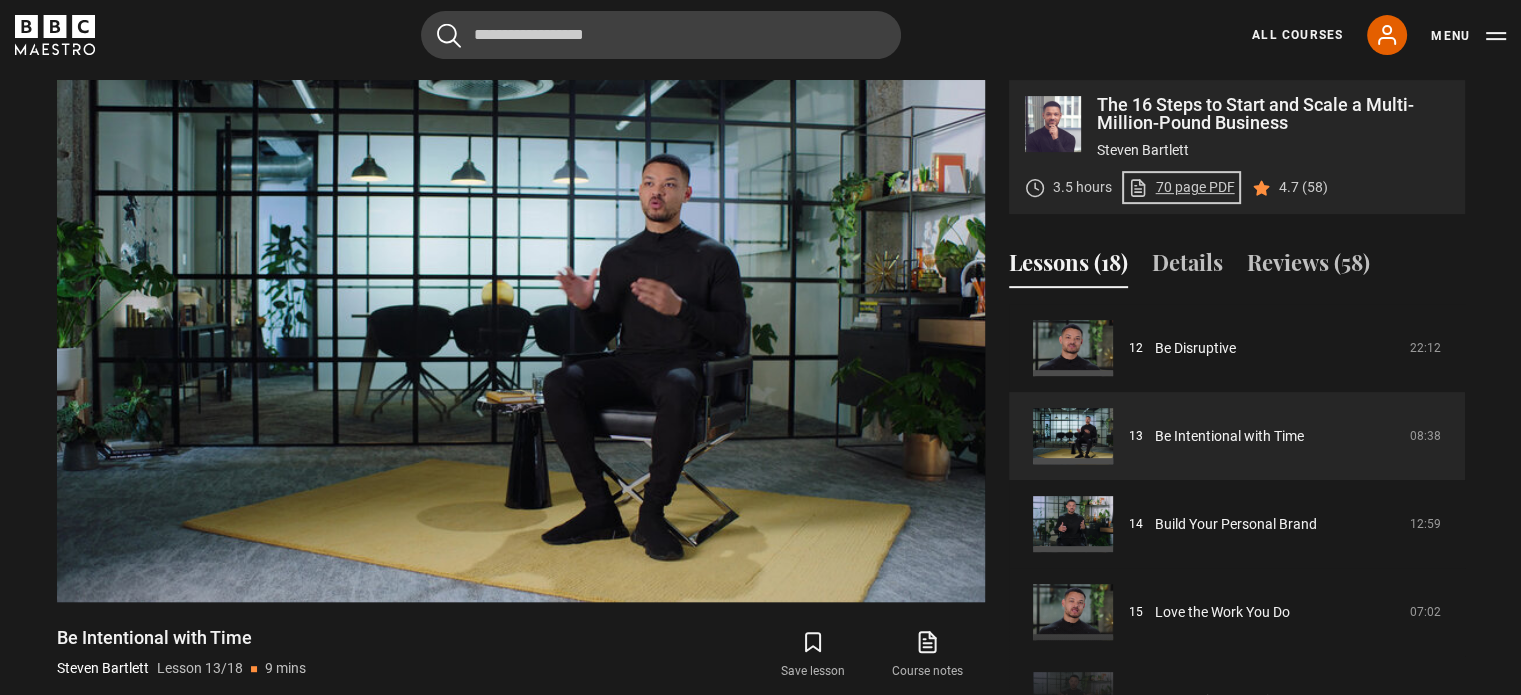 click on "70 page PDF
(opens in new tab)" at bounding box center [1181, 187] 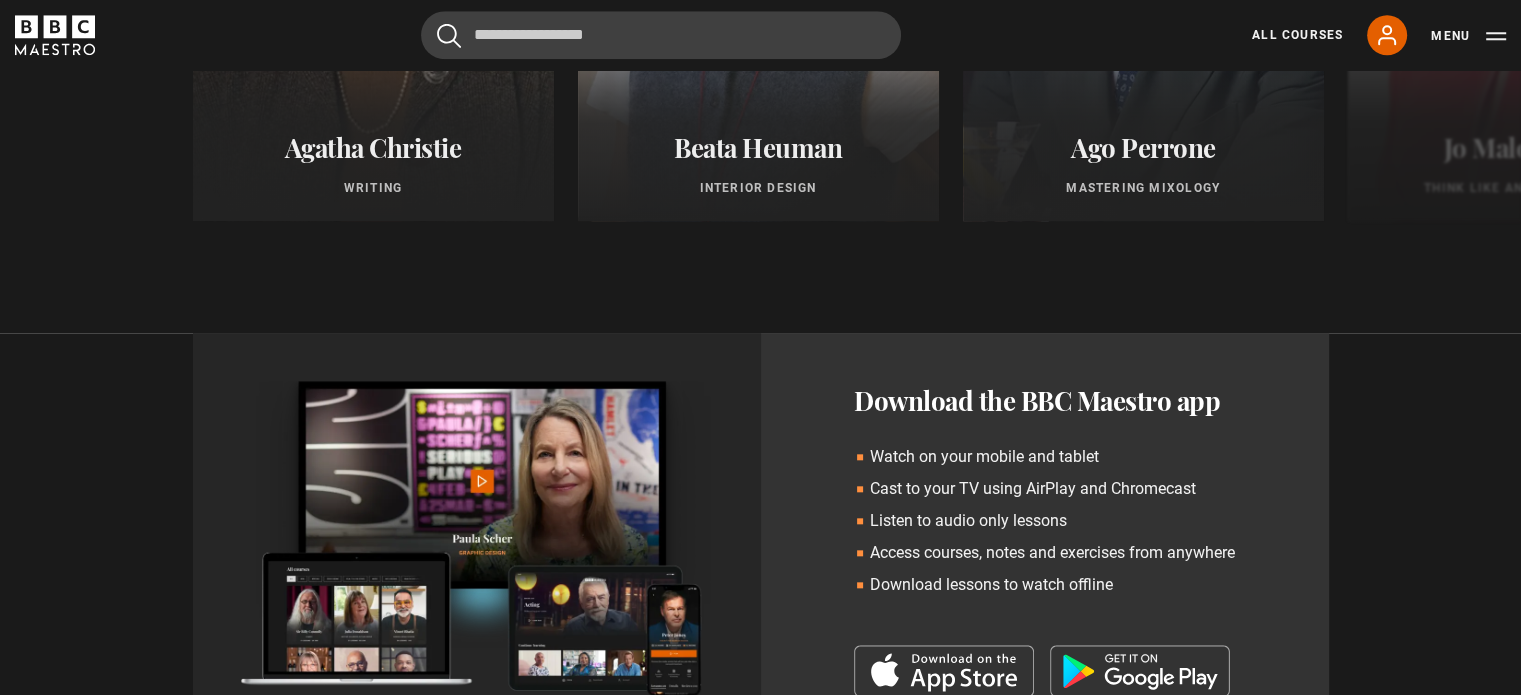 scroll, scrollTop: 2020, scrollLeft: 0, axis: vertical 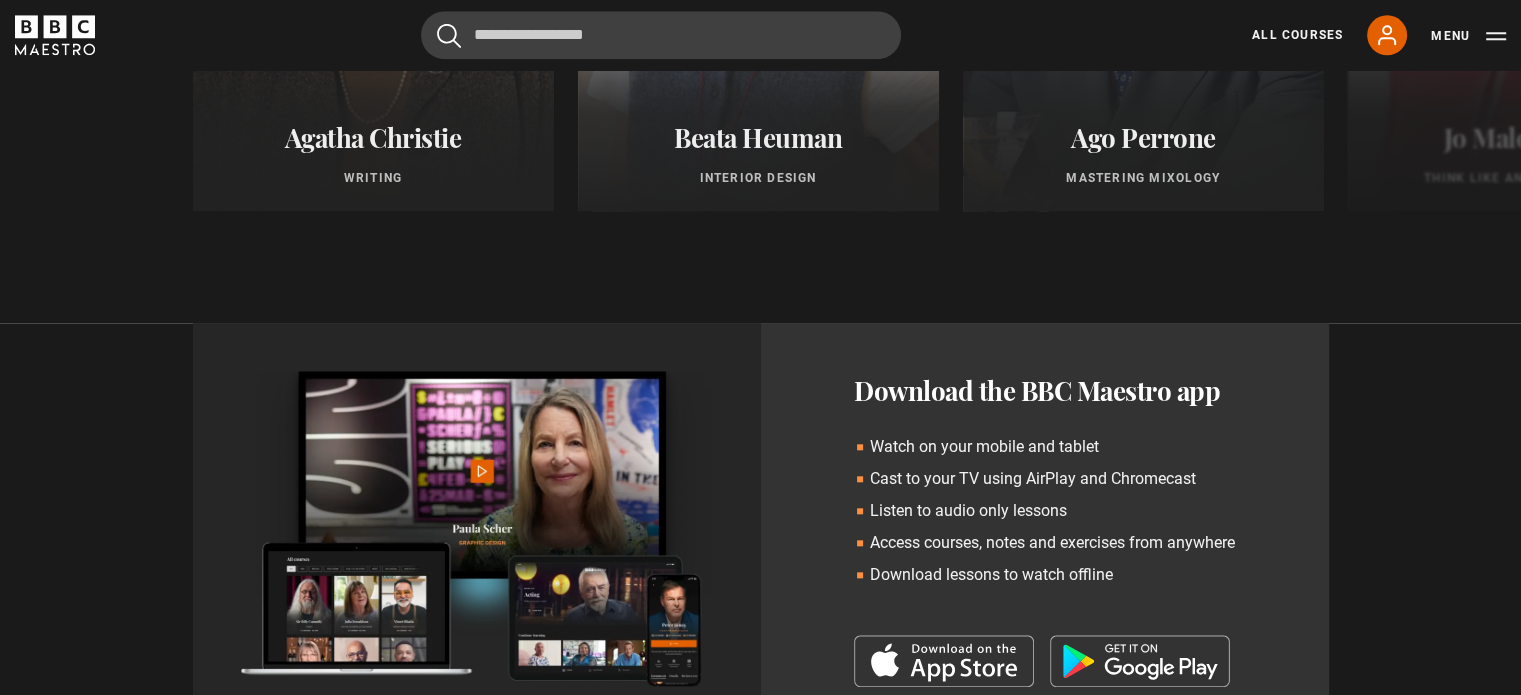 click at bounding box center (1140, 661) 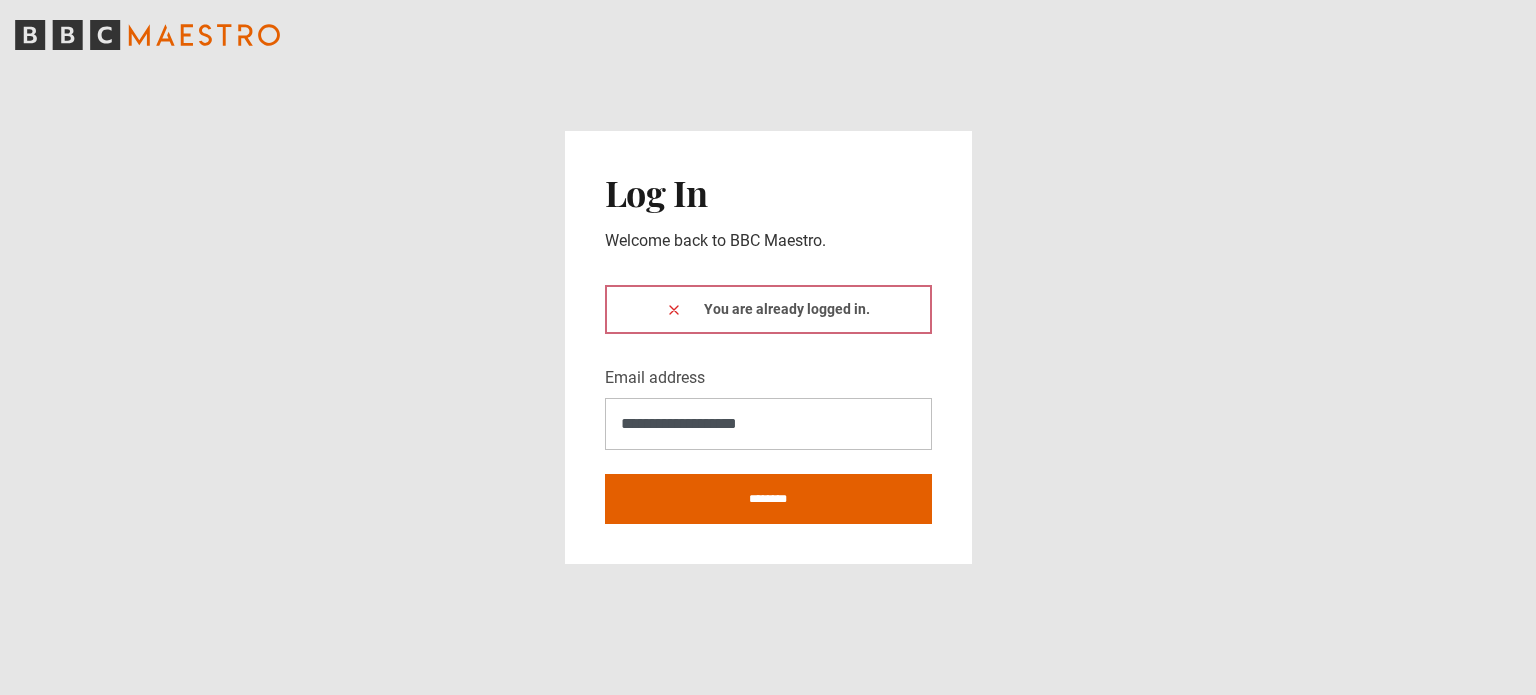 scroll, scrollTop: 0, scrollLeft: 0, axis: both 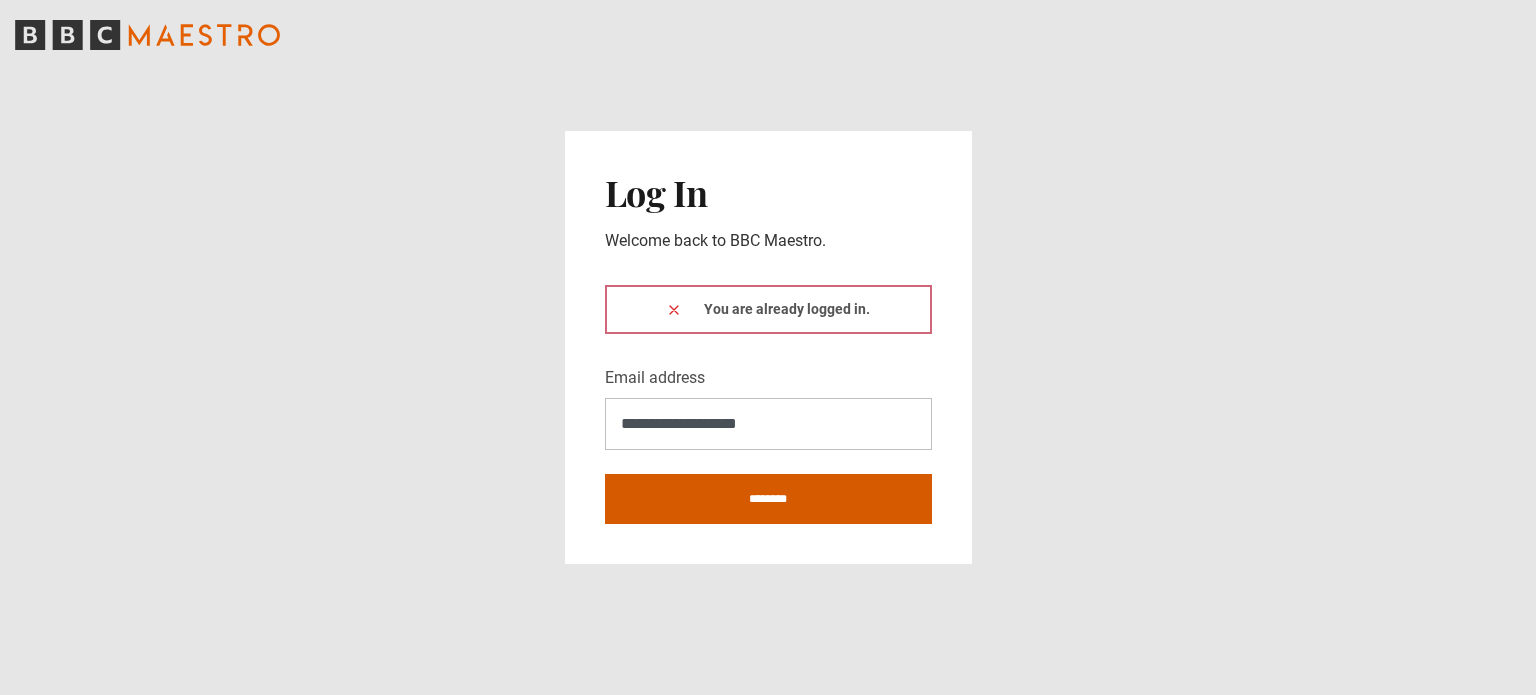 click on "********" at bounding box center [768, 499] 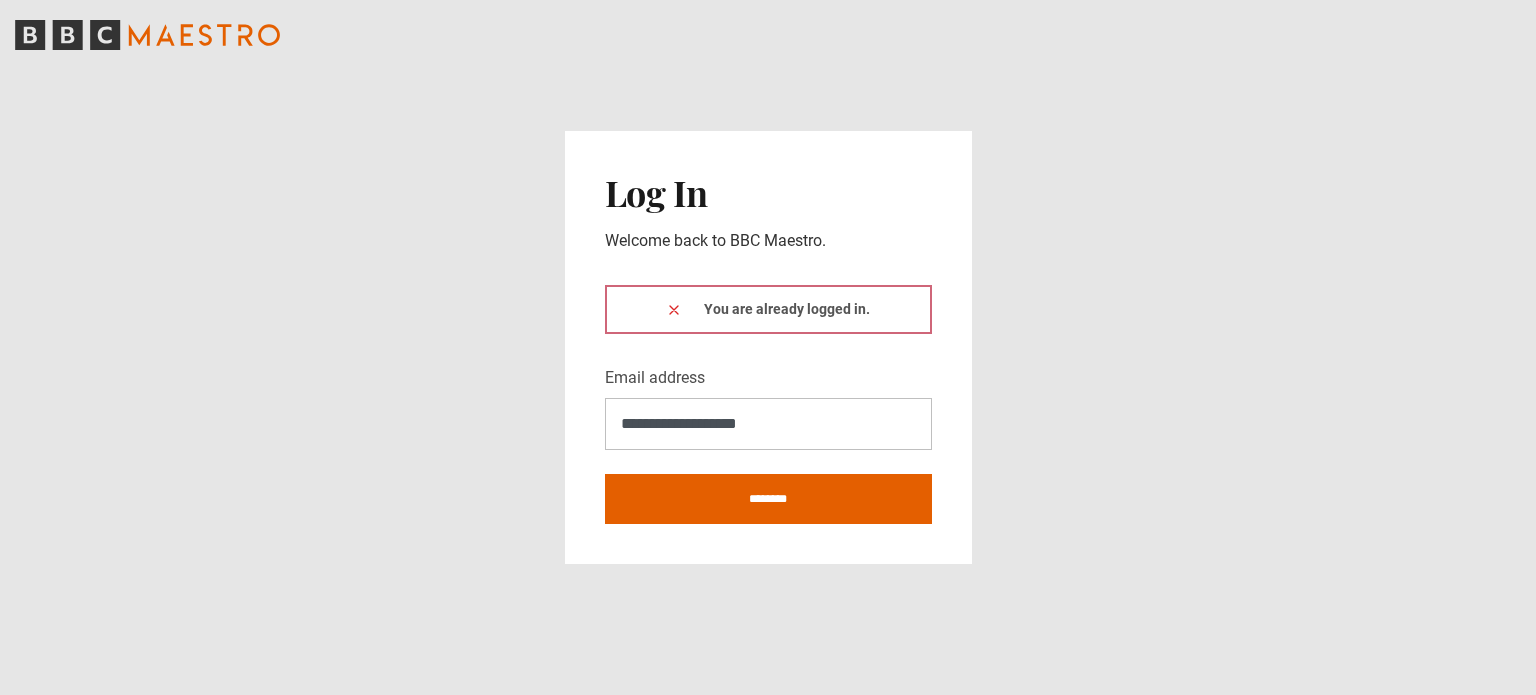 scroll, scrollTop: 0, scrollLeft: 0, axis: both 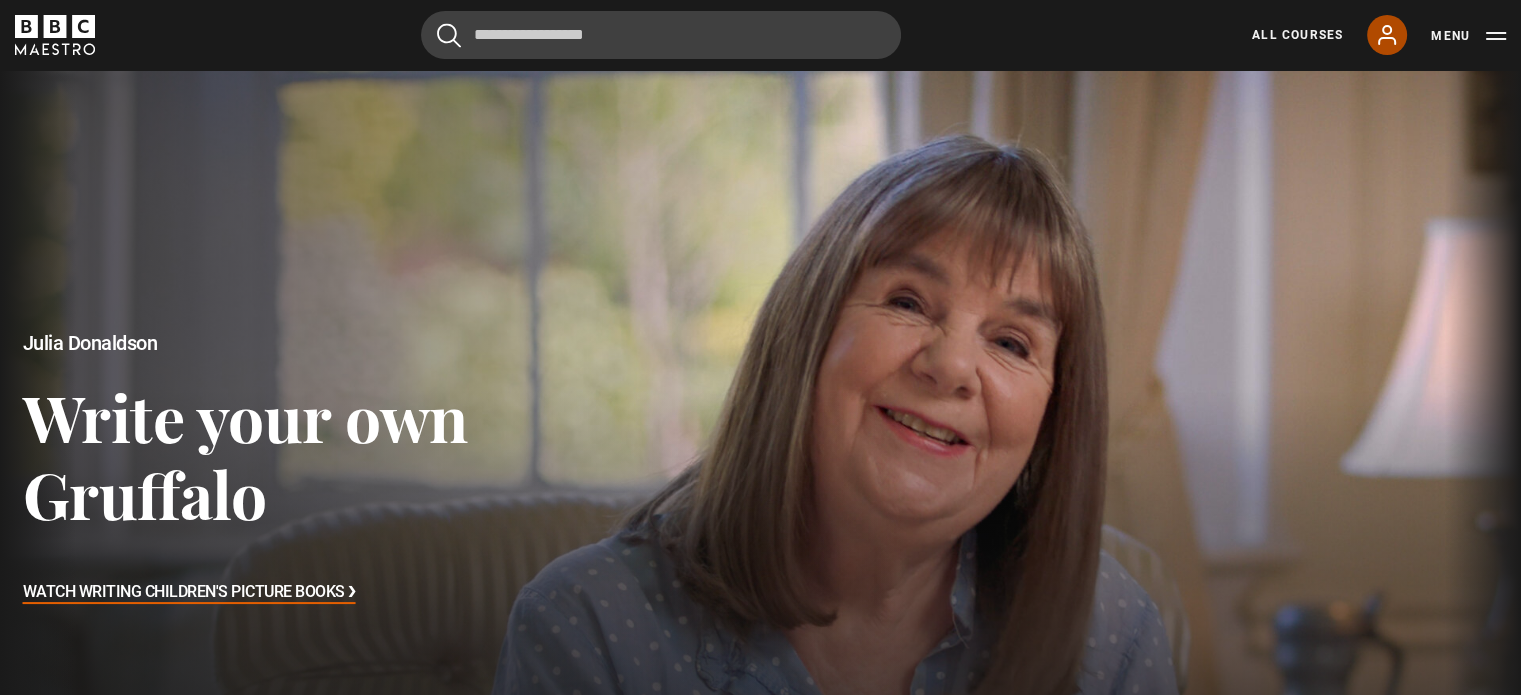 click 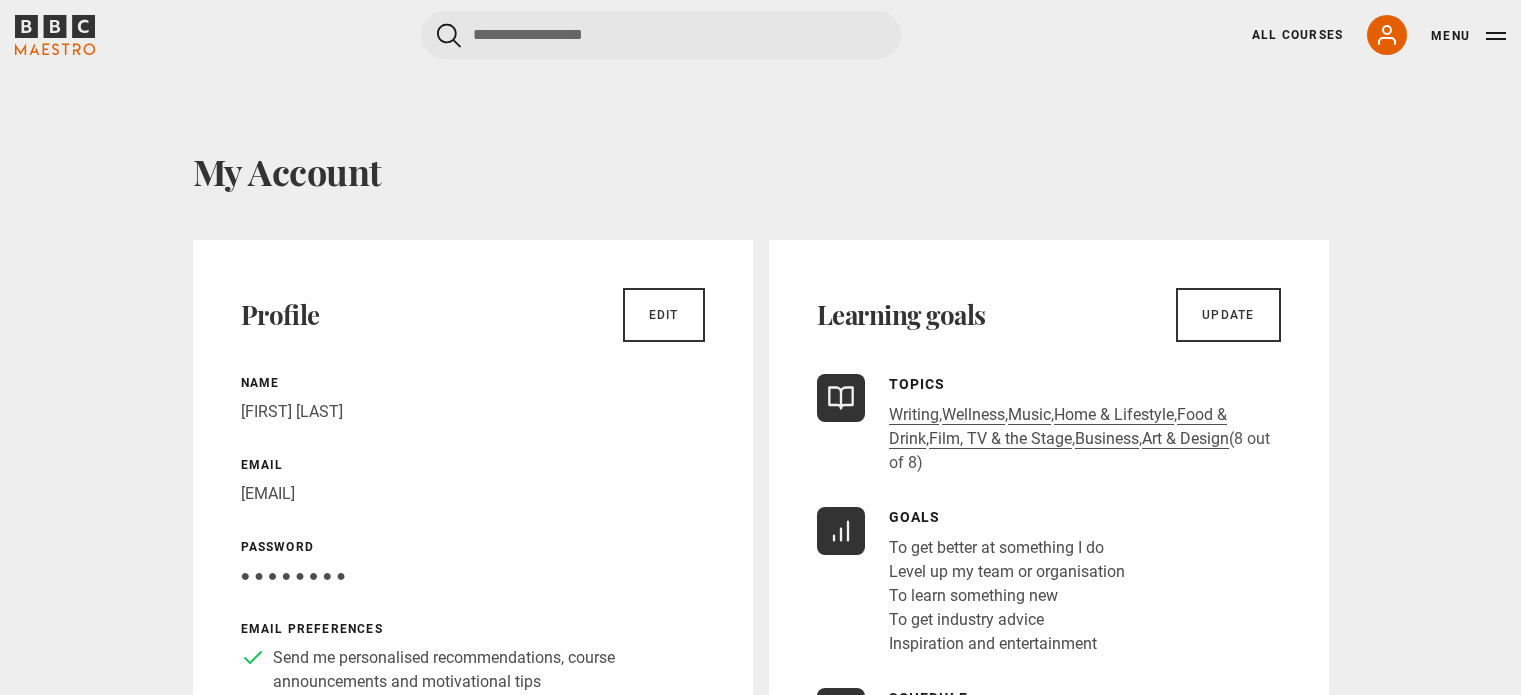 scroll, scrollTop: 0, scrollLeft: 0, axis: both 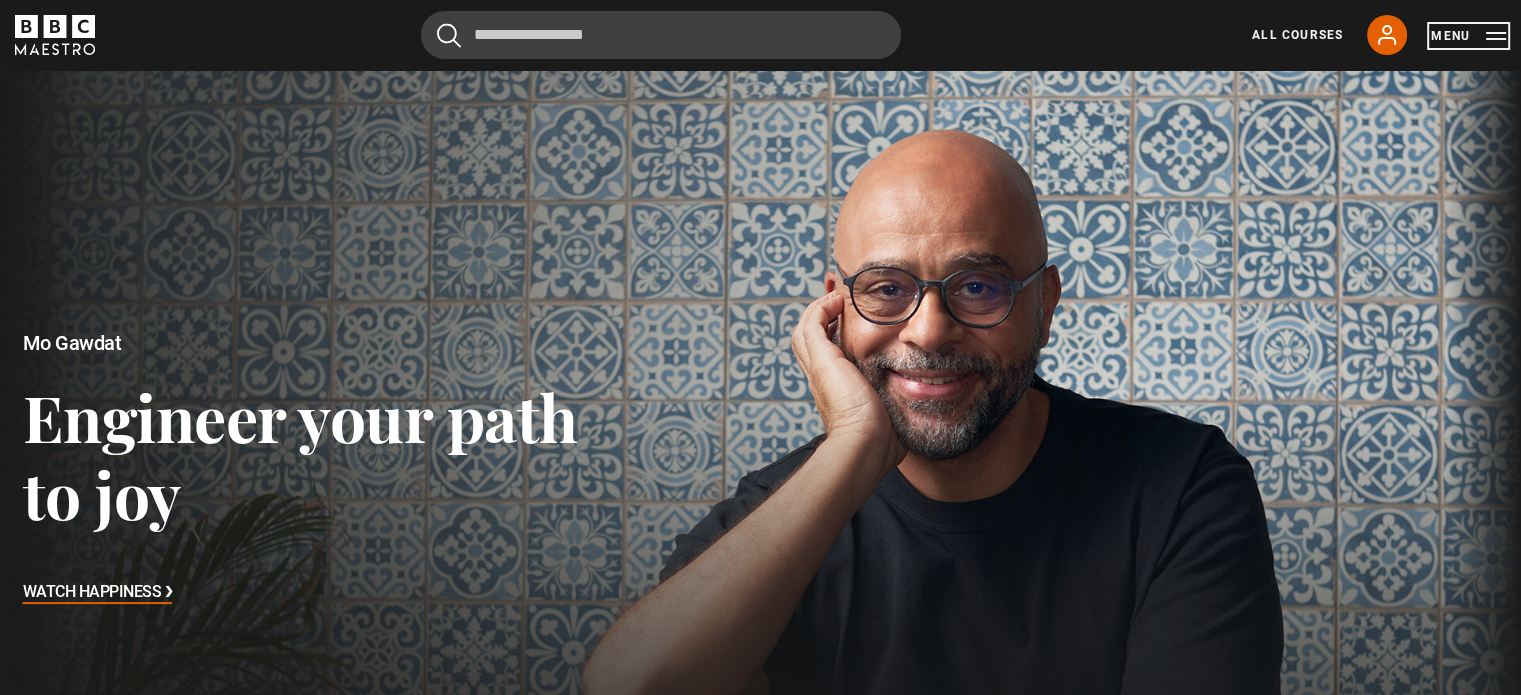 click on "Menu" at bounding box center (1468, 36) 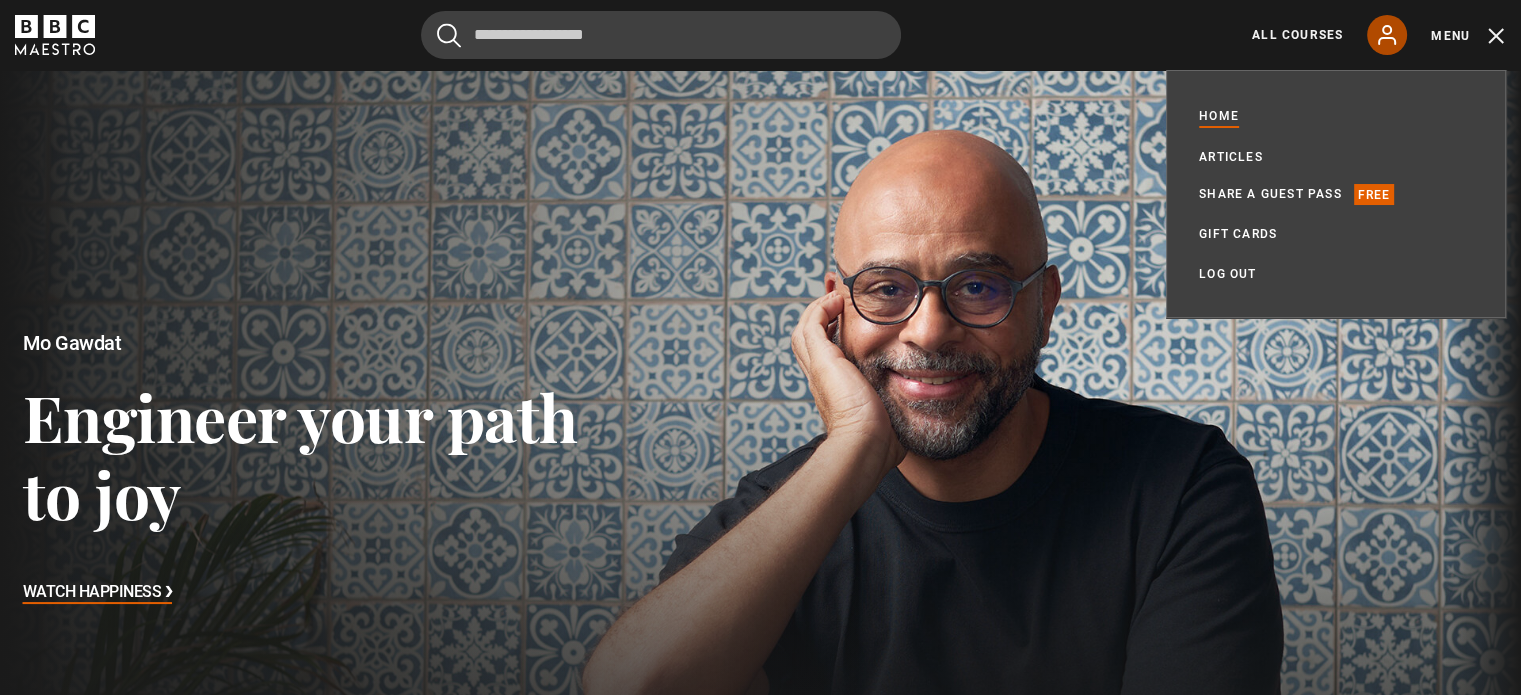 click 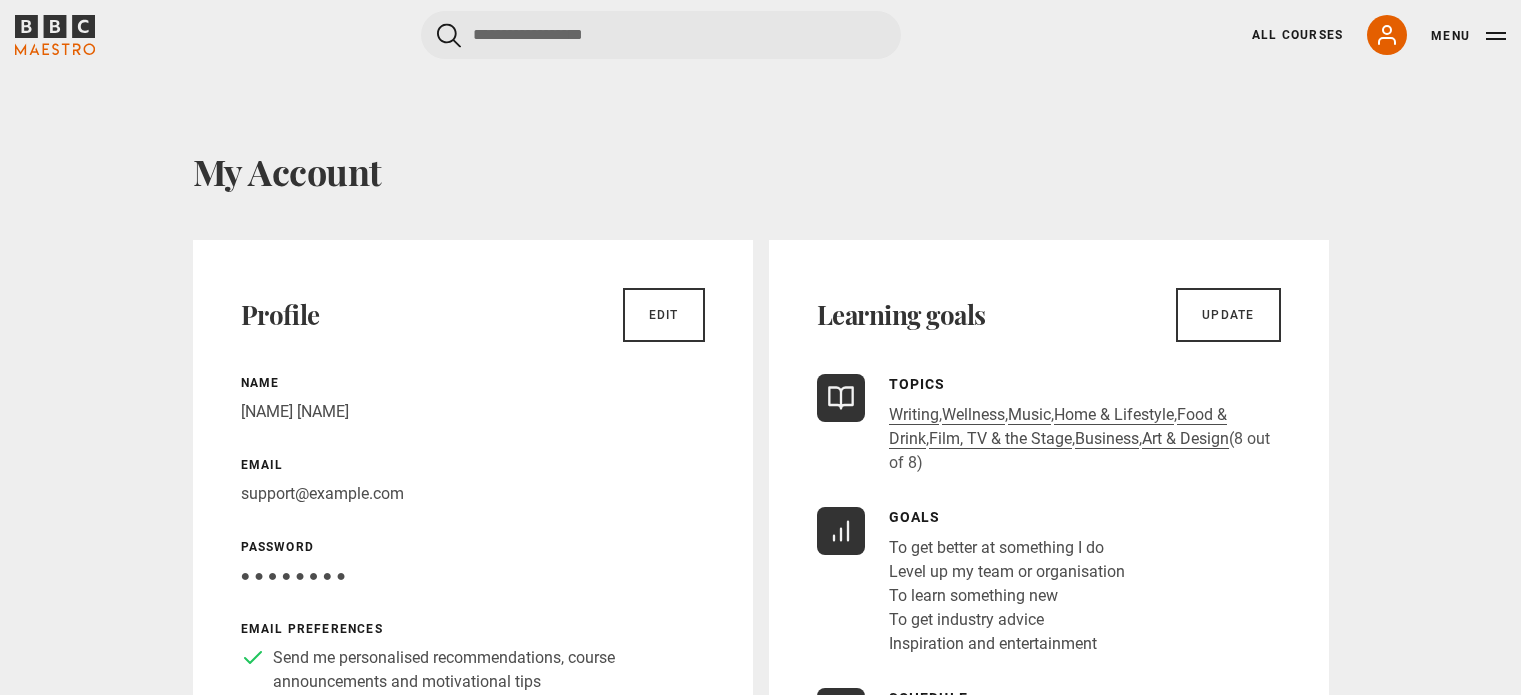 scroll, scrollTop: 0, scrollLeft: 0, axis: both 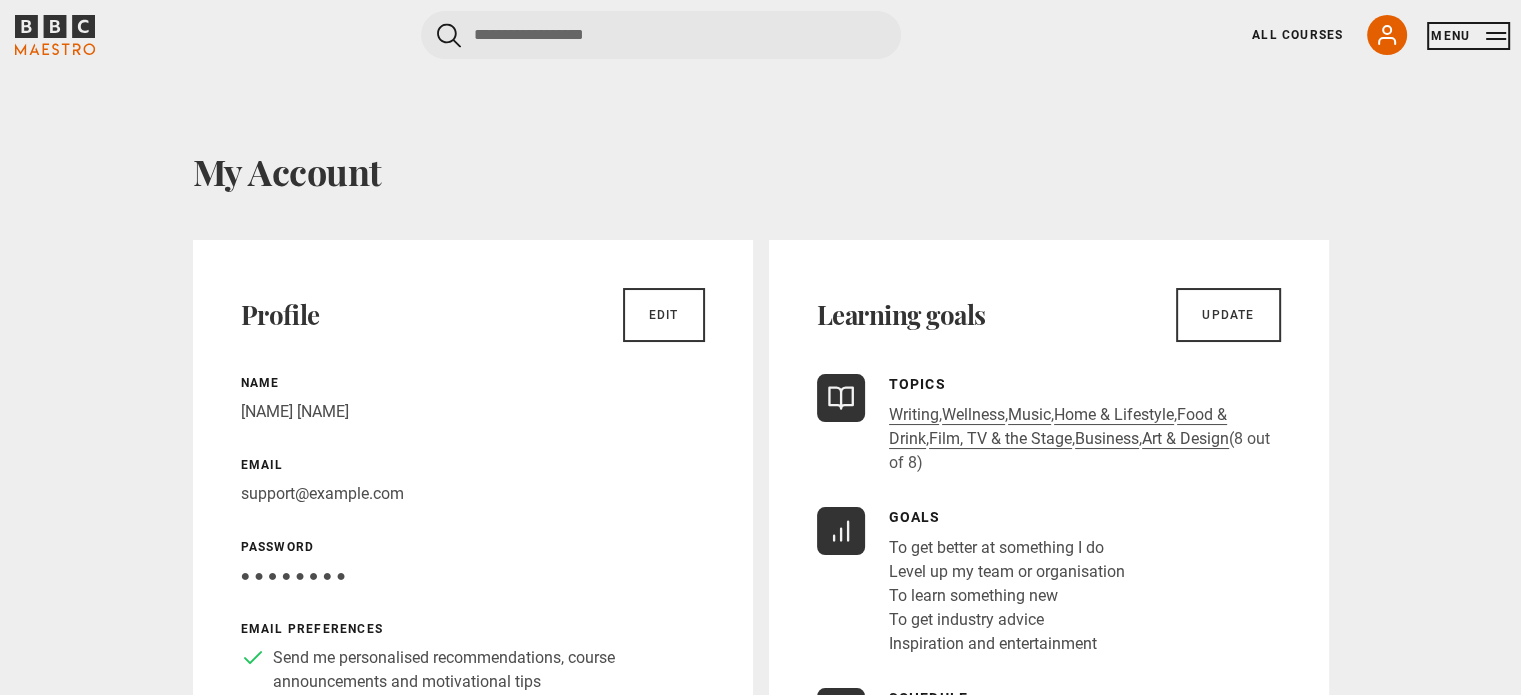 click on "Menu" at bounding box center (1468, 36) 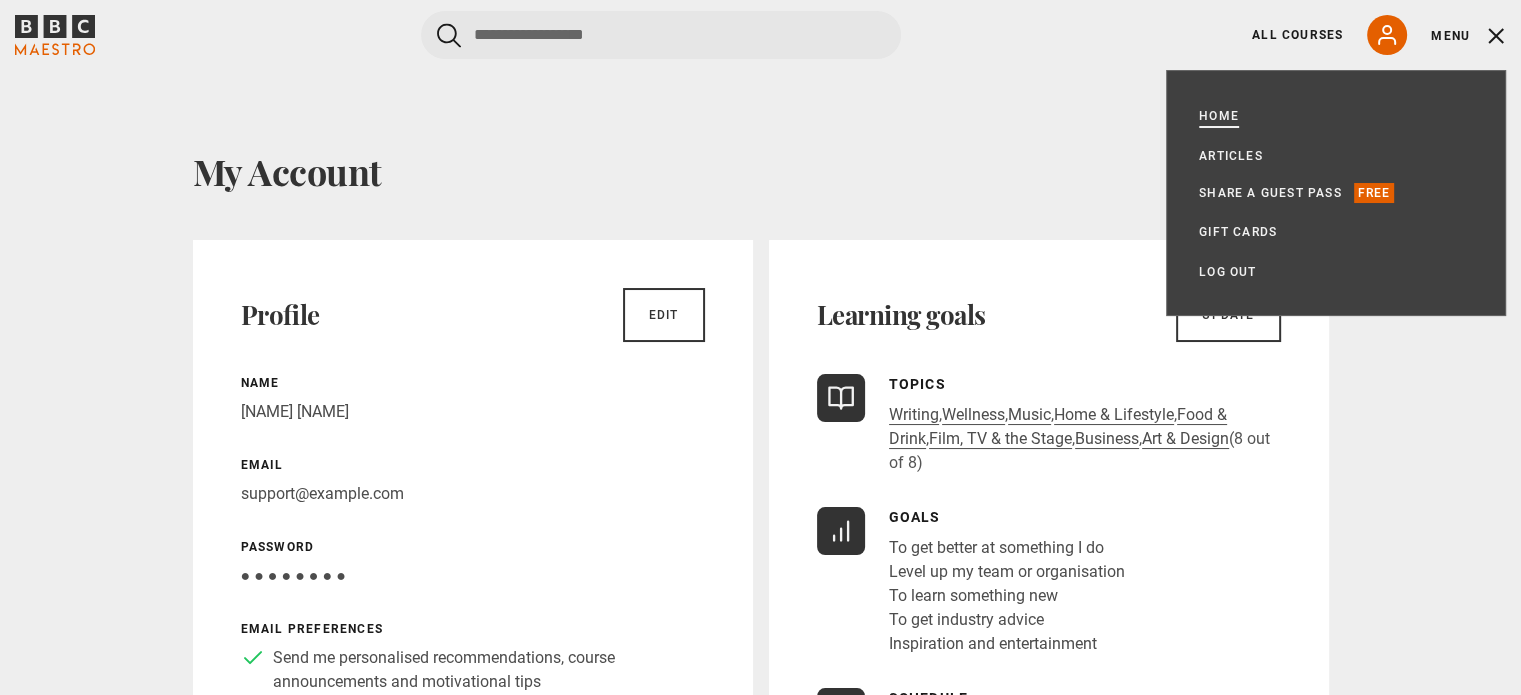 click on "Home" at bounding box center [1219, 116] 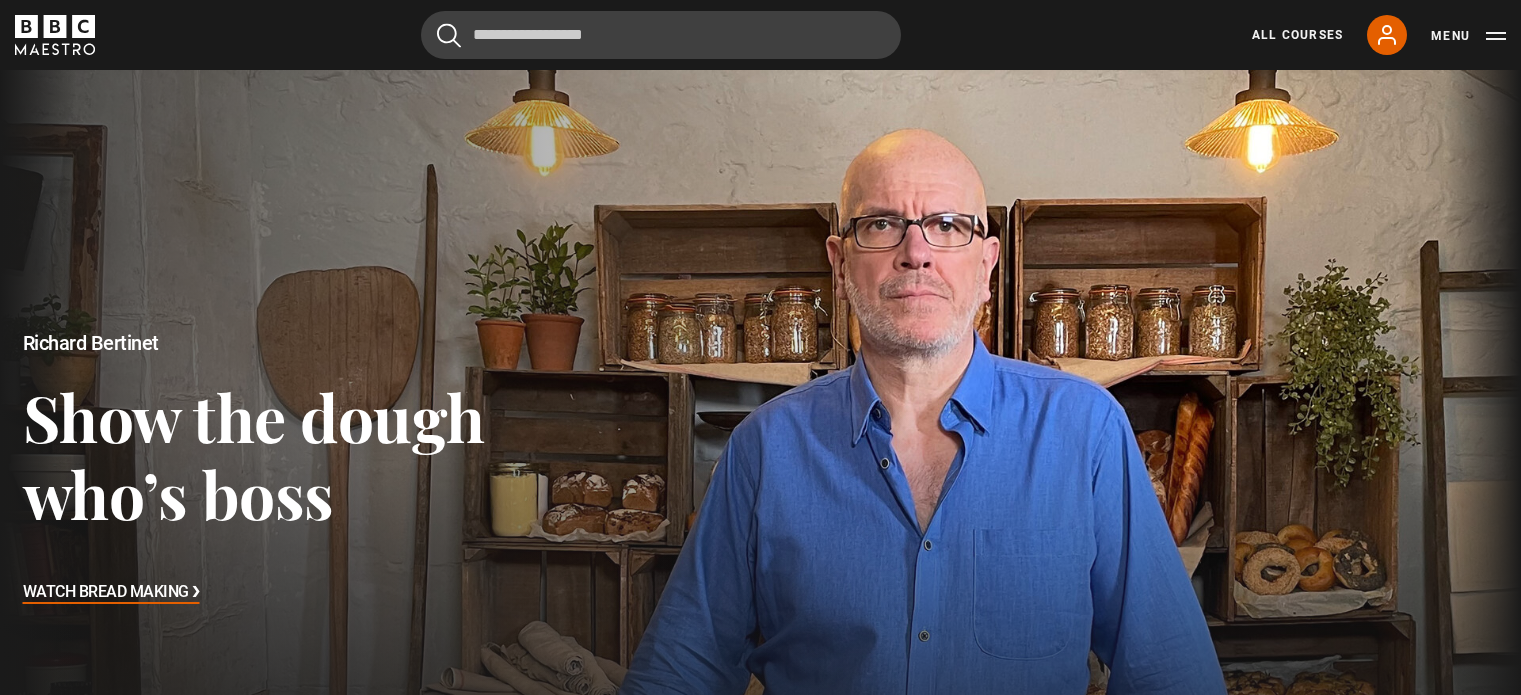 scroll, scrollTop: 0, scrollLeft: 0, axis: both 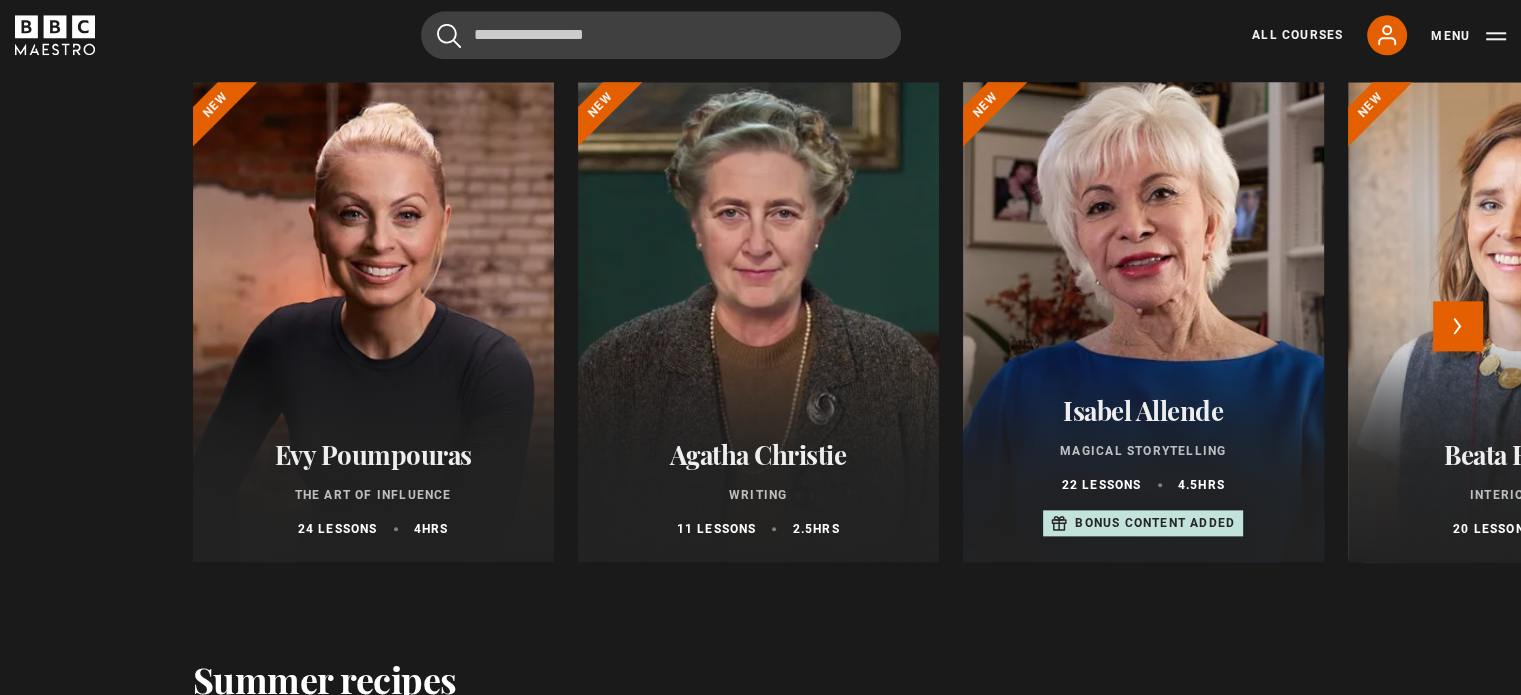 click at bounding box center (1143, 322) 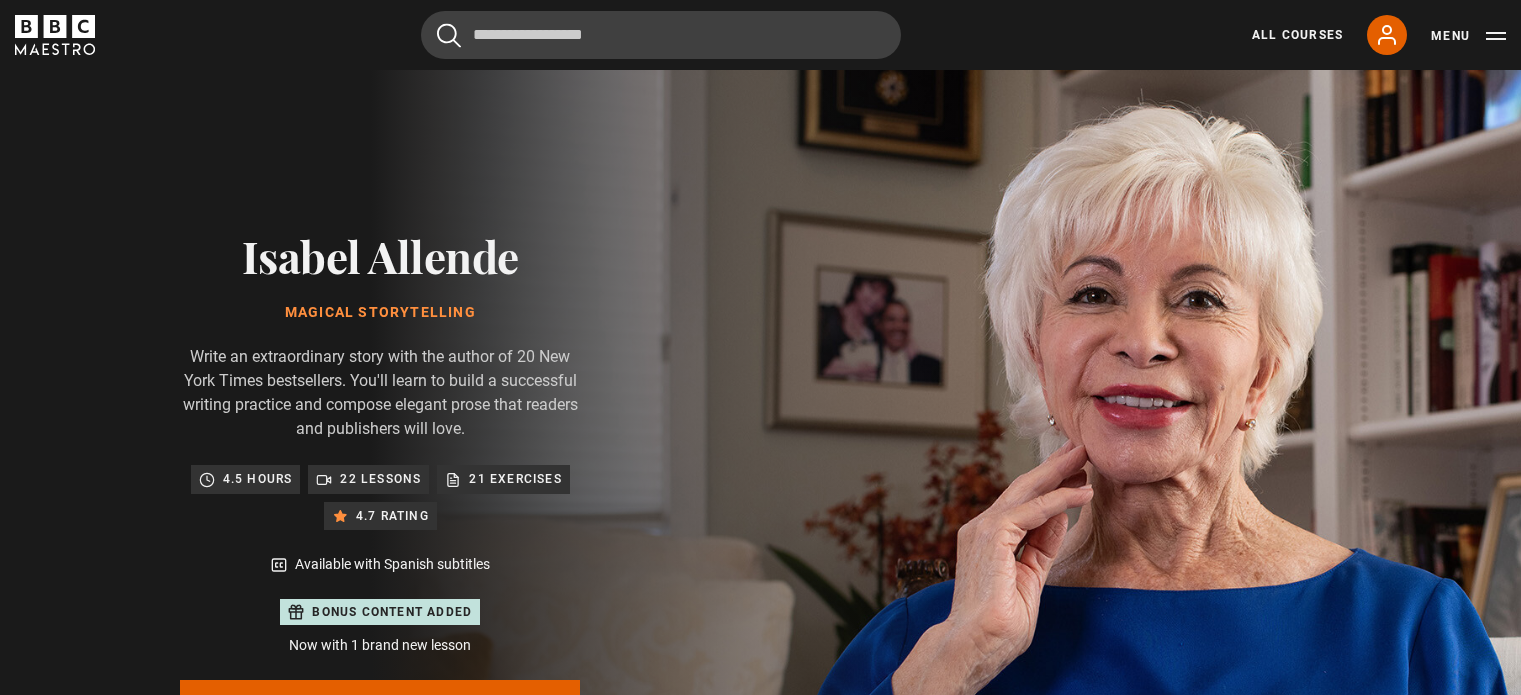 scroll, scrollTop: 0, scrollLeft: 0, axis: both 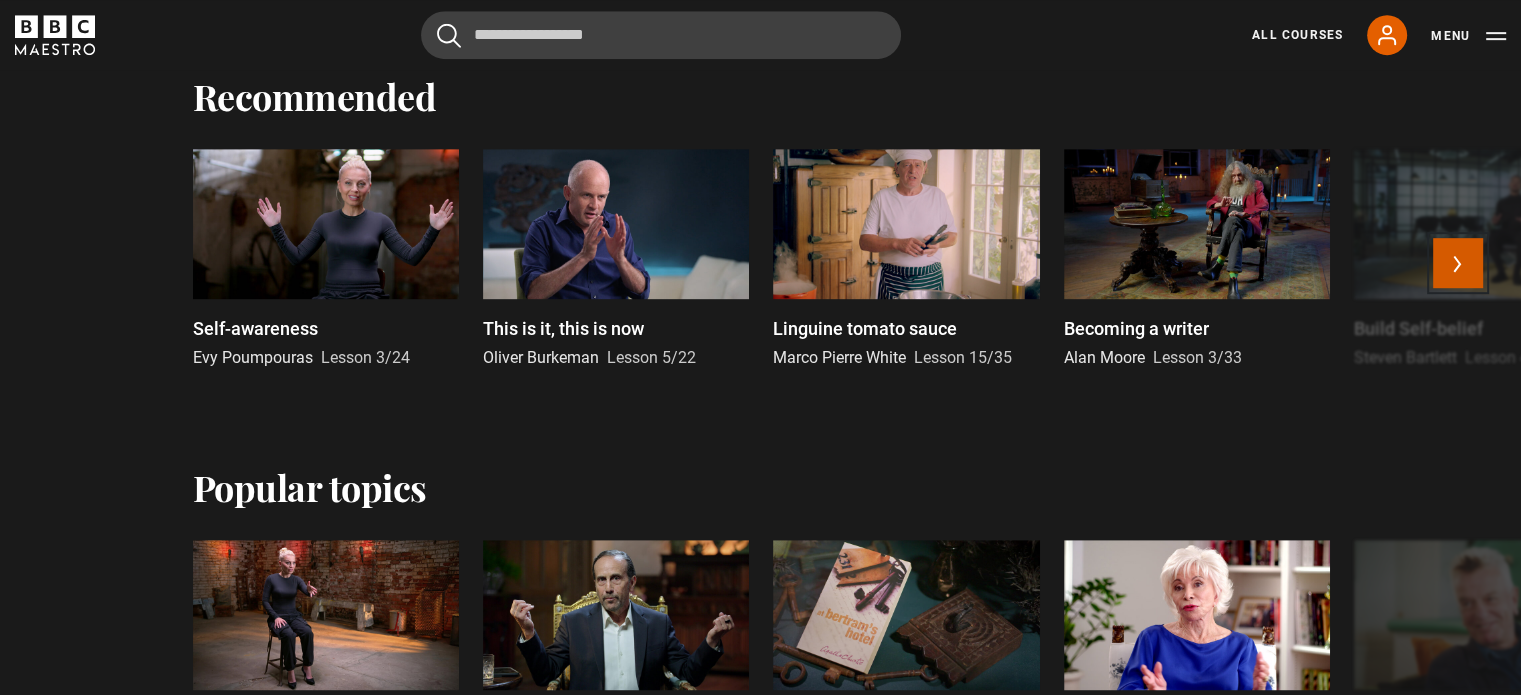 click on "Next" at bounding box center [1458, 263] 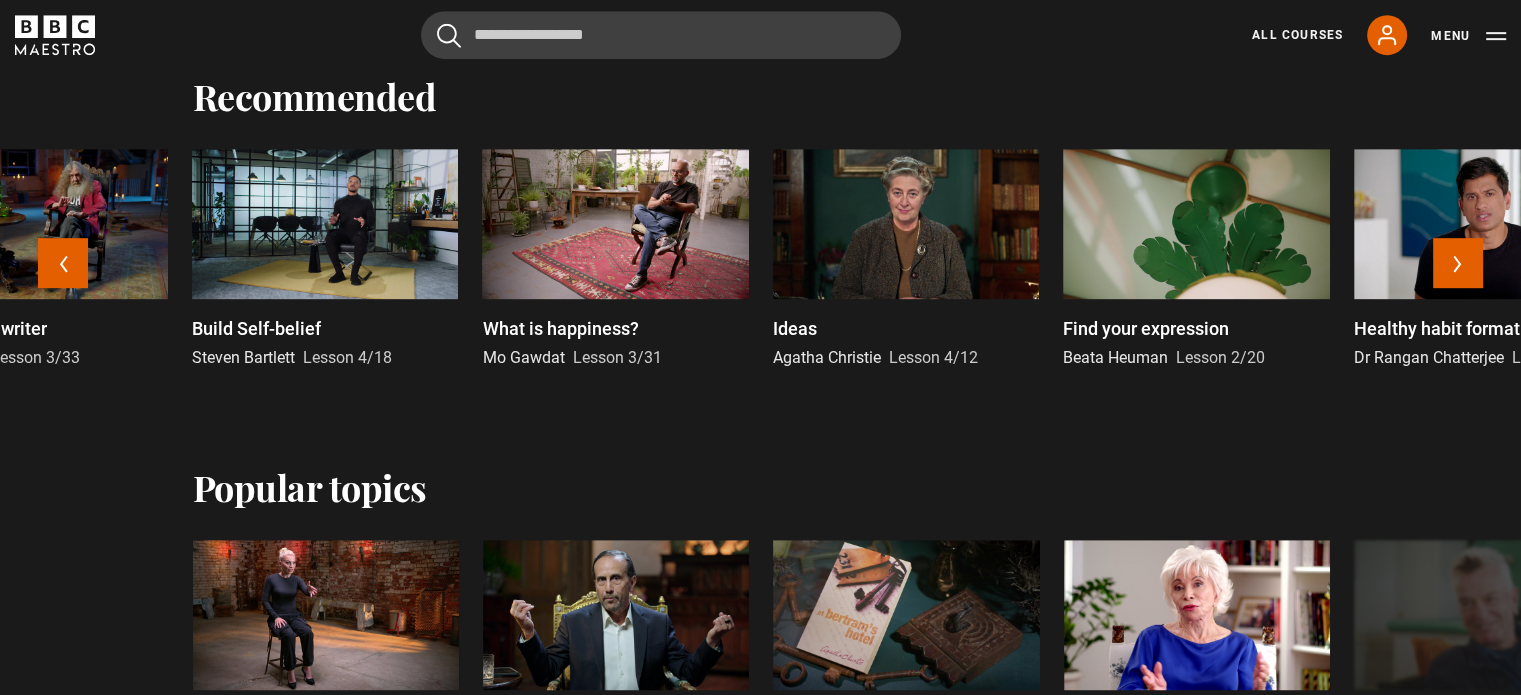 click at bounding box center [325, 224] 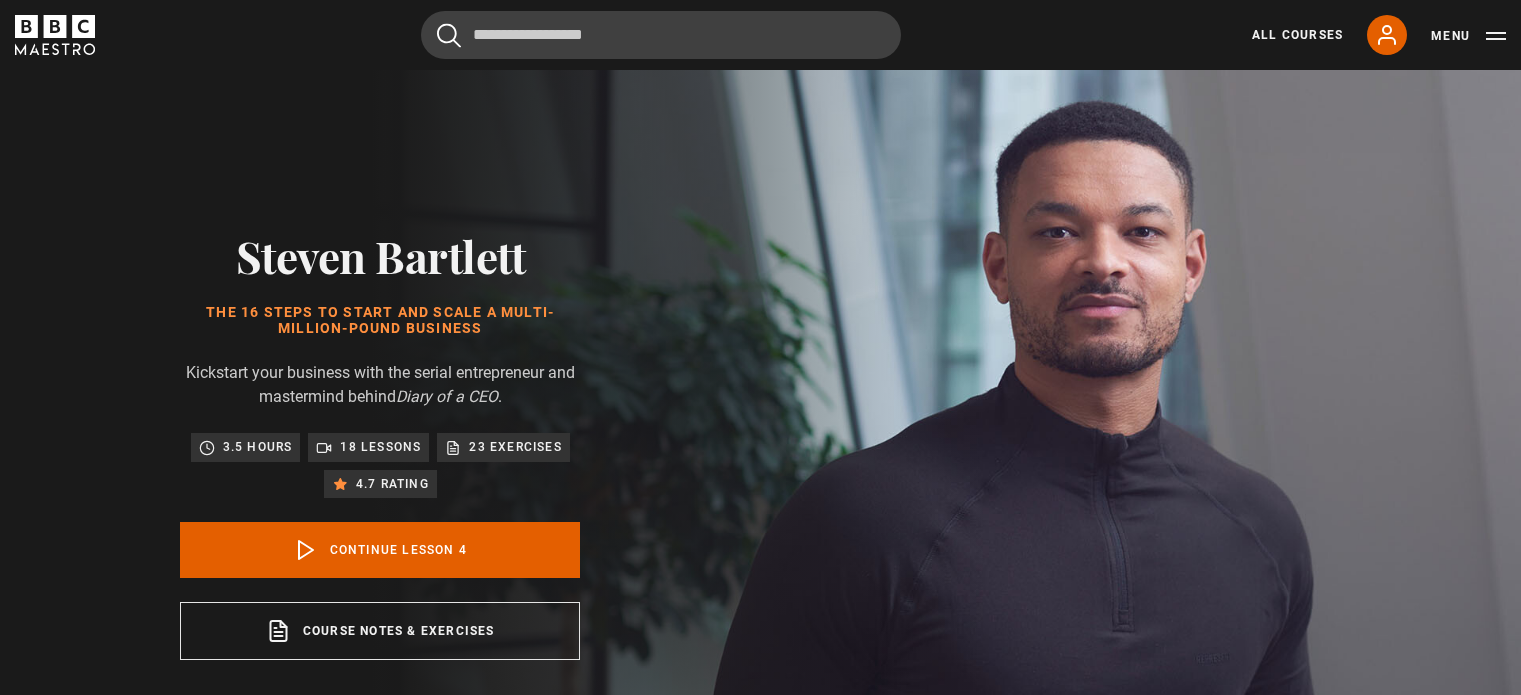 scroll, scrollTop: 820, scrollLeft: 0, axis: vertical 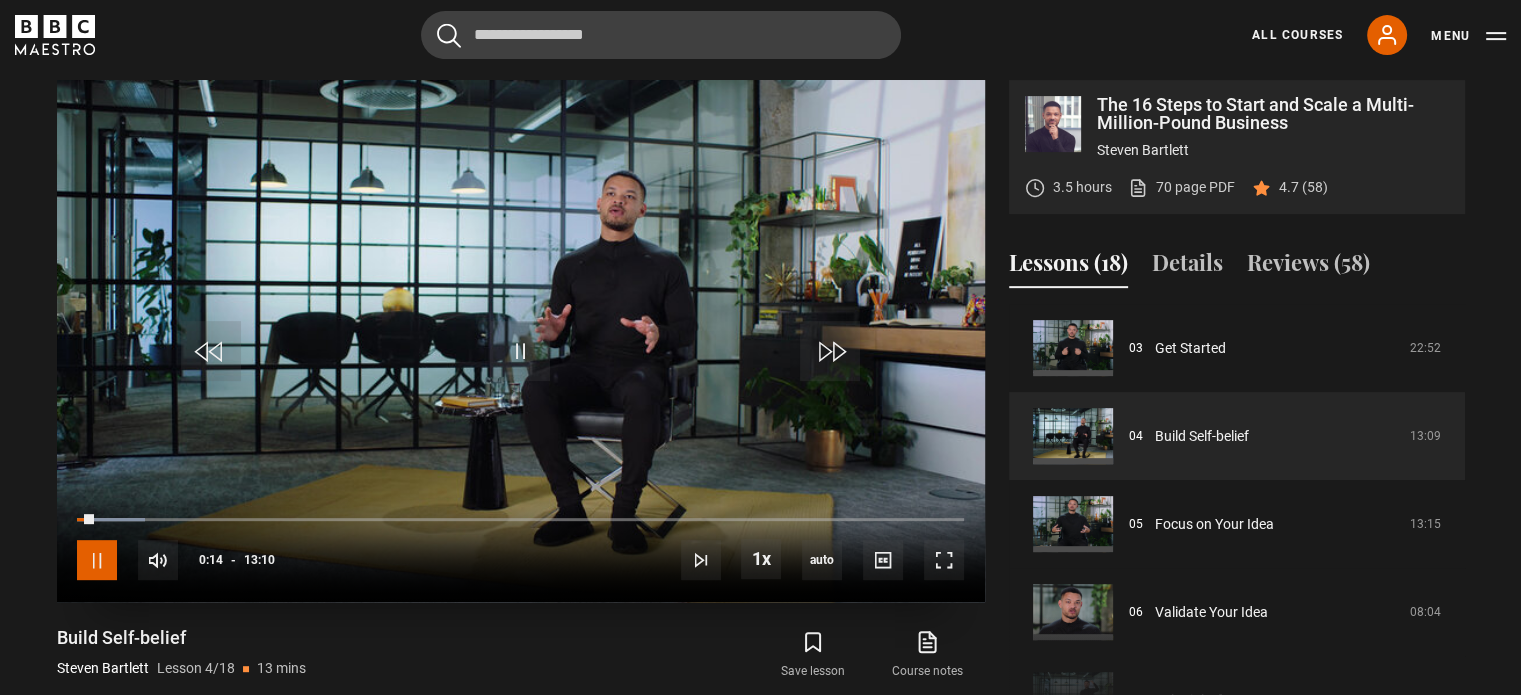click at bounding box center (97, 560) 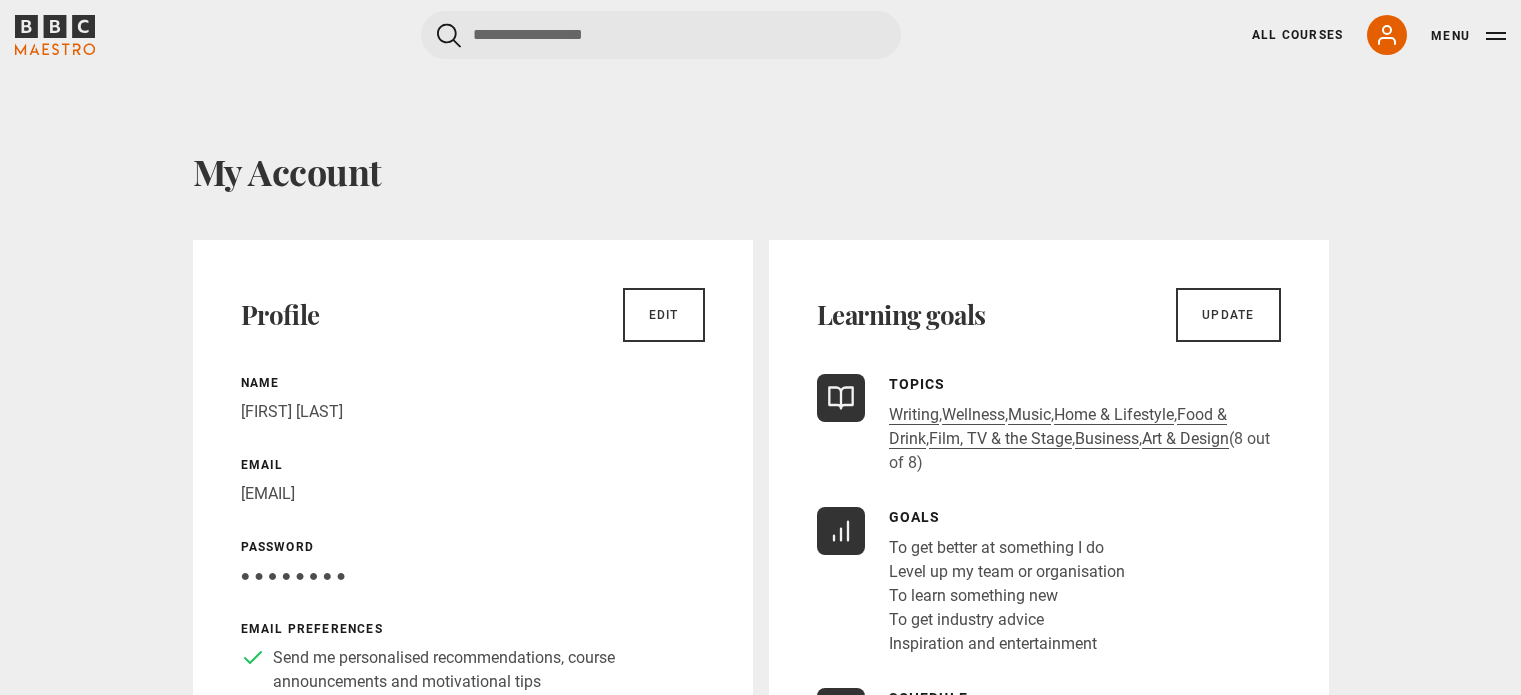scroll, scrollTop: 0, scrollLeft: 0, axis: both 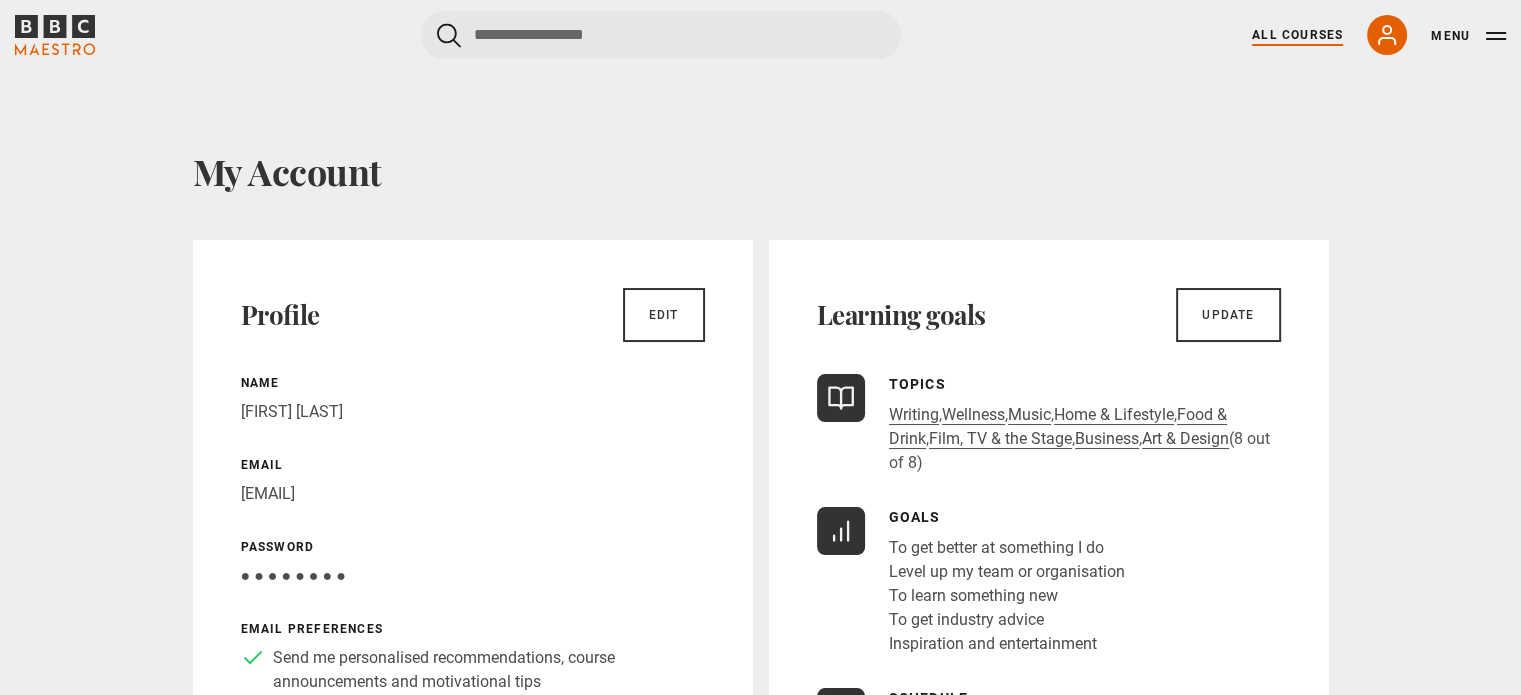 click on "All Courses" at bounding box center (1297, 35) 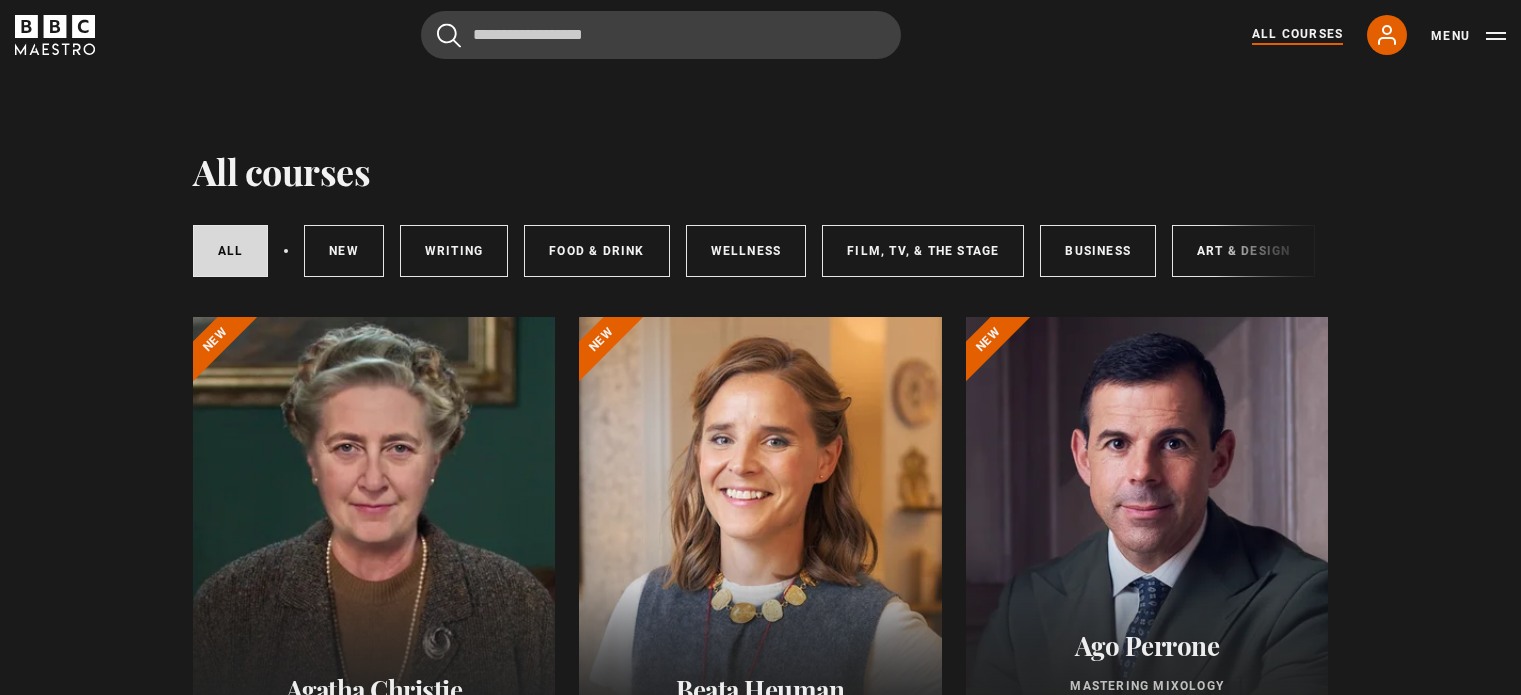 scroll, scrollTop: 0, scrollLeft: 0, axis: both 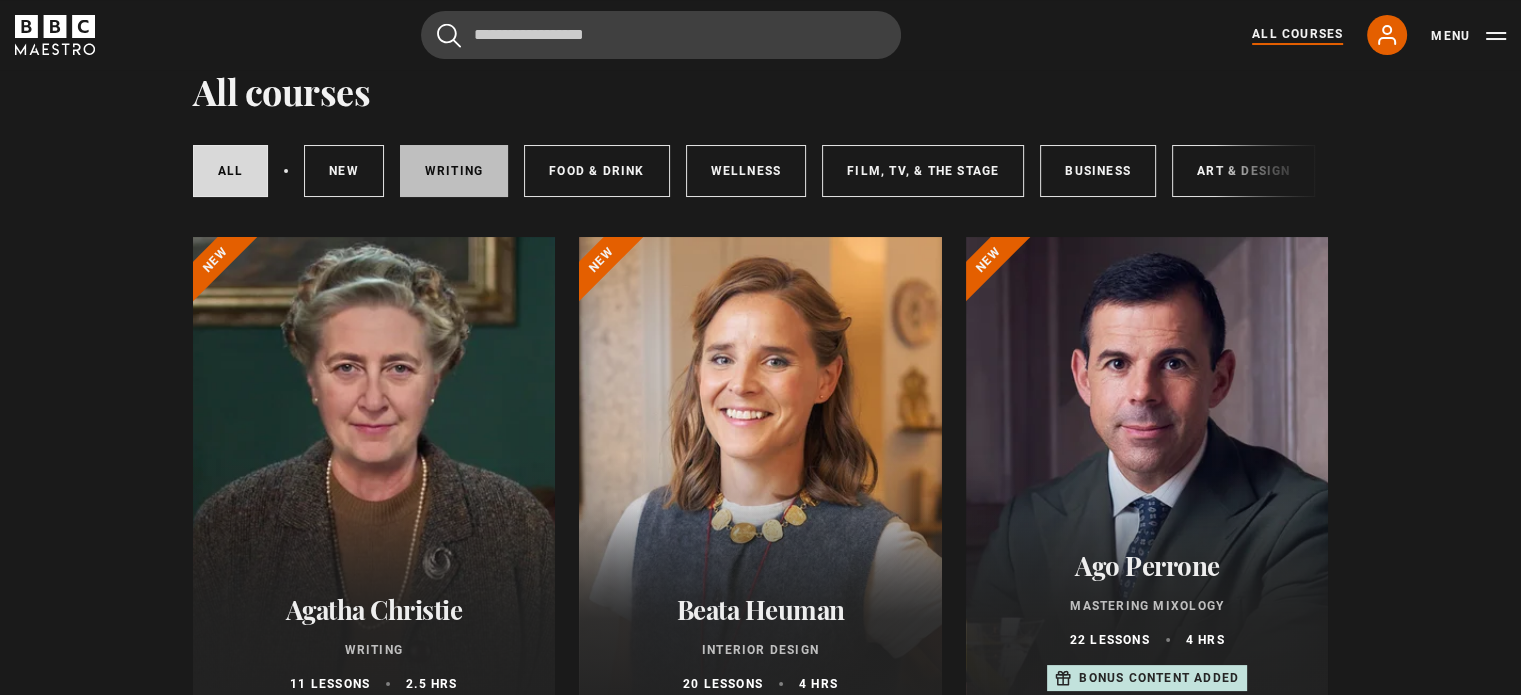 click on "Writing" at bounding box center (454, 171) 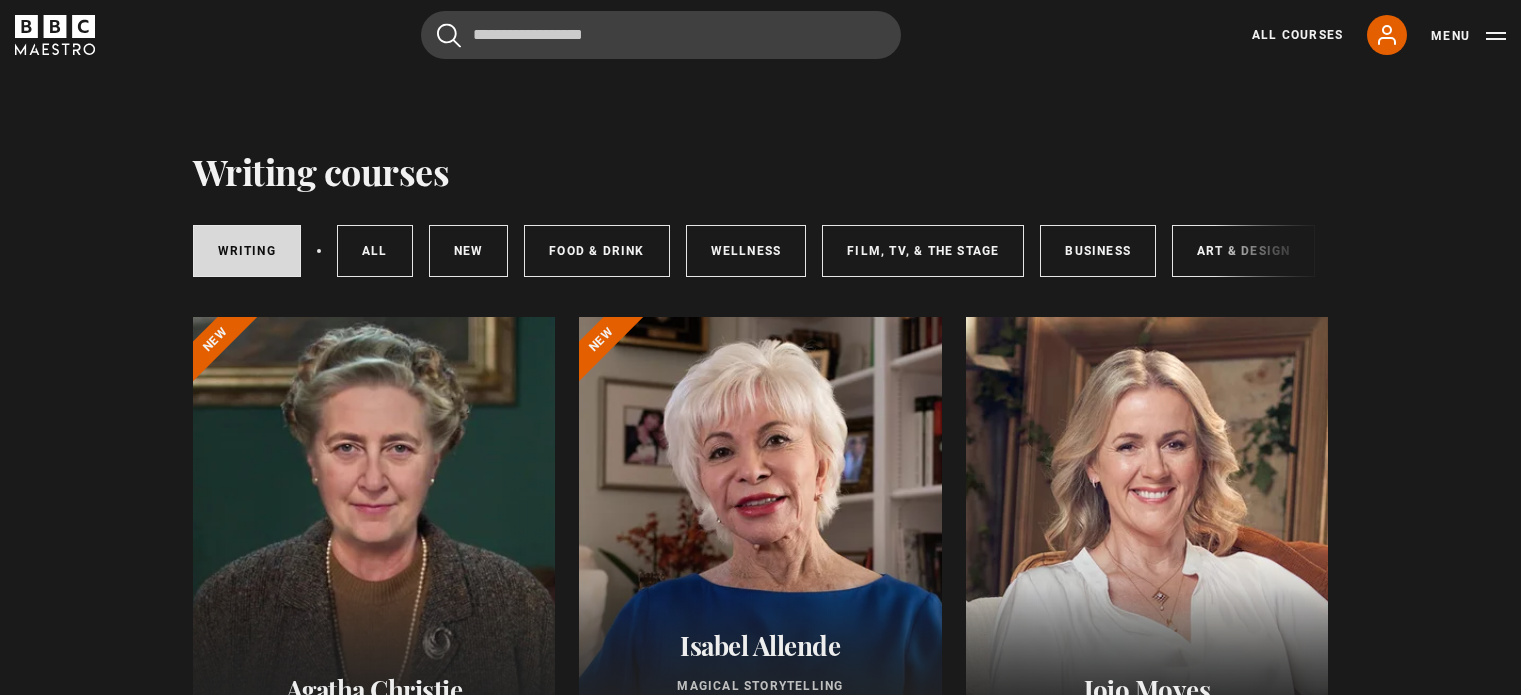 scroll, scrollTop: 0, scrollLeft: 0, axis: both 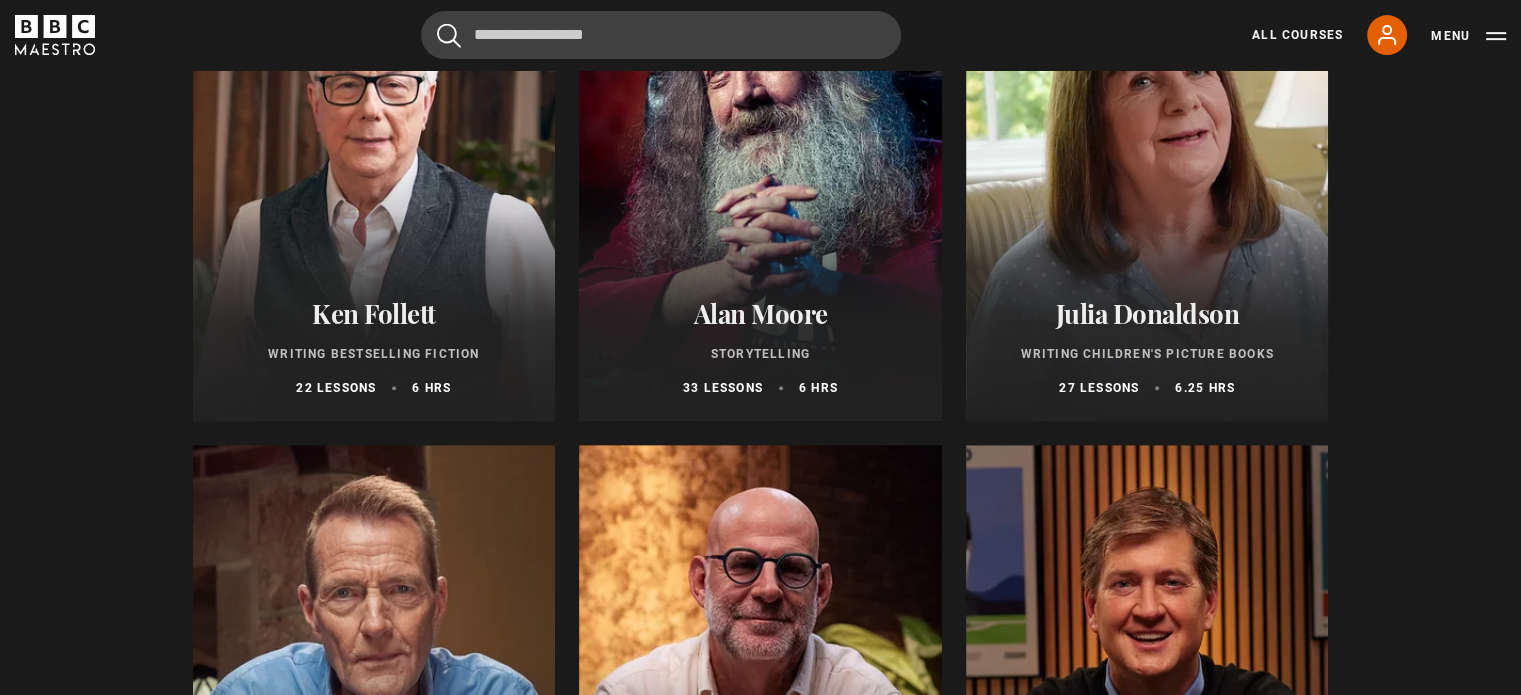 click at bounding box center [1147, 181] 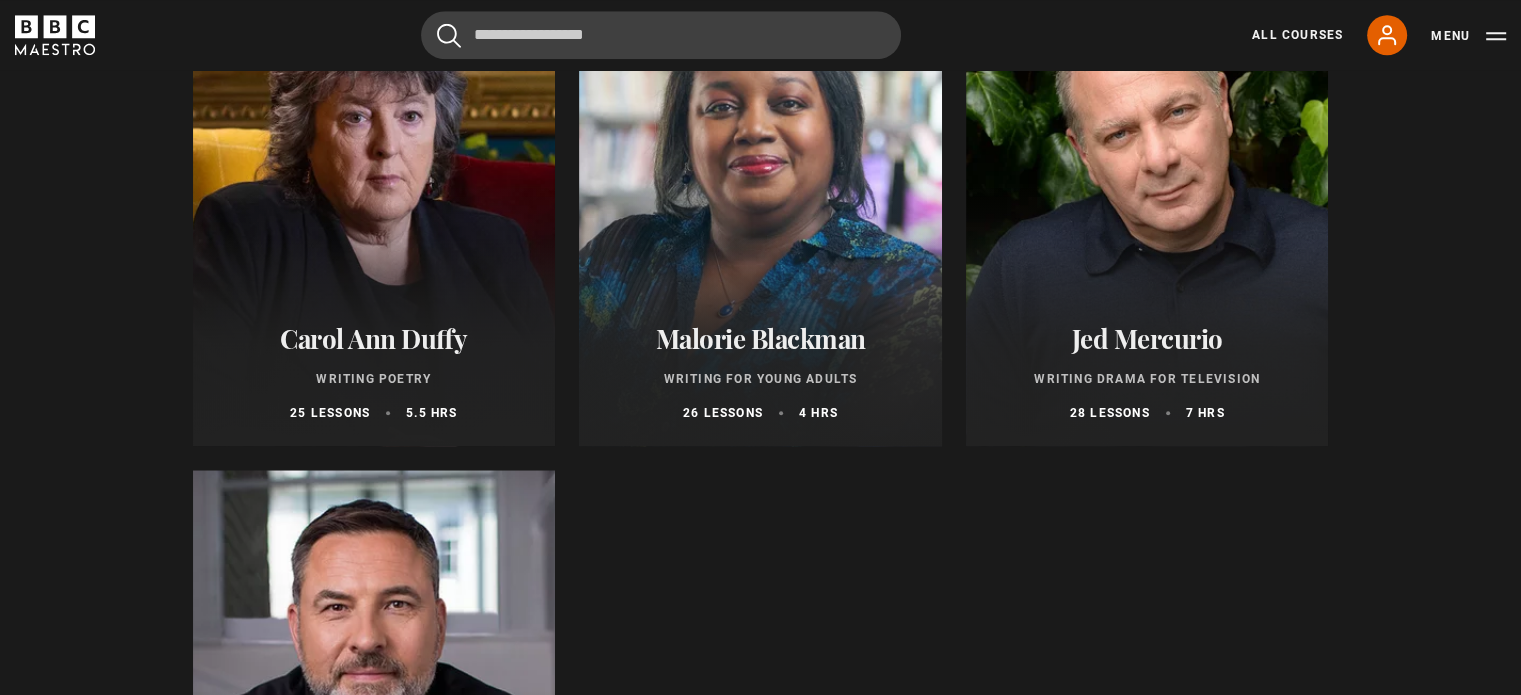 scroll, scrollTop: 1880, scrollLeft: 0, axis: vertical 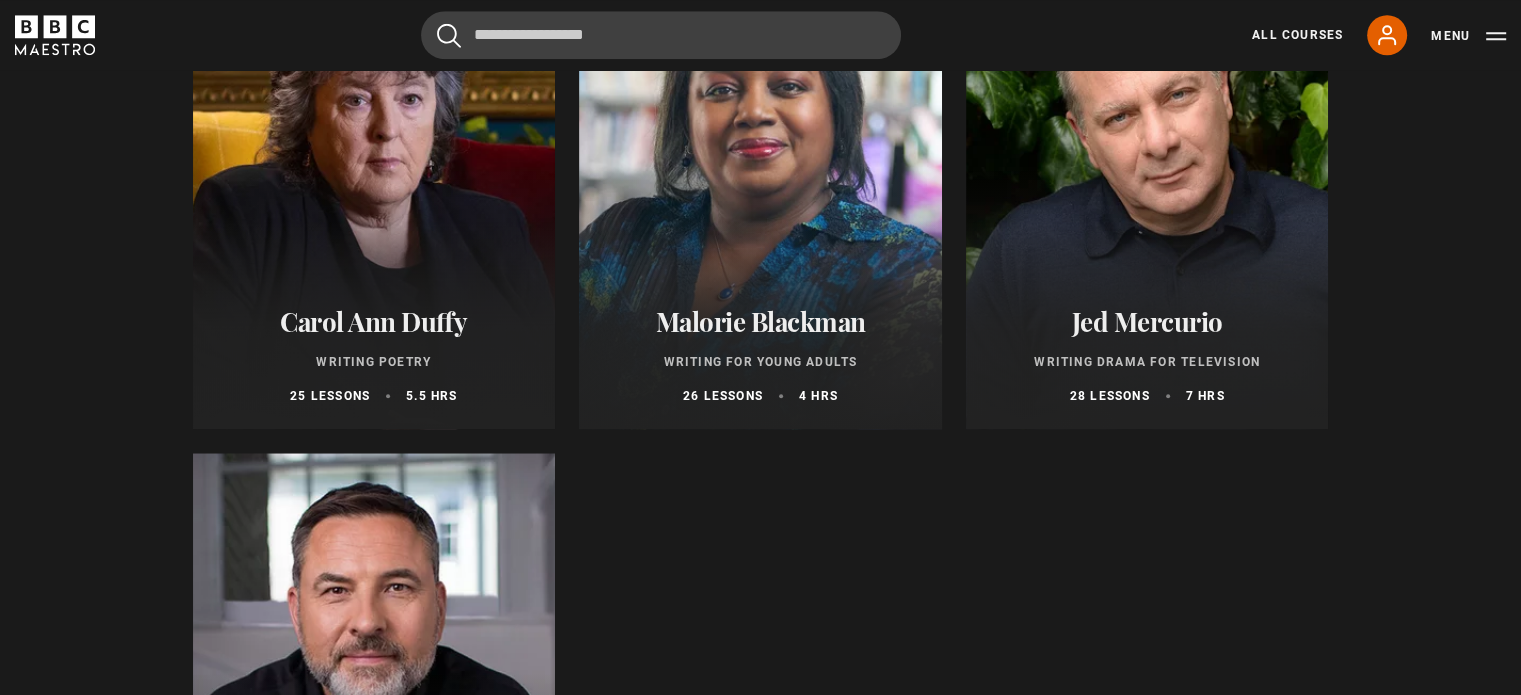 click at bounding box center (760, 189) 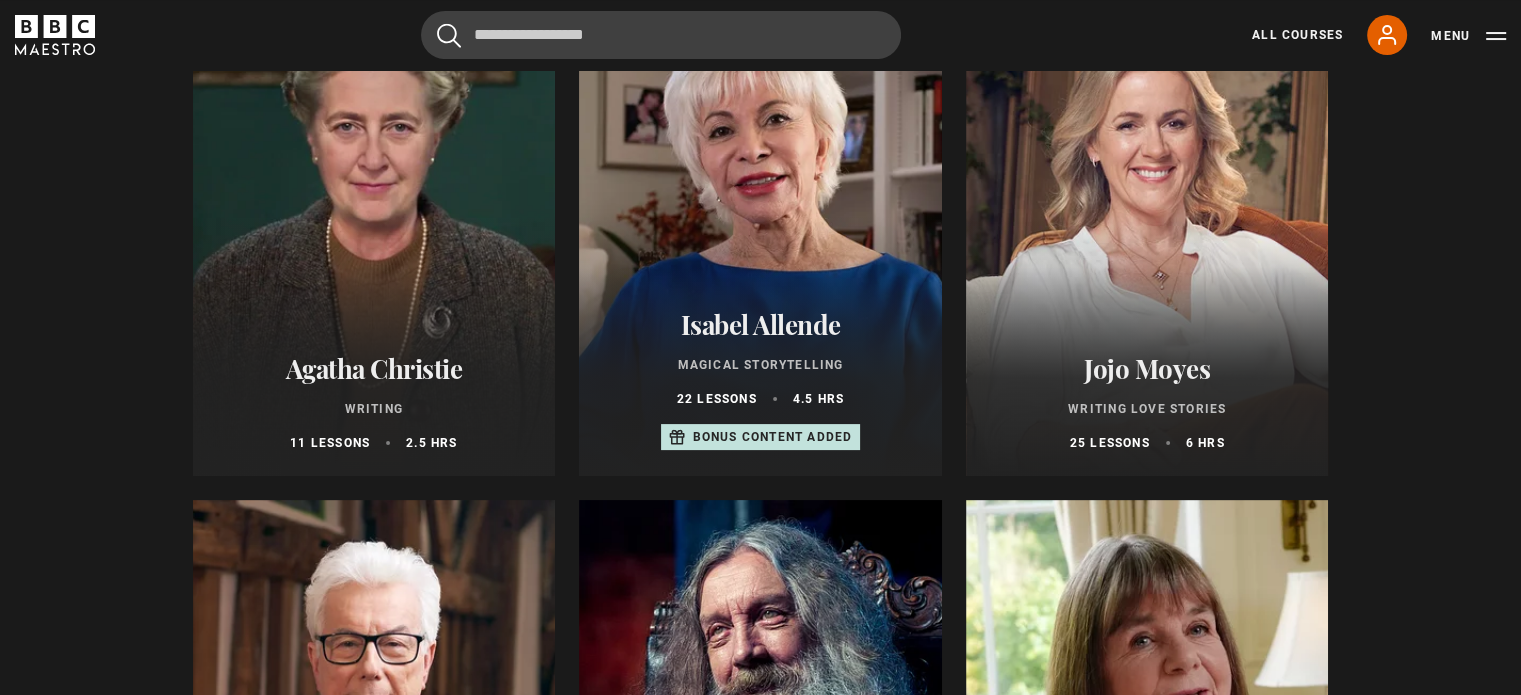 scroll, scrollTop: 320, scrollLeft: 0, axis: vertical 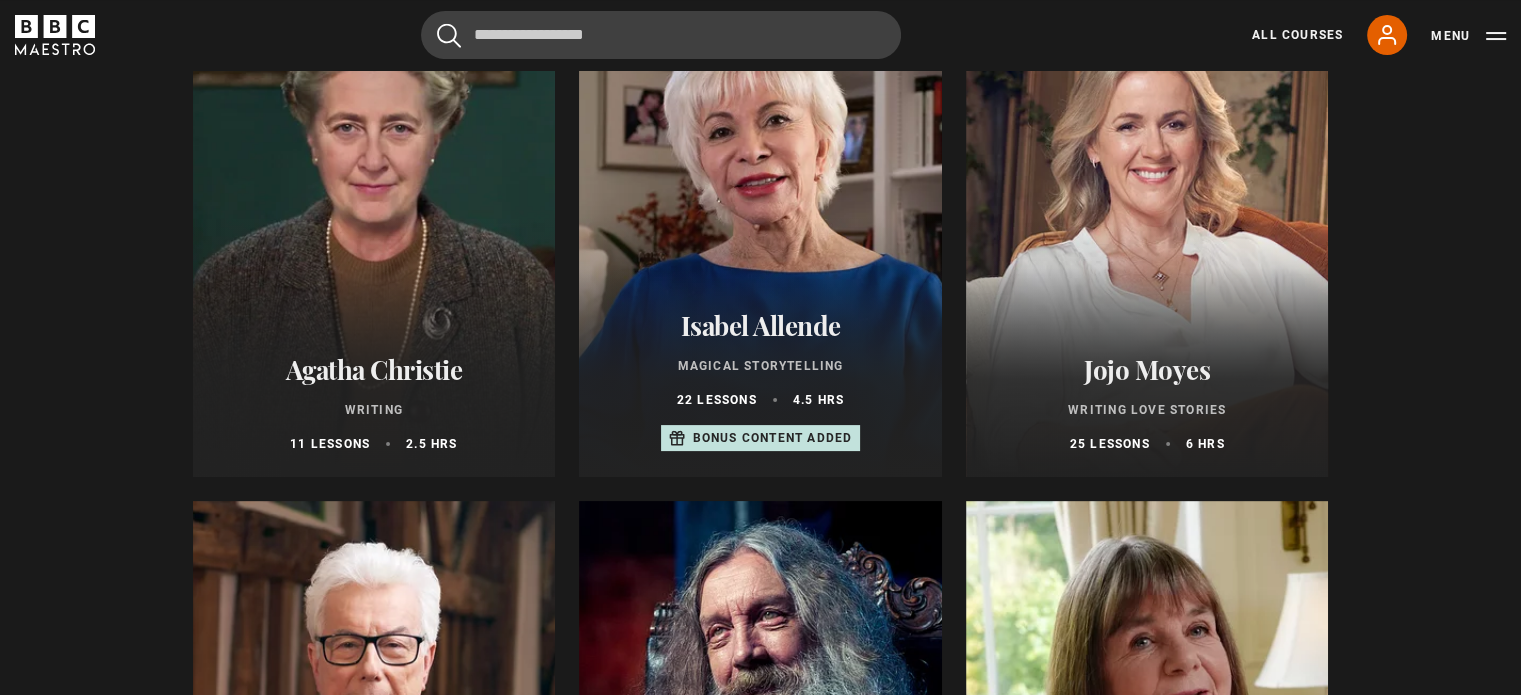 click at bounding box center [760, 237] 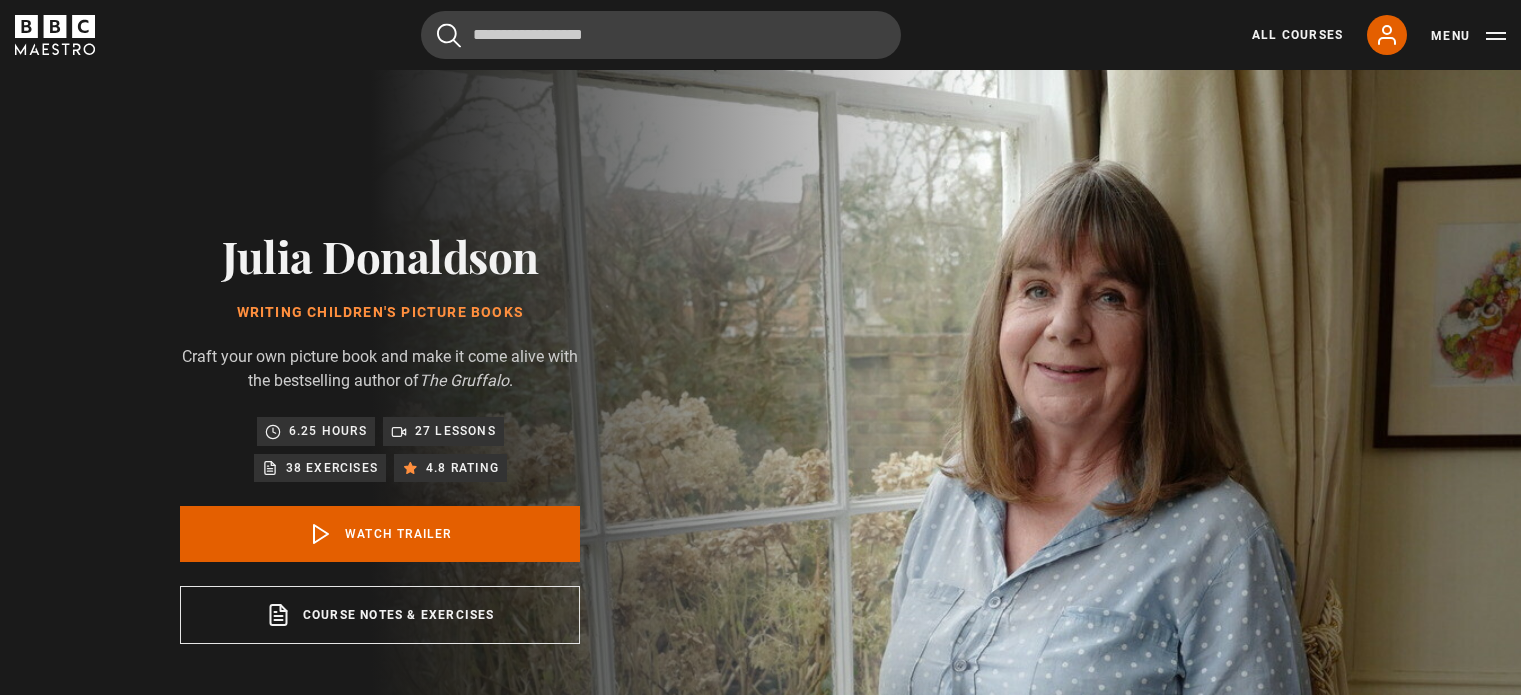 scroll, scrollTop: 0, scrollLeft: 0, axis: both 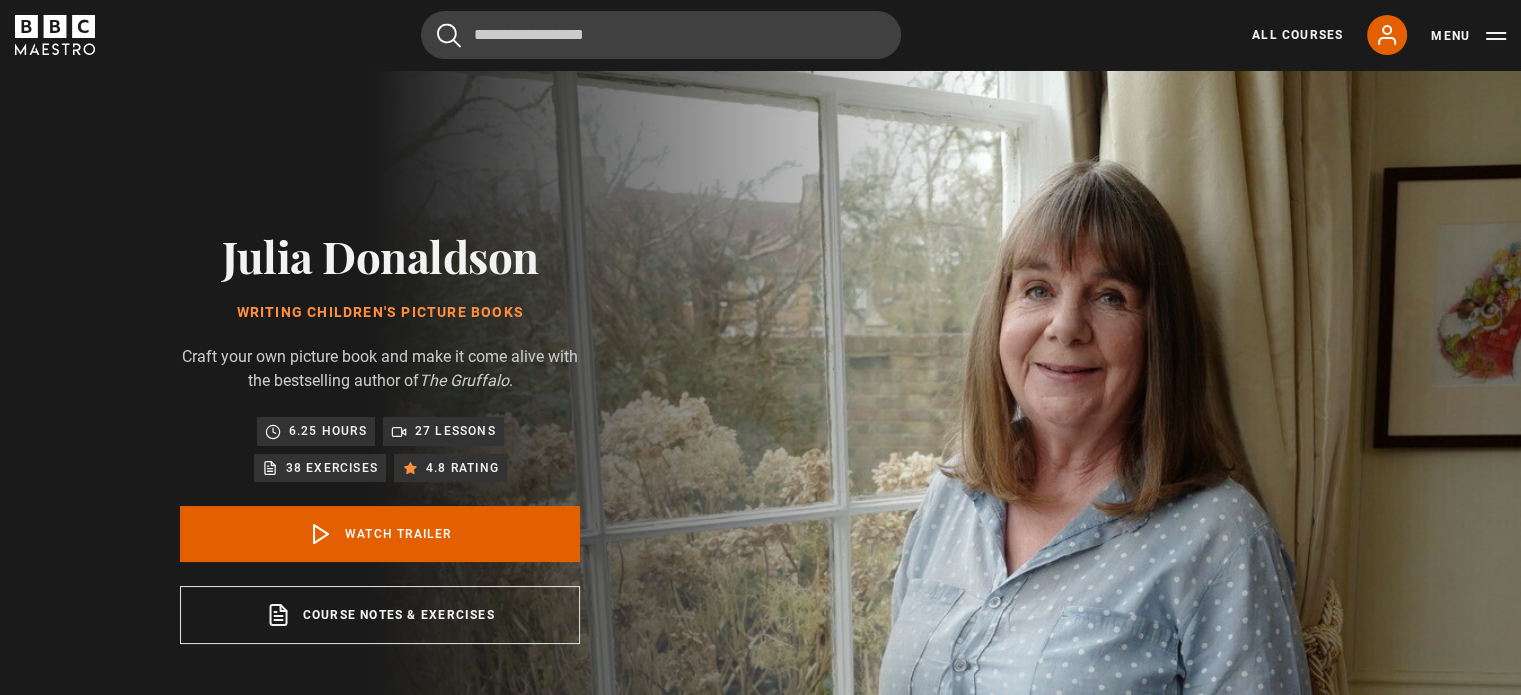 click on "[FIRST] [LAST]
Writing Children's Picture Books
Craft your own picture book and make it come alive with the bestselling author of  The Gruffalo .
6.25 hours
27 lessons
38
exercises
4.8 rating
Watch Trailer
Course notes & exercises
opens in a new tab" at bounding box center (380, 437) 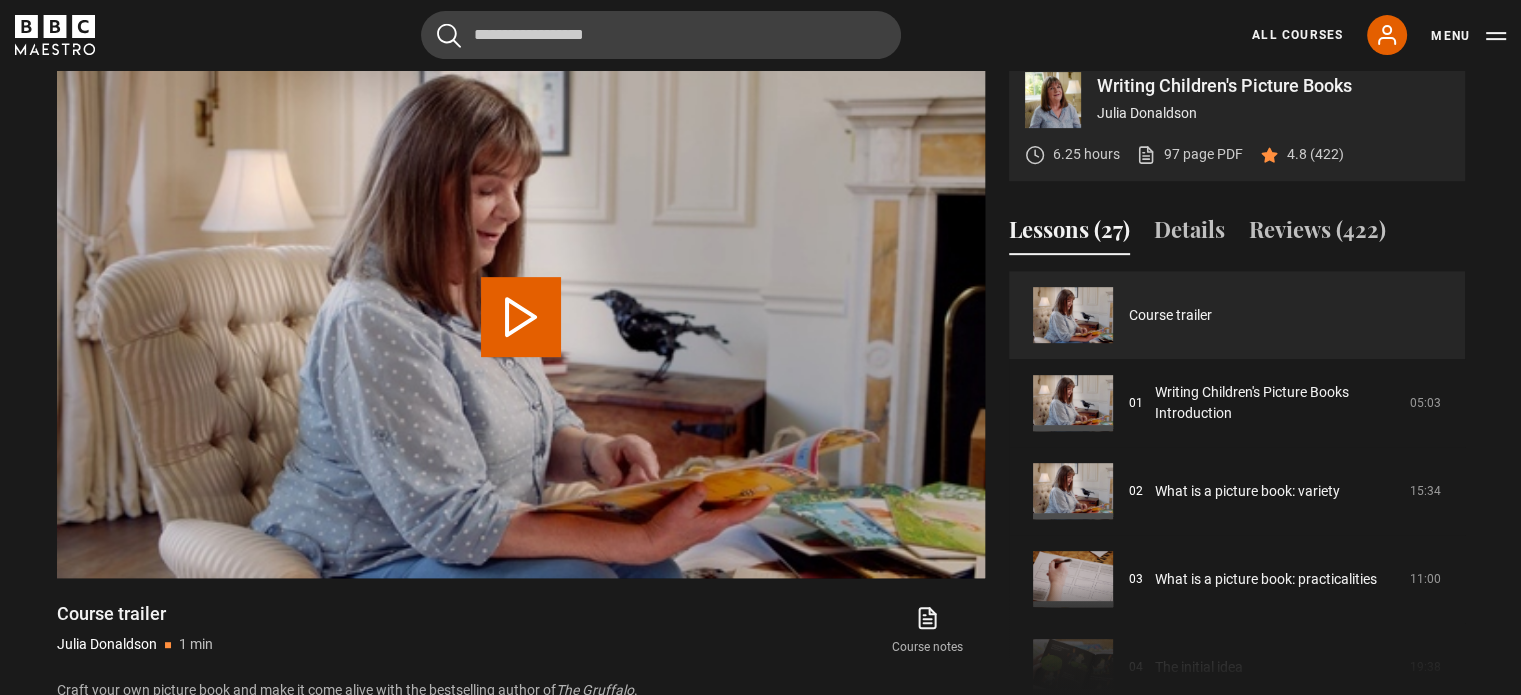 scroll, scrollTop: 840, scrollLeft: 0, axis: vertical 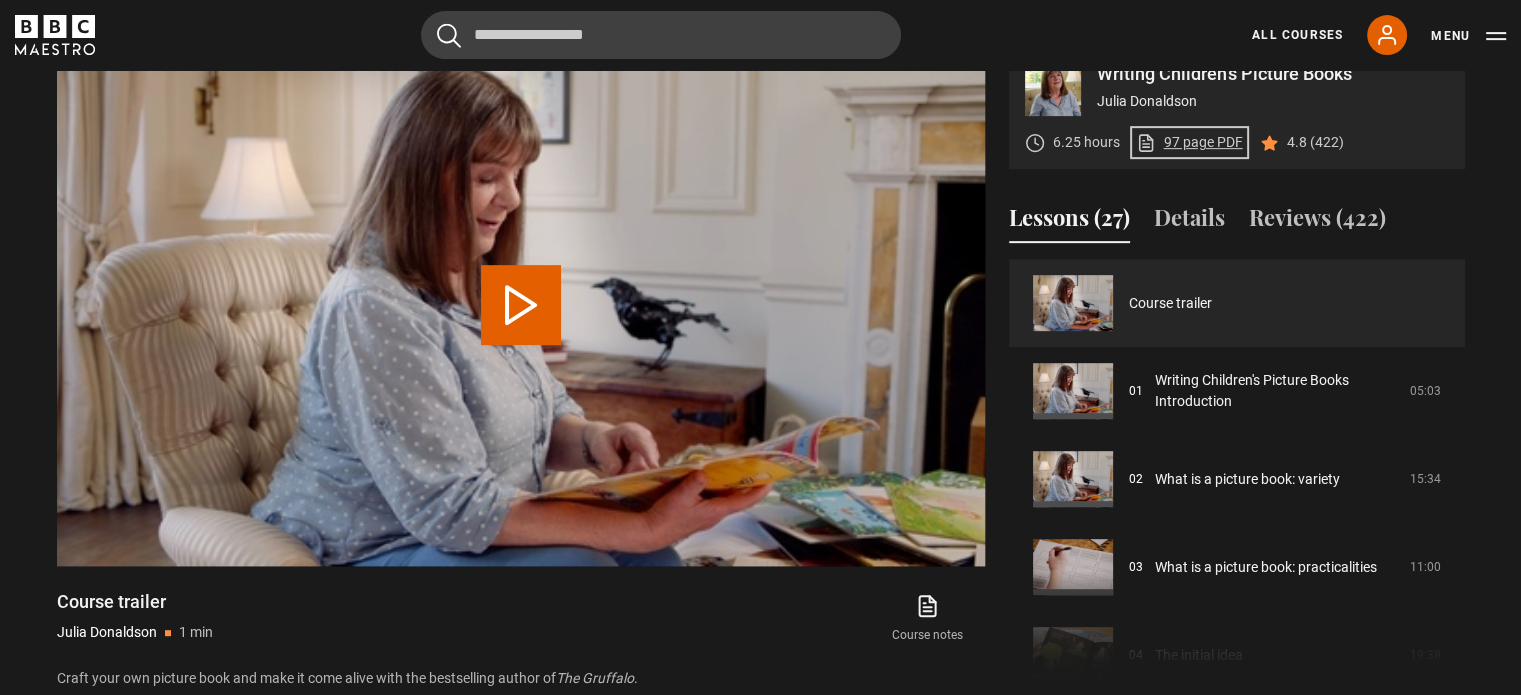 click on "97 page PDF
(opens in new tab)" at bounding box center [1189, 142] 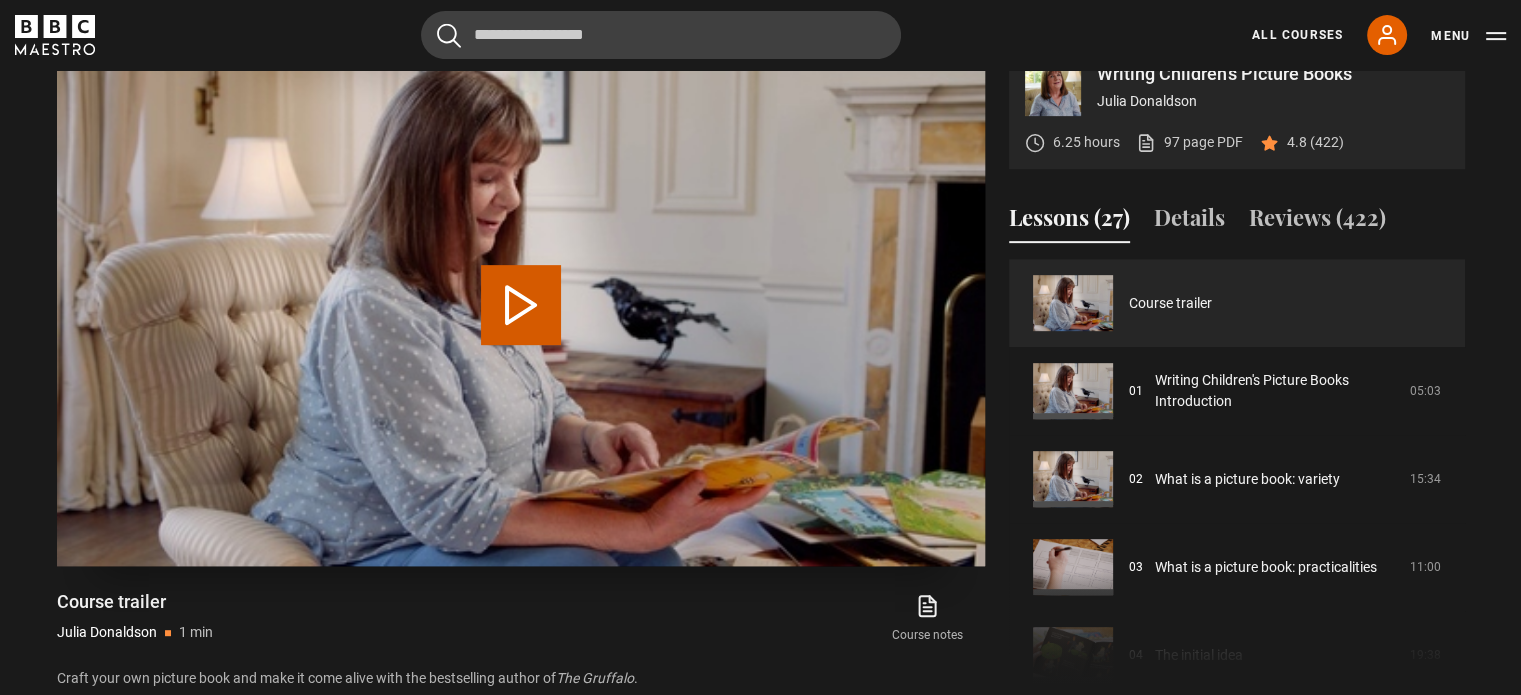 click at bounding box center (521, 305) 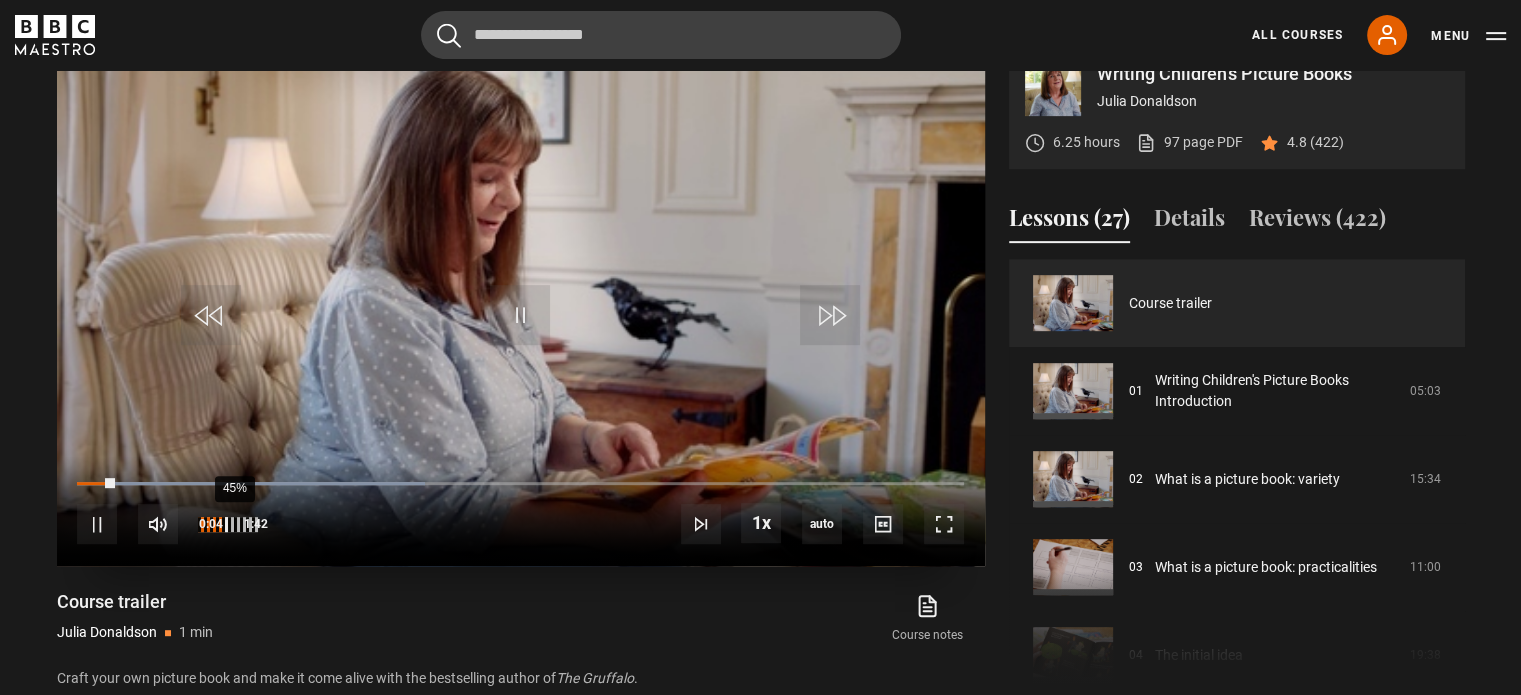 click on "45%" at bounding box center (234, 524) 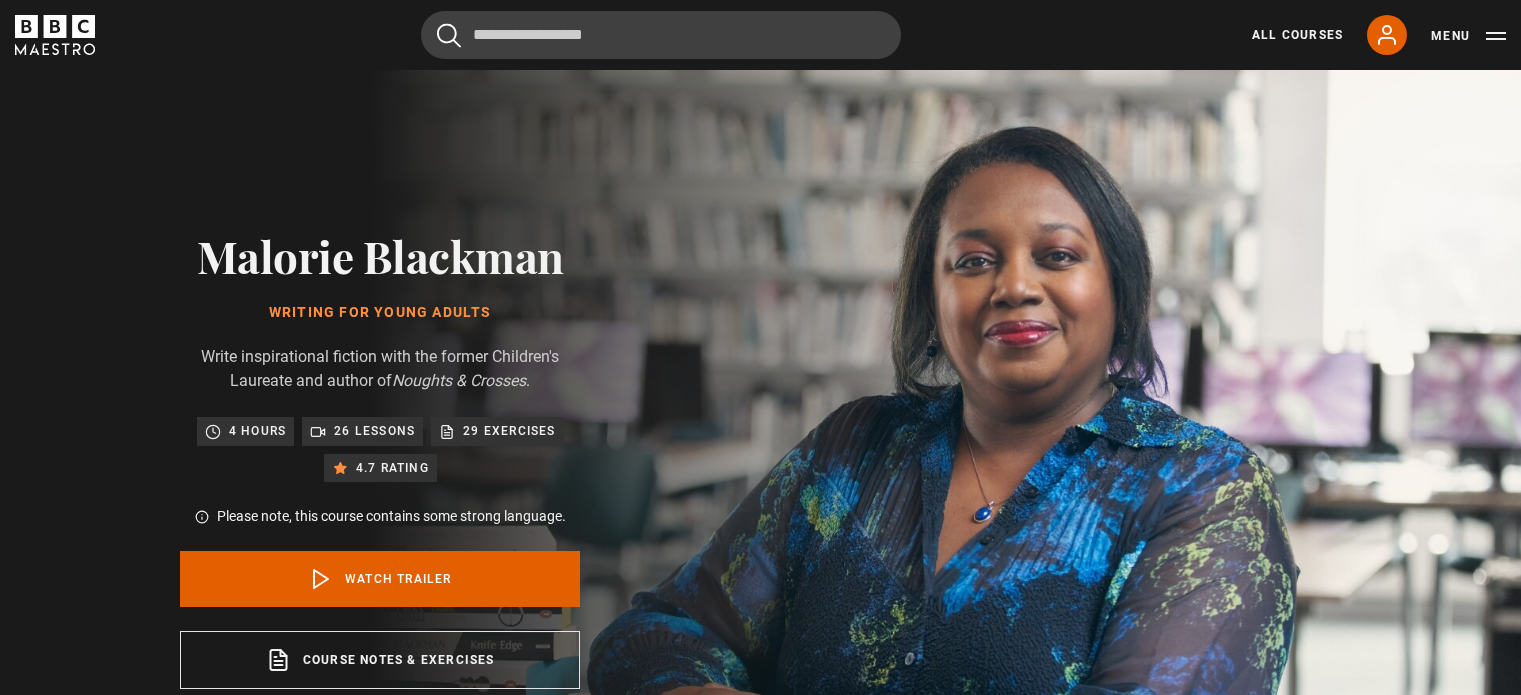 scroll, scrollTop: 0, scrollLeft: 0, axis: both 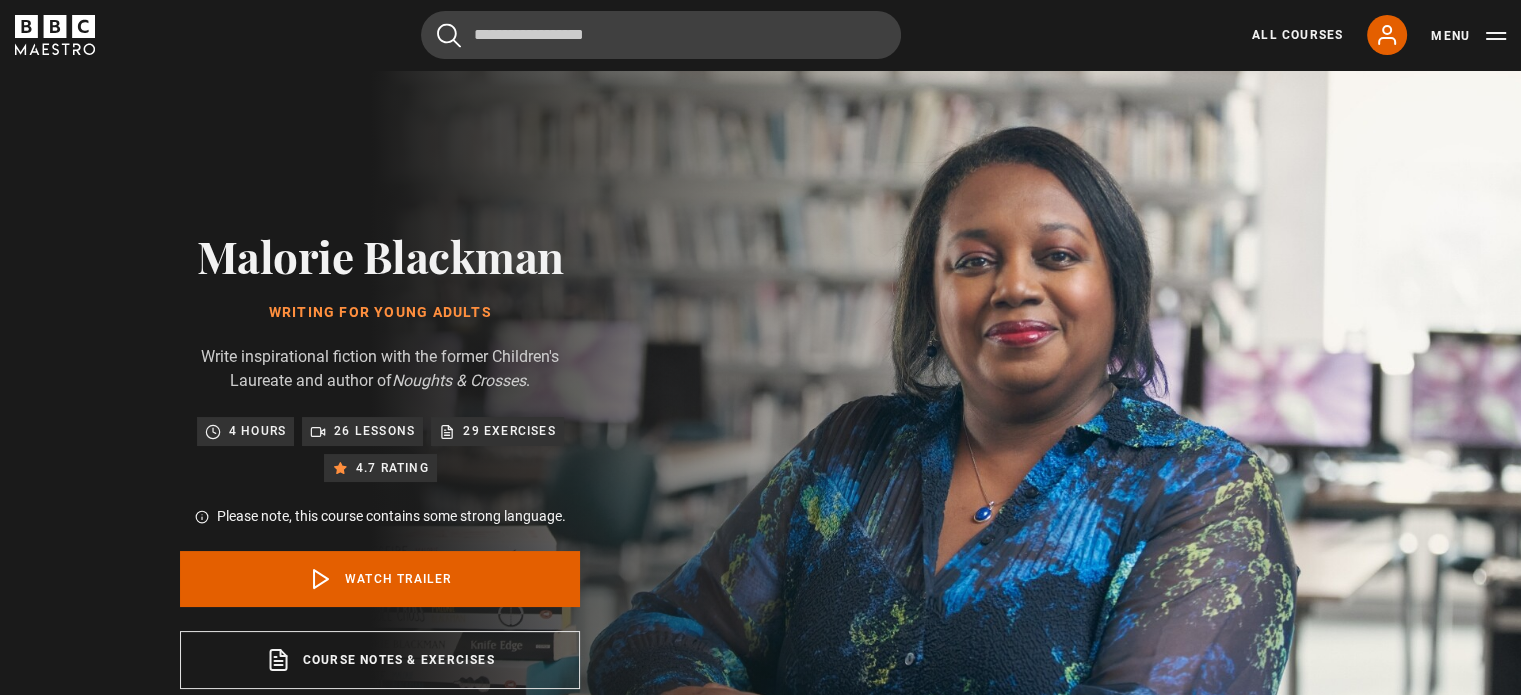 click on "Malorie Blackman
Writing for Young Adults
Write inspirational fiction with the former Children's Laureate and author of  Noughts & Crosses .
4 hours
26 lessons
29
exercises
4.7 rating
Please note, this course contains some strong language.
Watch Trailer
Course notes & exercises
opens in a new tab" at bounding box center (380, 459) 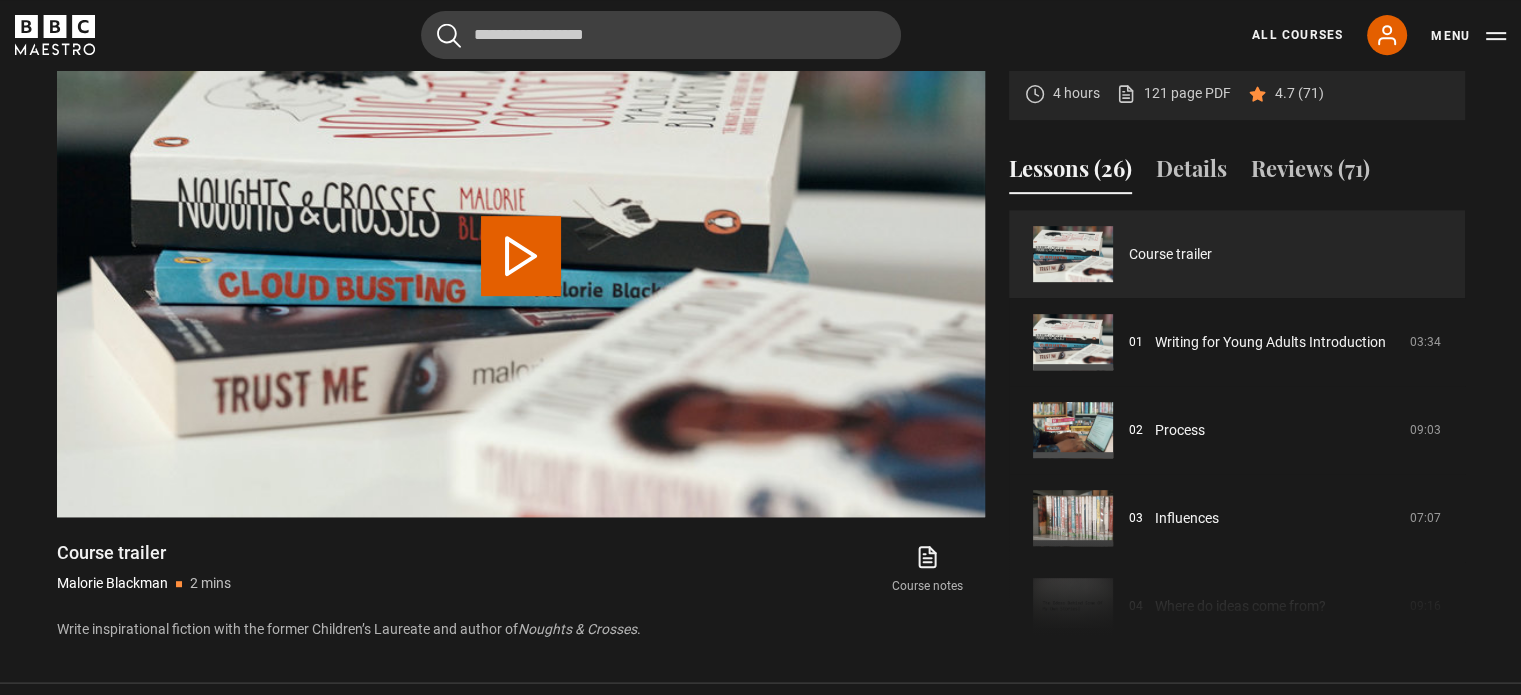 scroll, scrollTop: 920, scrollLeft: 0, axis: vertical 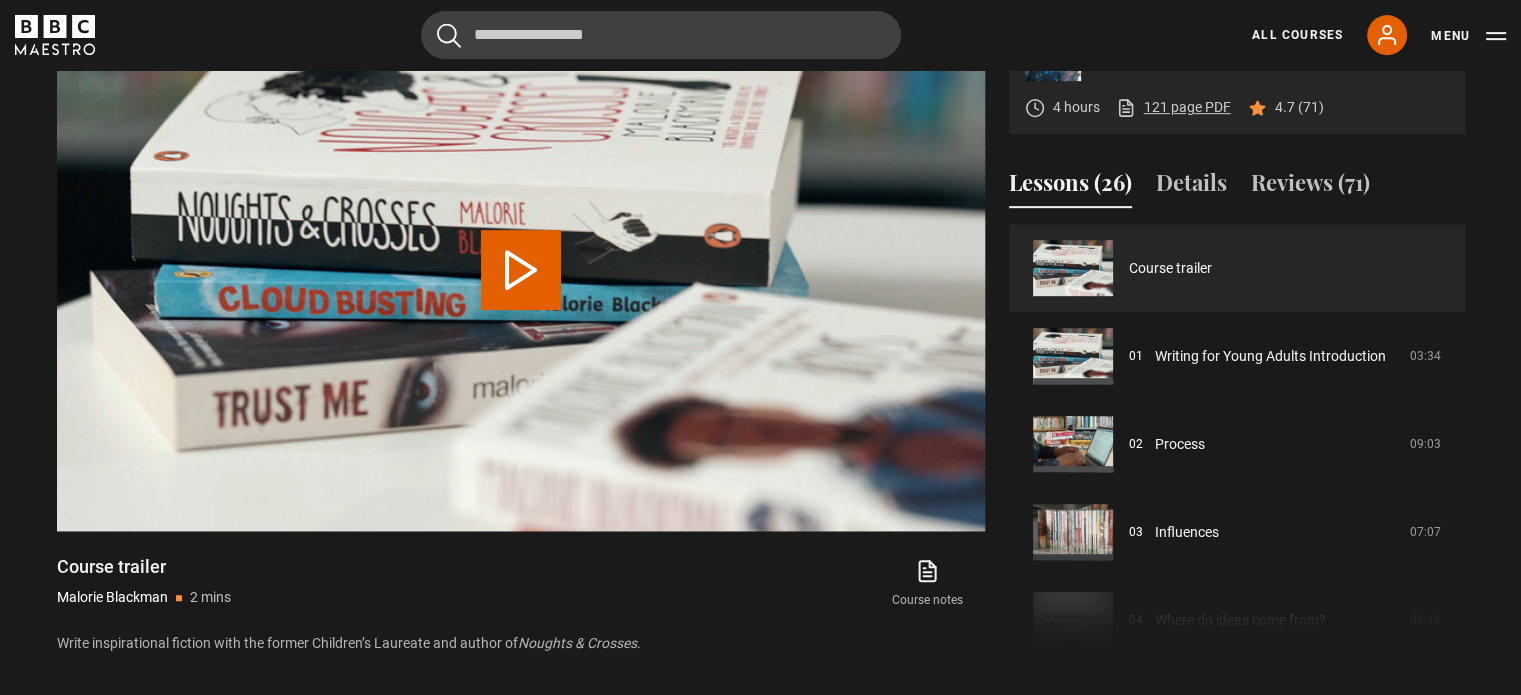drag, startPoint x: 1190, startPoint y: 94, endPoint x: 1190, endPoint y: 108, distance: 14 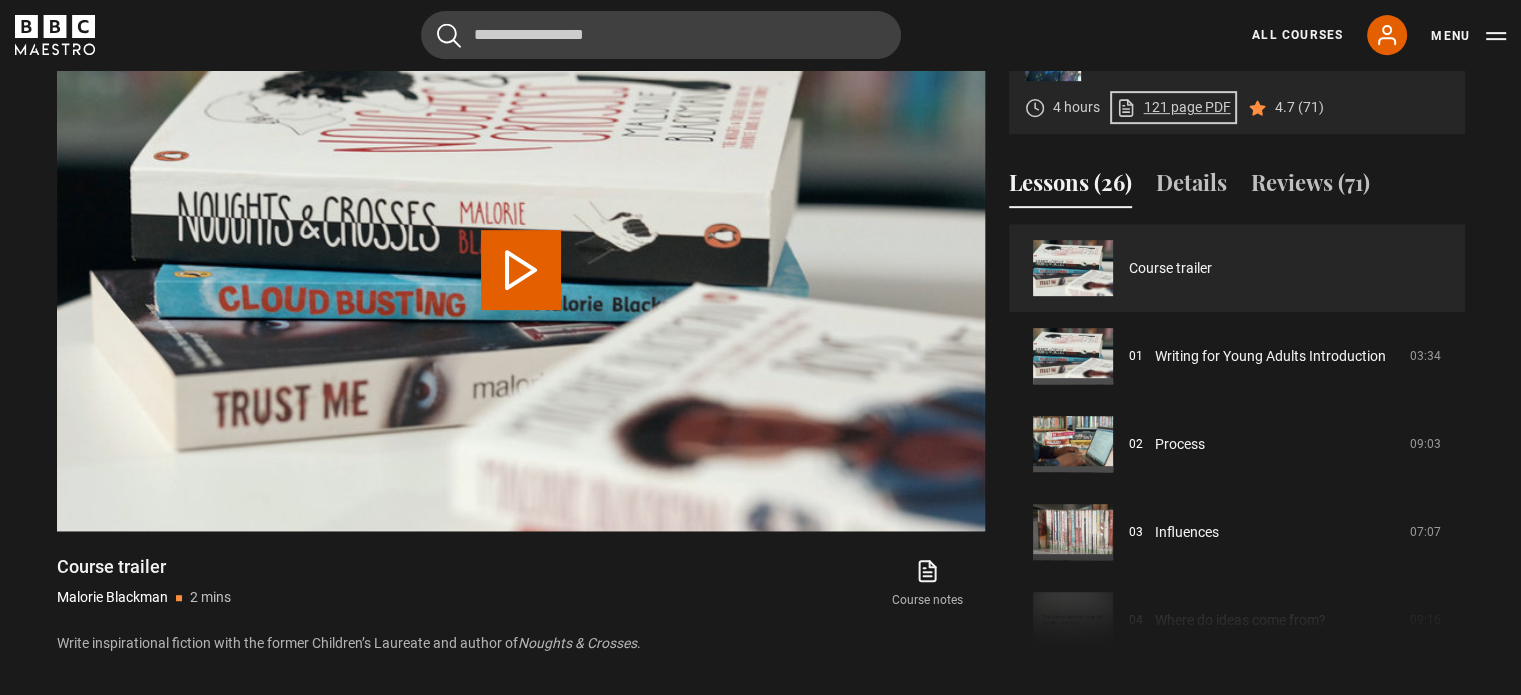 click on "121 page PDF
(opens in new tab)" at bounding box center [1173, 107] 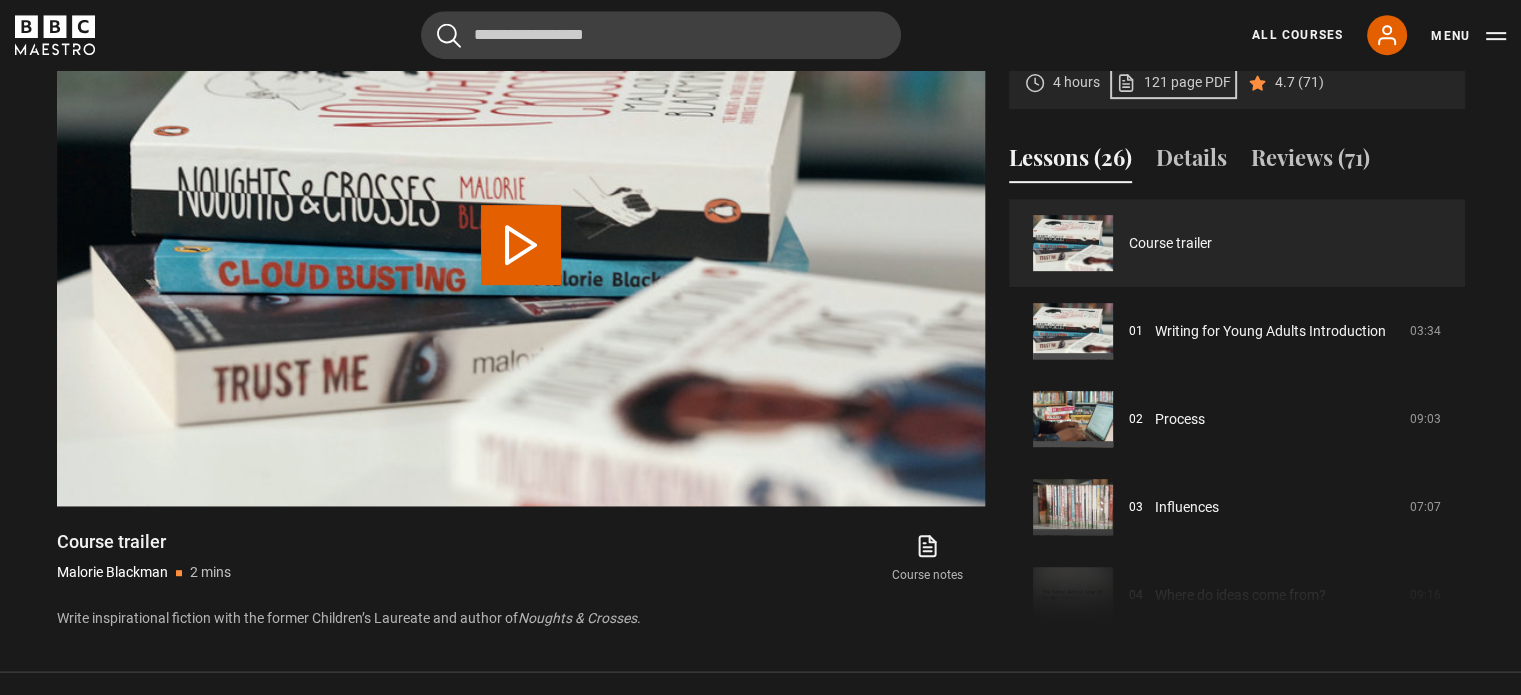 scroll, scrollTop: 840, scrollLeft: 0, axis: vertical 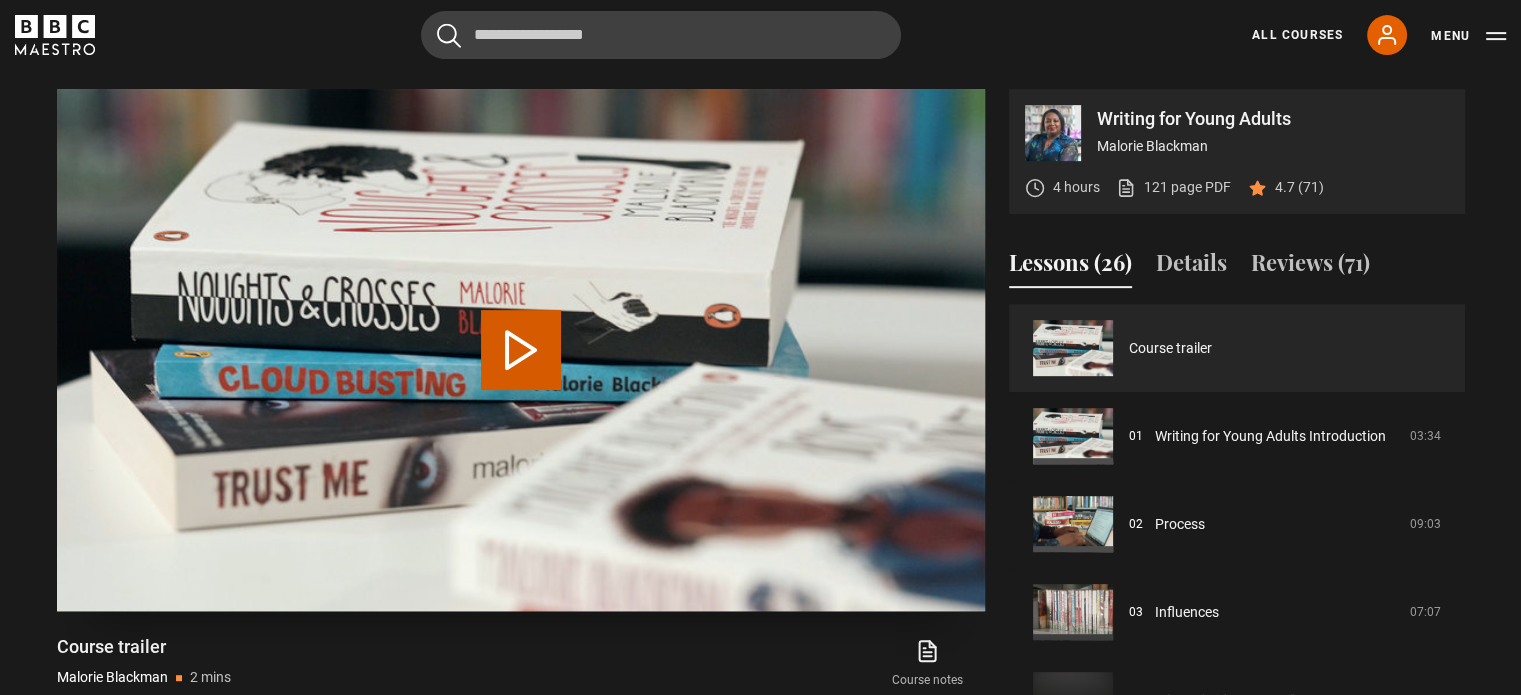 click on "Play Video" at bounding box center (521, 350) 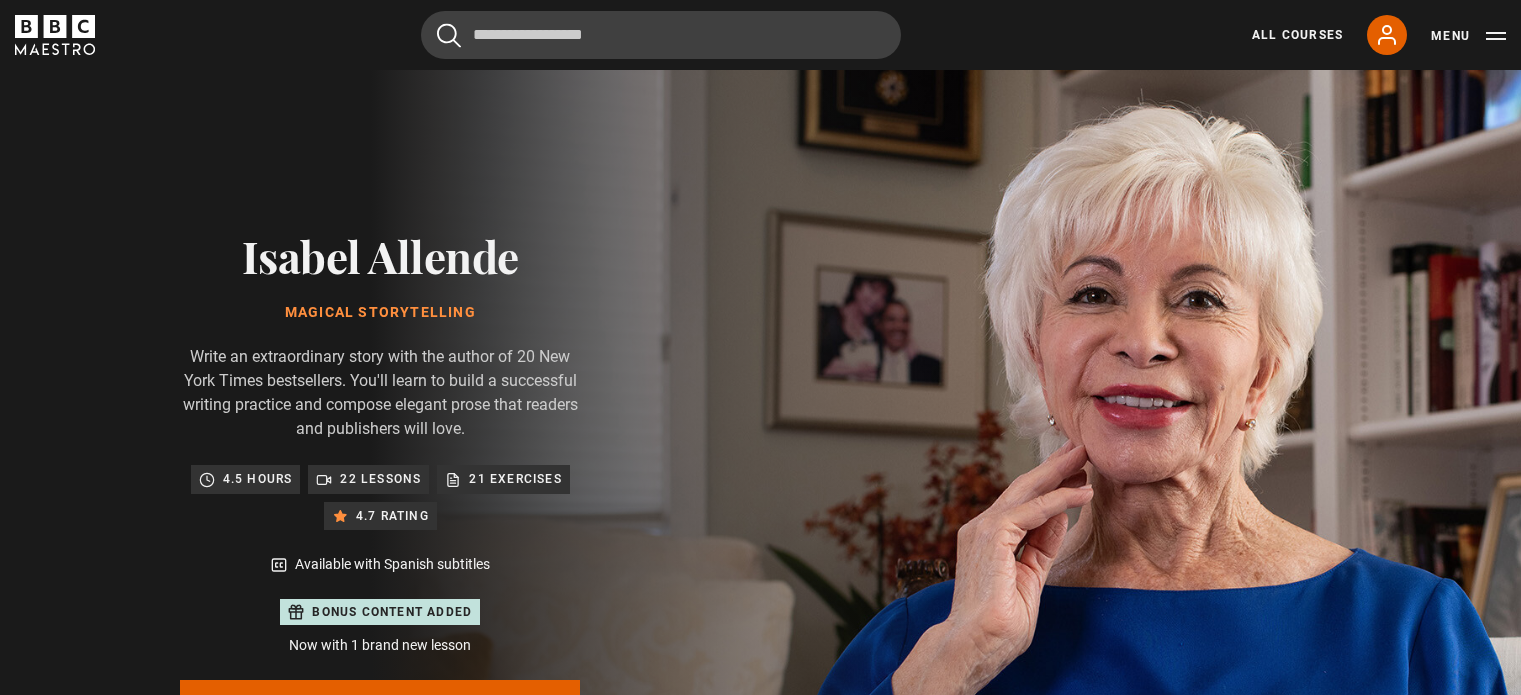 scroll, scrollTop: 40, scrollLeft: 0, axis: vertical 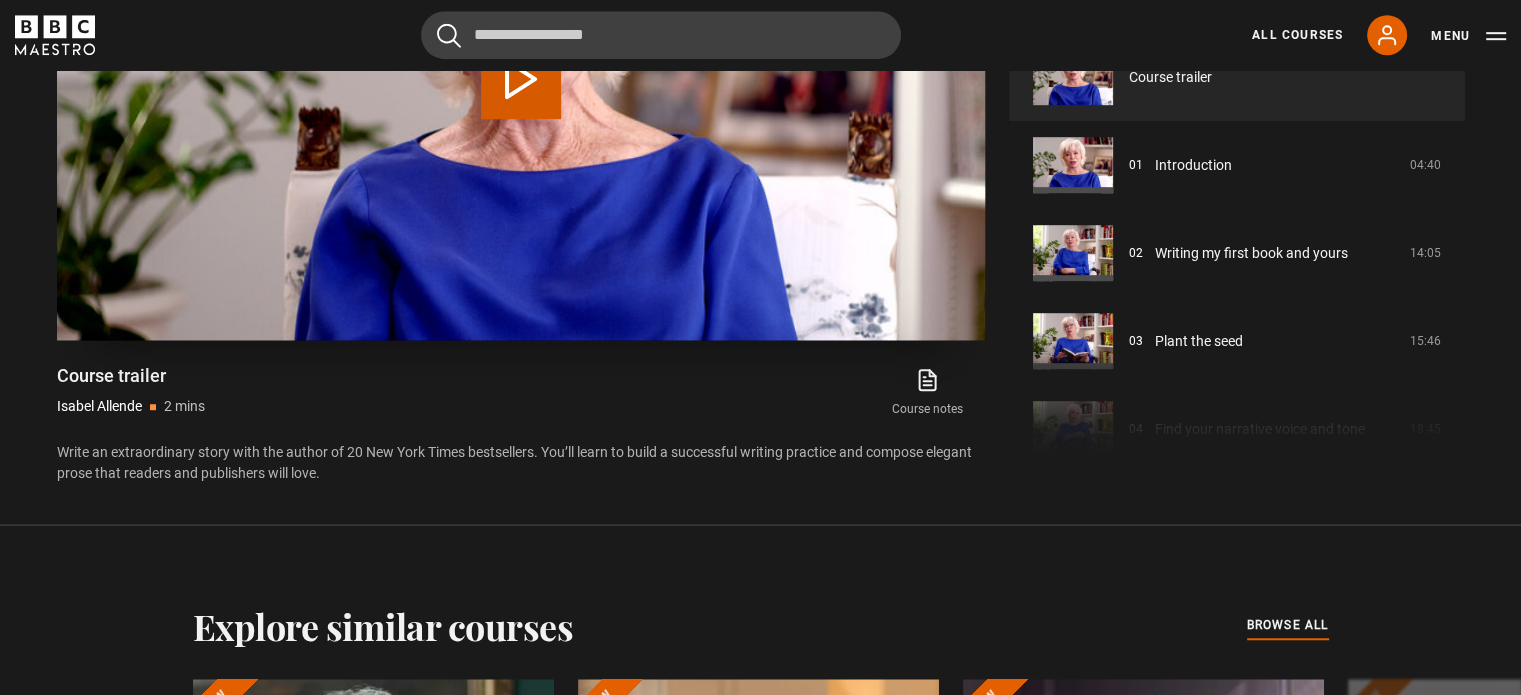 click at bounding box center [521, 79] 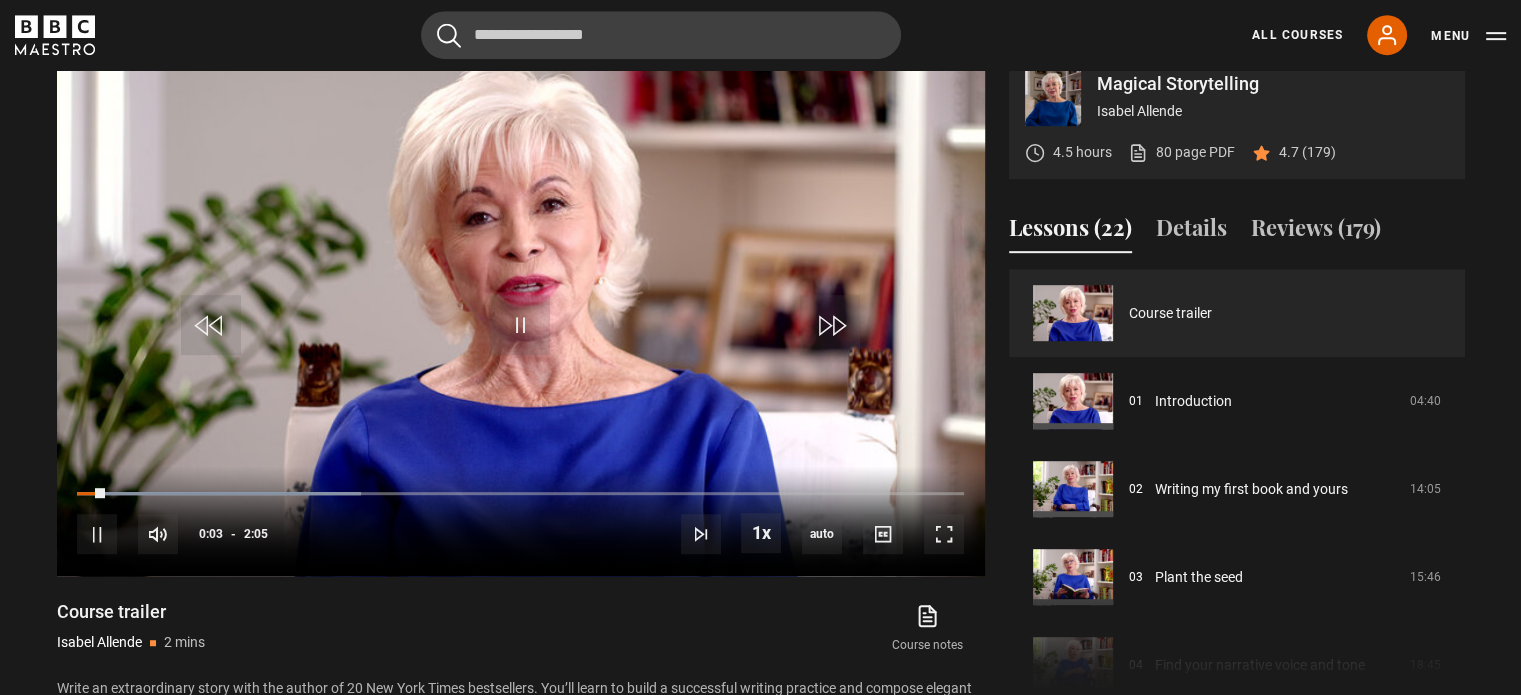 scroll, scrollTop: 937, scrollLeft: 0, axis: vertical 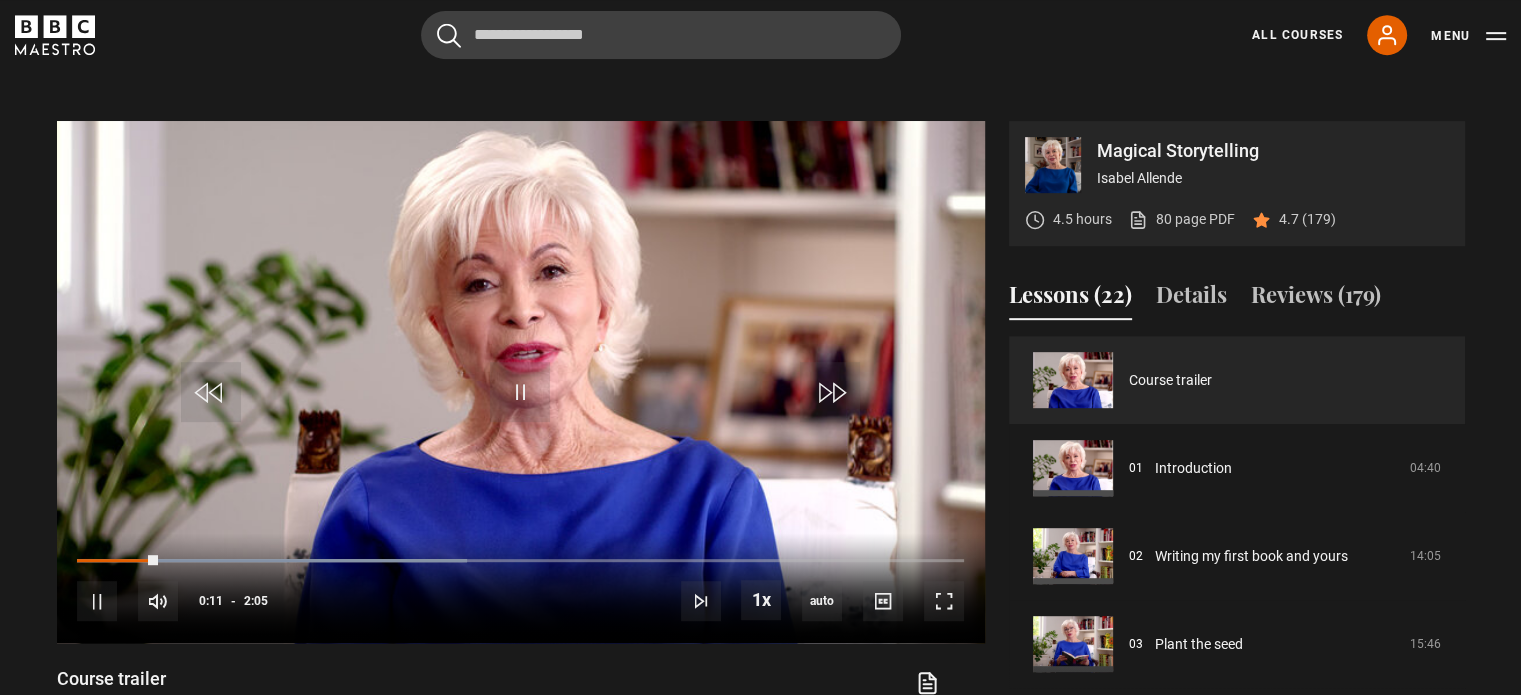click on "Cancel
Courses
Previous courses
Next courses
Agatha Christie Writing 12  Related Lessons New Ago Perrone Mastering Mixology 22  Related Lessons New Isabel Allende Magical Storytelling 22  Related Lessons New Evy Poumpouras The Art of Influence 24  Related Lessons New Trinny Woodall Thriving in Business 24  Related Lessons Beata Heuman Interior Design 20  Related Lessons New Eric Vetro Sing Like the Stars 31  Related Lessons Stephanie Romiszewski  Sleep Better 21  Related Lessons Jo Malone CBE Think Like an Entrepreneur 19  Related Lessons New 21 7   12" at bounding box center [760, 35] 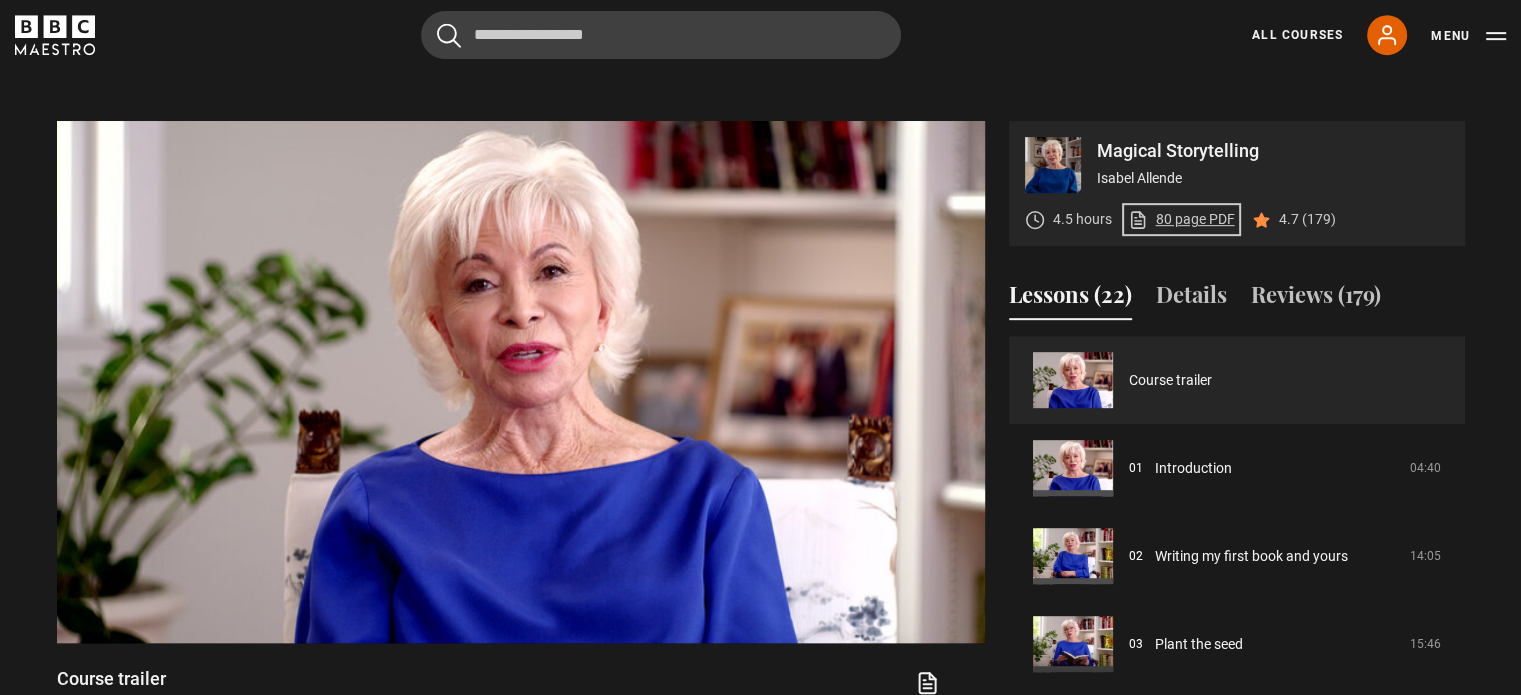 click on "80 page PDF
(opens in new tab)" at bounding box center (1181, 219) 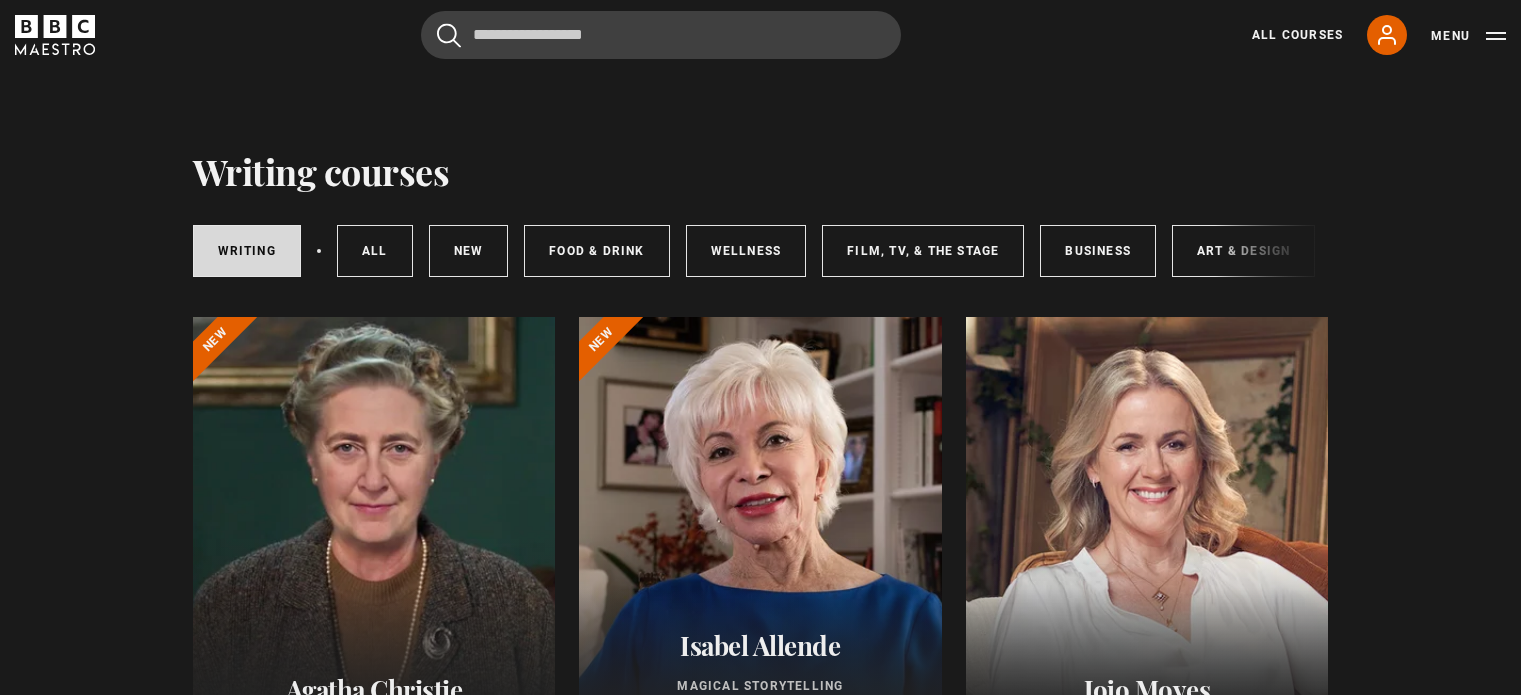 scroll, scrollTop: 0, scrollLeft: 0, axis: both 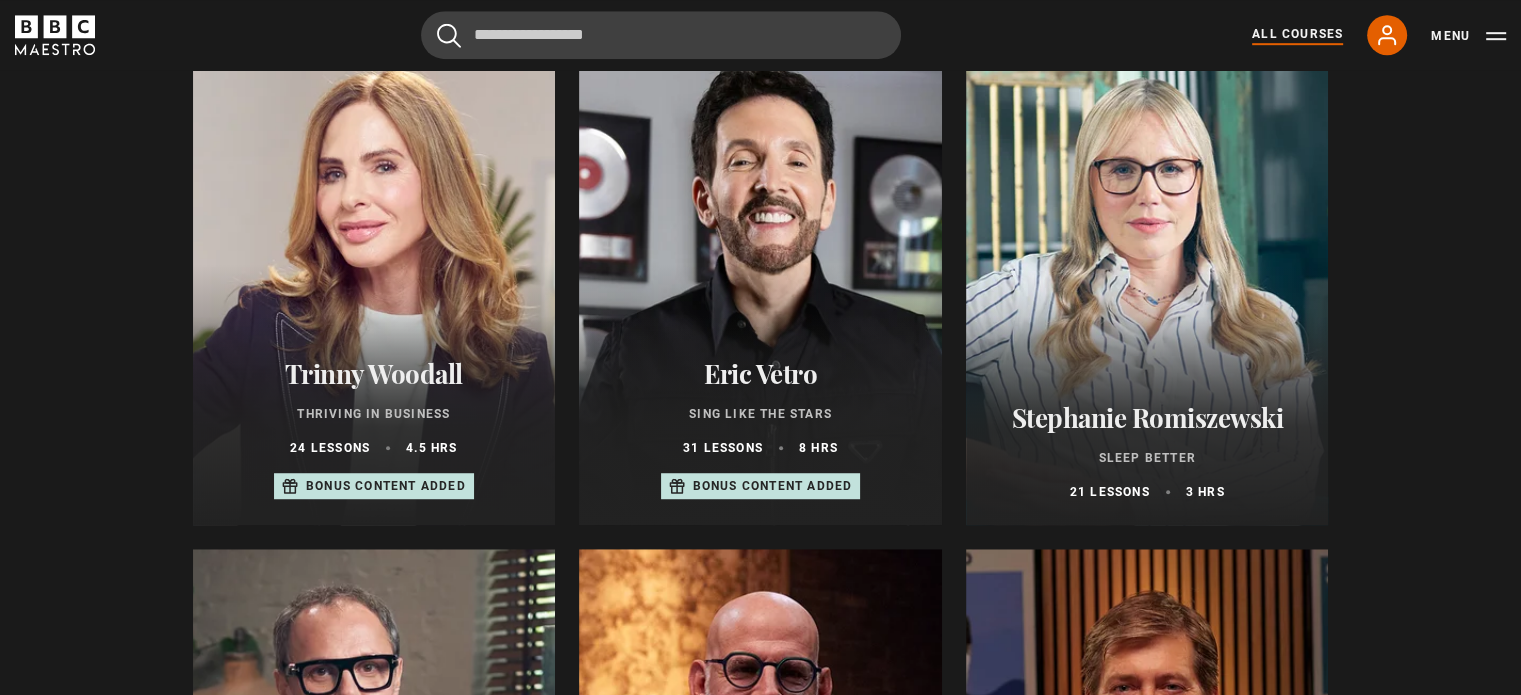 click at bounding box center [760, 285] 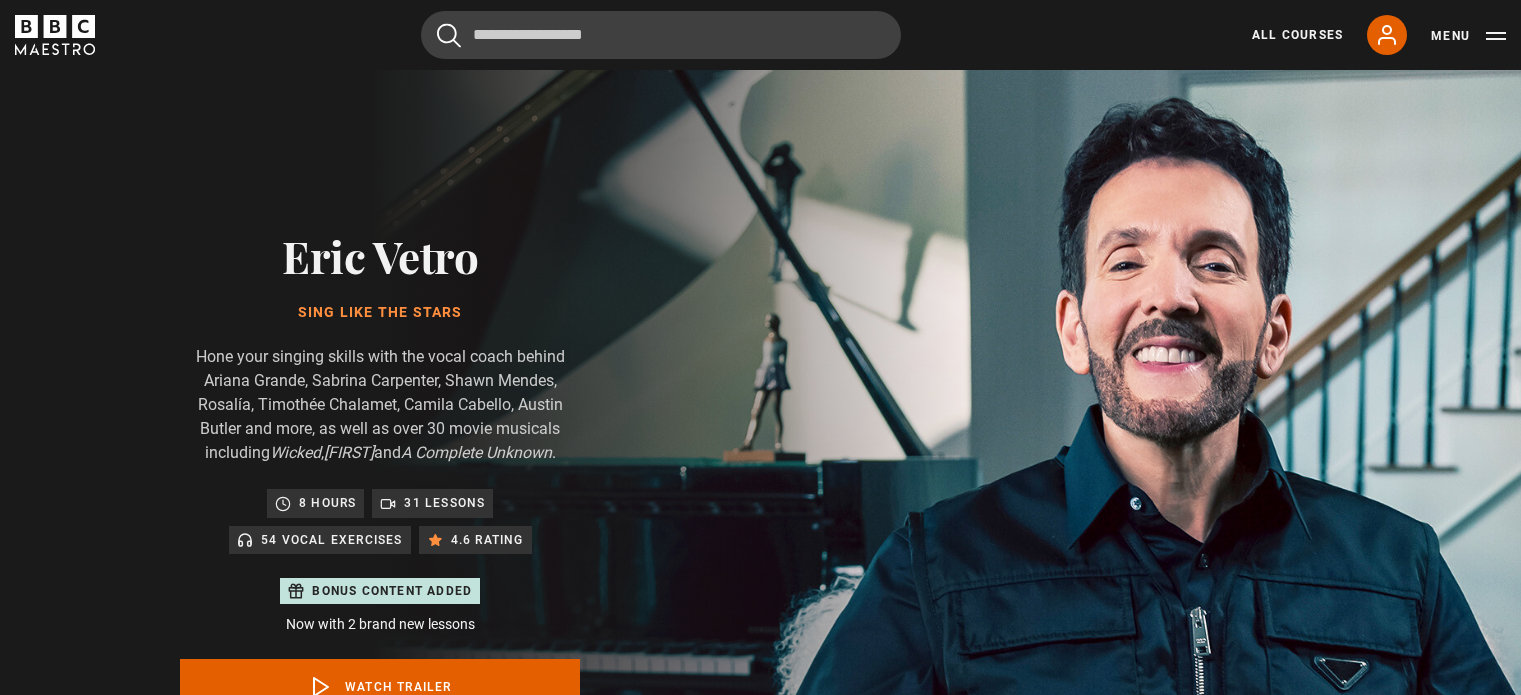 scroll, scrollTop: 12, scrollLeft: 0, axis: vertical 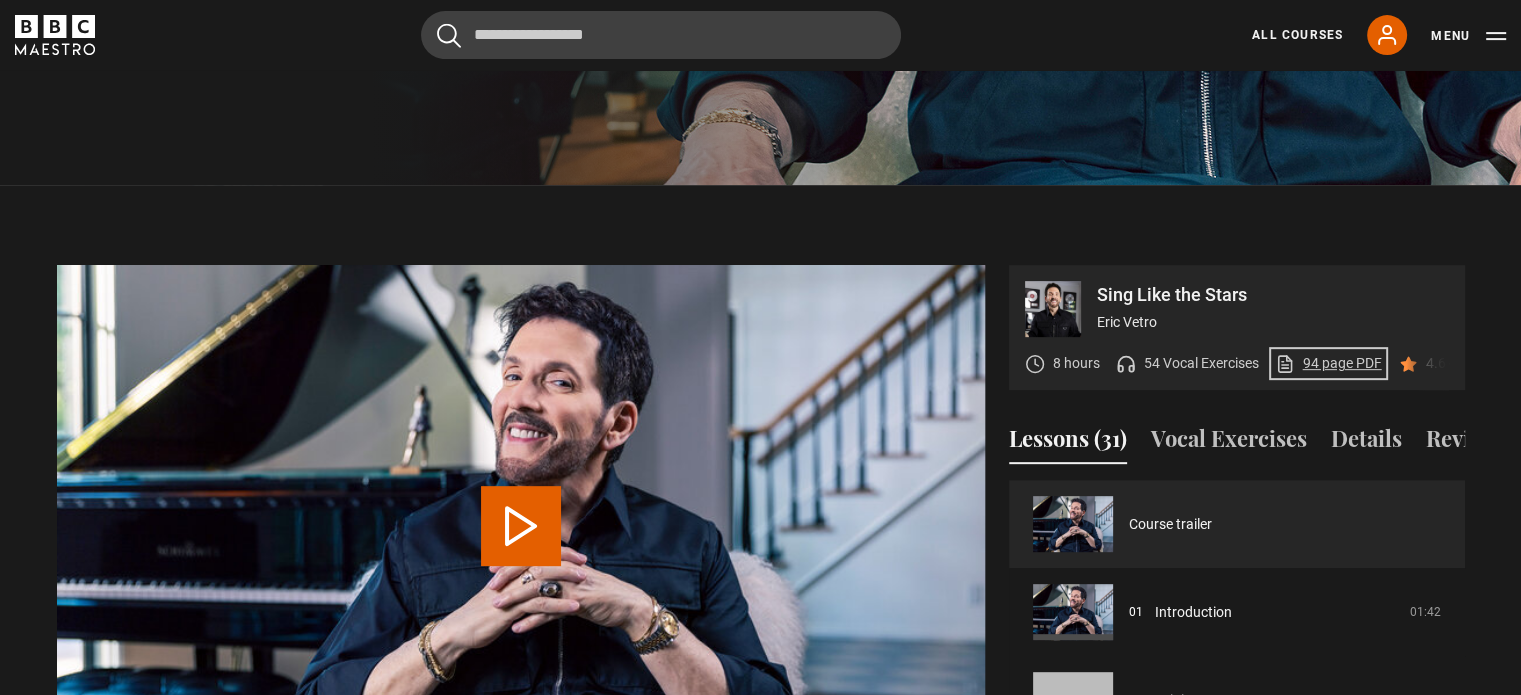 click on "94 page PDF
(opens in new tab)" at bounding box center (1328, 363) 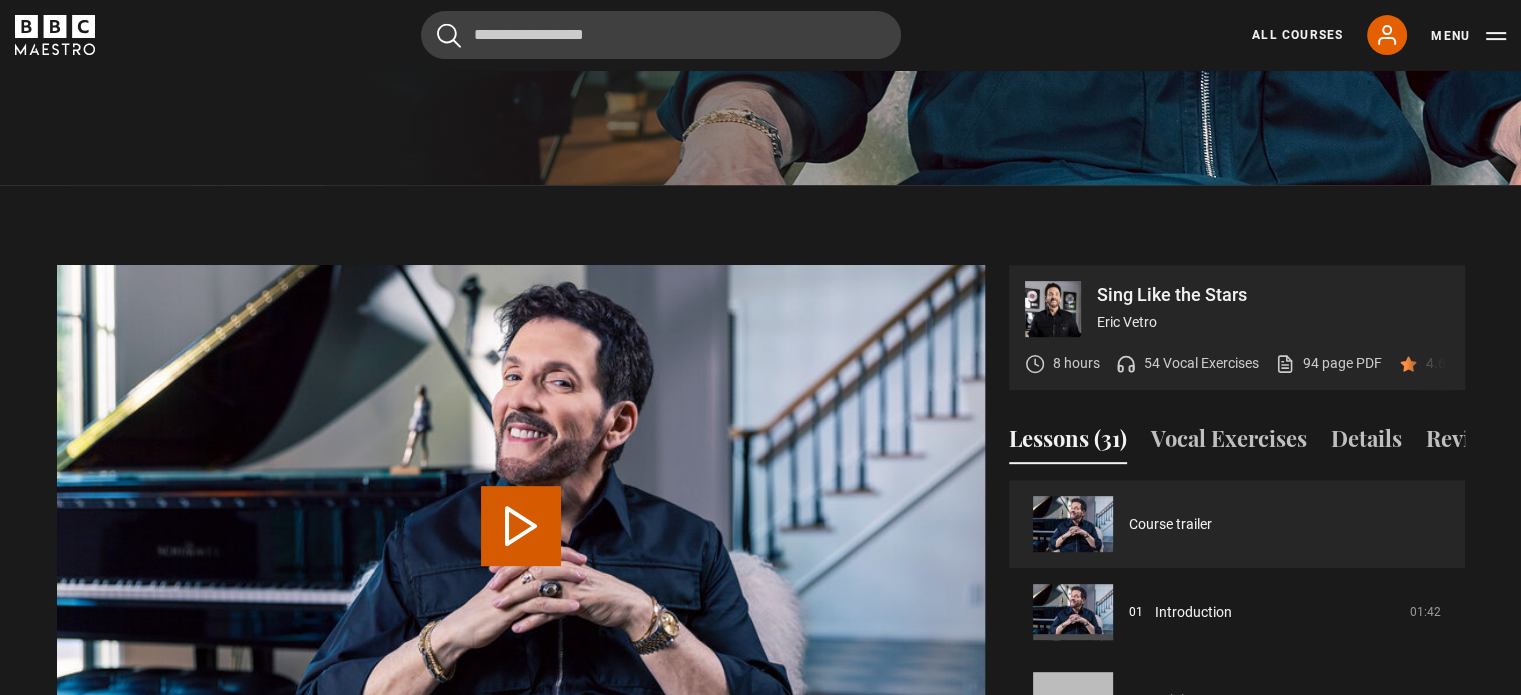 click on "Play Video" at bounding box center (521, 526) 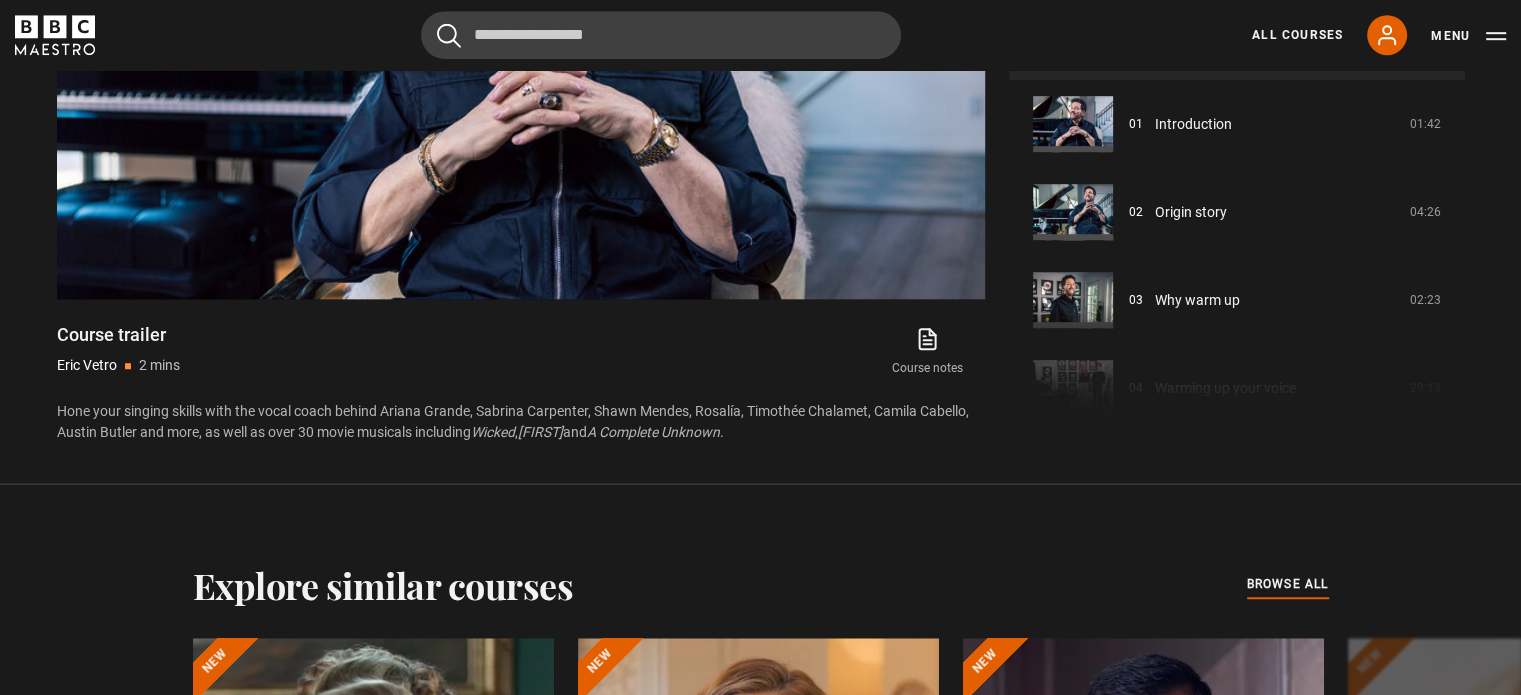 scroll, scrollTop: 1328, scrollLeft: 0, axis: vertical 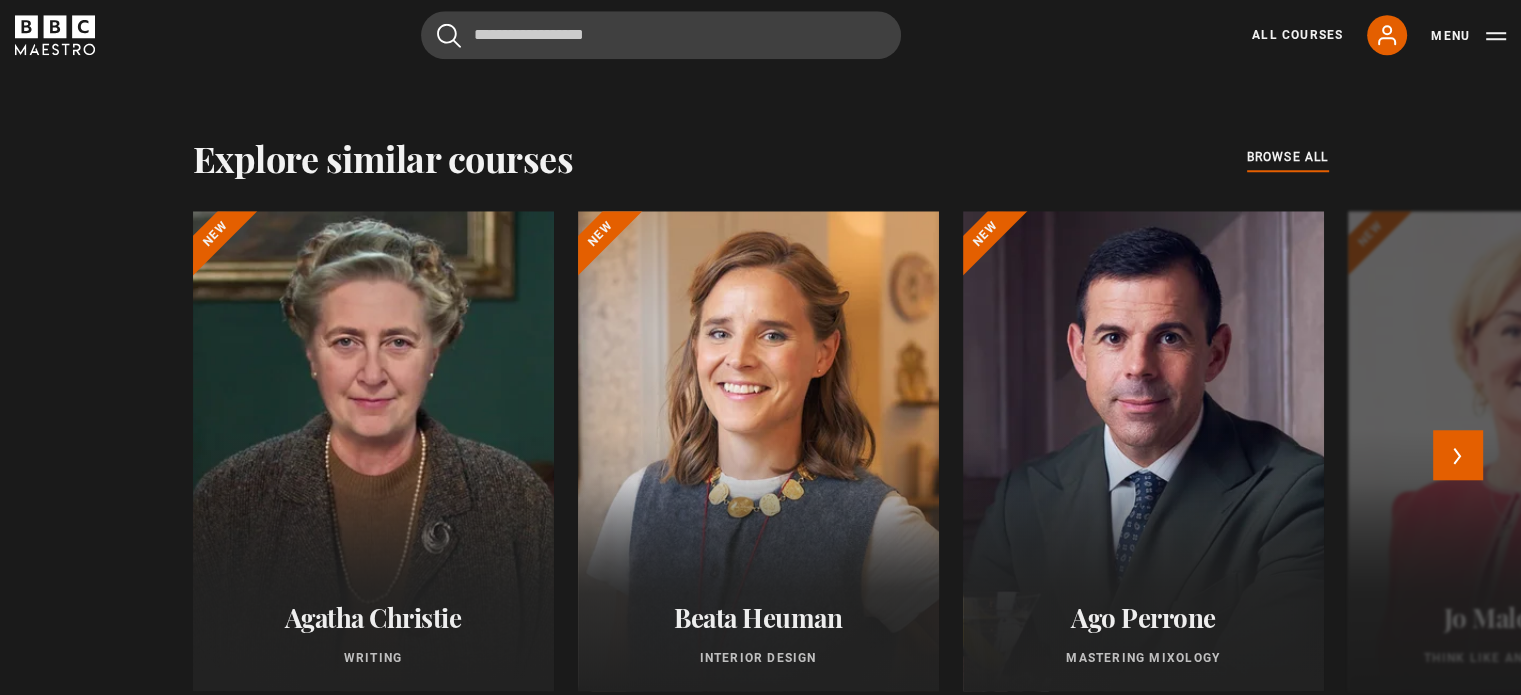 click at bounding box center (1528, 451) 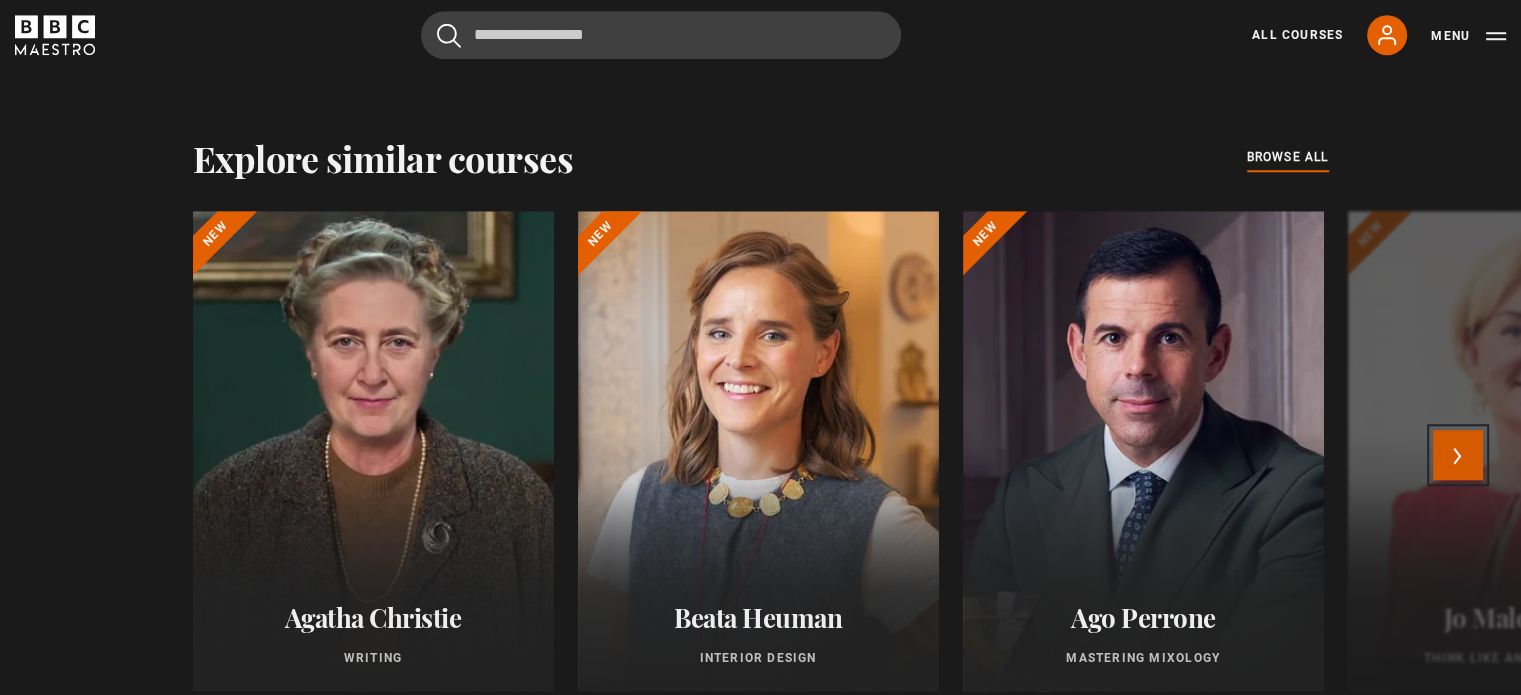 click on "Next" at bounding box center [1458, 455] 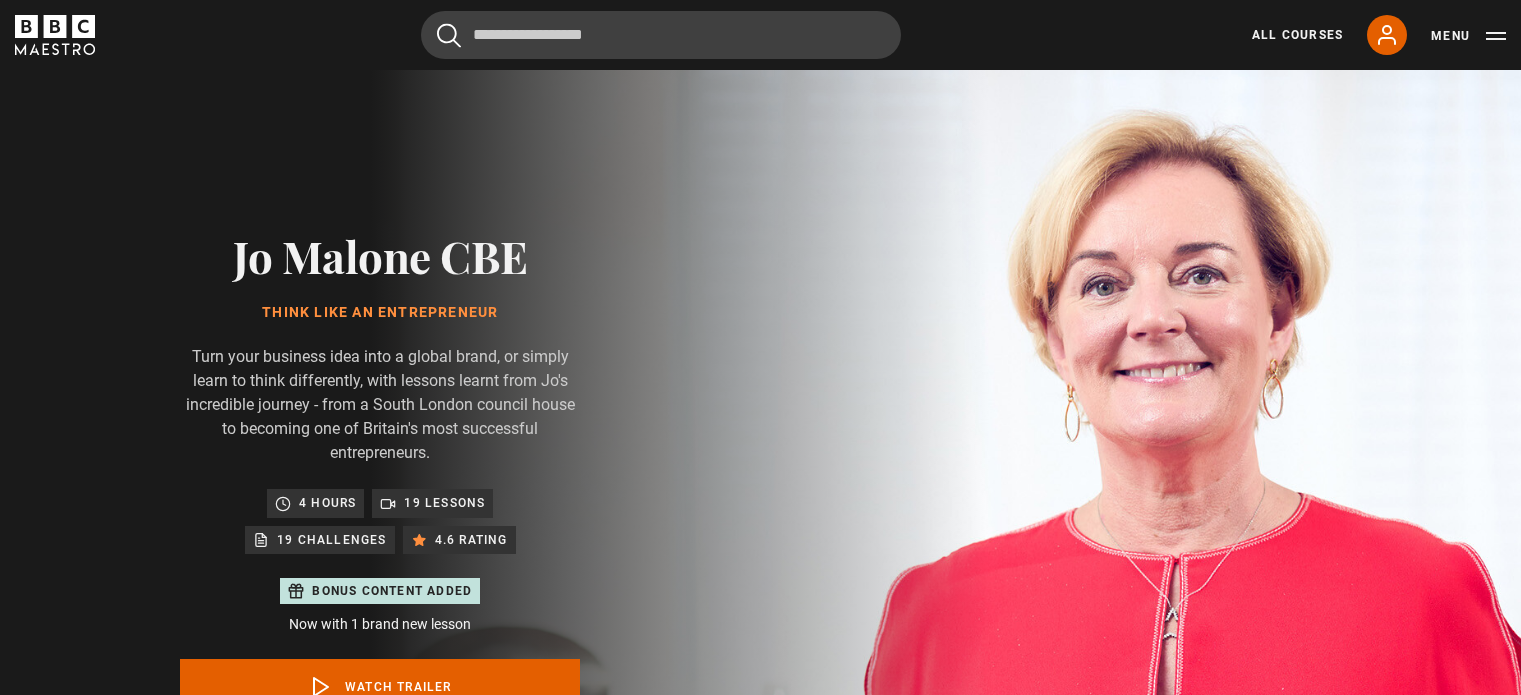 scroll, scrollTop: 0, scrollLeft: 0, axis: both 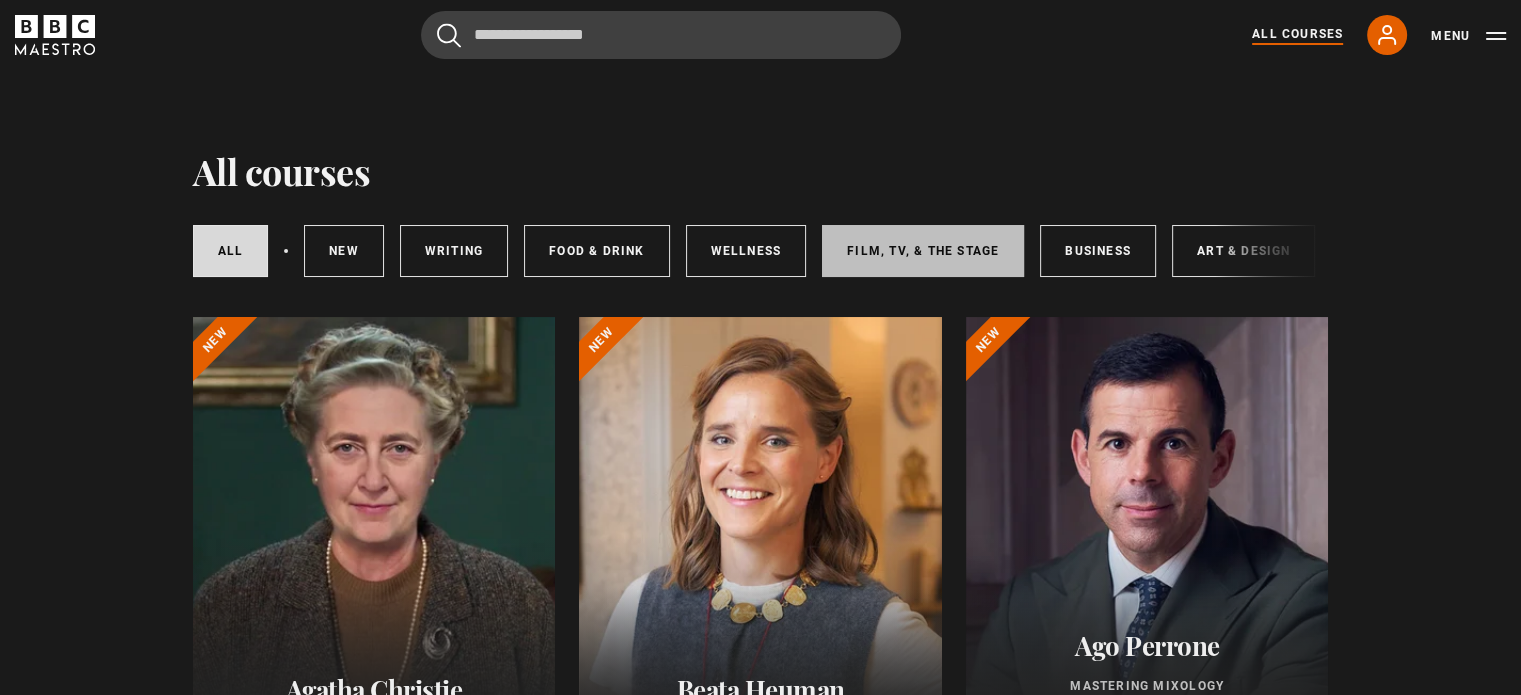click on "Film, TV, & The Stage" at bounding box center (923, 251) 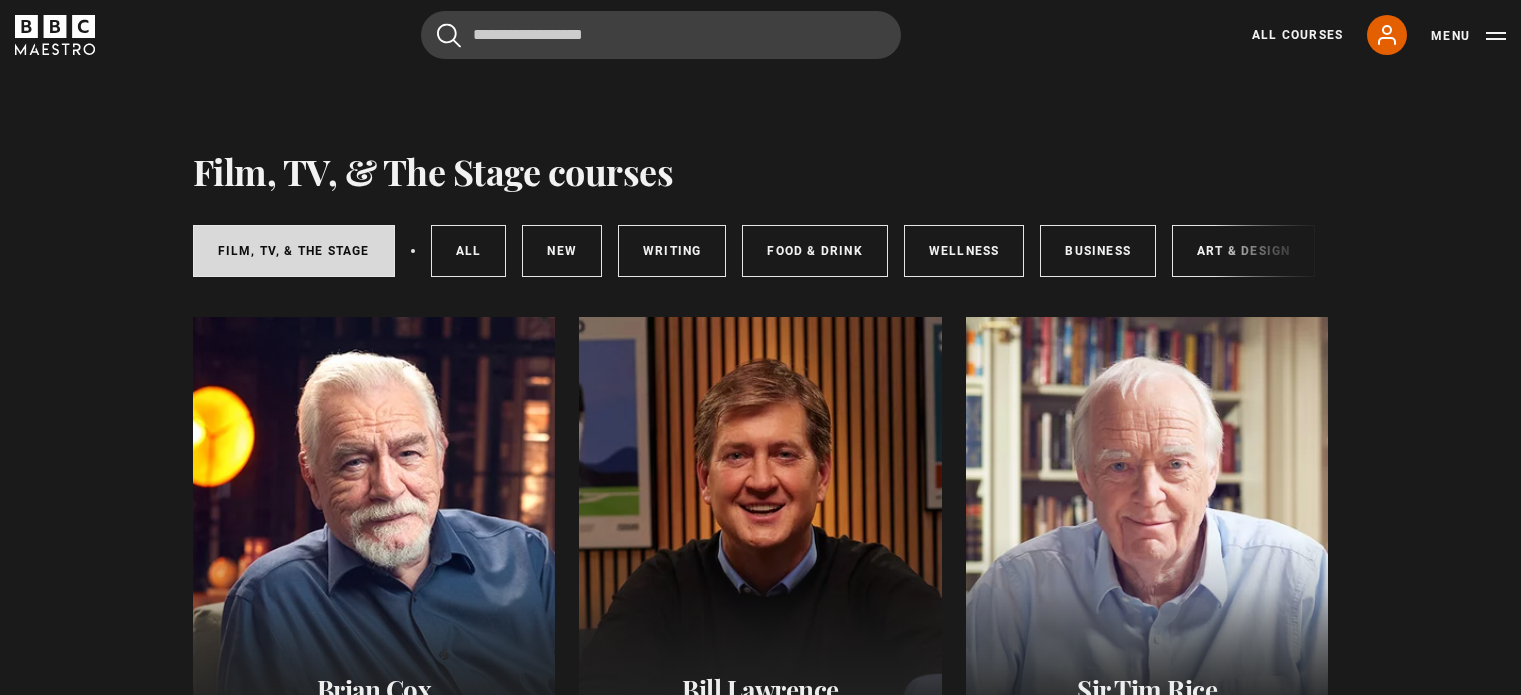 scroll, scrollTop: 0, scrollLeft: 0, axis: both 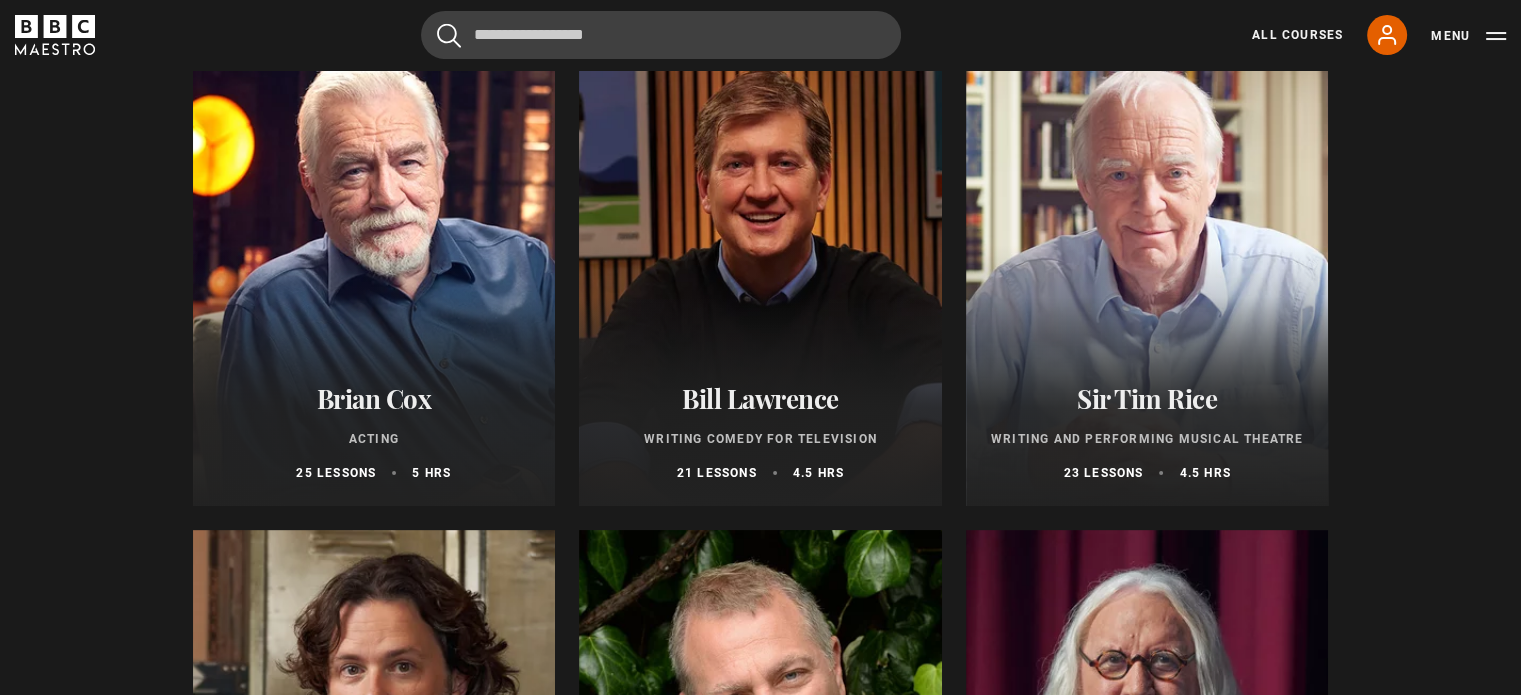 drag, startPoint x: 1527, startPoint y: 100, endPoint x: 1535, endPoint y: 159, distance: 59.5399 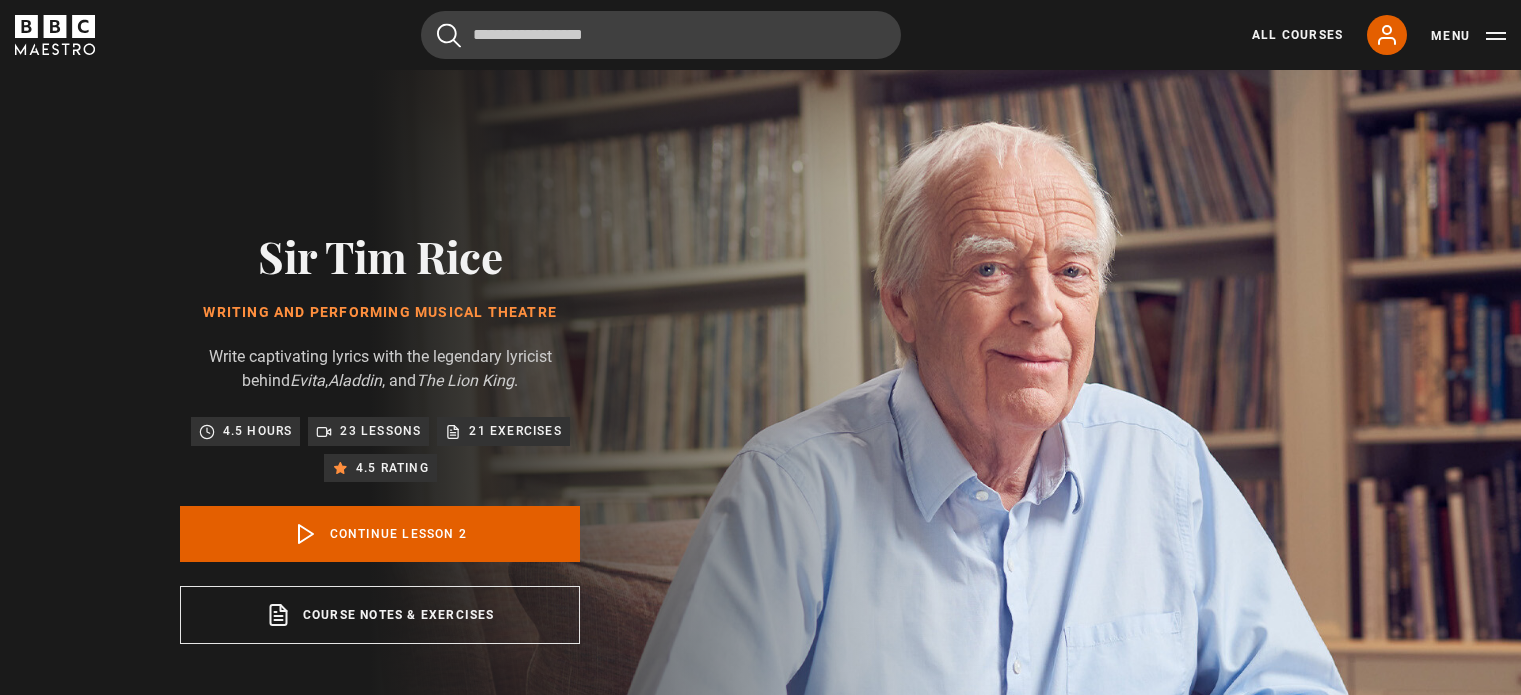 scroll, scrollTop: 804, scrollLeft: 0, axis: vertical 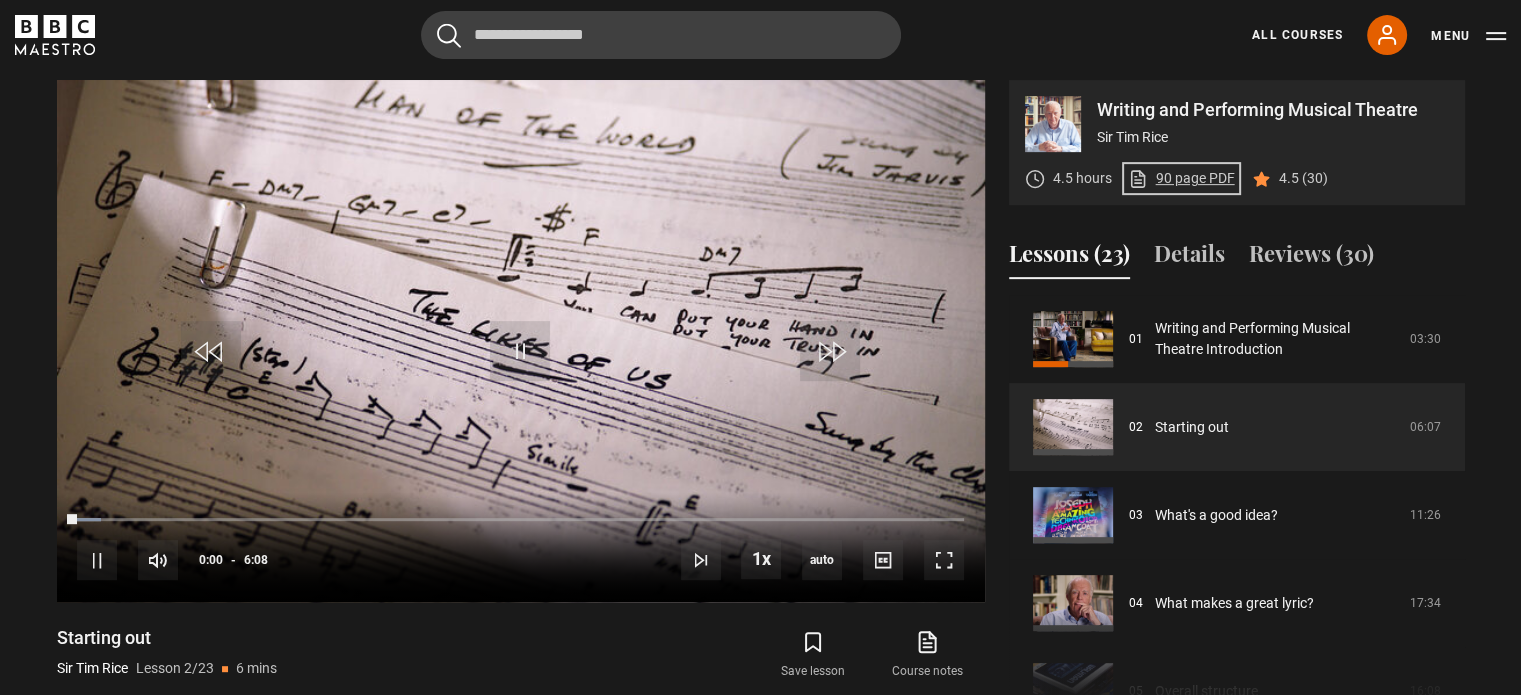 click on "90 page PDF
(opens in new tab)" at bounding box center (1181, 178) 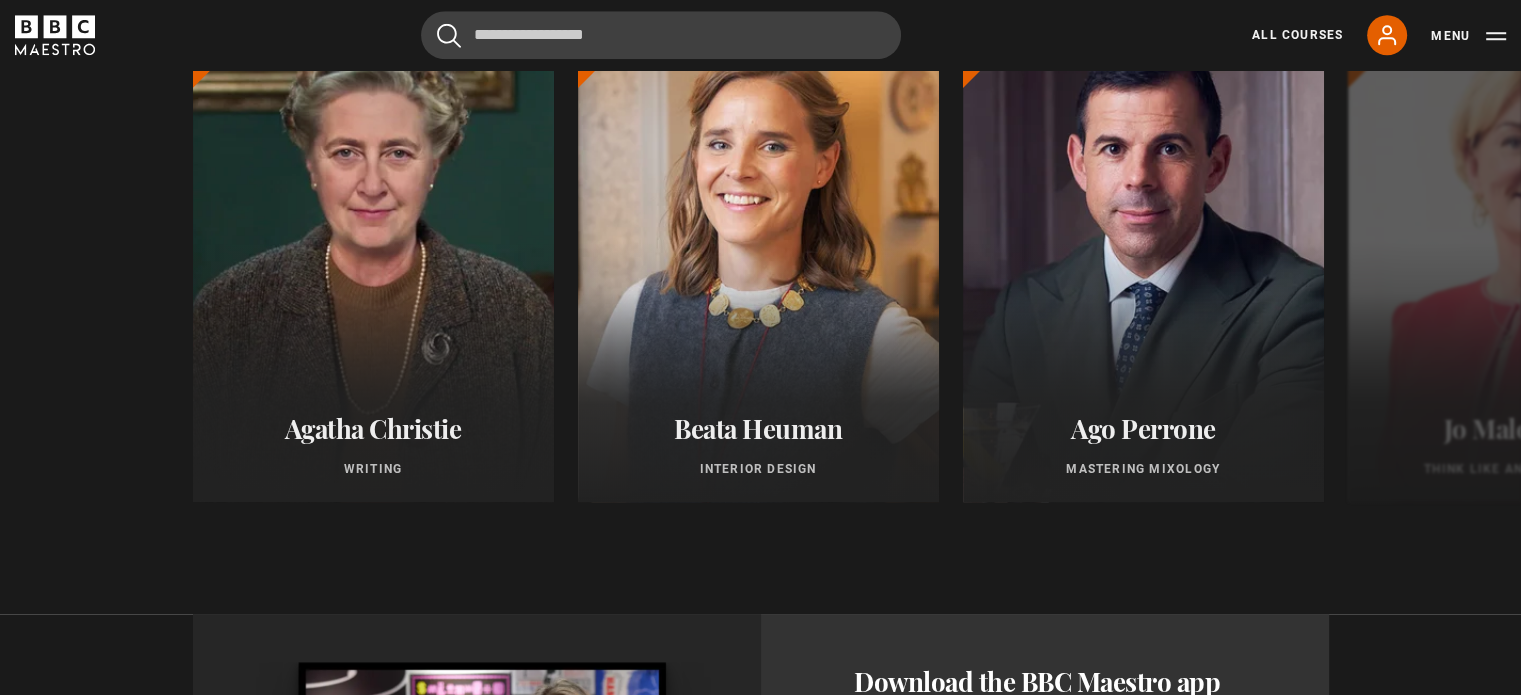 scroll, scrollTop: 1597, scrollLeft: 0, axis: vertical 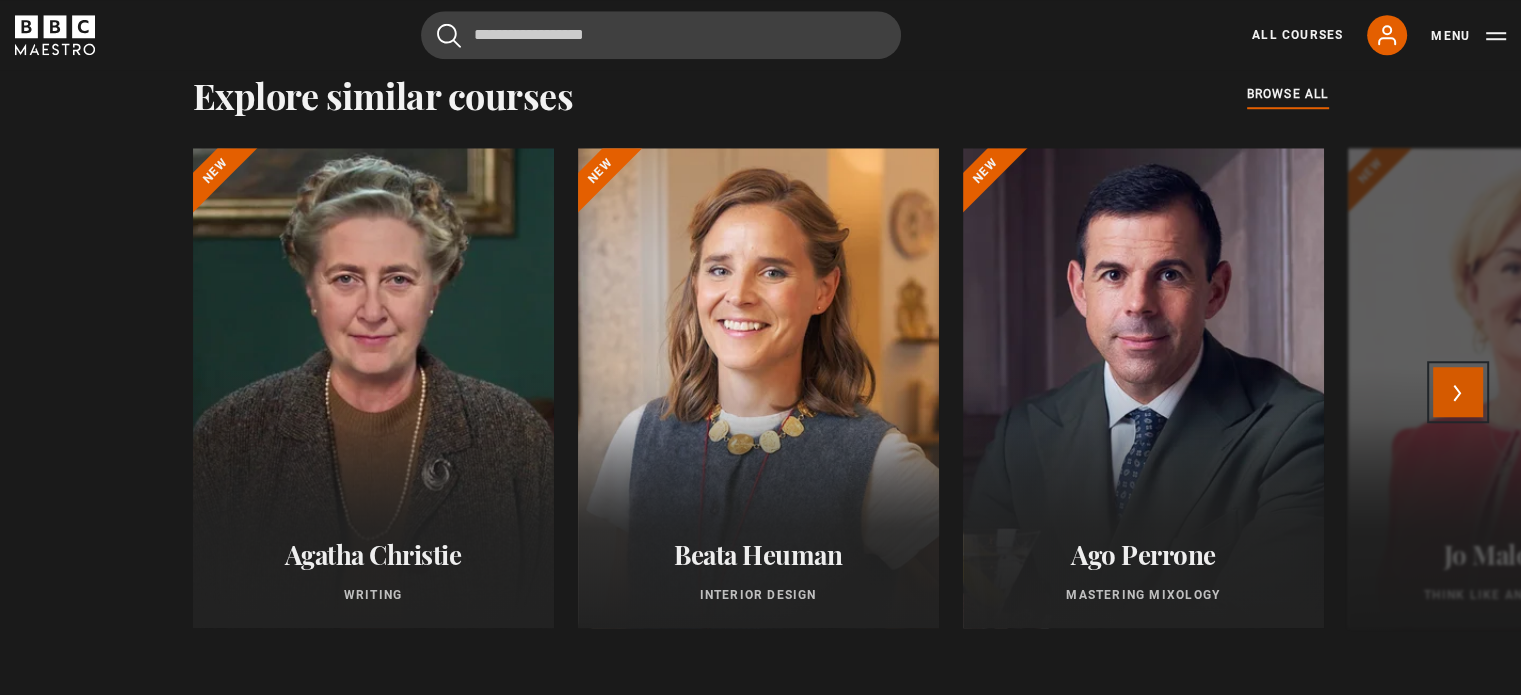 click on "Next" at bounding box center [1458, 392] 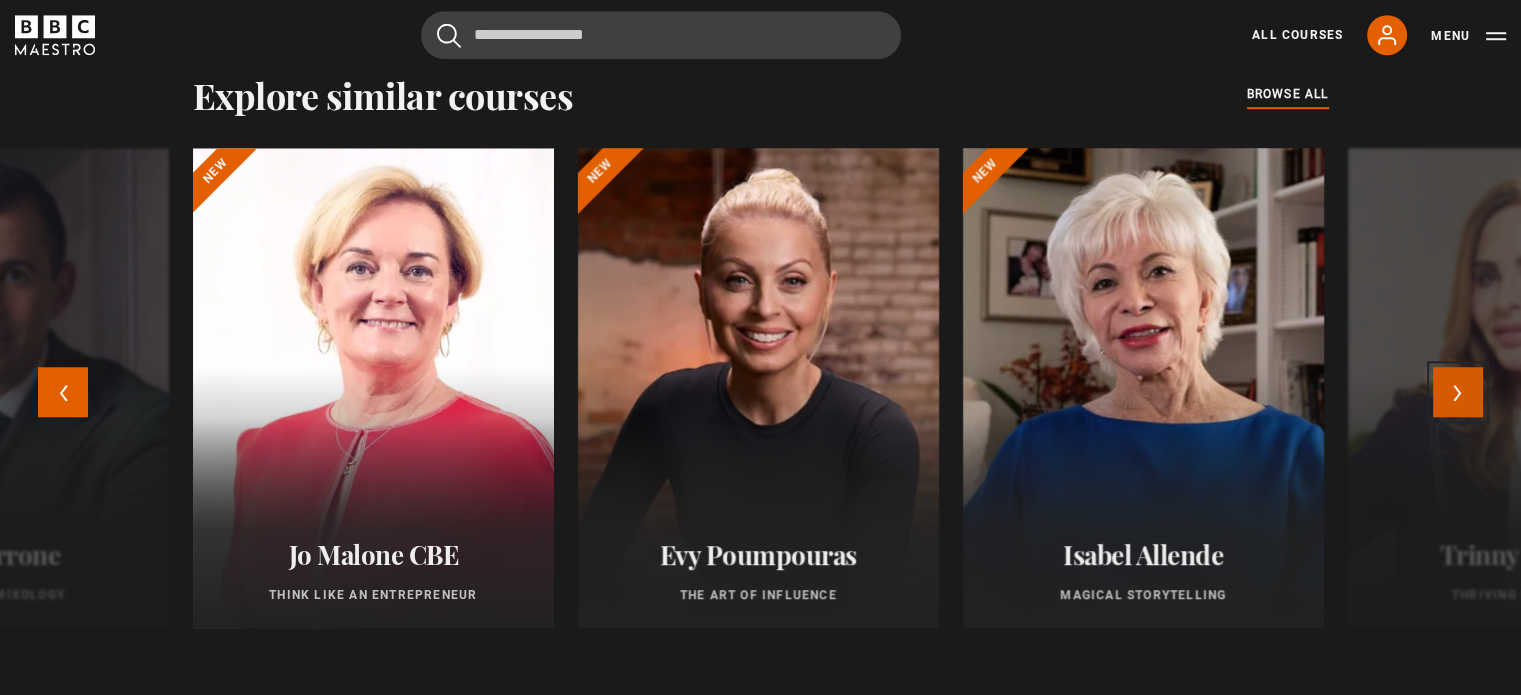 click on "Next" at bounding box center (1458, 392) 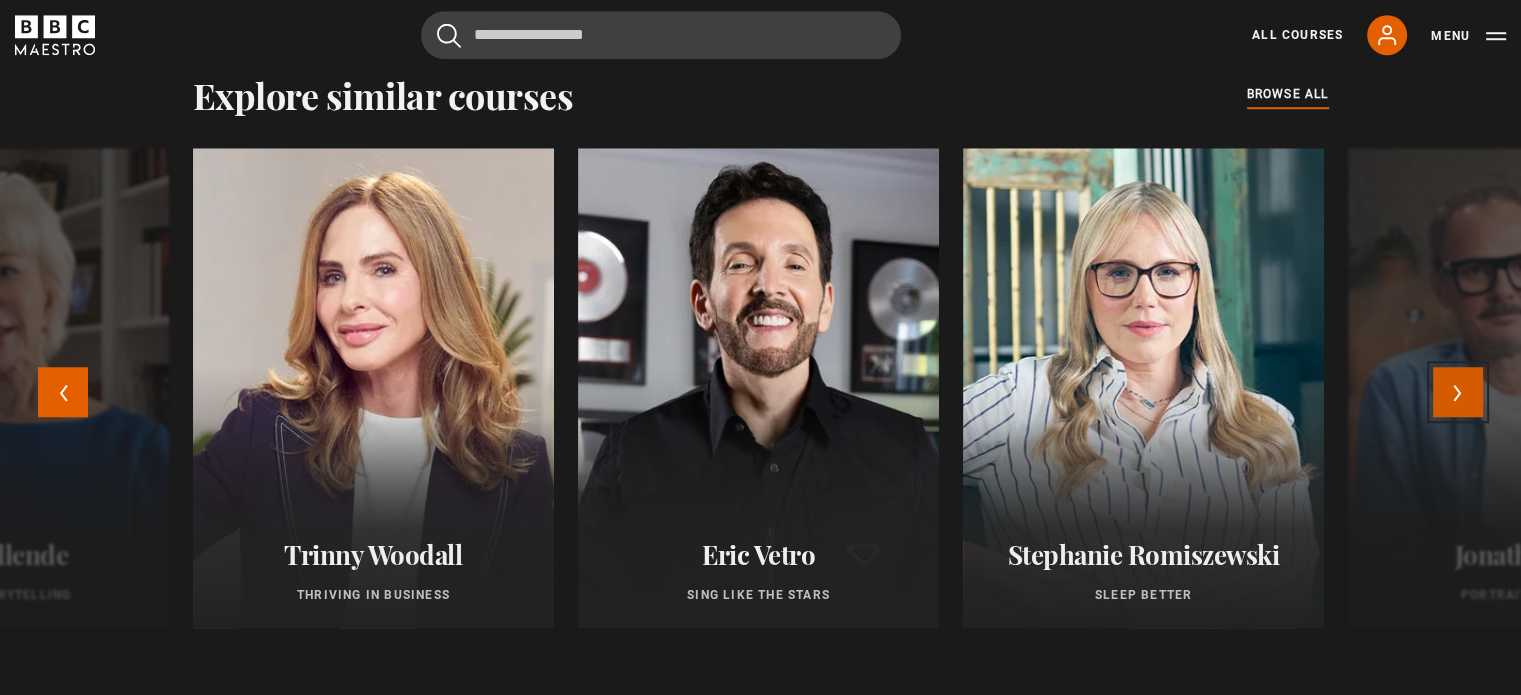 click on "Next" at bounding box center [1458, 392] 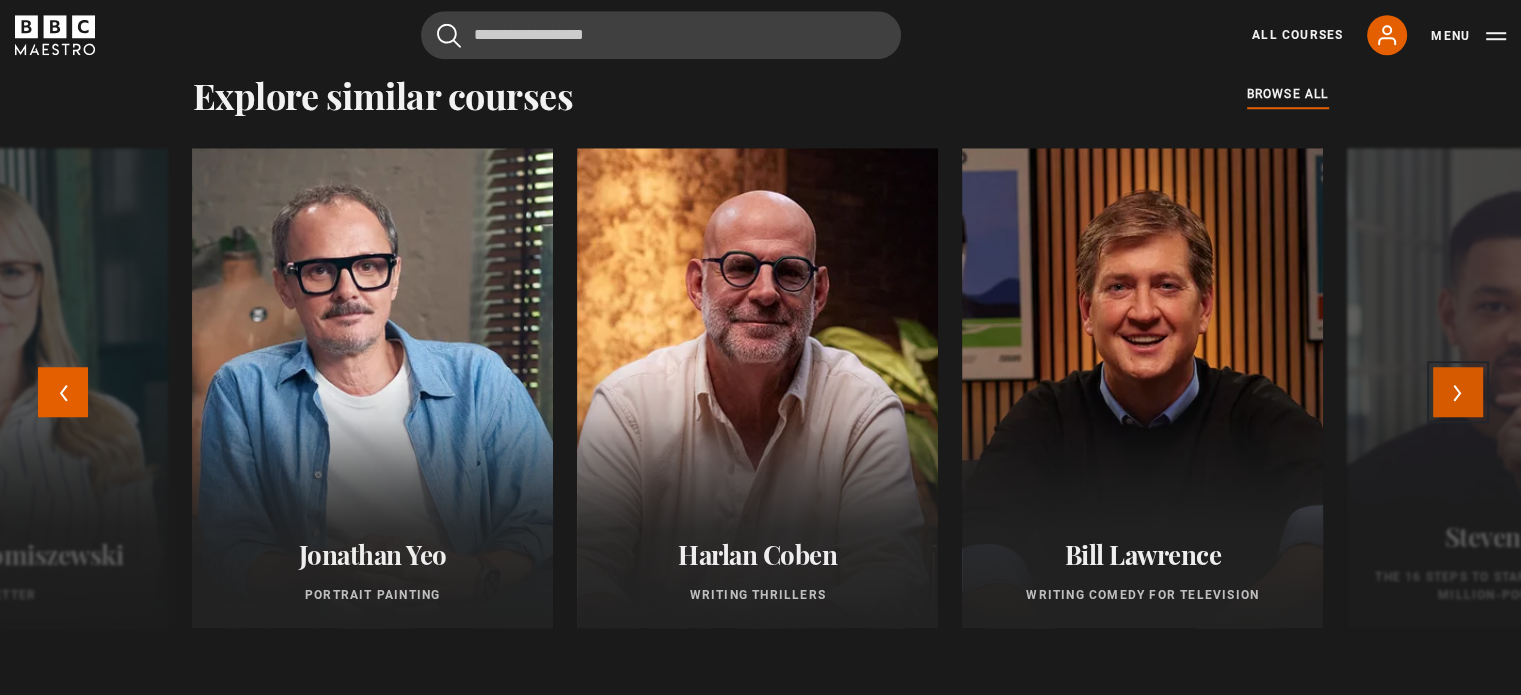 click on "Next" at bounding box center (1458, 392) 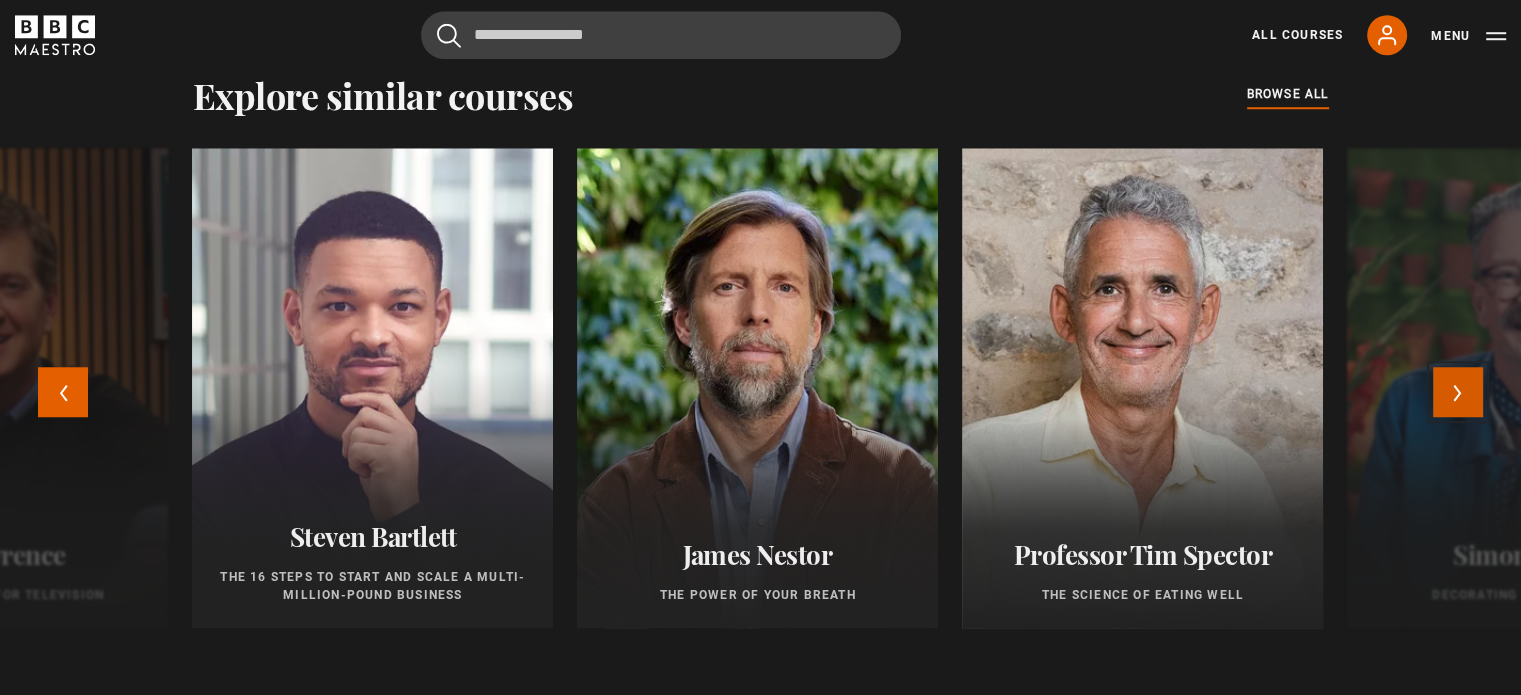 click on "Next" at bounding box center (1458, 392) 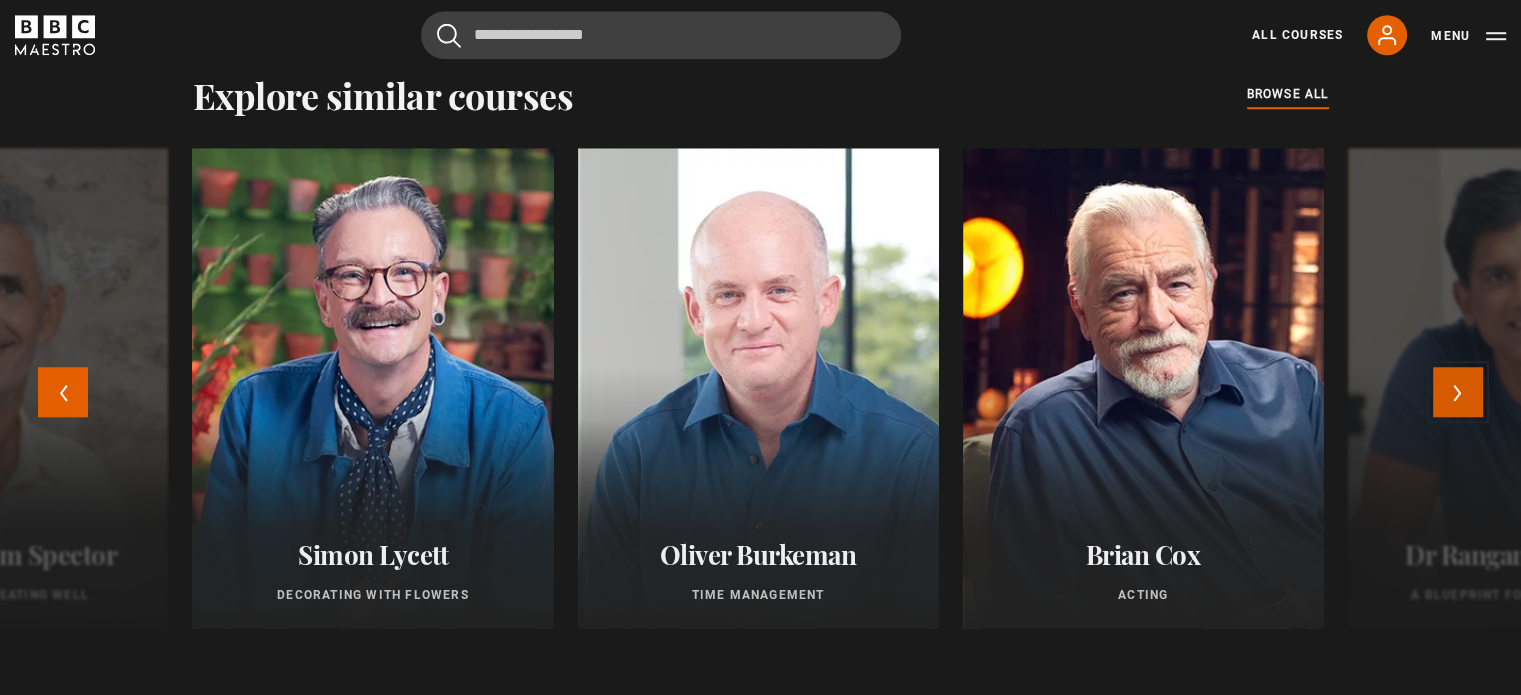 click on "Next" at bounding box center [1458, 392] 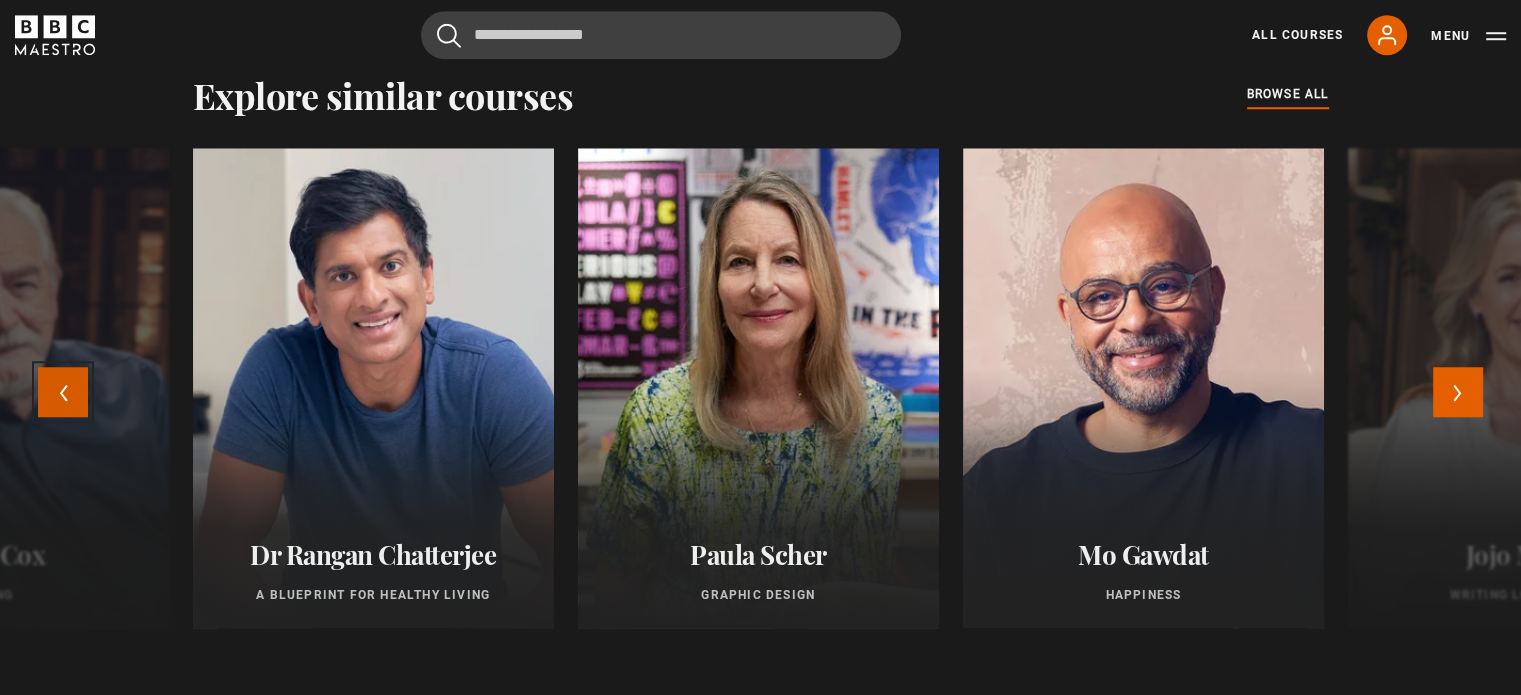 click on "Previous" at bounding box center [63, 392] 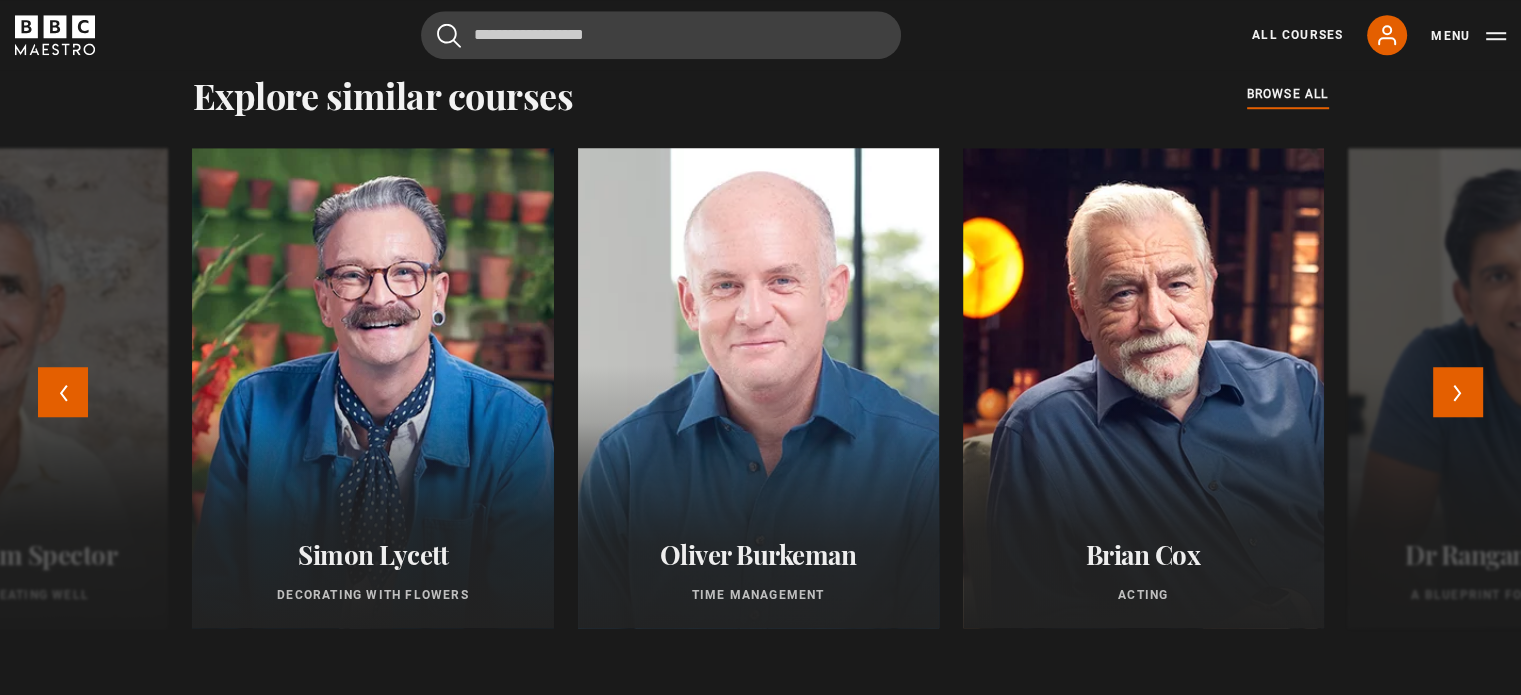 click at bounding box center [757, 388] 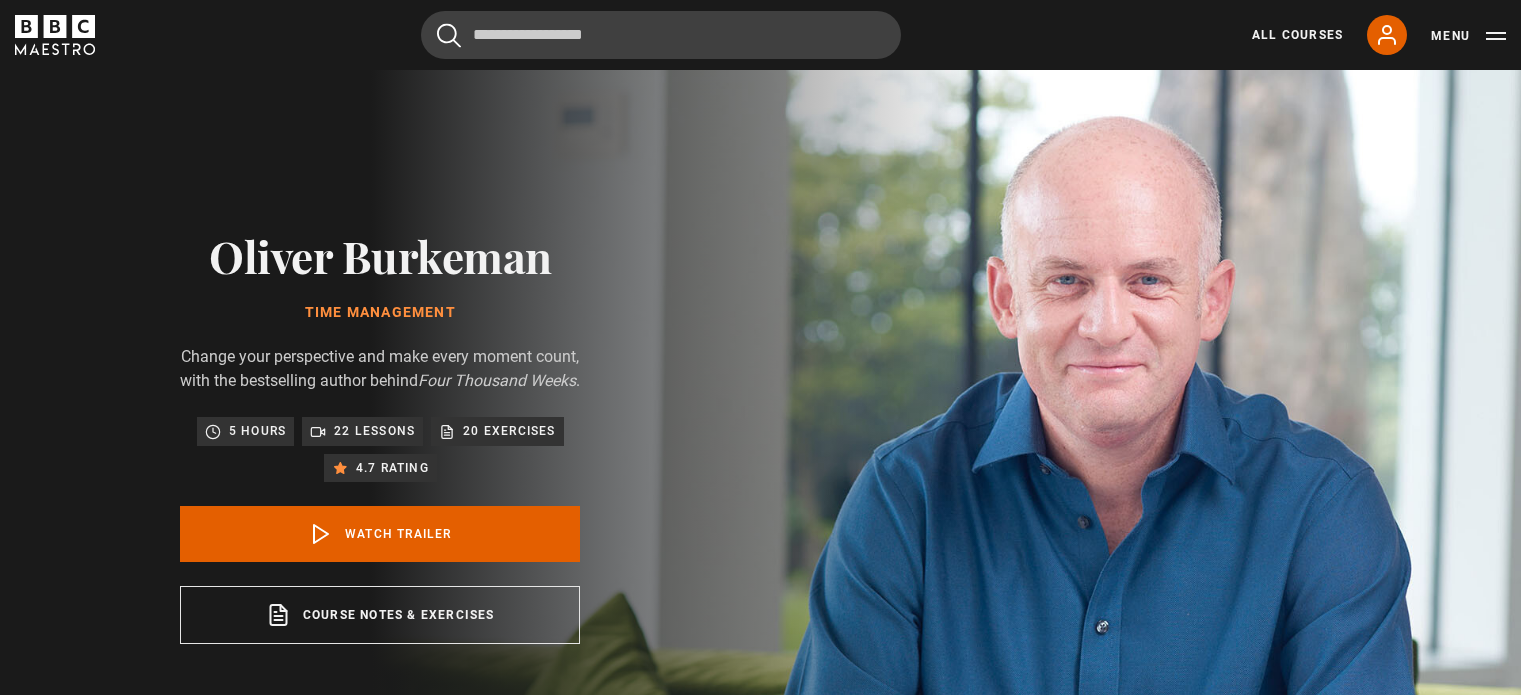 scroll, scrollTop: 0, scrollLeft: 0, axis: both 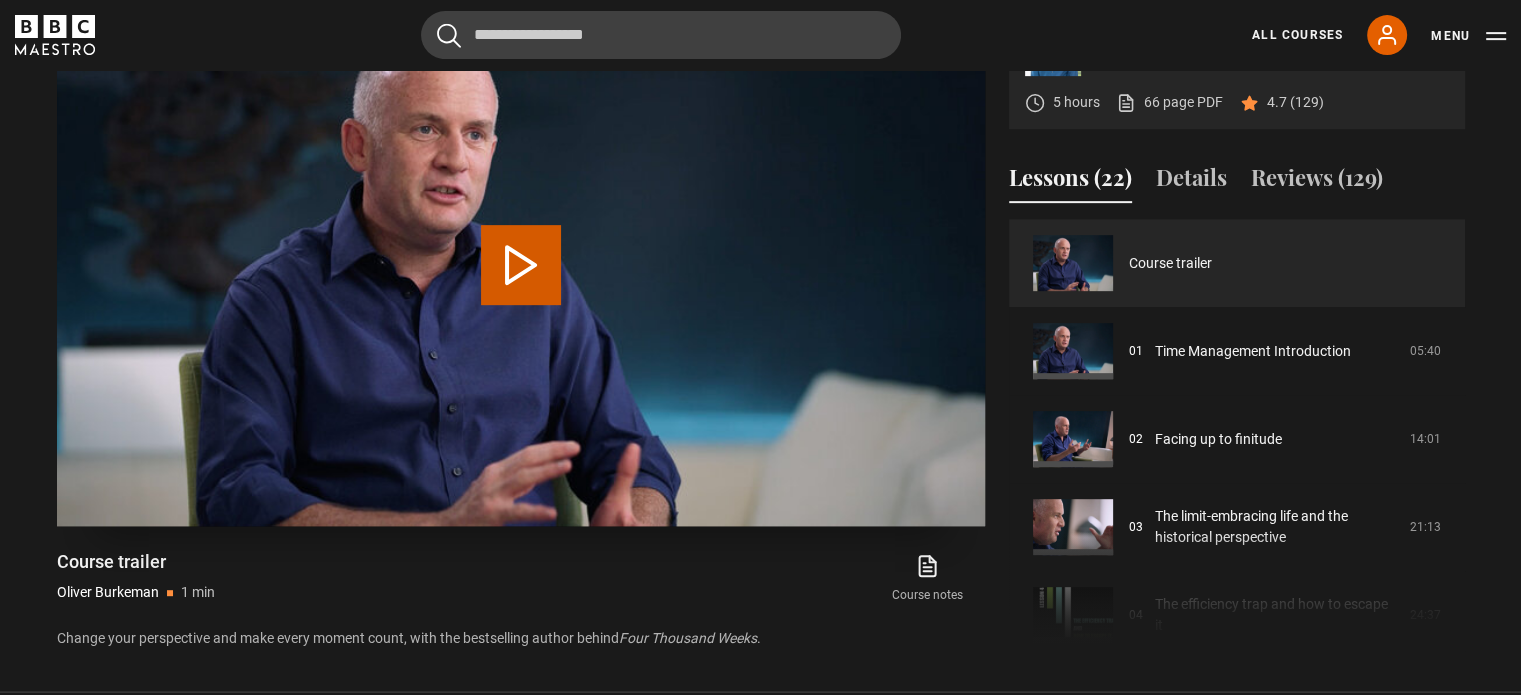 click on "Play Video" at bounding box center [521, 265] 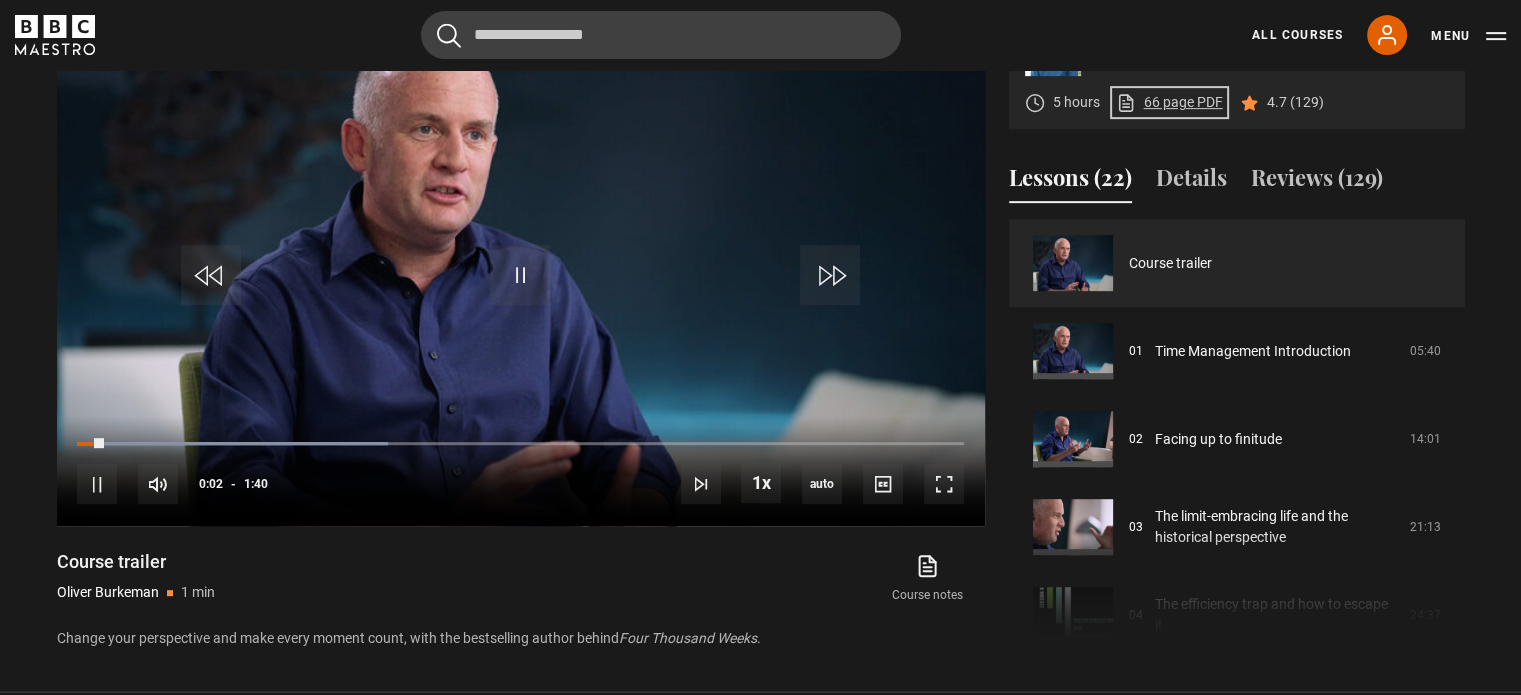 click on "66 page PDF
(opens in new tab)" at bounding box center [1169, 102] 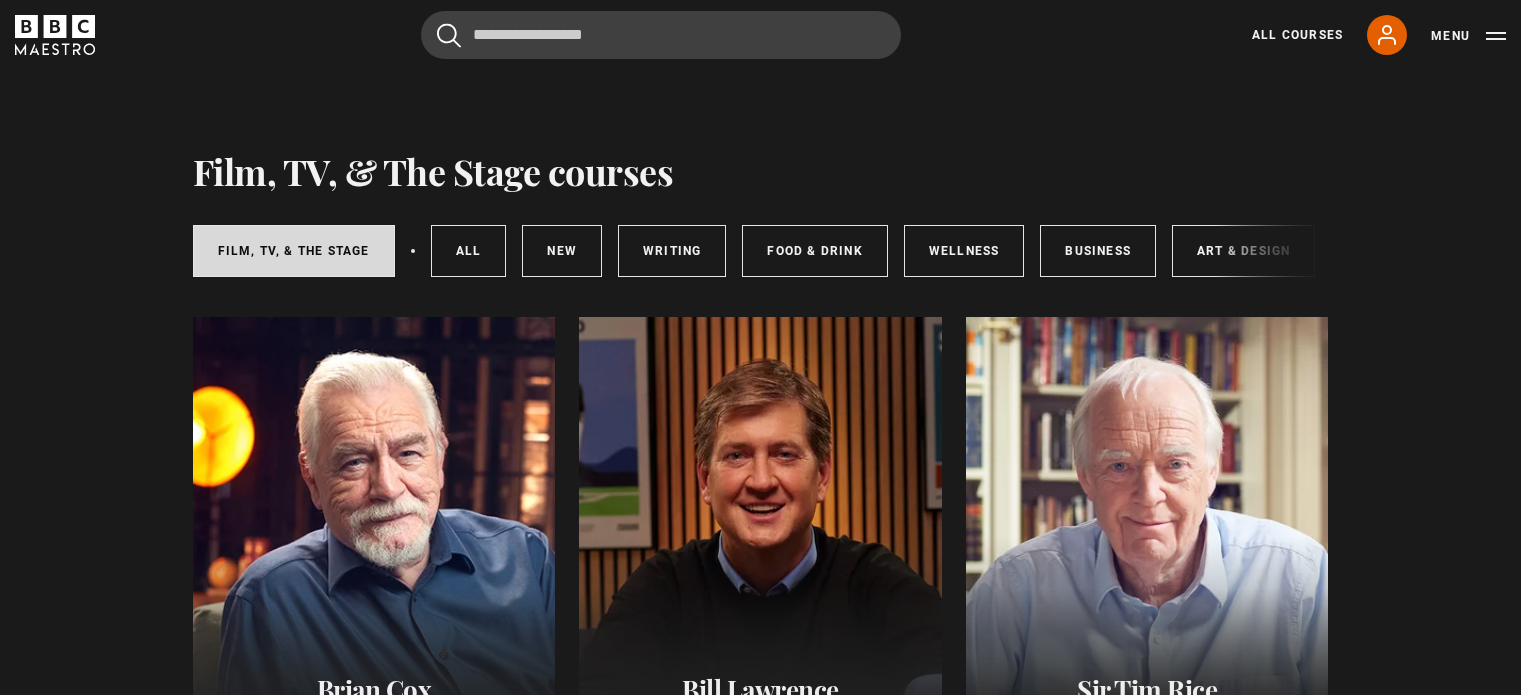 scroll, scrollTop: 0, scrollLeft: 0, axis: both 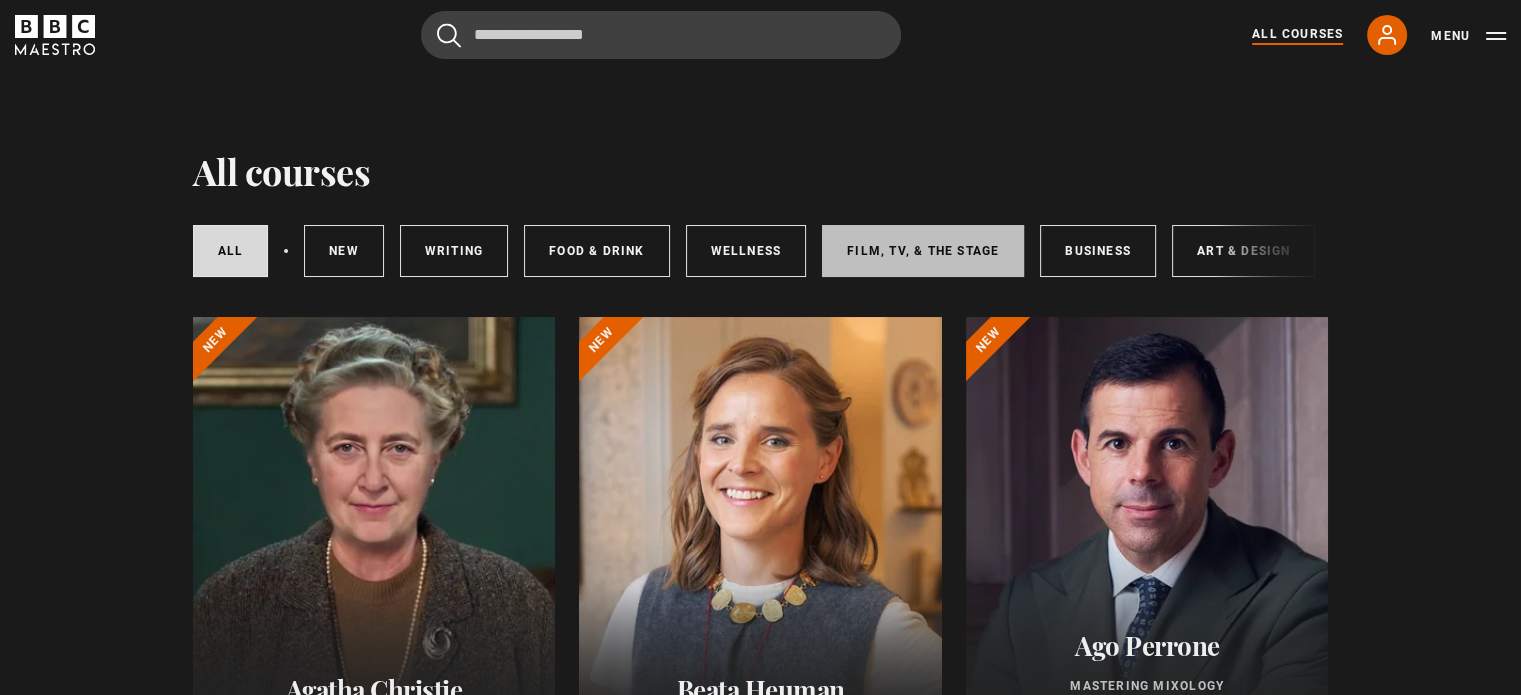 click on "Film, TV, & The Stage" at bounding box center (923, 251) 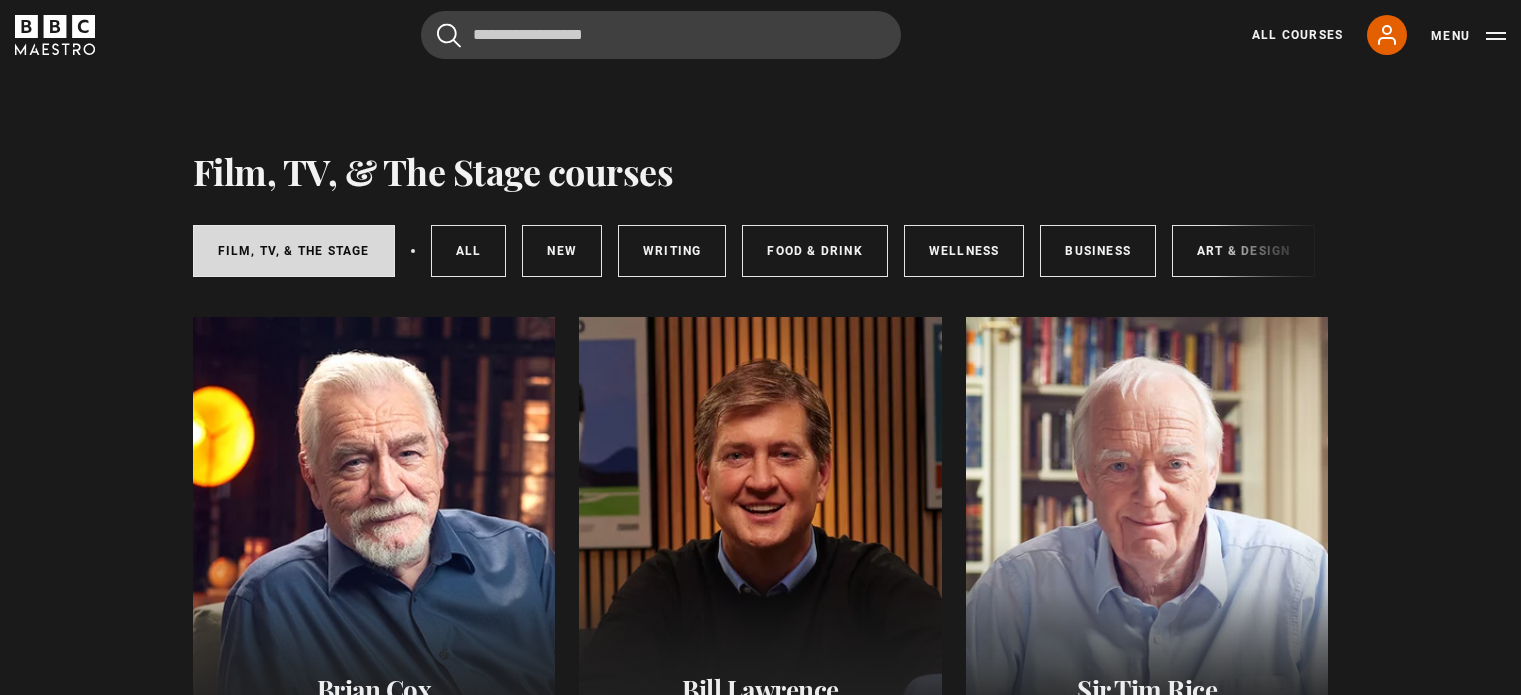 scroll, scrollTop: 0, scrollLeft: 0, axis: both 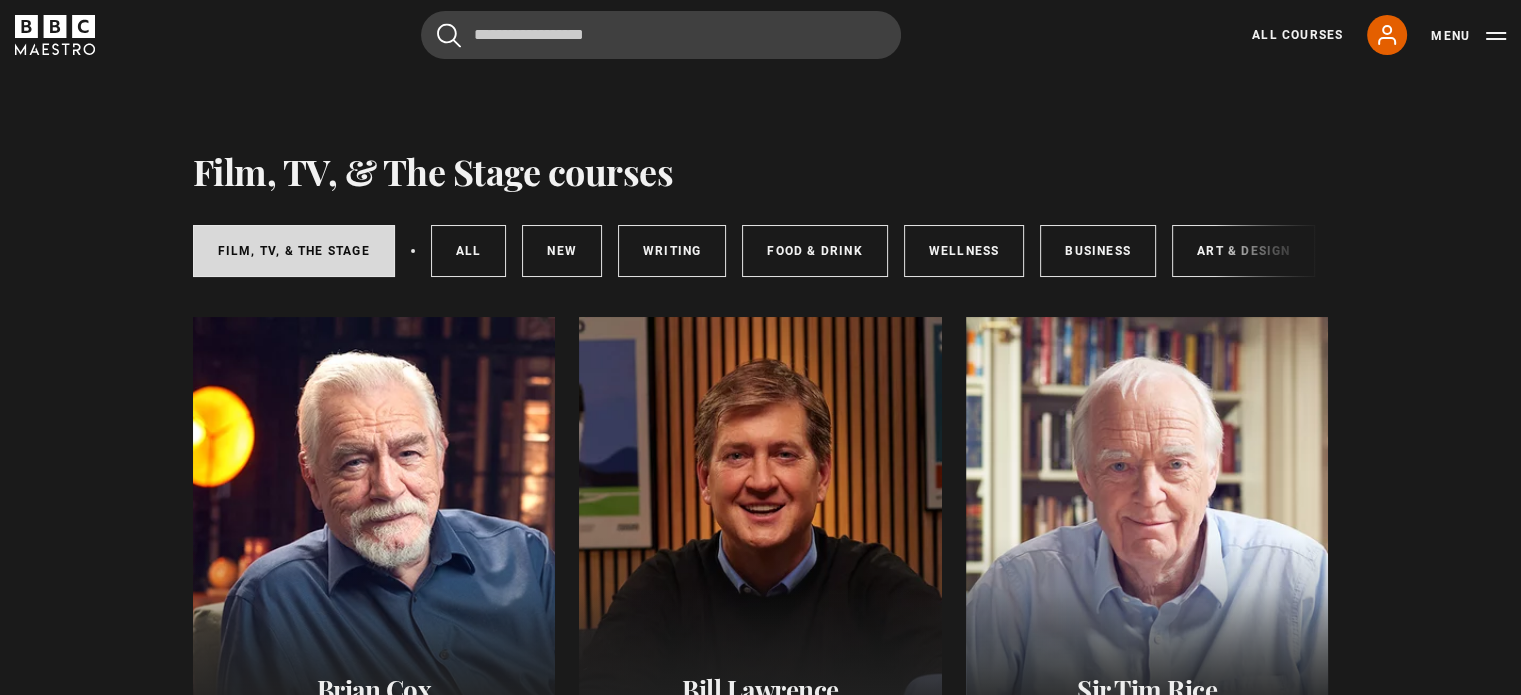 drag, startPoint x: 993, startPoint y: 281, endPoint x: 1167, endPoint y: 282, distance: 174.00287 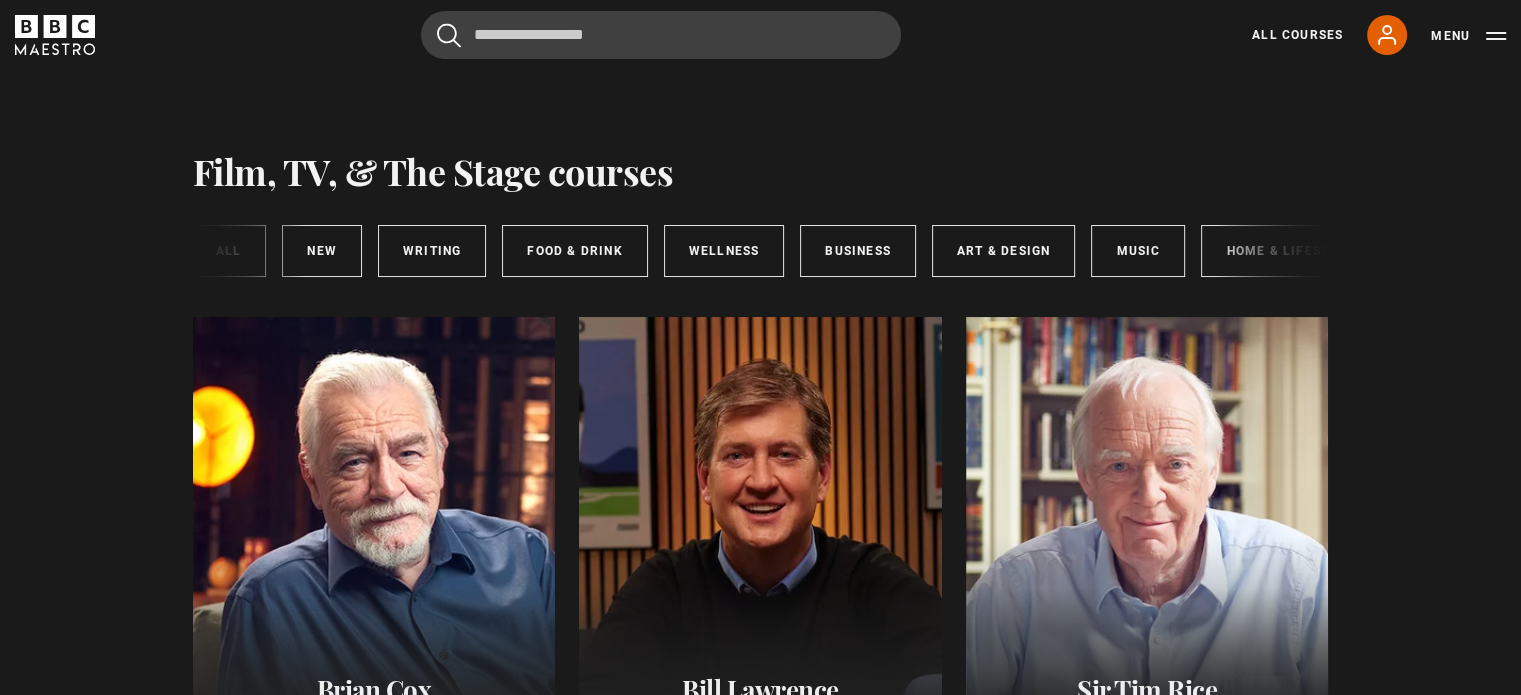scroll, scrollTop: 0, scrollLeft: 294, axis: horizontal 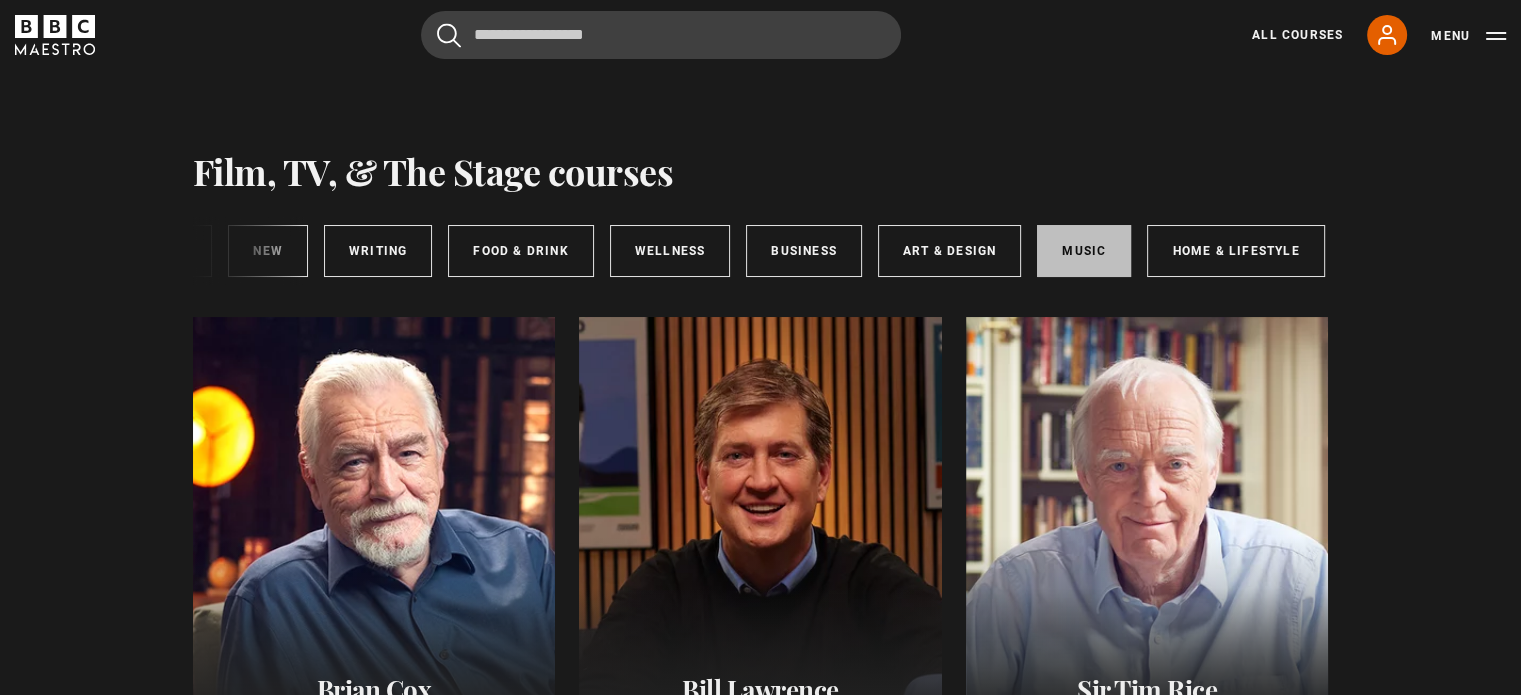 click on "Music" at bounding box center (1084, 251) 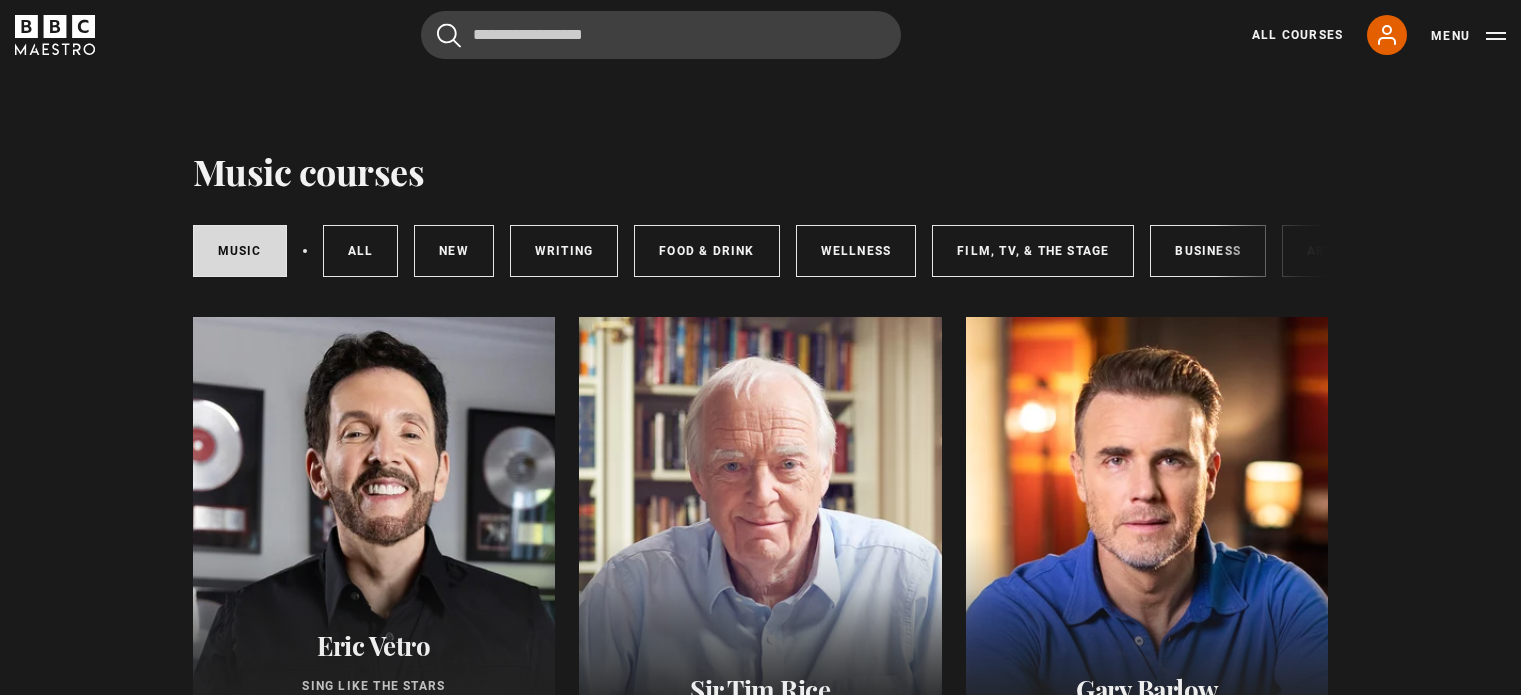 scroll, scrollTop: 0, scrollLeft: 0, axis: both 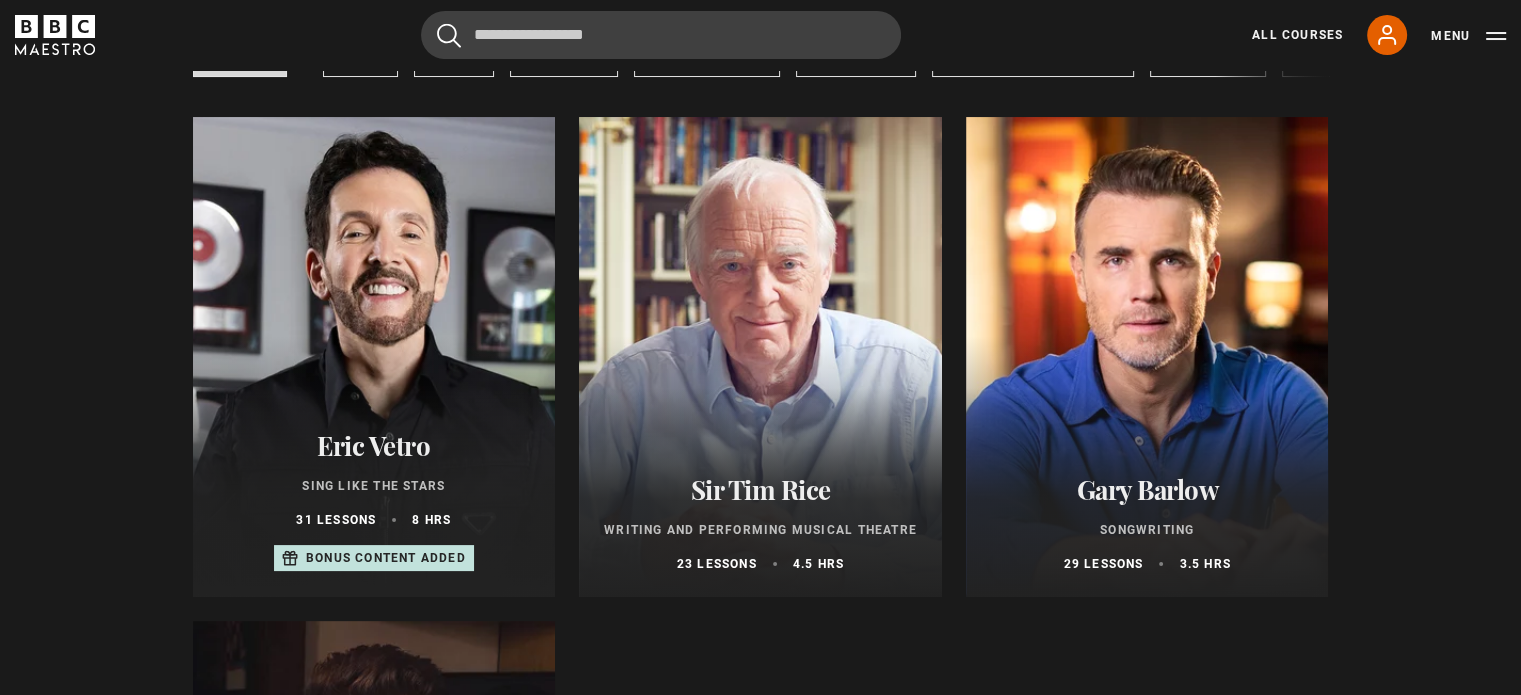 click at bounding box center (1147, 357) 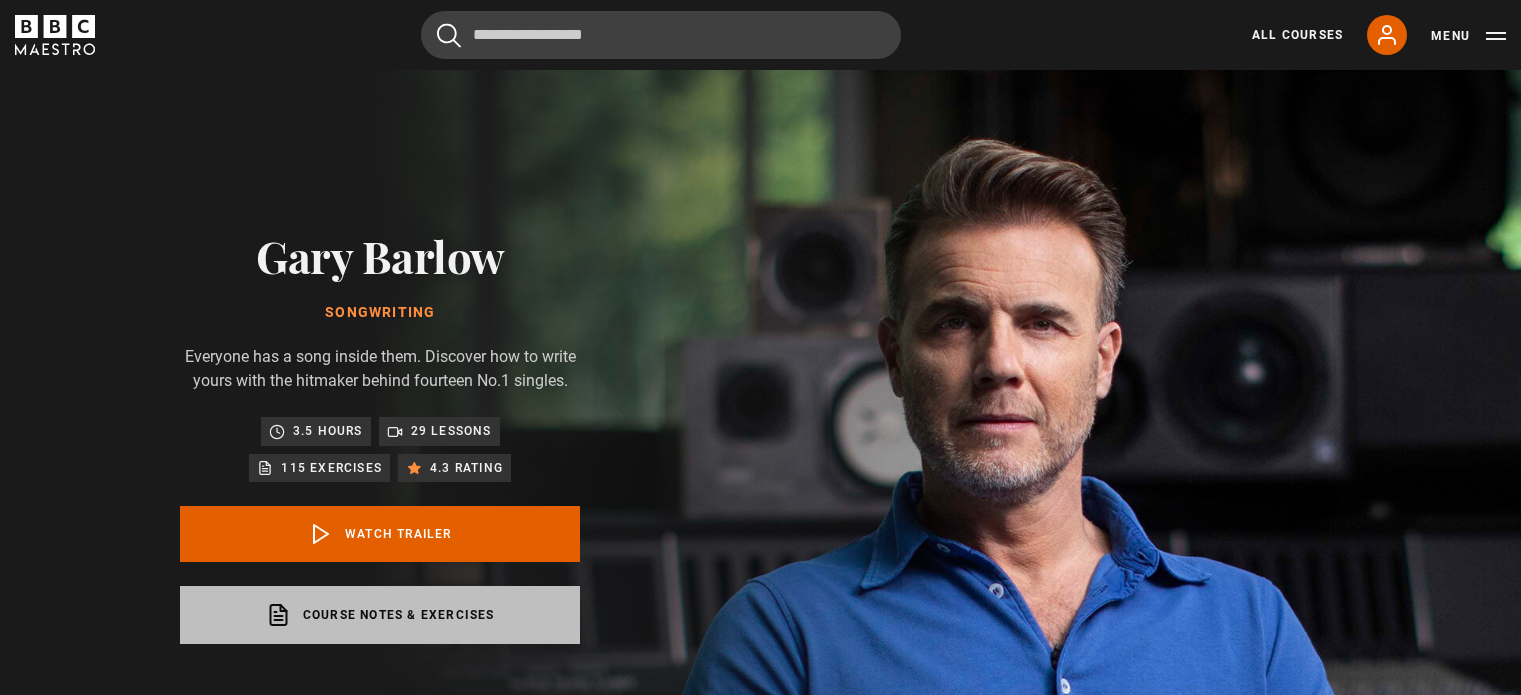scroll, scrollTop: 0, scrollLeft: 0, axis: both 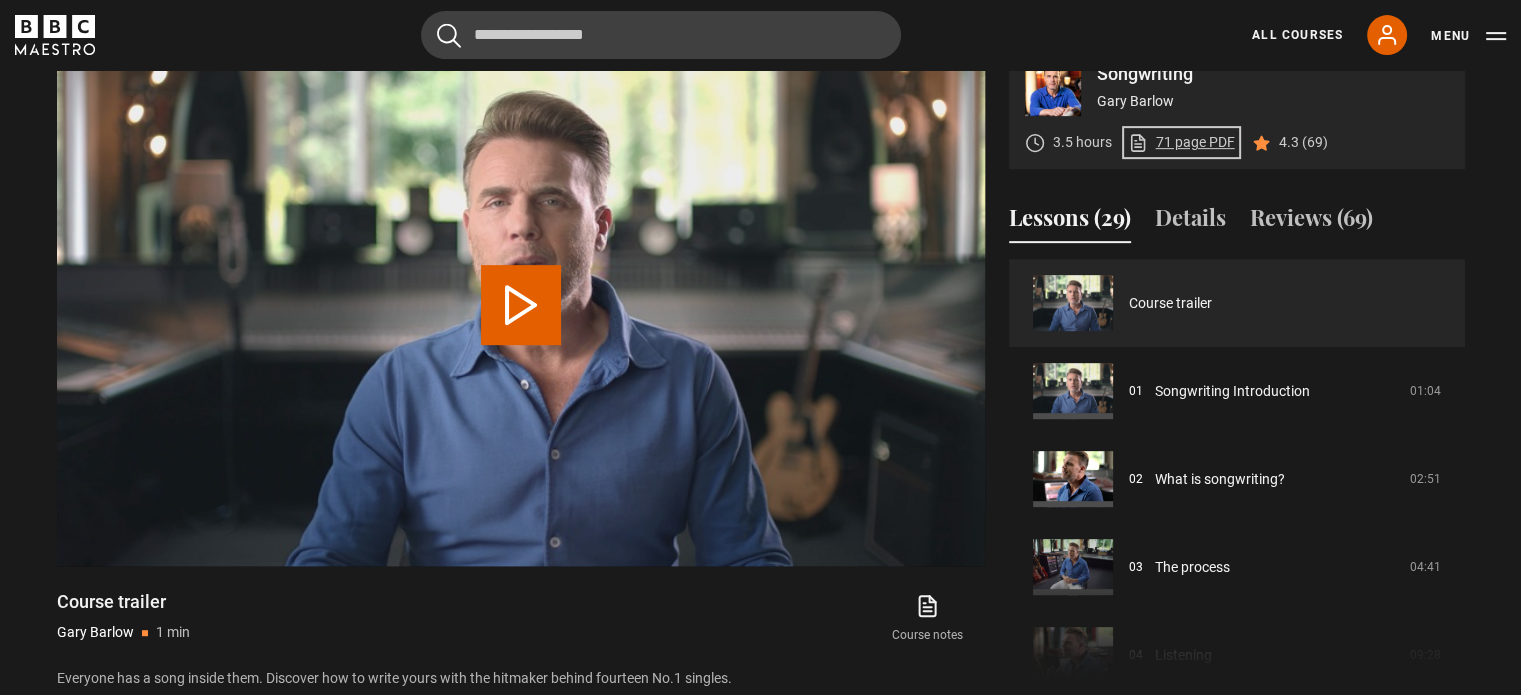 click on "71 page PDF
(opens in new tab)" at bounding box center [1181, 142] 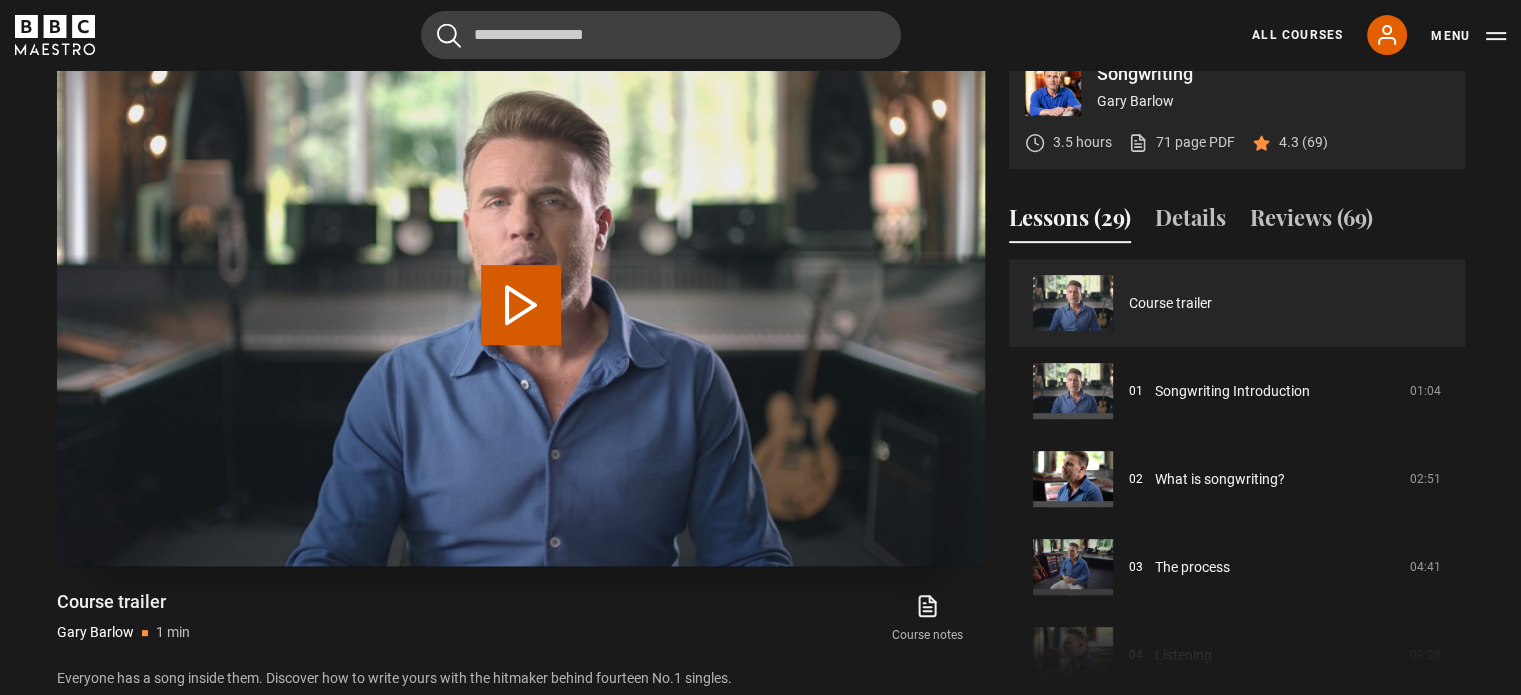 click 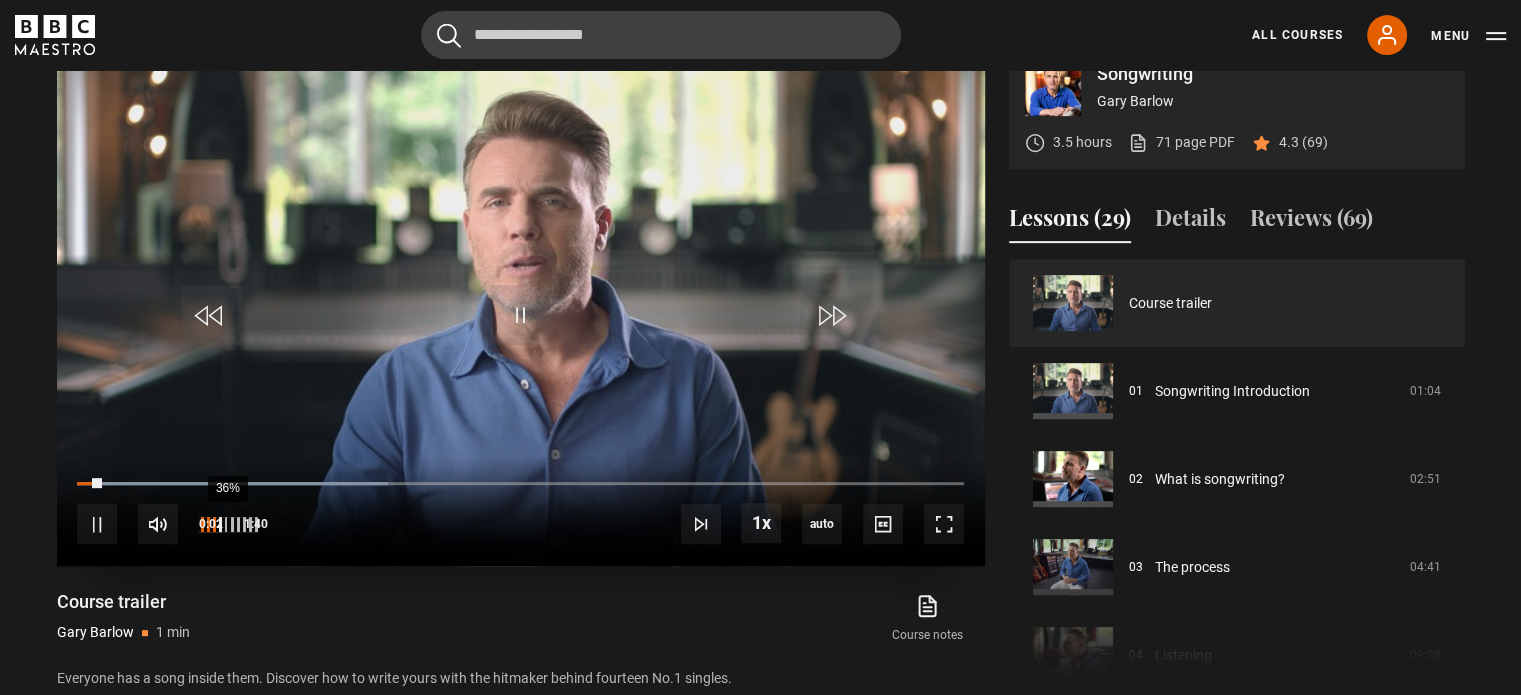 click on "36%" 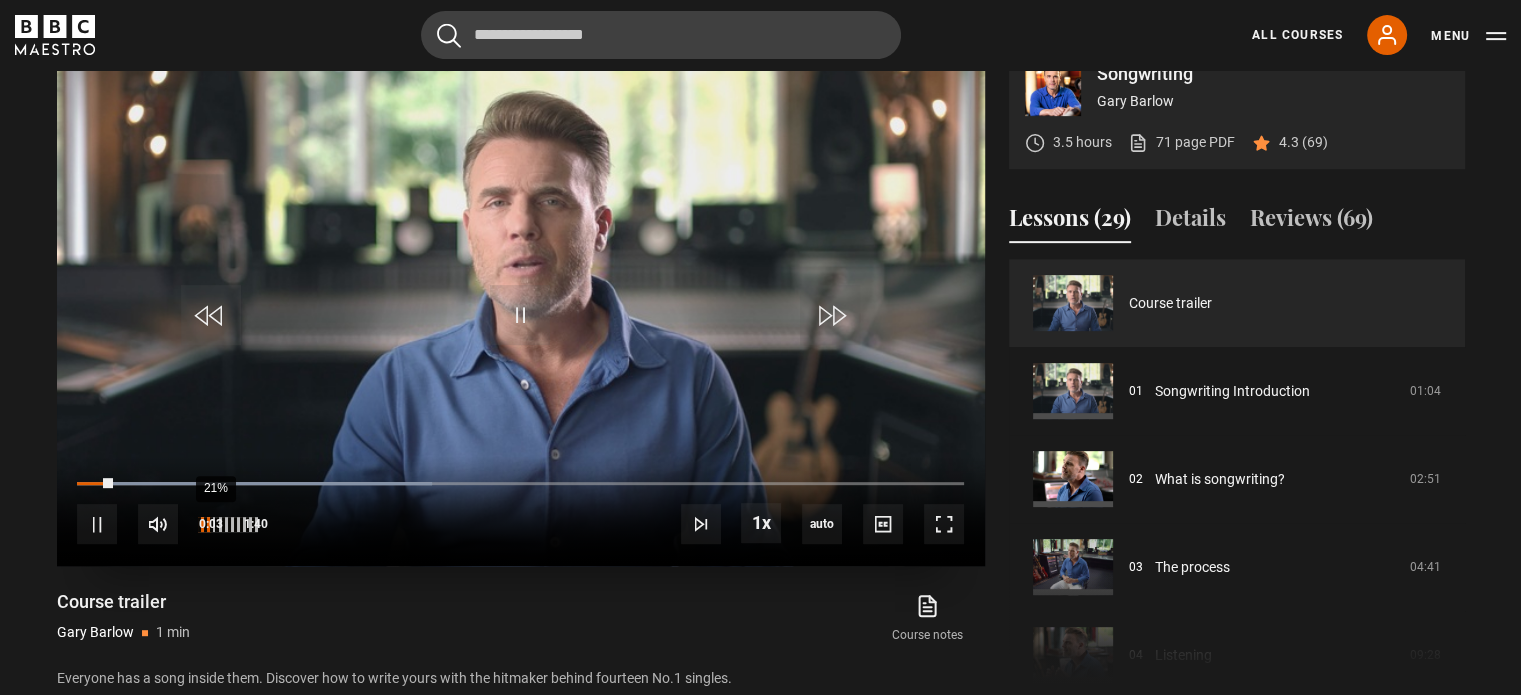 click on "21%" 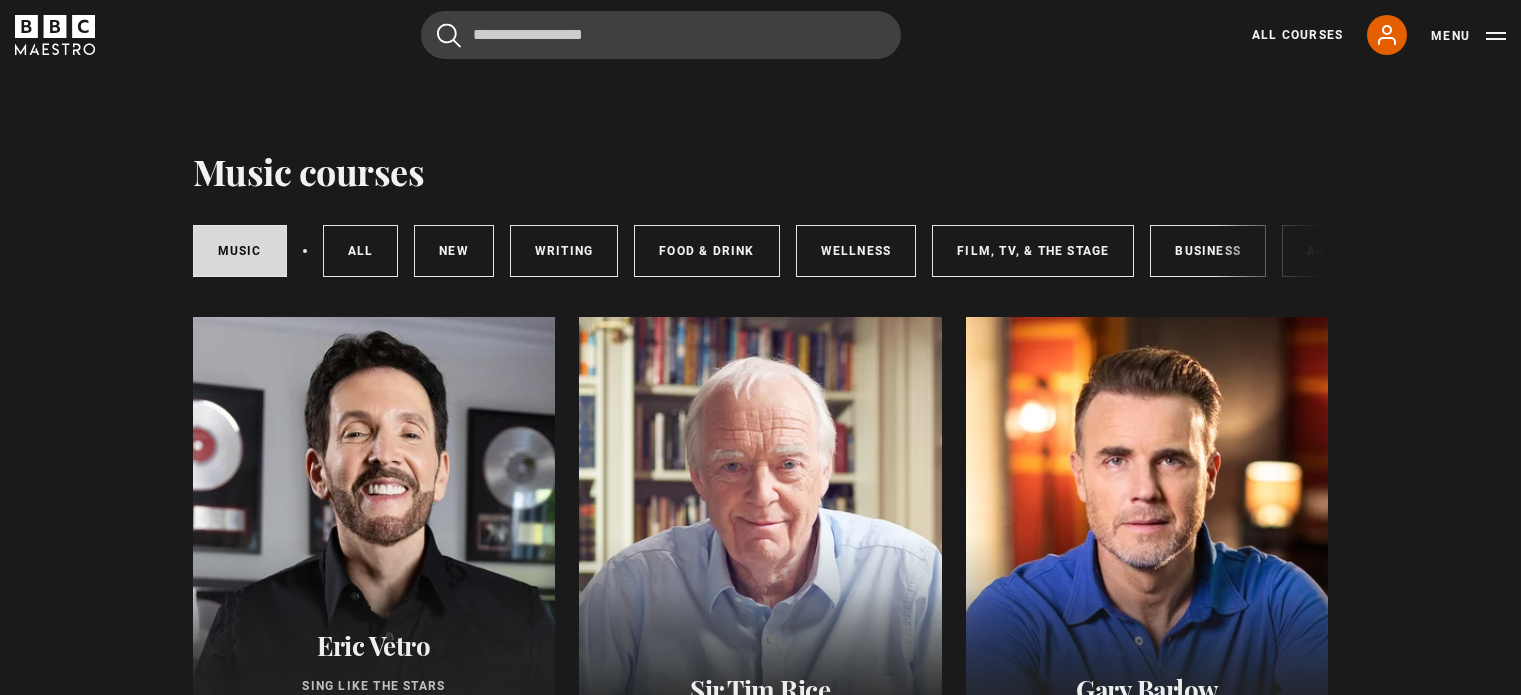 scroll, scrollTop: 0, scrollLeft: 0, axis: both 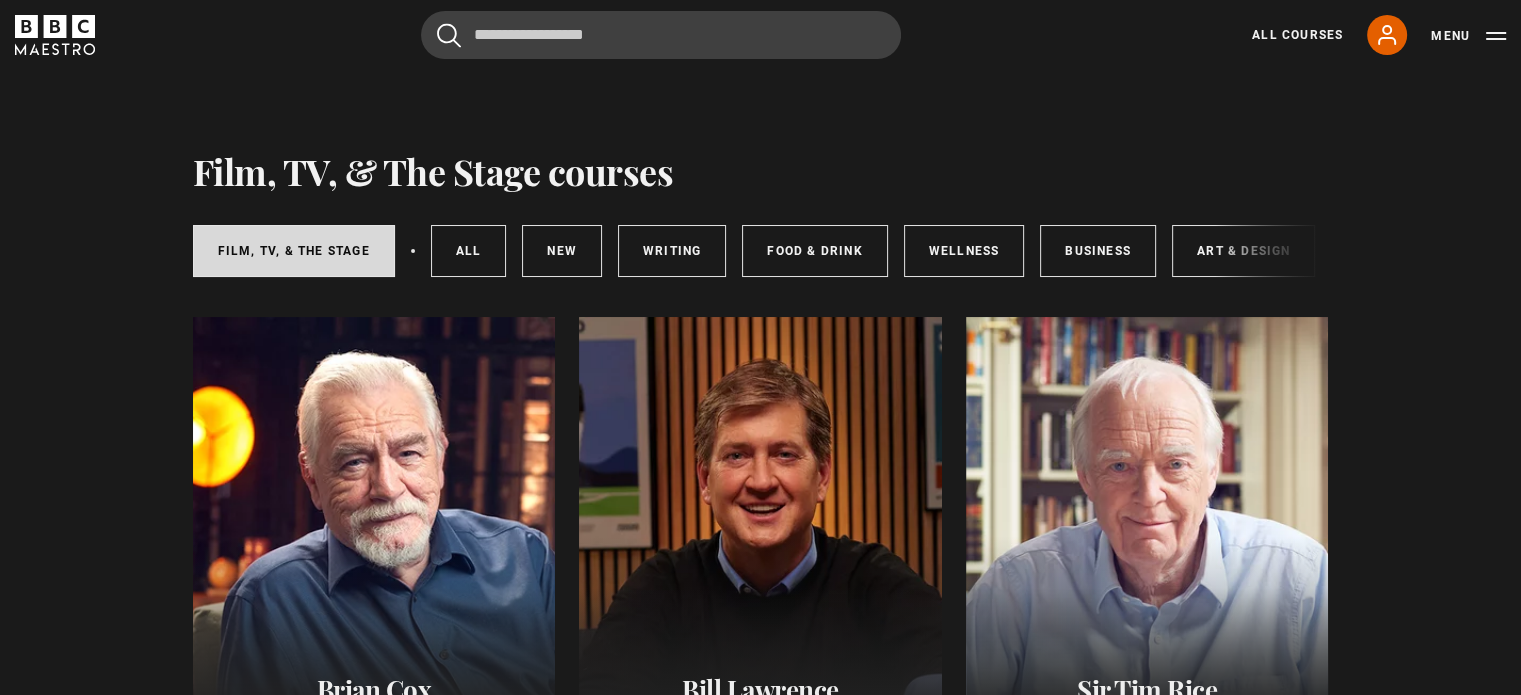 click on "Film, TV, & The Stage
All courses
New courses
Writing
Food & Drink
Wellness
Business
Art & Design
Music
Home & Lifestyle" at bounding box center [761, 251] 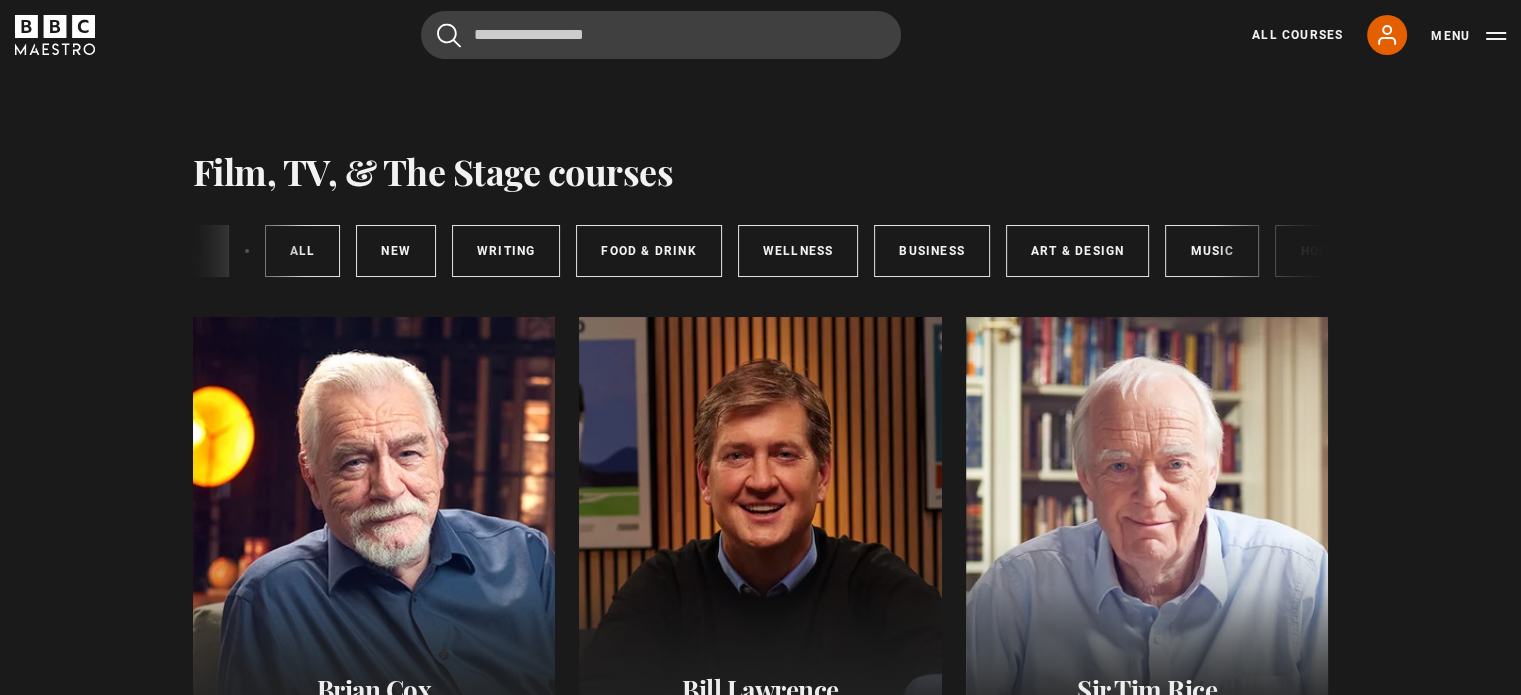 scroll, scrollTop: 0, scrollLeft: 182, axis: horizontal 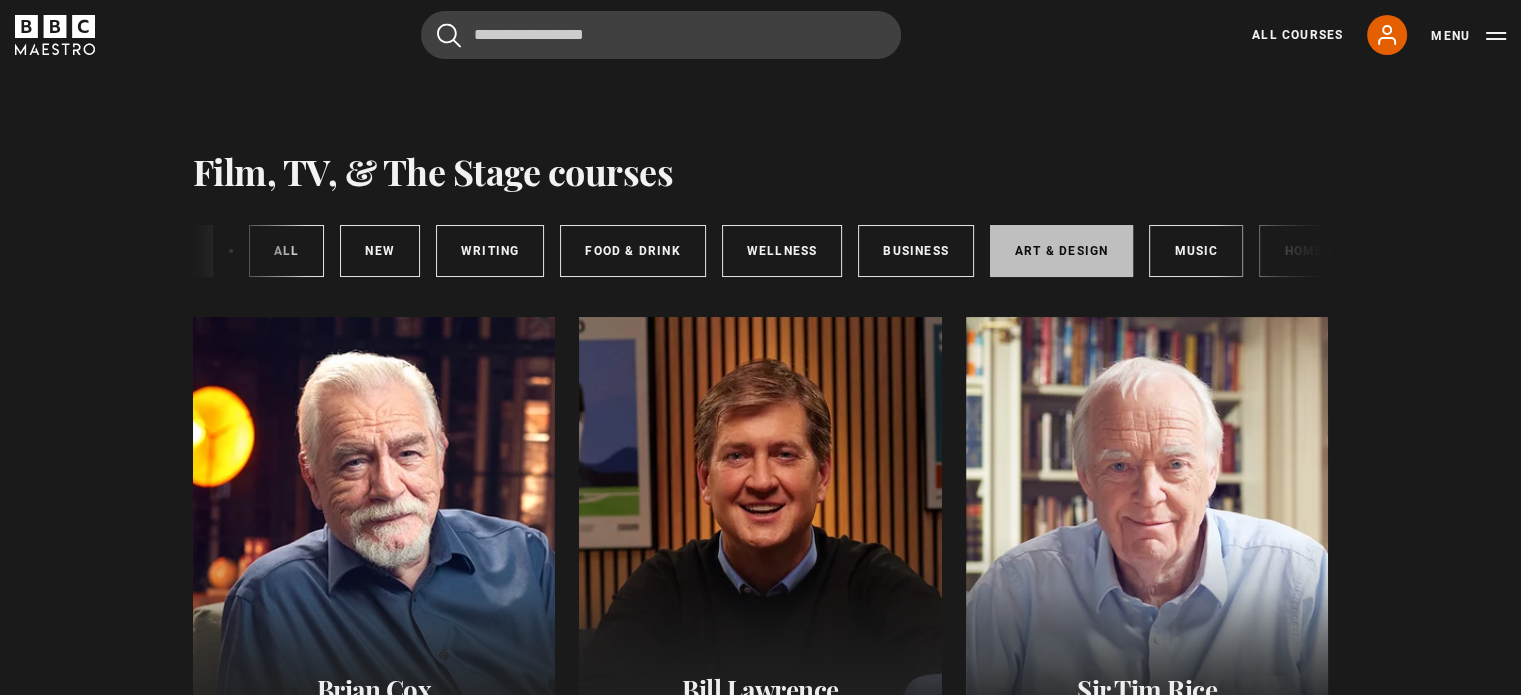 click on "Art & Design" at bounding box center (1061, 251) 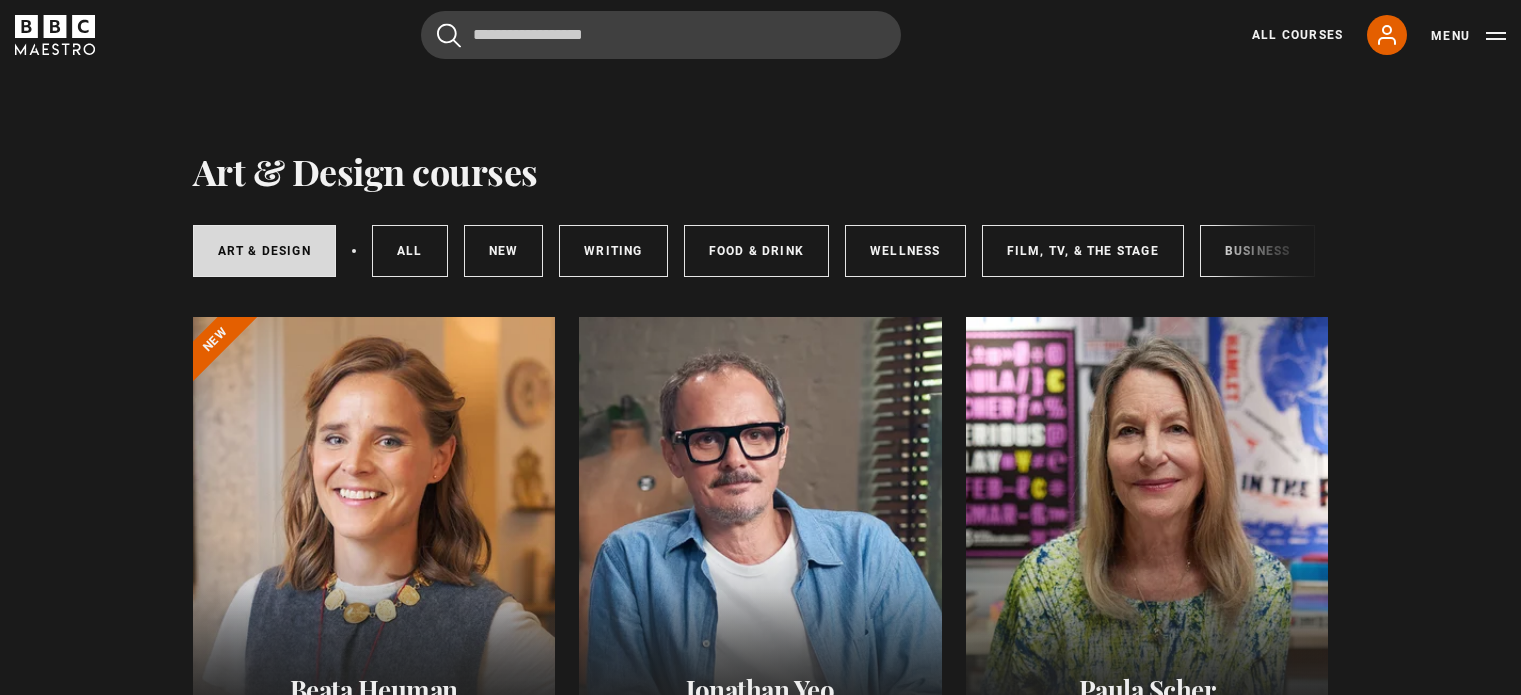 scroll, scrollTop: 0, scrollLeft: 0, axis: both 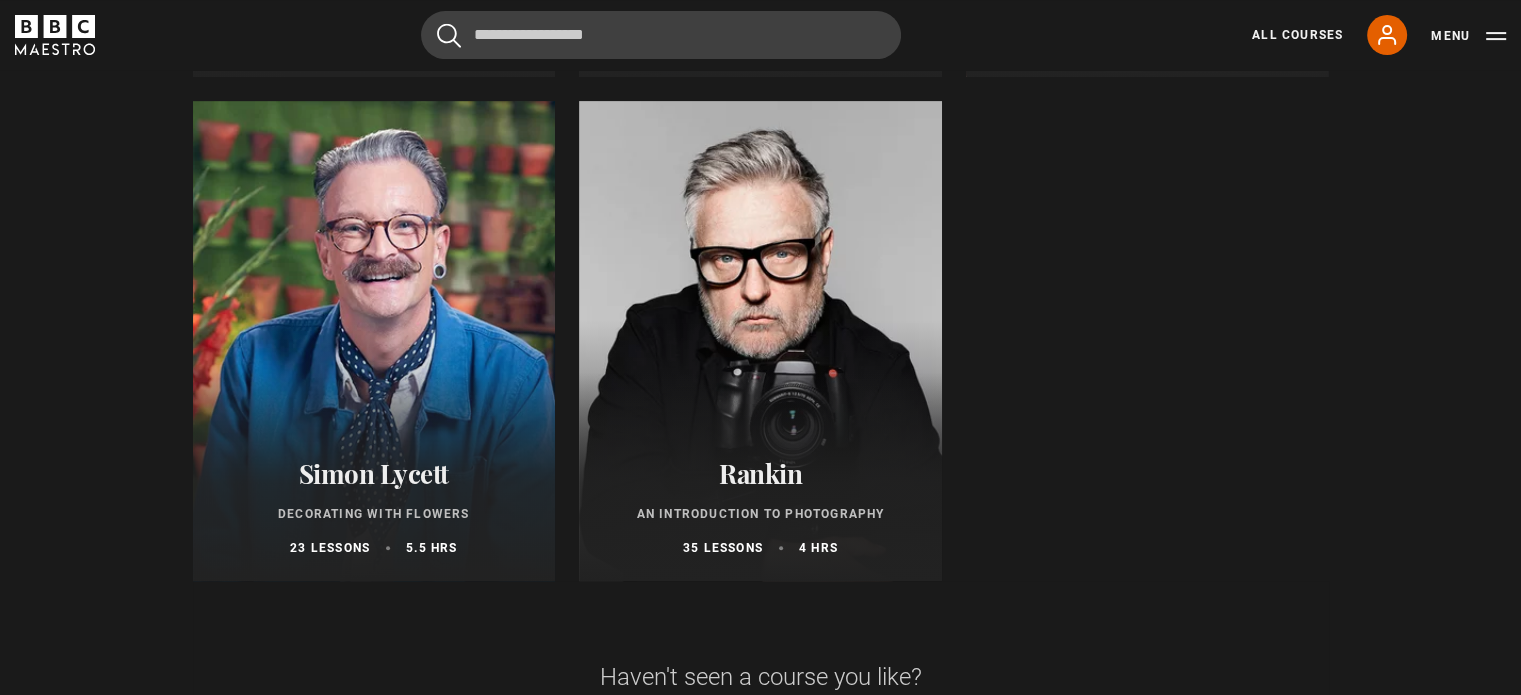 click at bounding box center (760, 341) 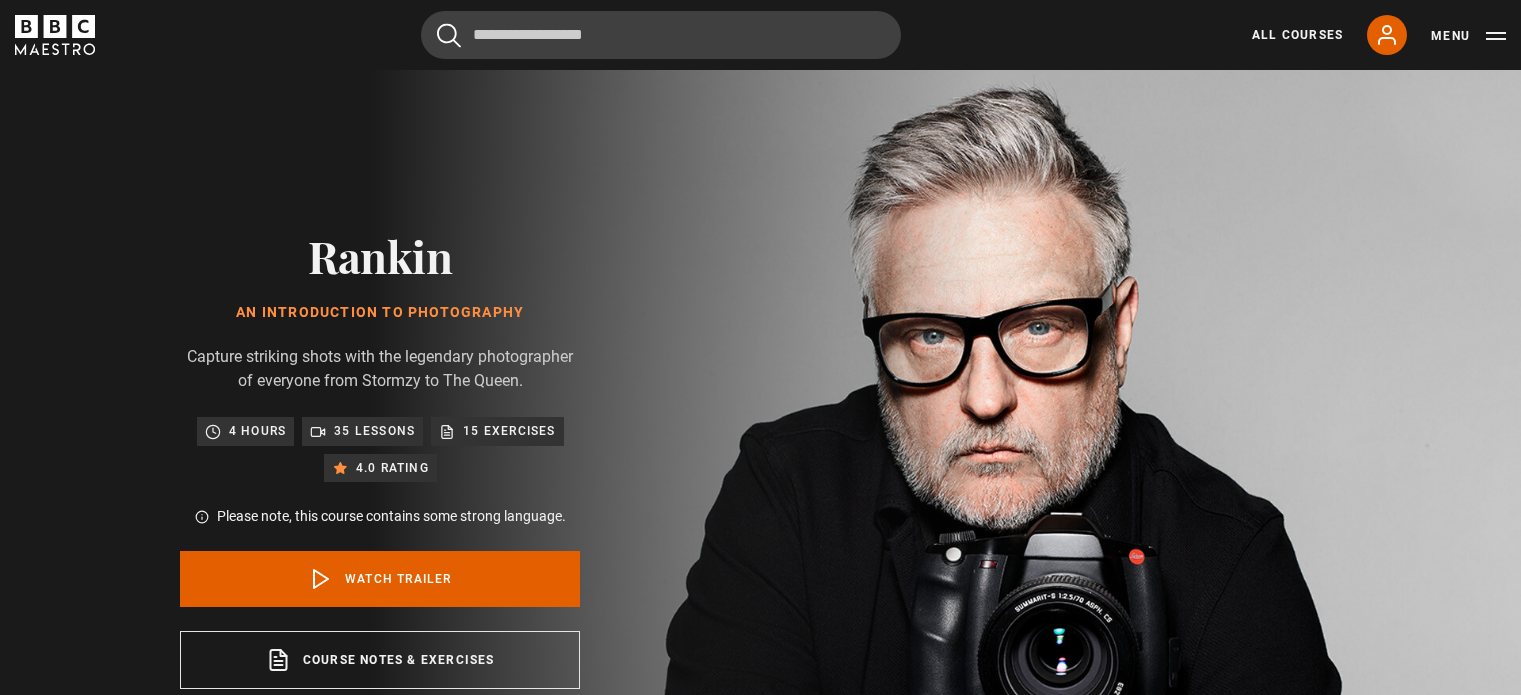 scroll, scrollTop: 0, scrollLeft: 0, axis: both 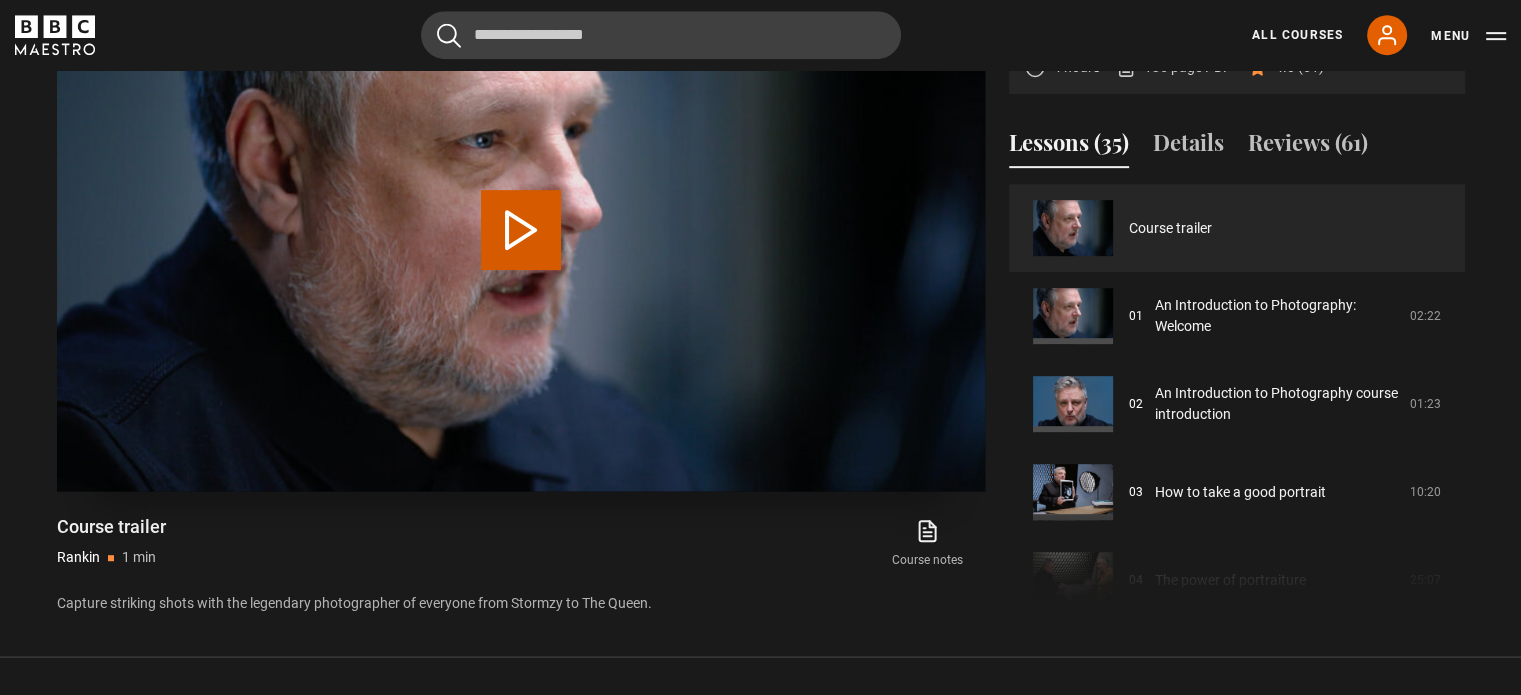 click on "Play Video" at bounding box center [521, 230] 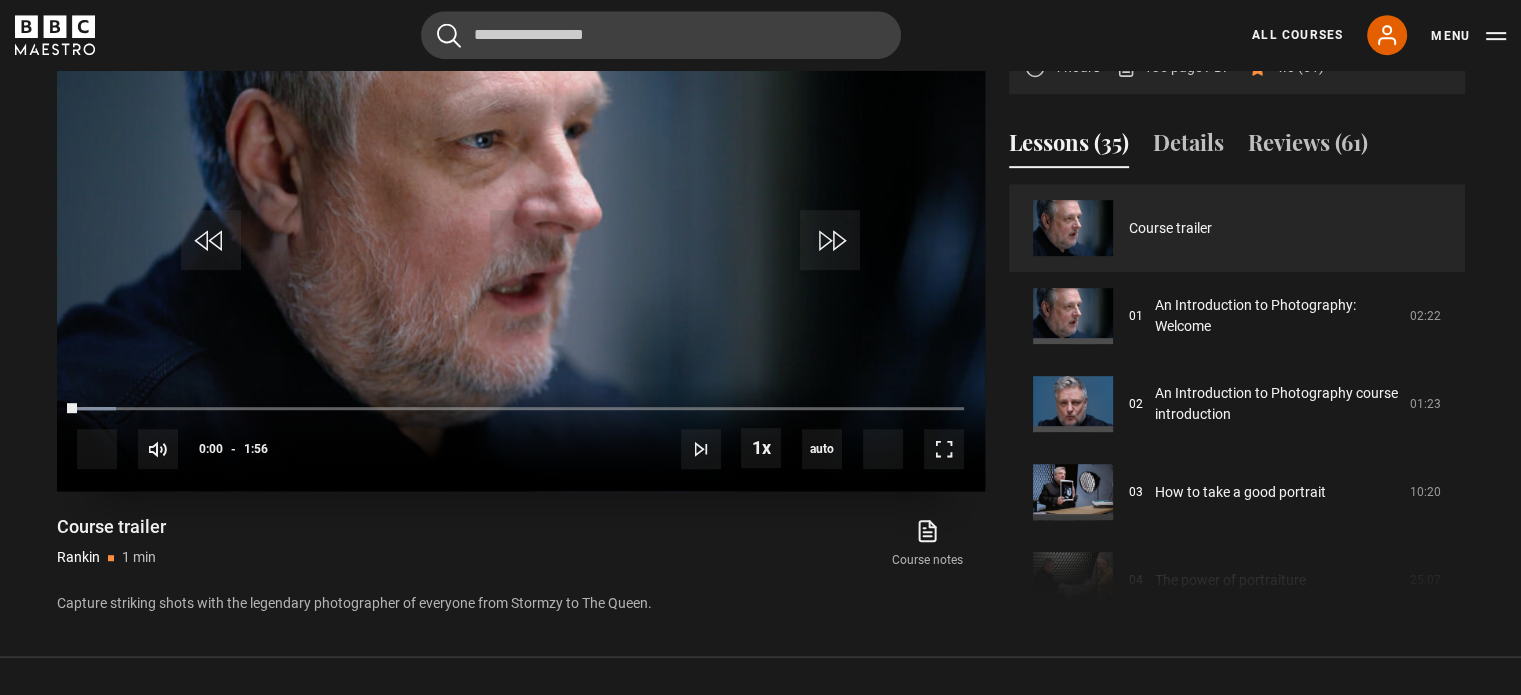 scroll, scrollTop: 928, scrollLeft: 0, axis: vertical 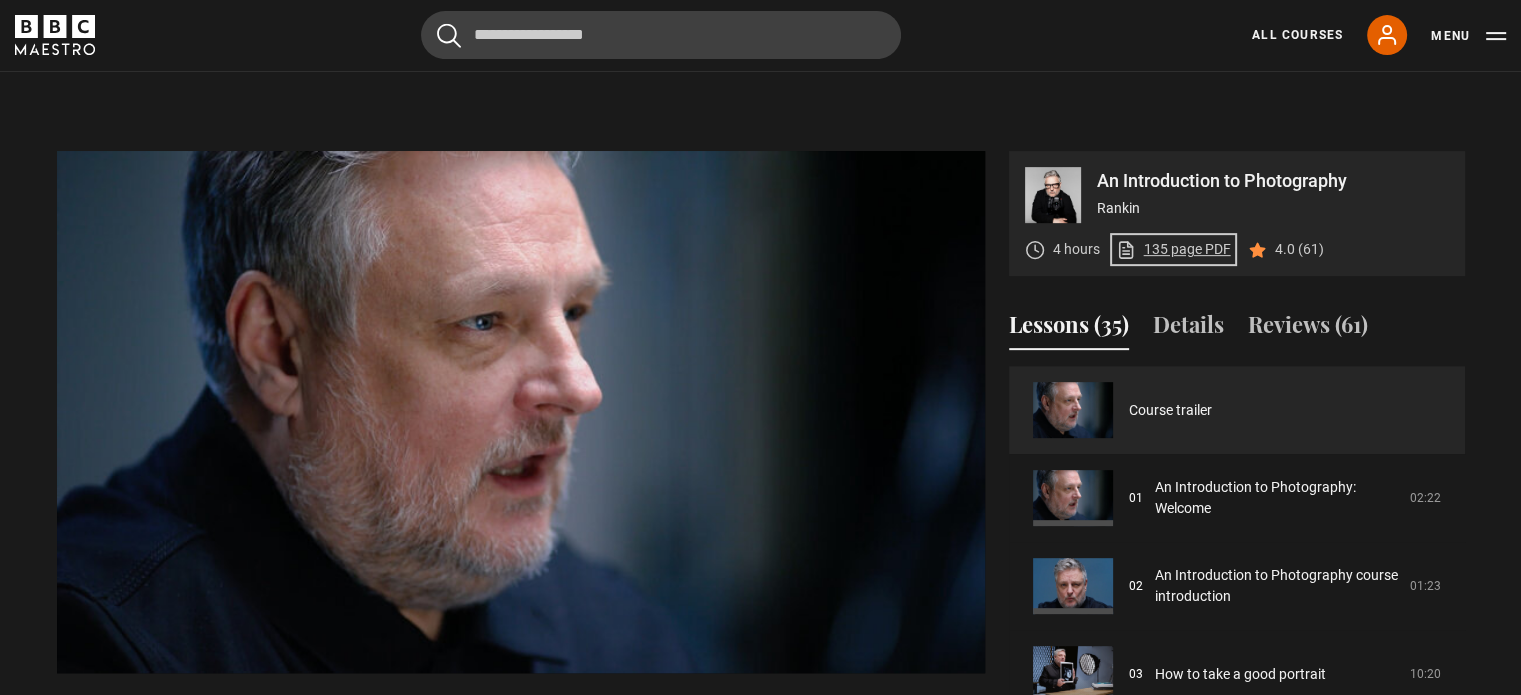 click on "135 page PDF
(opens in new tab)" at bounding box center (1173, 249) 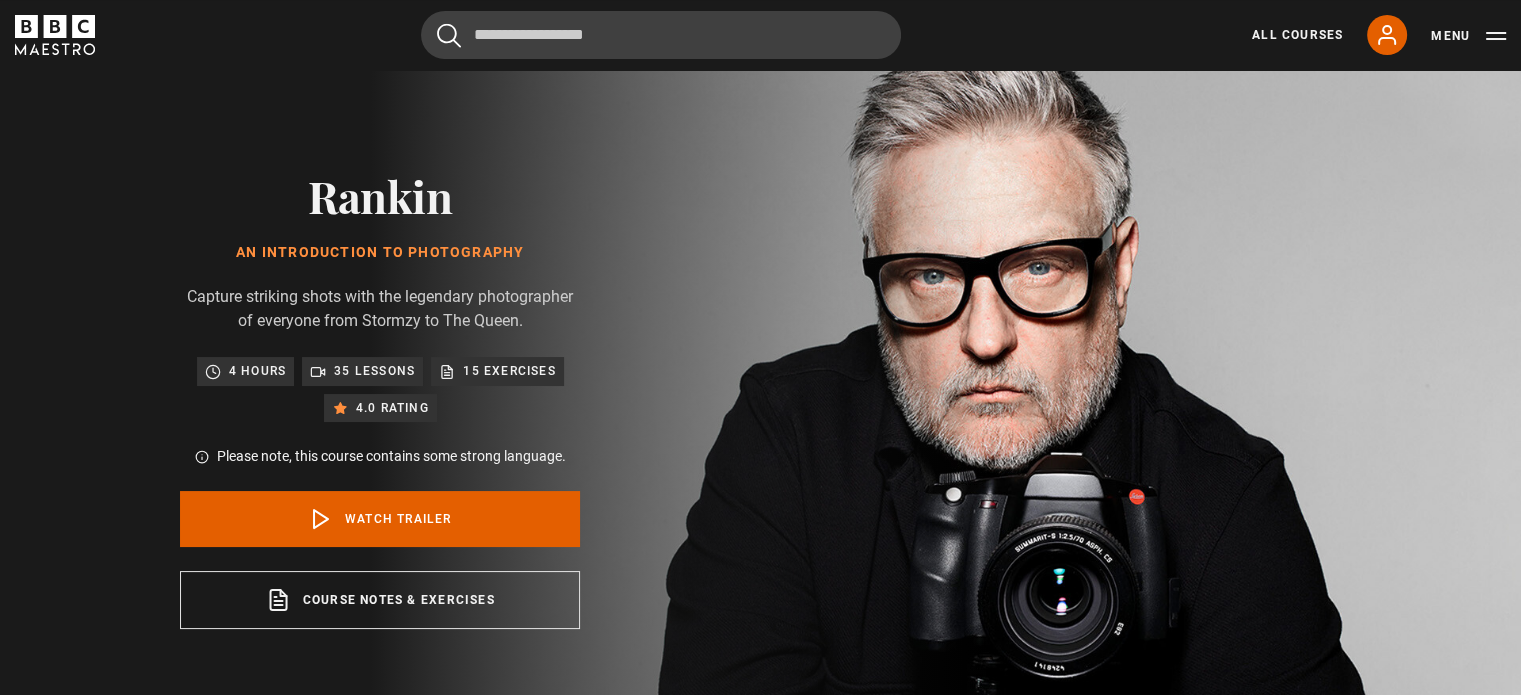 scroll, scrollTop: 22, scrollLeft: 0, axis: vertical 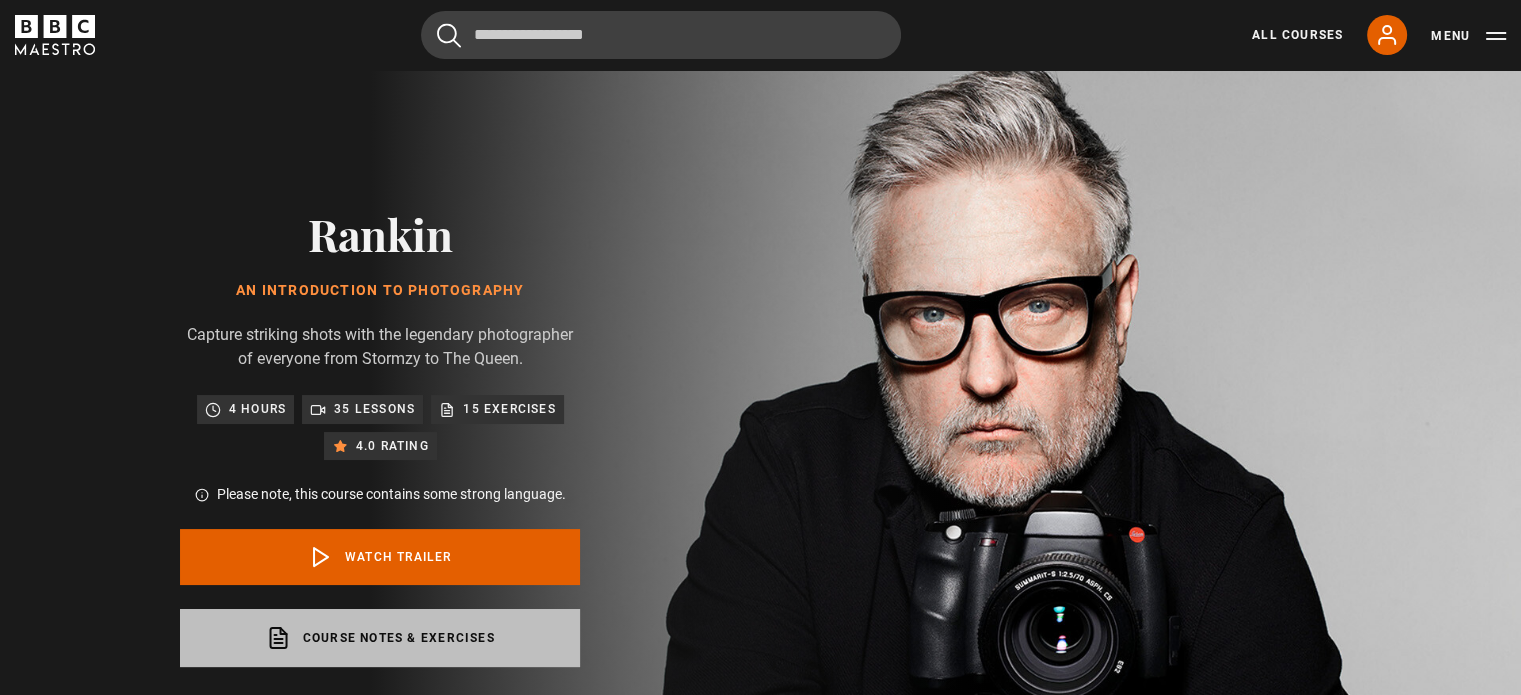 click on "Course notes & exercises
opens in a new tab" at bounding box center [380, 638] 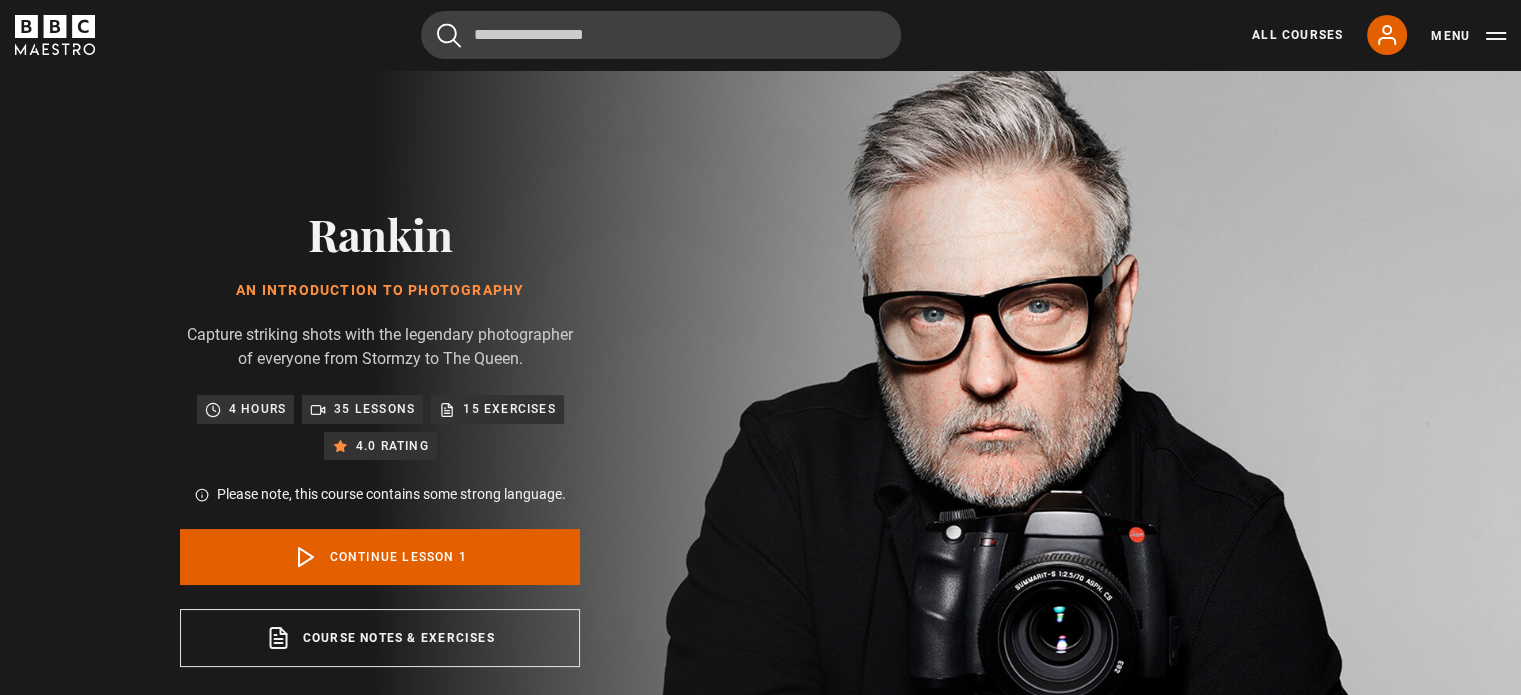 scroll, scrollTop: 848, scrollLeft: 0, axis: vertical 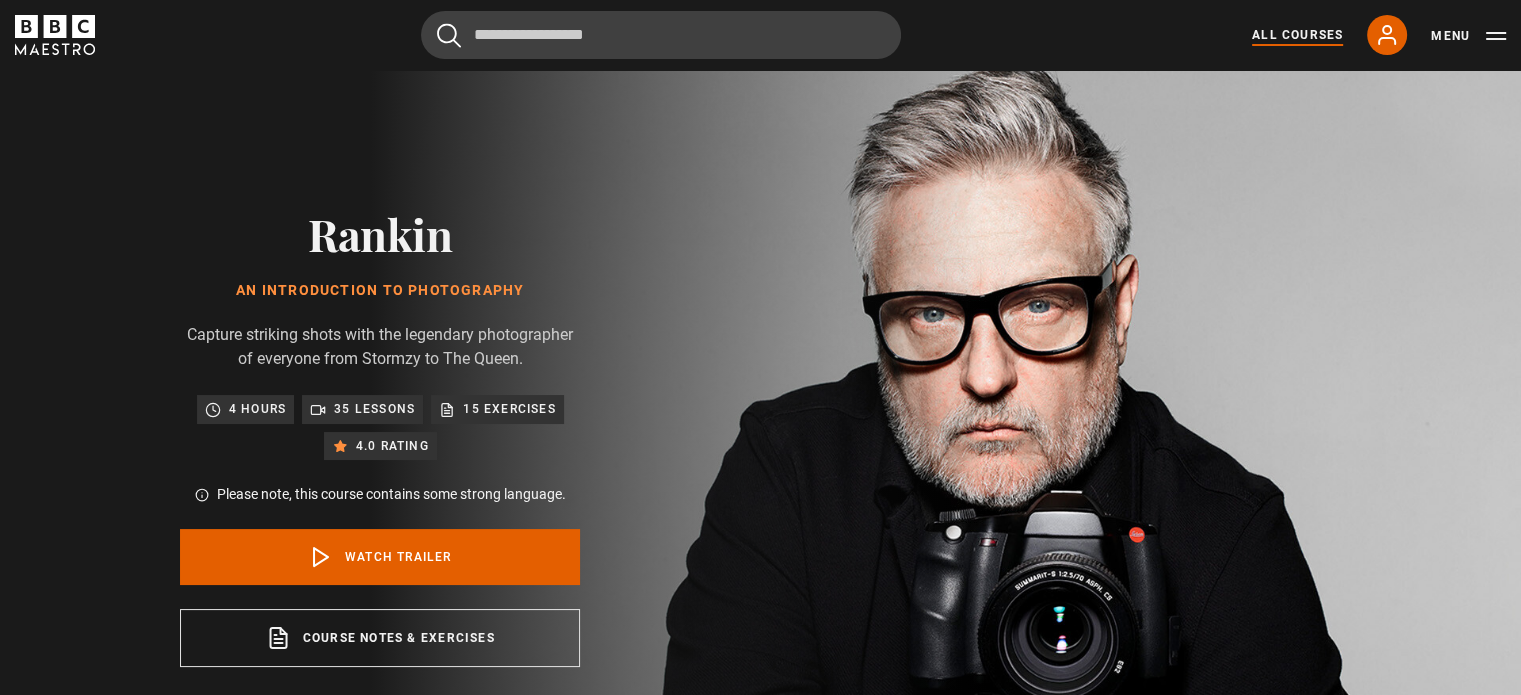 click on "All Courses" at bounding box center [1297, 35] 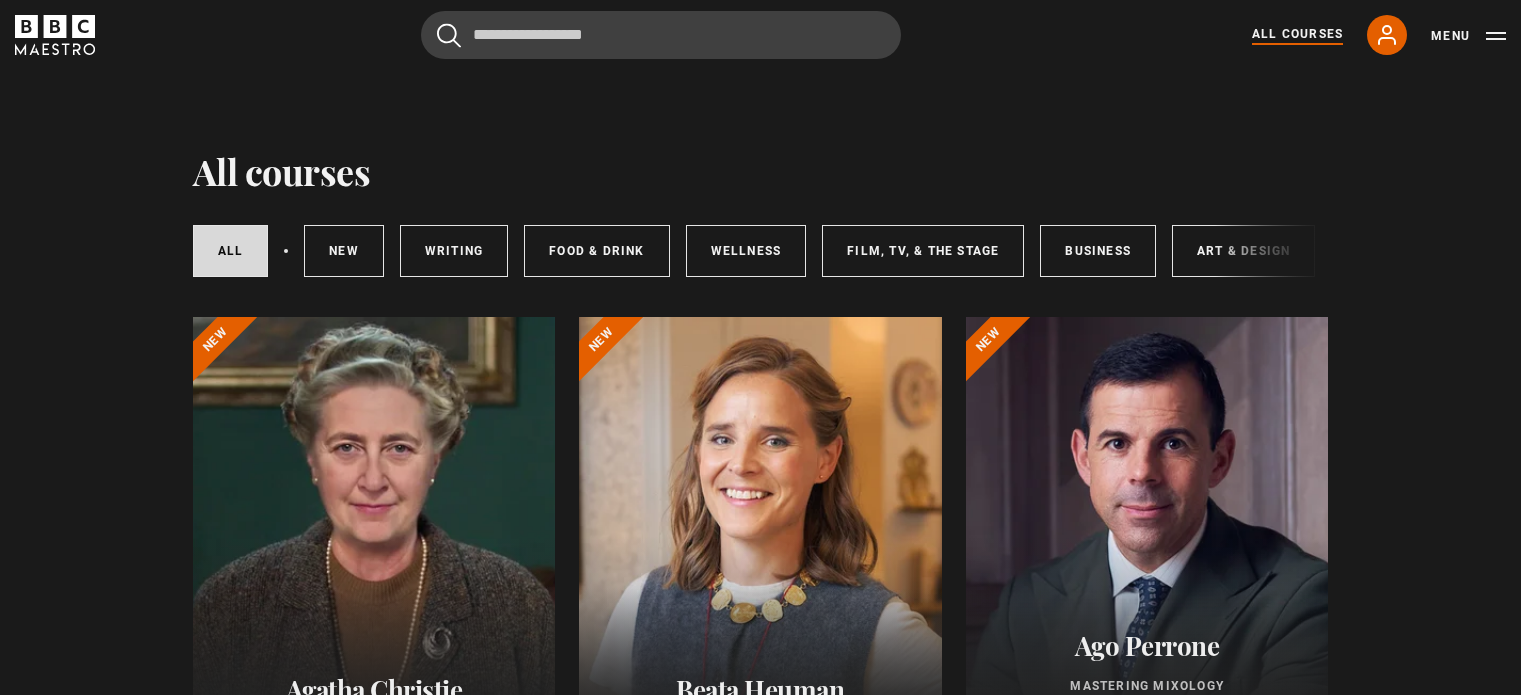 scroll, scrollTop: 0, scrollLeft: 0, axis: both 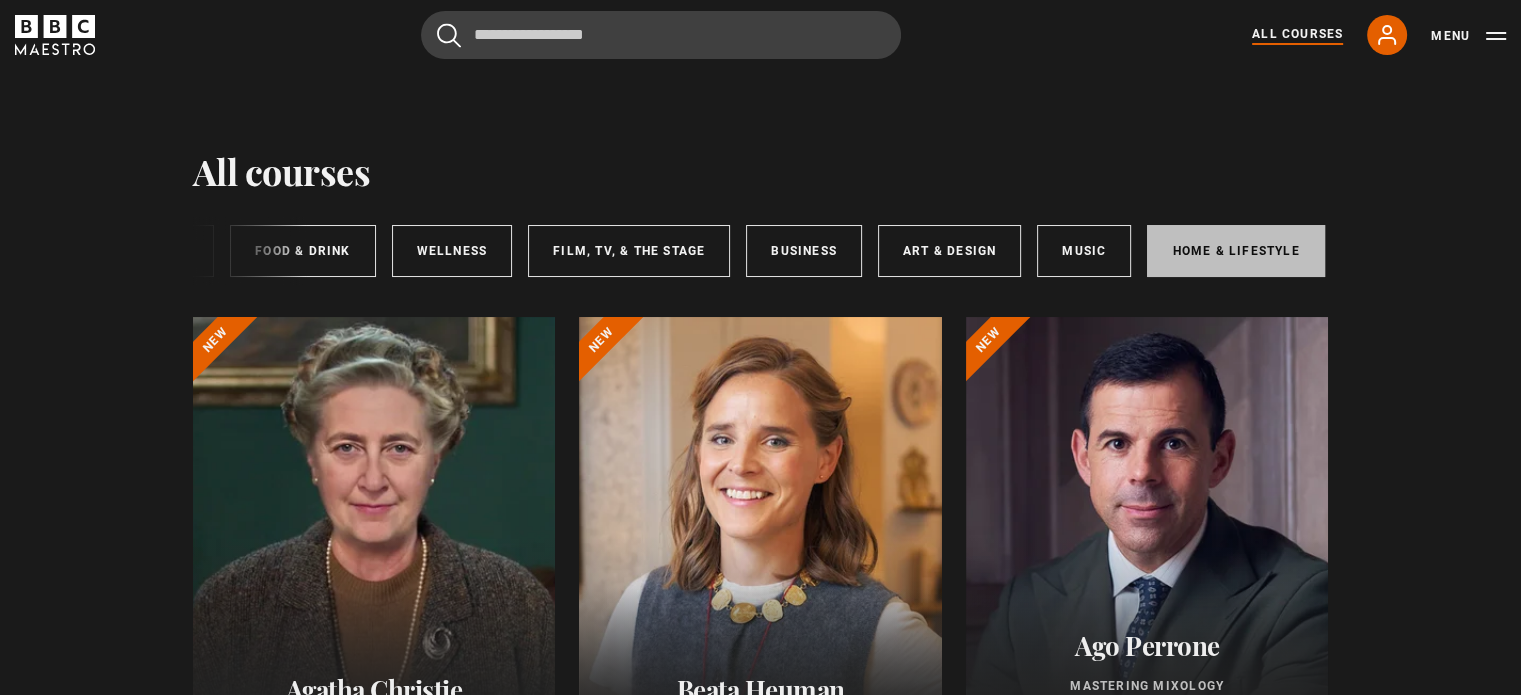 click on "Home & Lifestyle" at bounding box center [1235, 251] 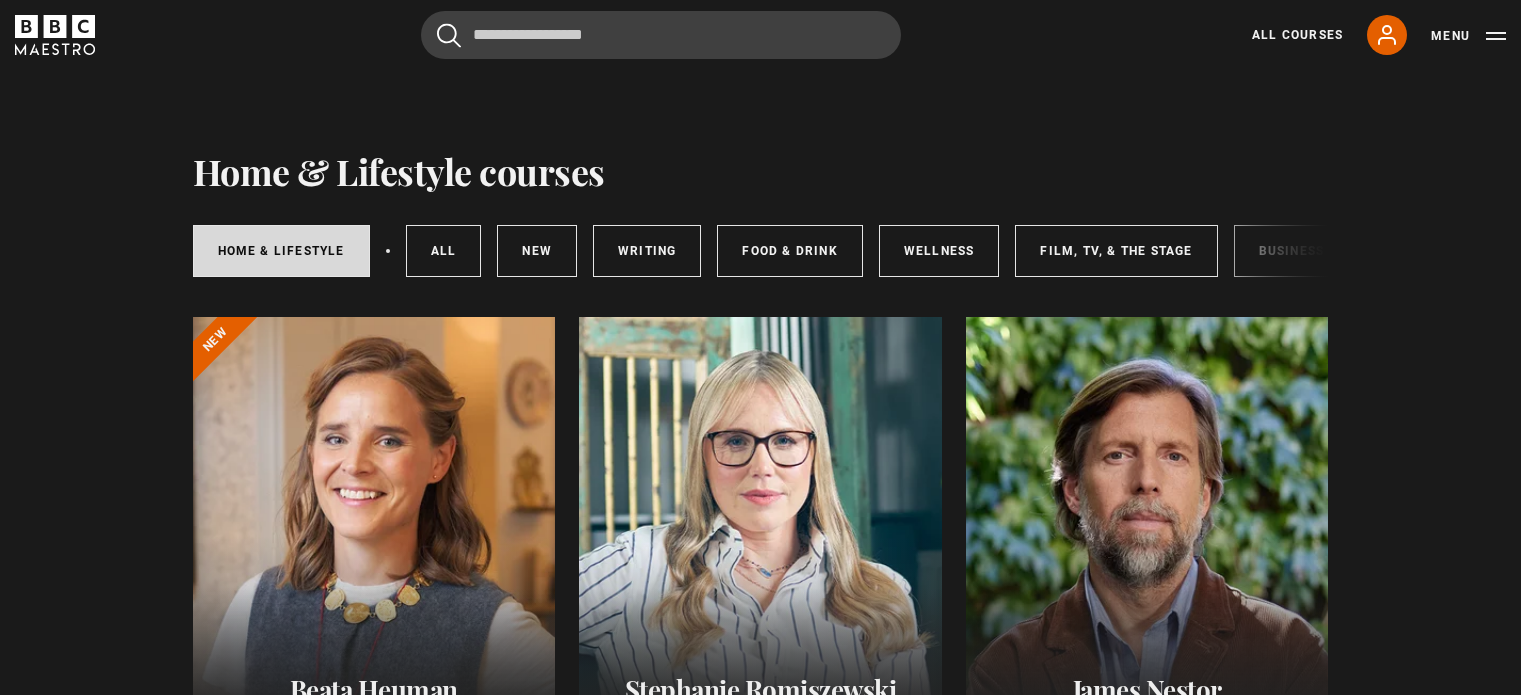 scroll, scrollTop: 0, scrollLeft: 0, axis: both 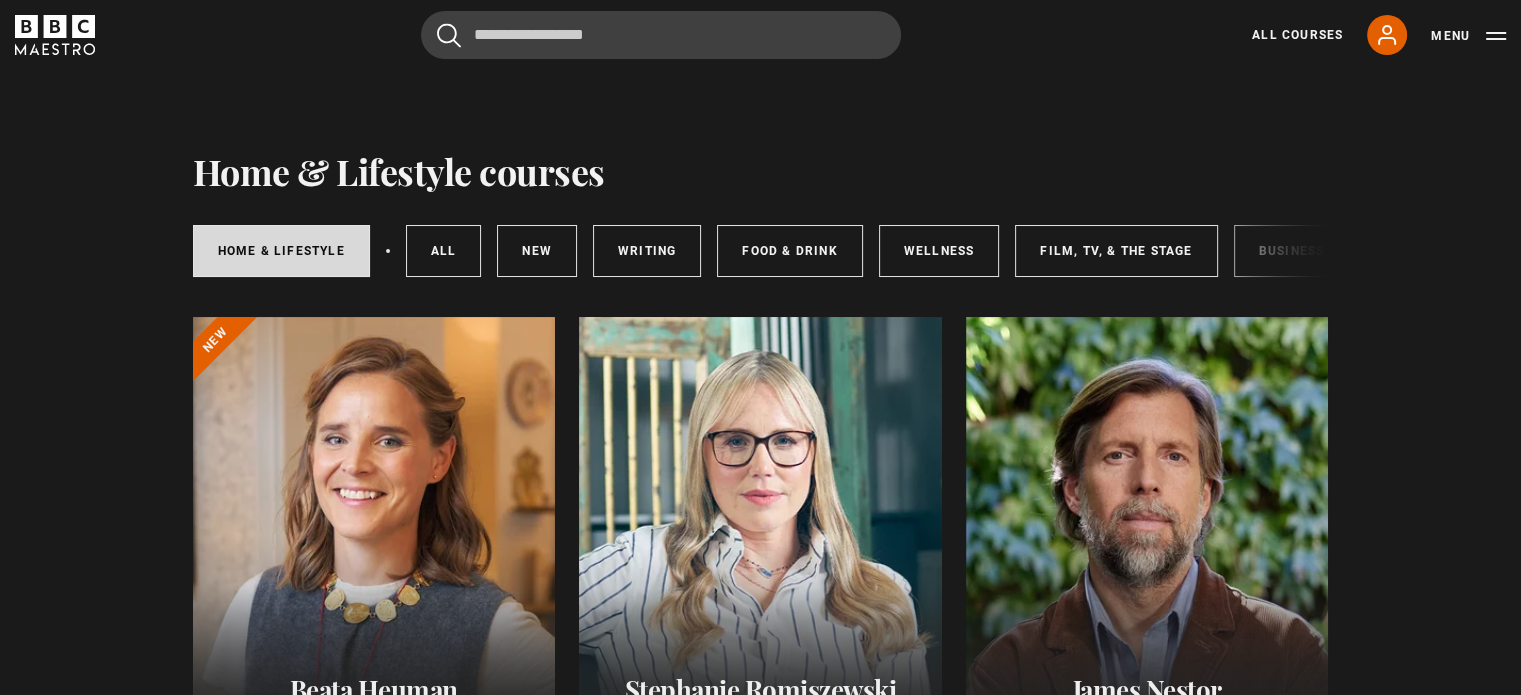 click on "Home & Lifestyle
All courses
New courses
Writing
Food & Drink
Wellness
Film, TV, & The Stage
Business
Art & Design
Music" at bounding box center (761, 251) 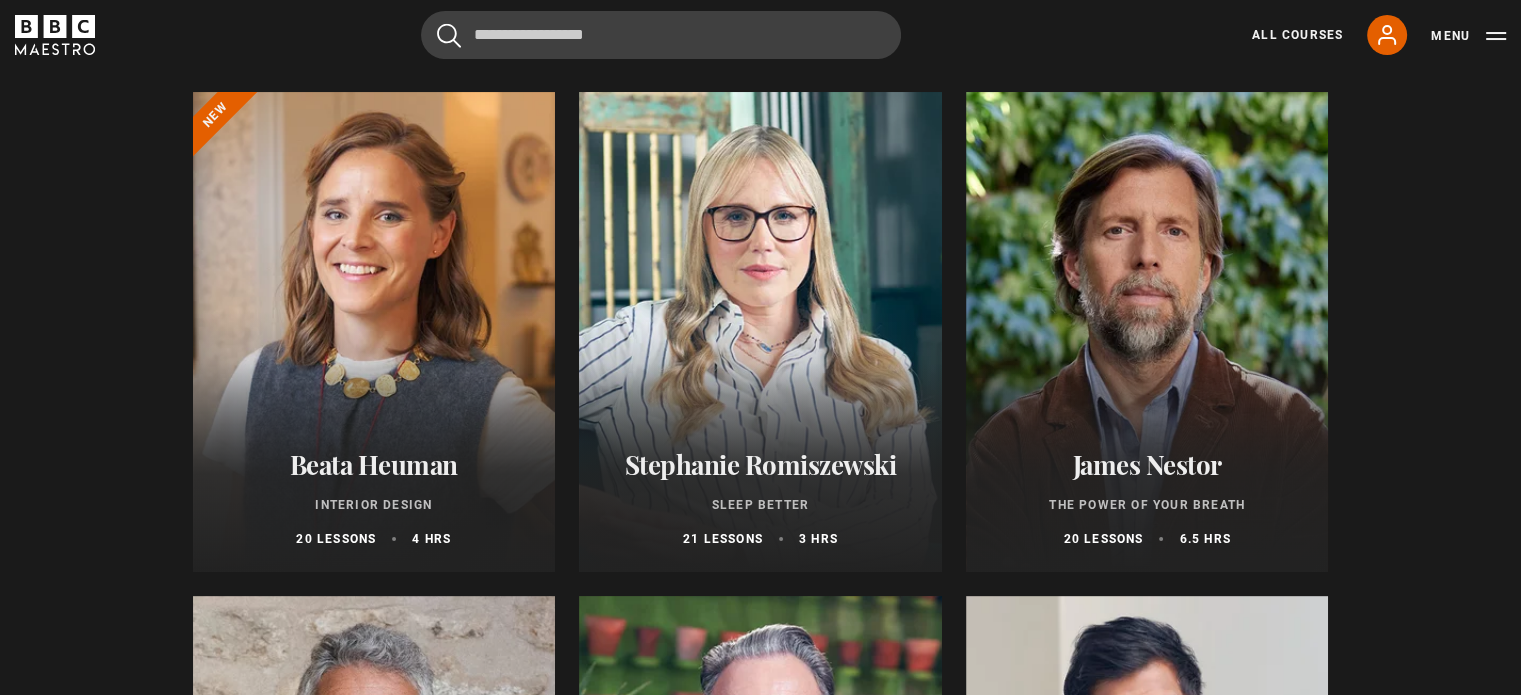 scroll, scrollTop: 240, scrollLeft: 0, axis: vertical 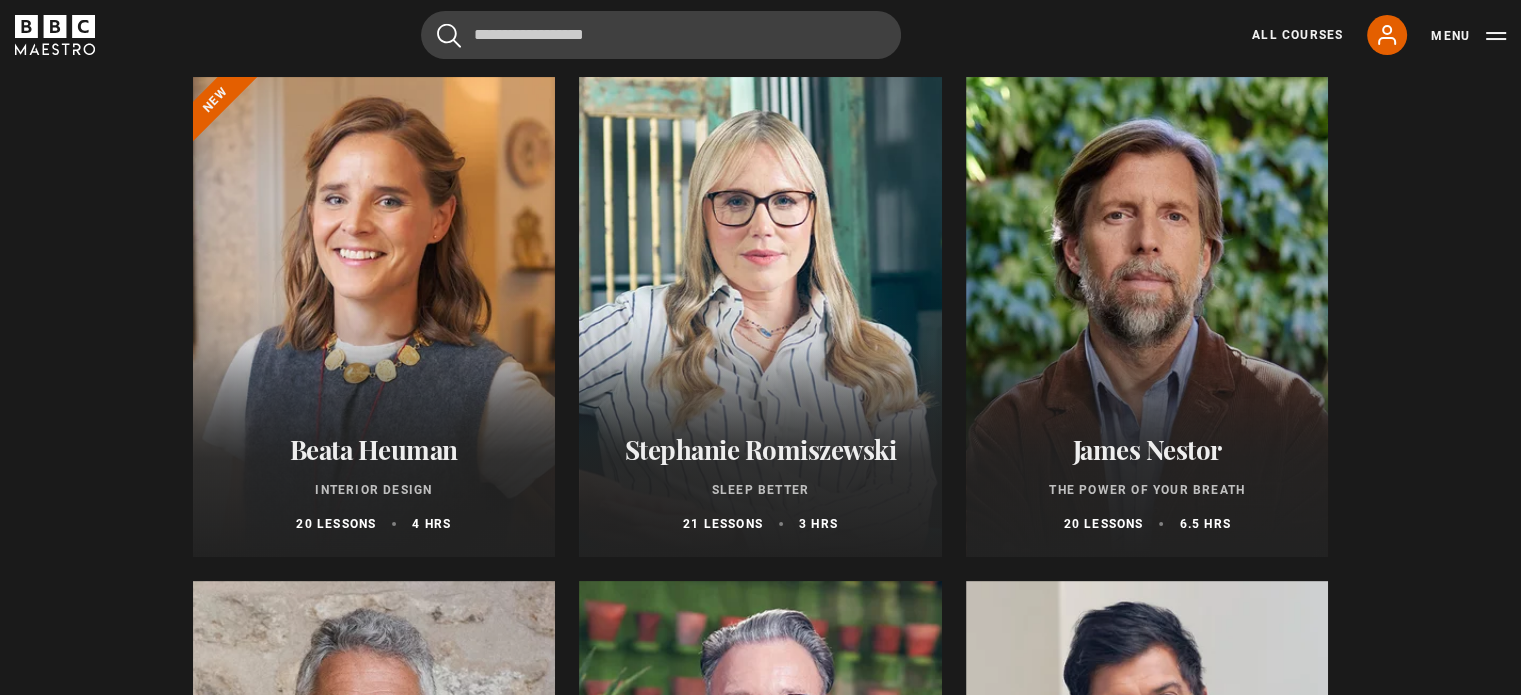 click at bounding box center (1147, 317) 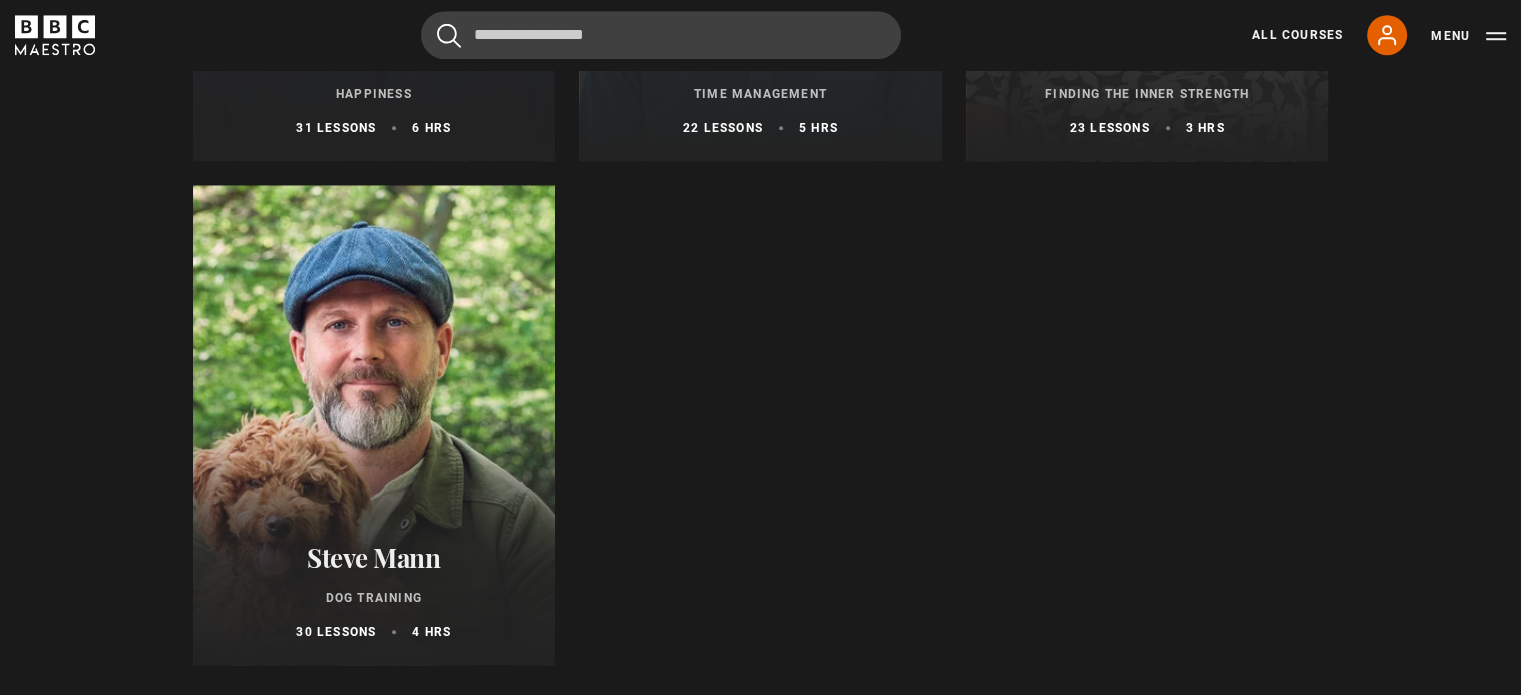 scroll, scrollTop: 1680, scrollLeft: 0, axis: vertical 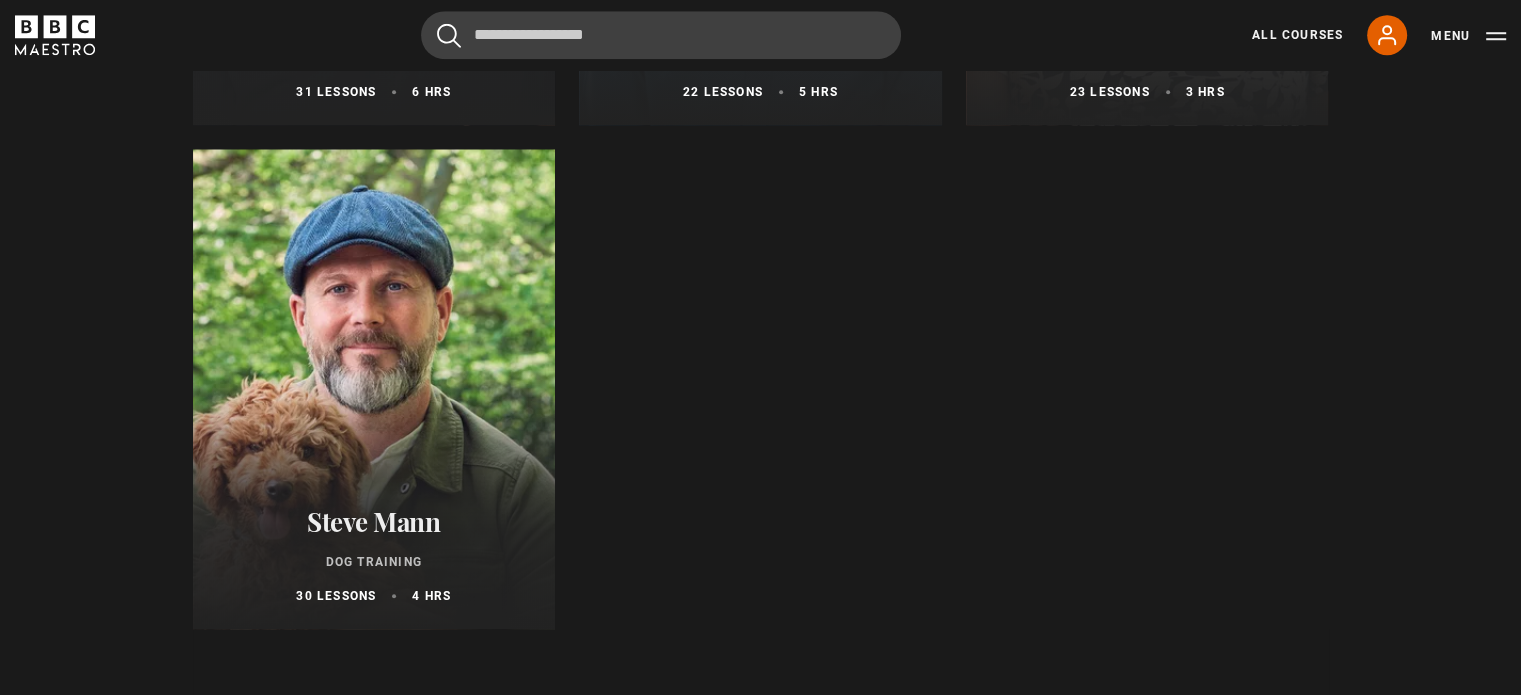 click at bounding box center [374, 389] 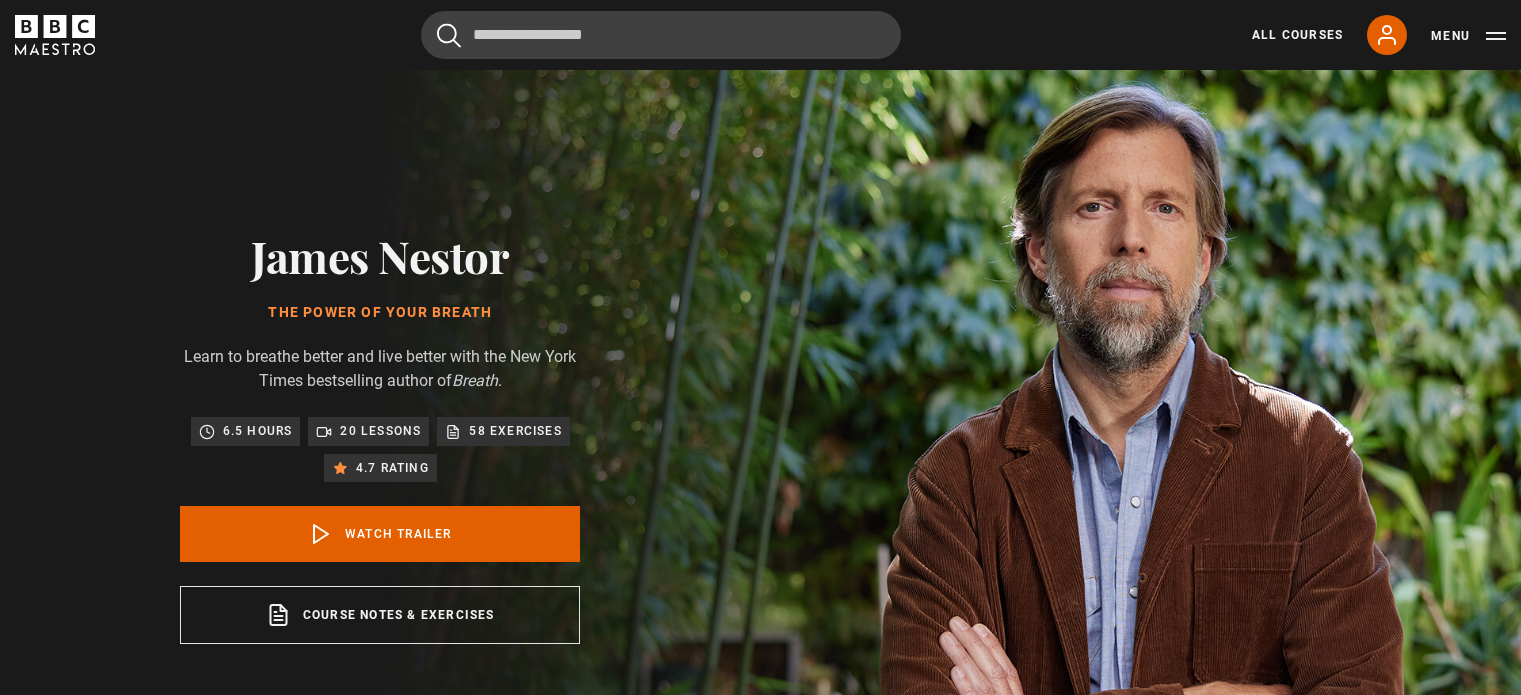 scroll, scrollTop: 0, scrollLeft: 0, axis: both 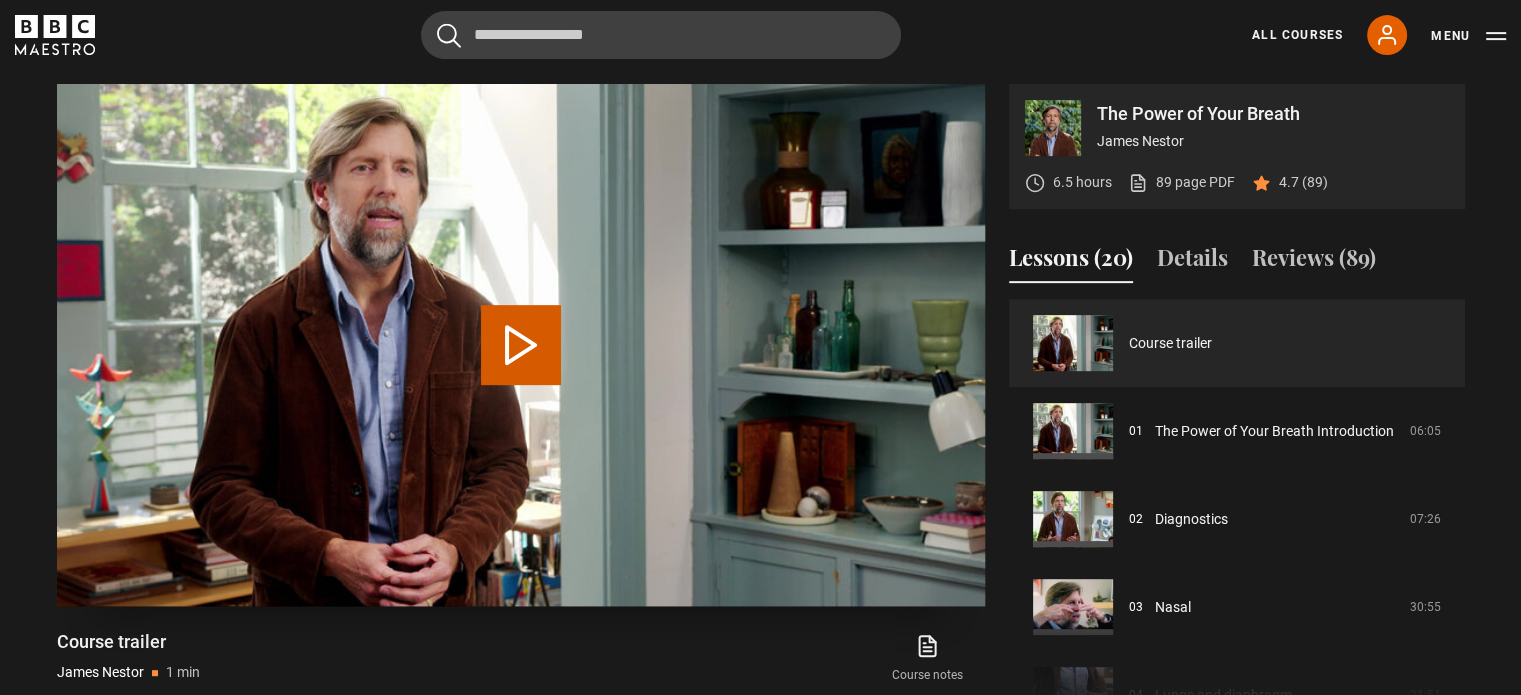 click on "Play Video" at bounding box center [521, 345] 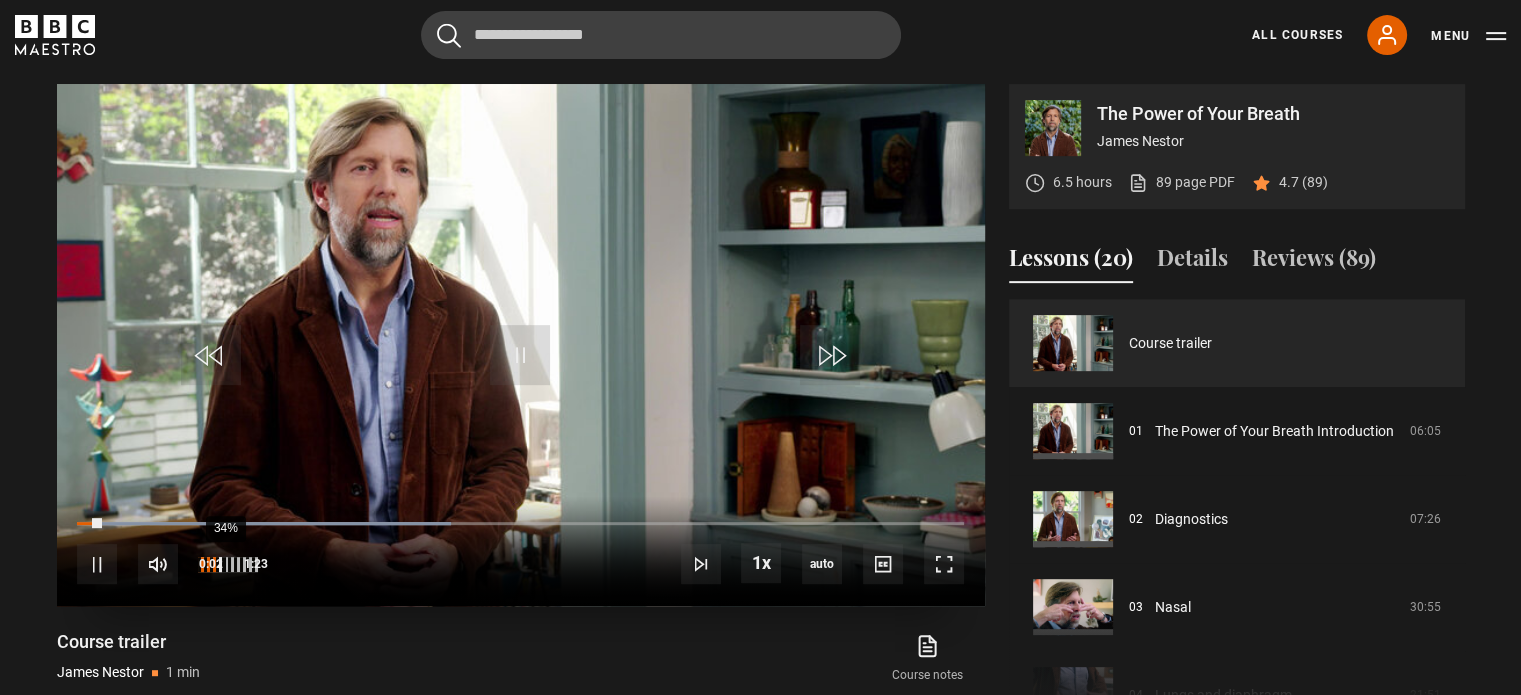 click on "34%" at bounding box center [228, 564] 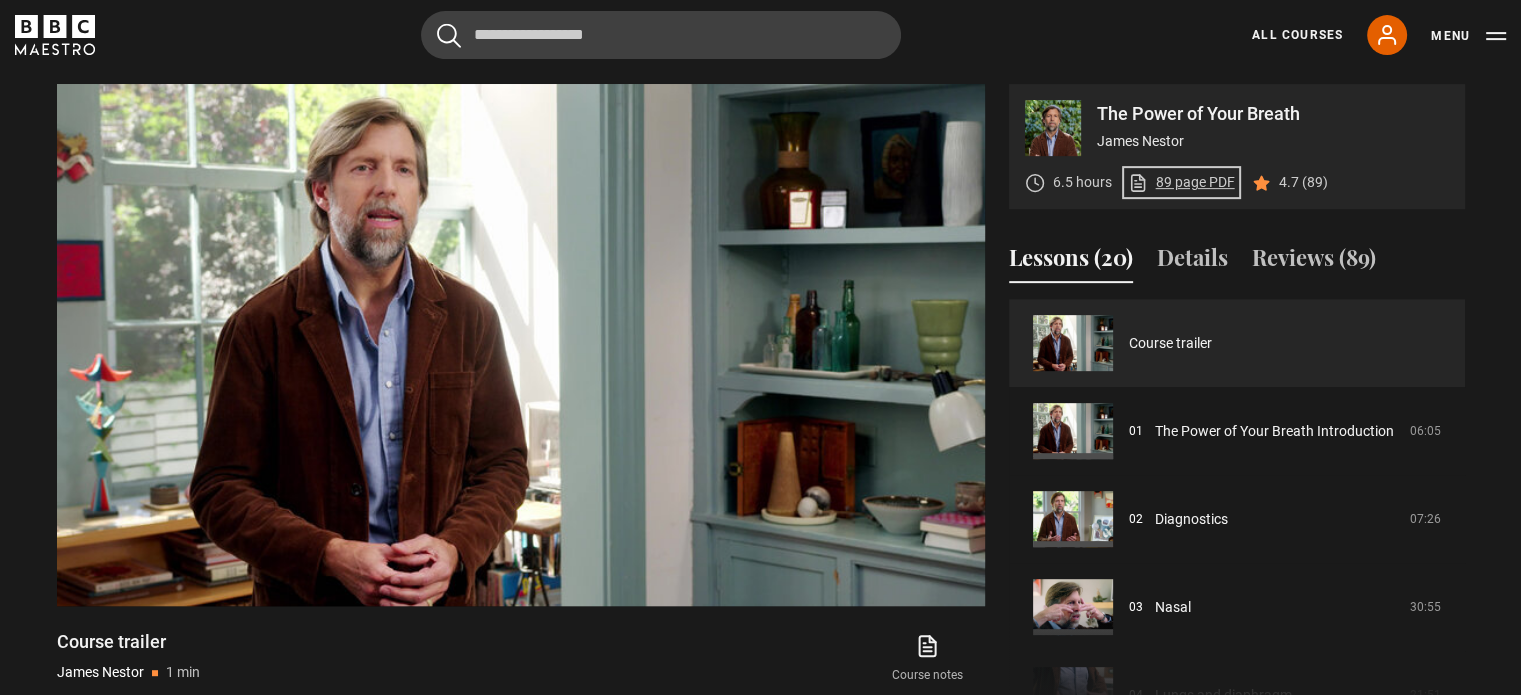 click on "89 page PDF
(opens in new tab)" at bounding box center [1181, 182] 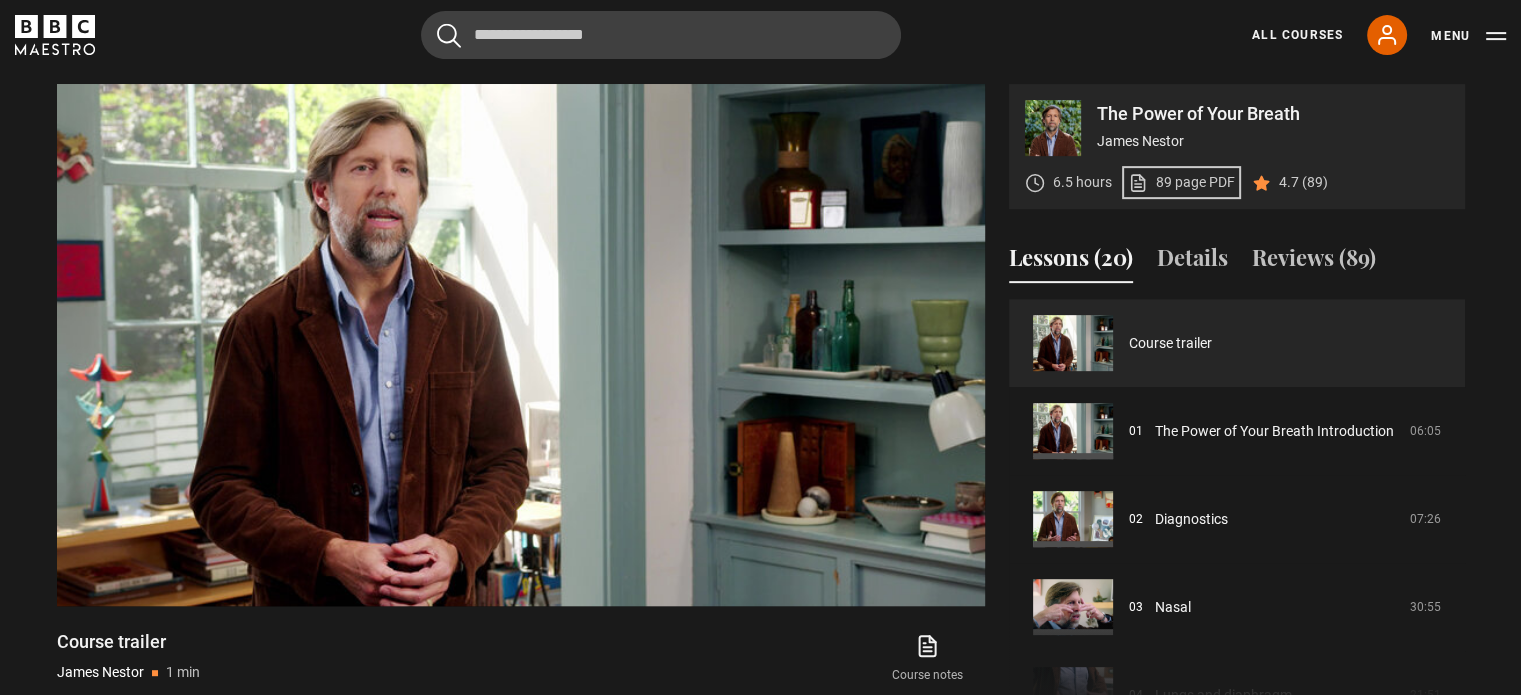 scroll, scrollTop: 377, scrollLeft: 0, axis: vertical 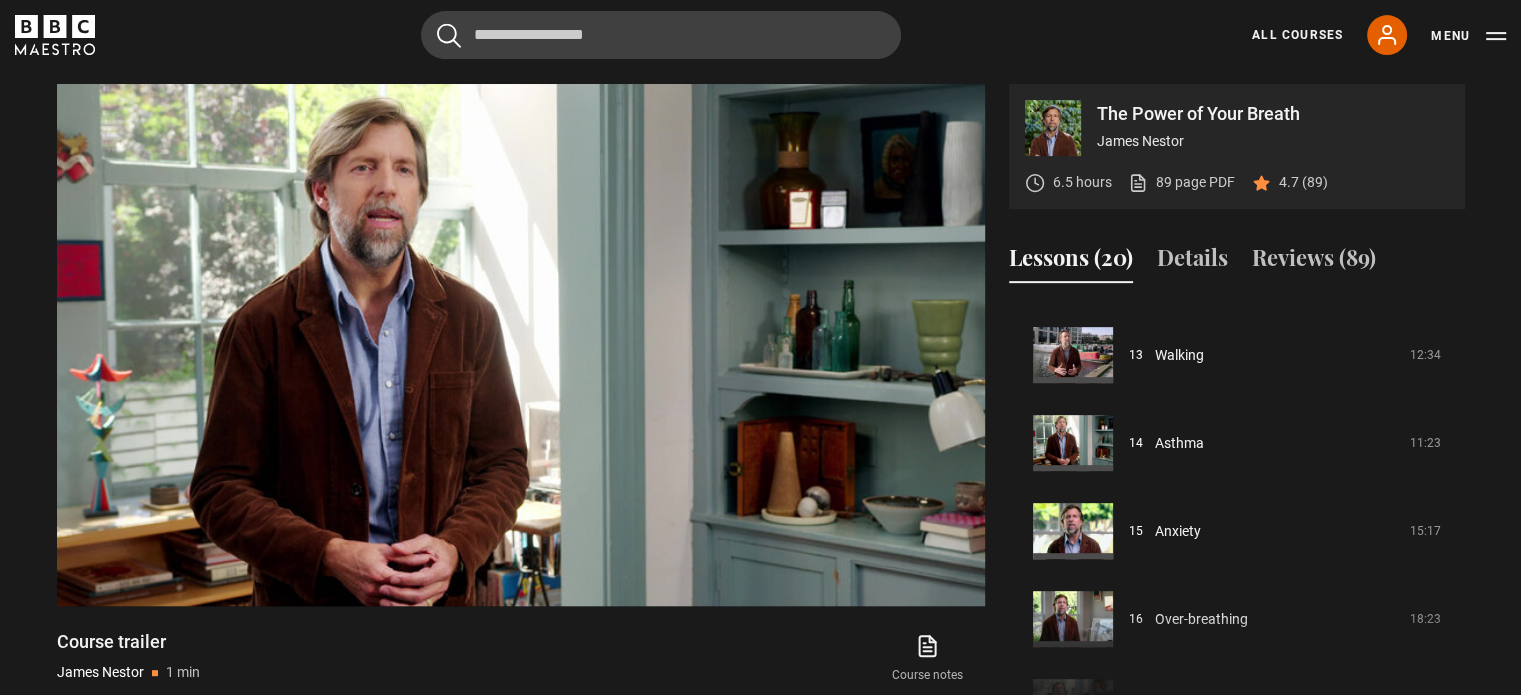 click on "Course trailer
01
The Power of Your Breath Introduction
06:05
02
Diagnostics
07:26
03
Nasal
30:55
04
Lungs and diaphragm
21:51
05
Breathe slow
33:32
06" at bounding box center [1237, 515] 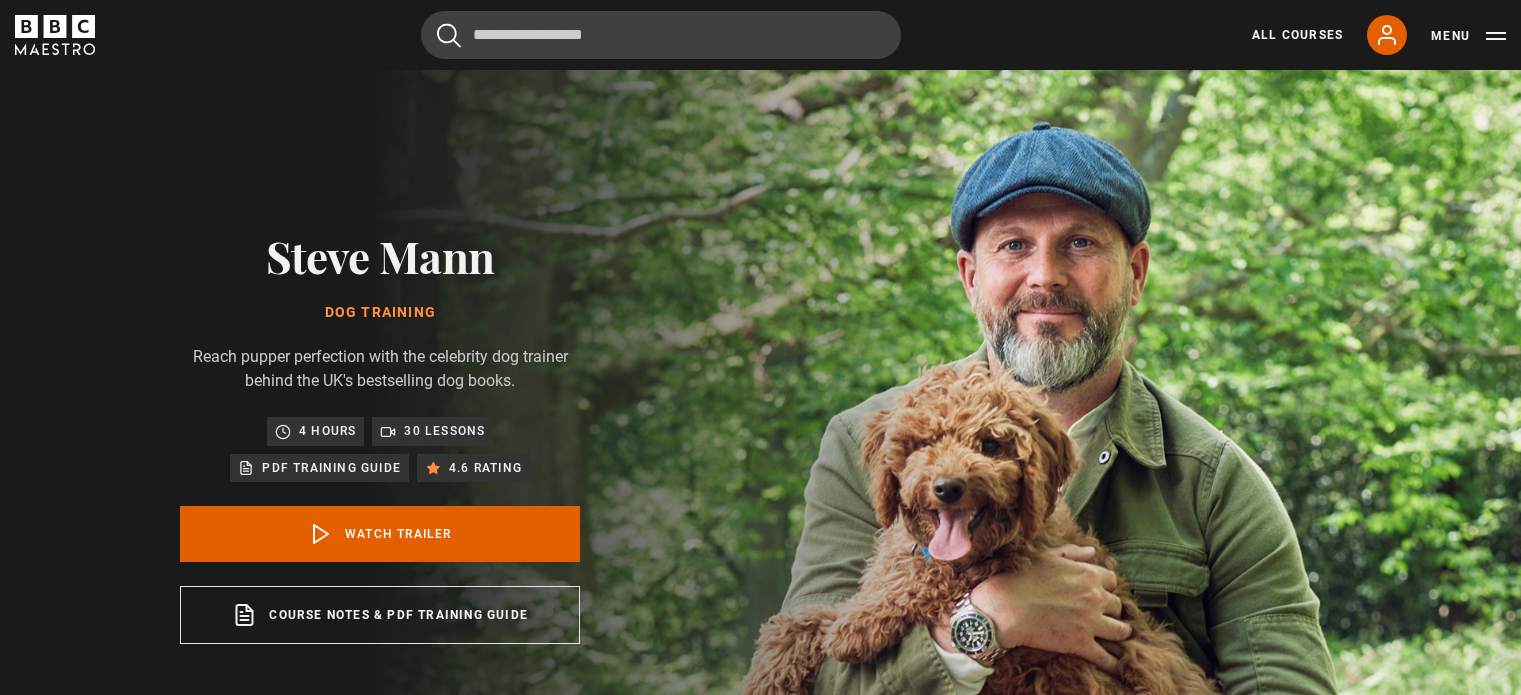 scroll, scrollTop: 0, scrollLeft: 0, axis: both 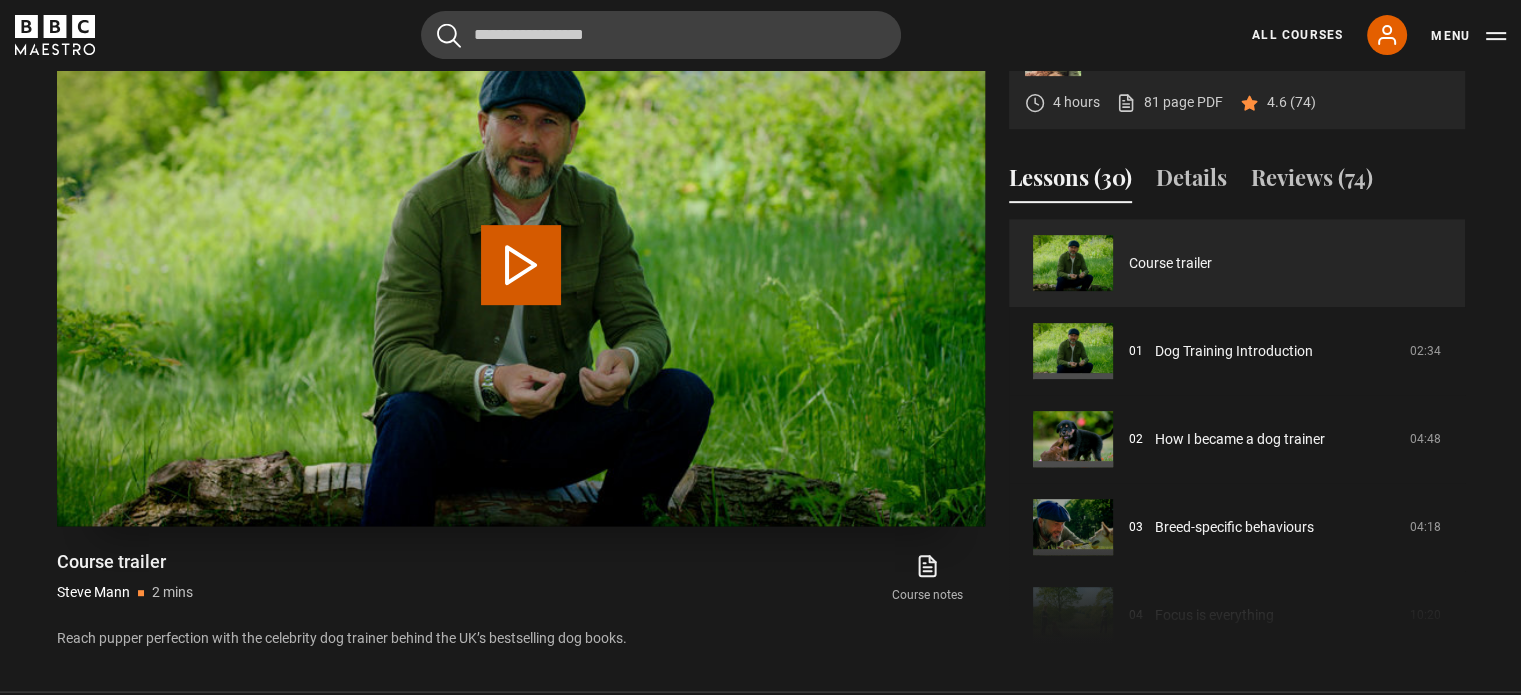 click on "Play Video" at bounding box center (521, 265) 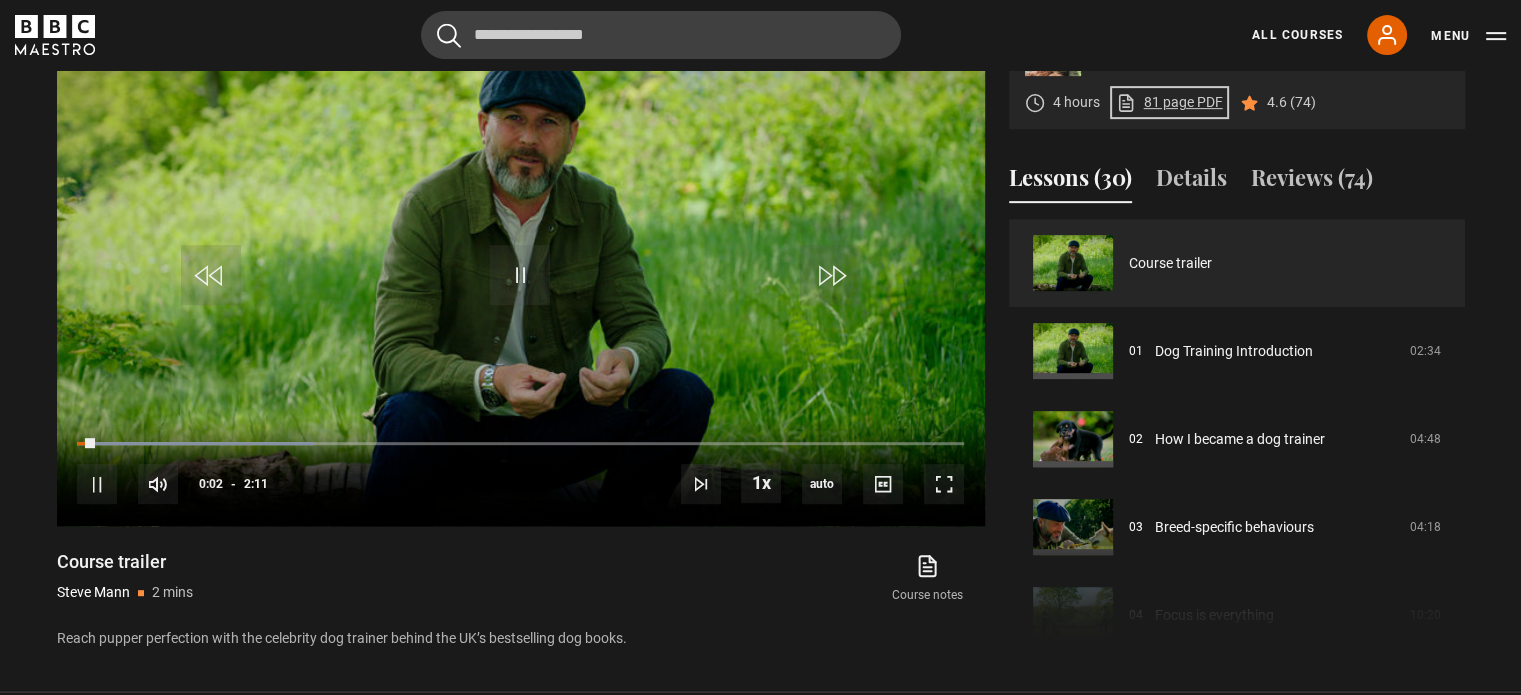 click on "81 page PDF
(opens in new tab)" at bounding box center [1169, 102] 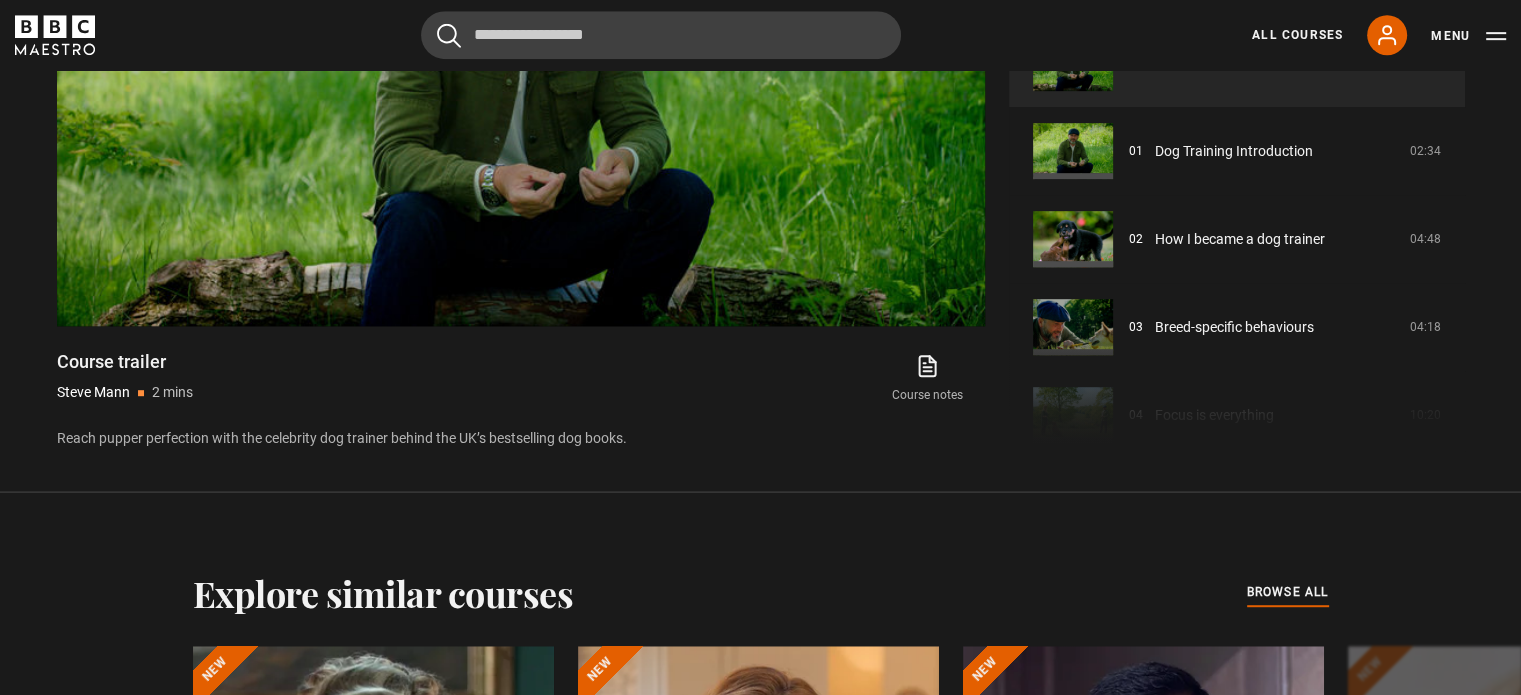 scroll, scrollTop: 1120, scrollLeft: 0, axis: vertical 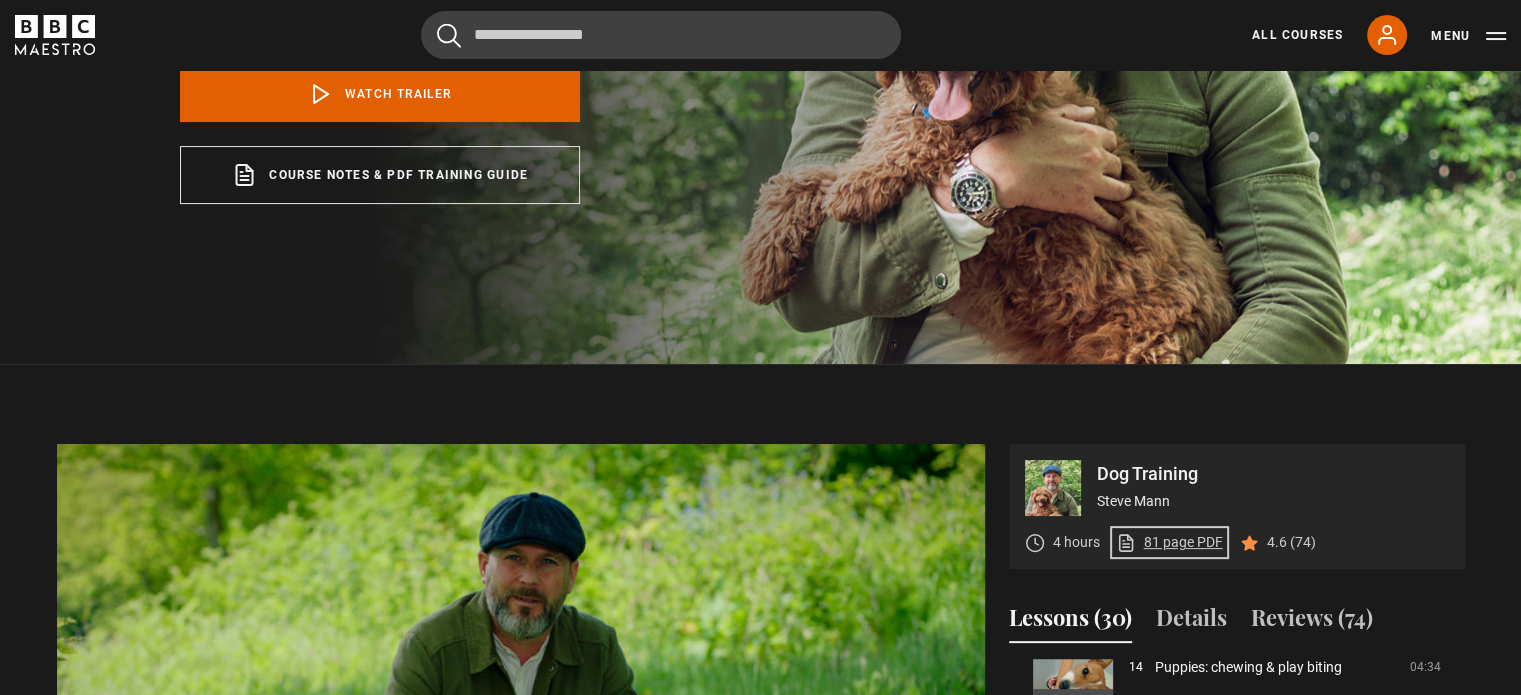 click on "81 page PDF
(opens in new tab)" at bounding box center [1169, 542] 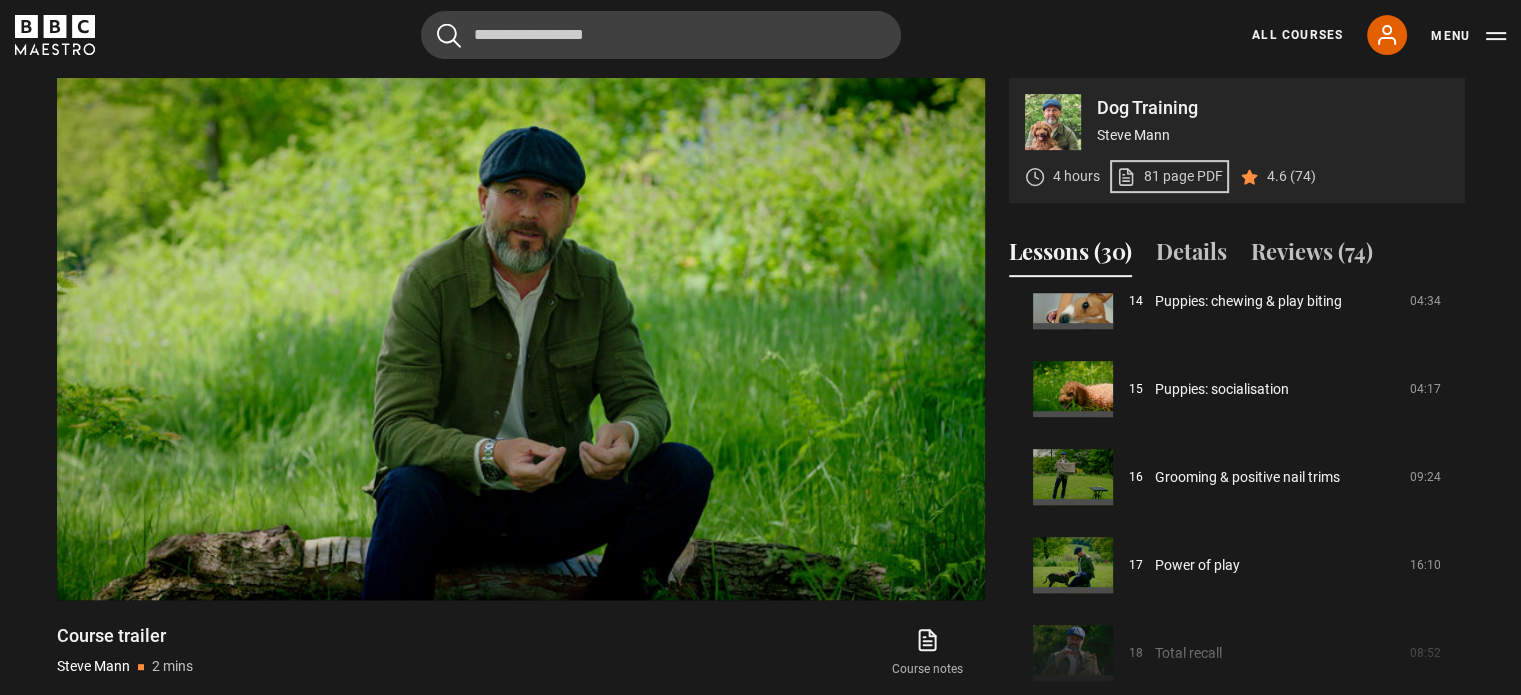 scroll, scrollTop: 811, scrollLeft: 0, axis: vertical 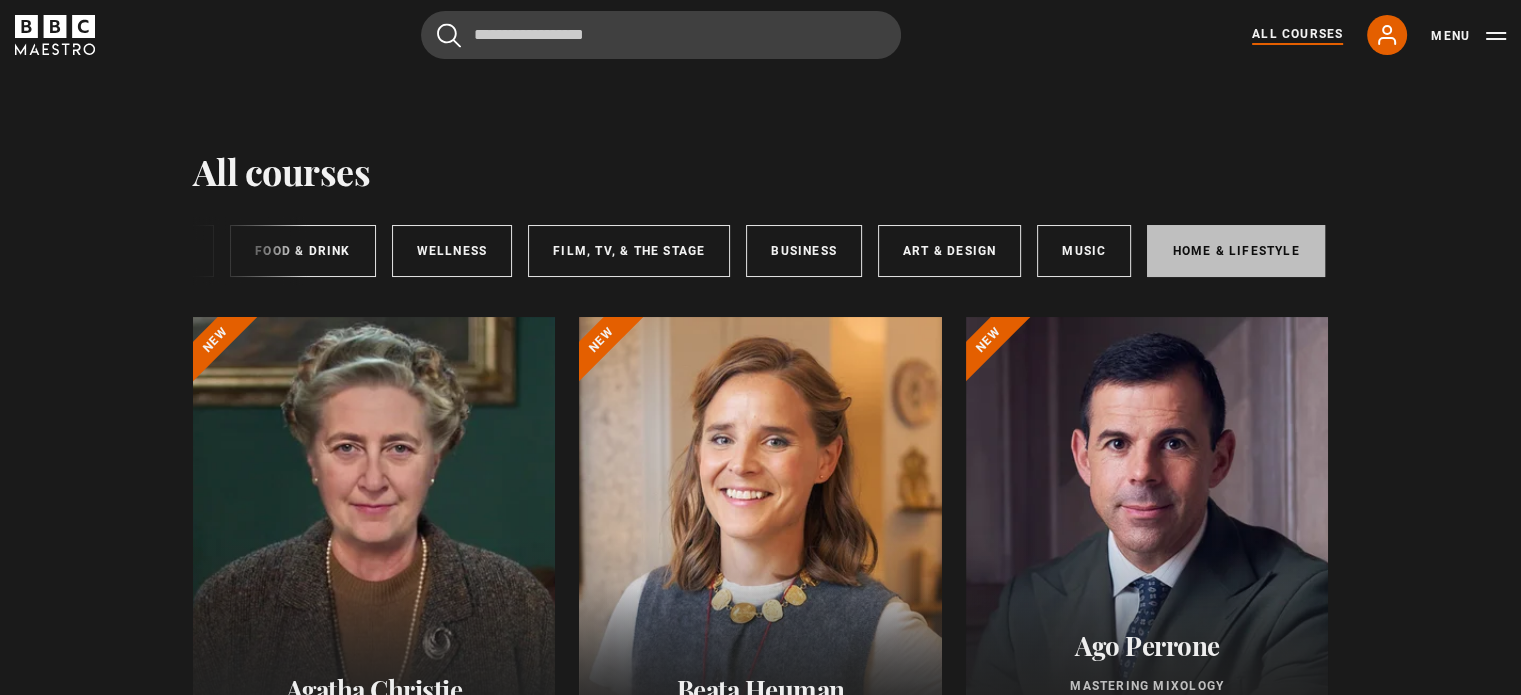 click on "Home & Lifestyle" at bounding box center (1235, 251) 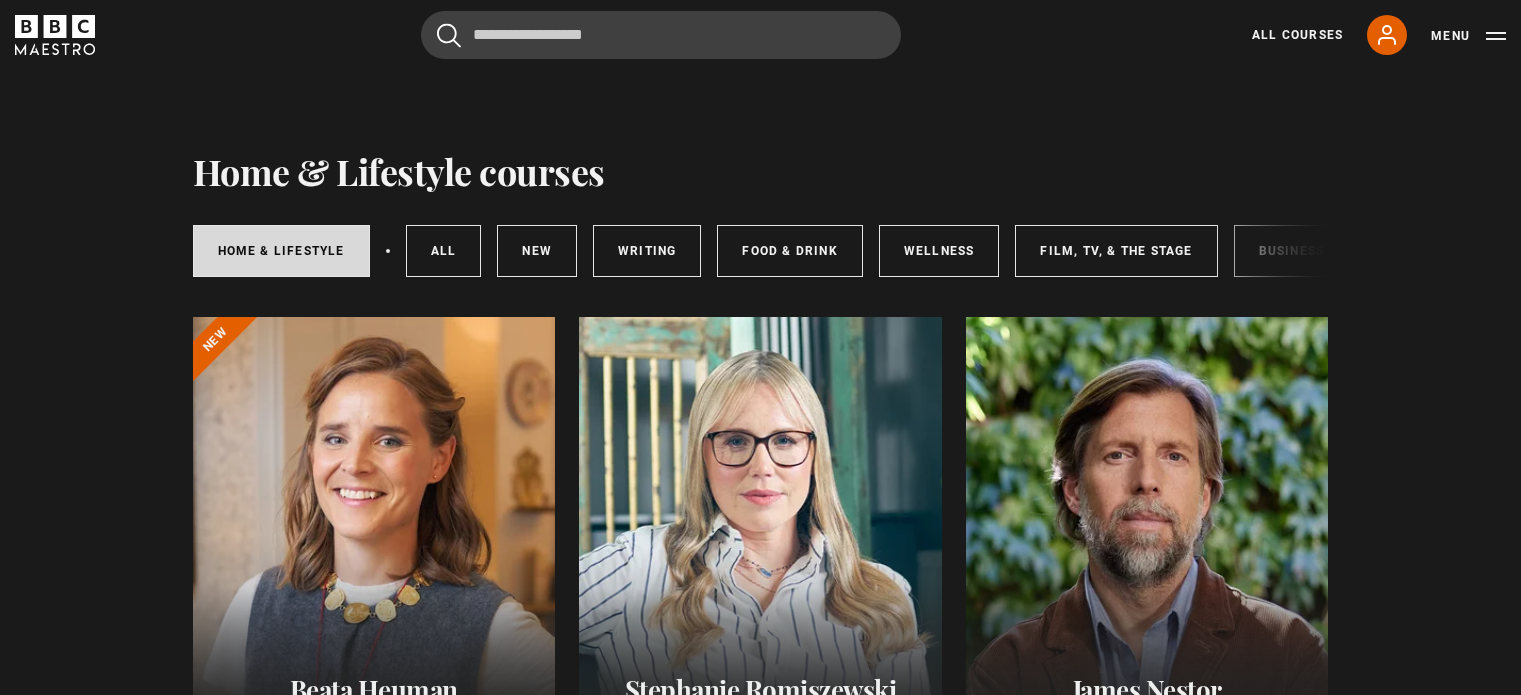 scroll, scrollTop: 0, scrollLeft: 0, axis: both 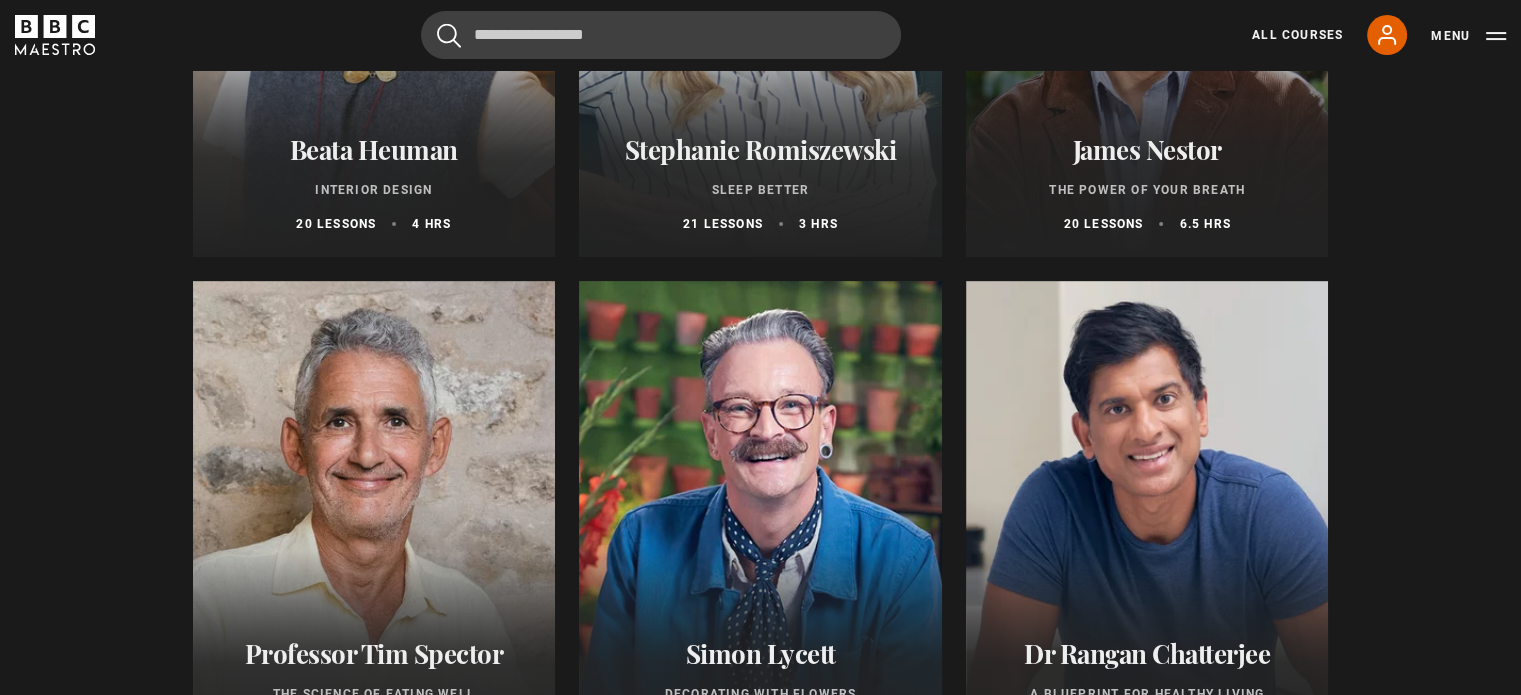 click on "Beata Heuman" at bounding box center (374, 149) 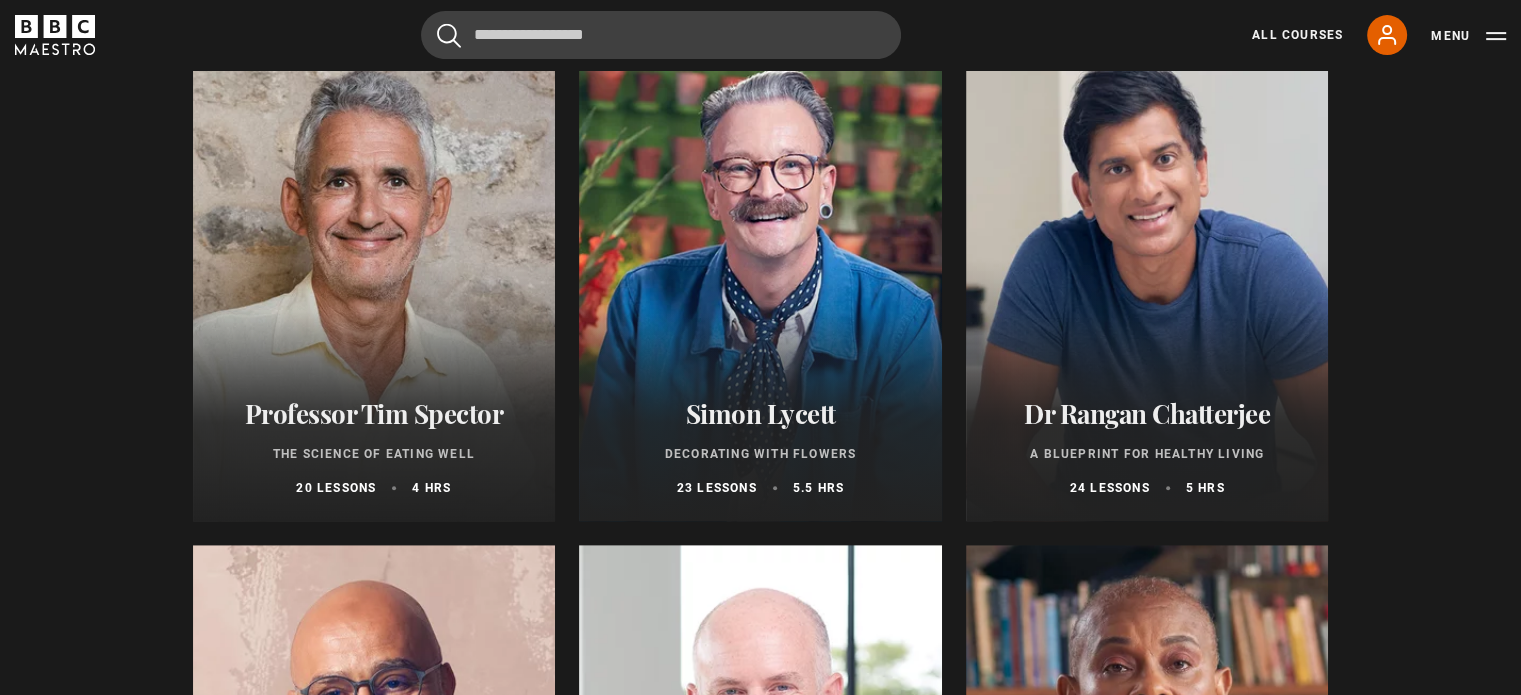 scroll, scrollTop: 820, scrollLeft: 0, axis: vertical 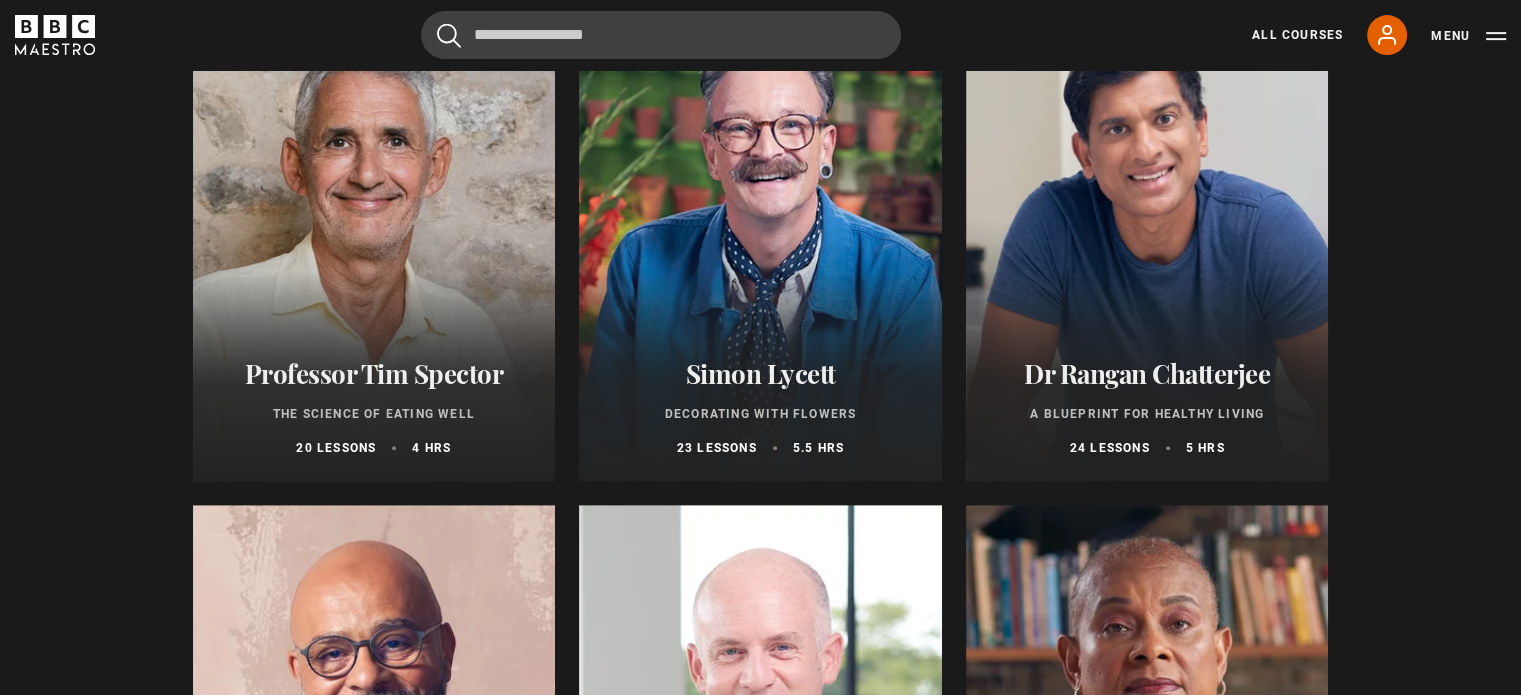 click at bounding box center [760, 241] 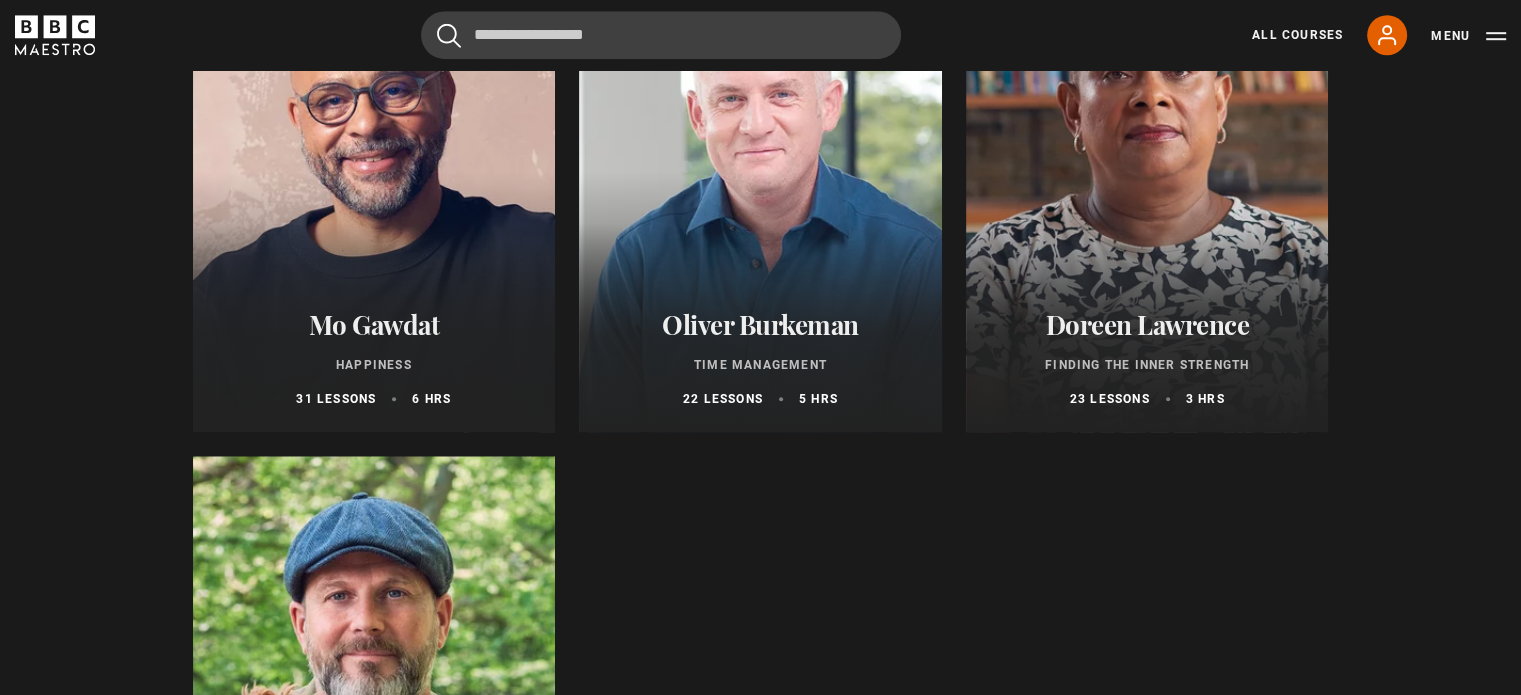 scroll, scrollTop: 1380, scrollLeft: 0, axis: vertical 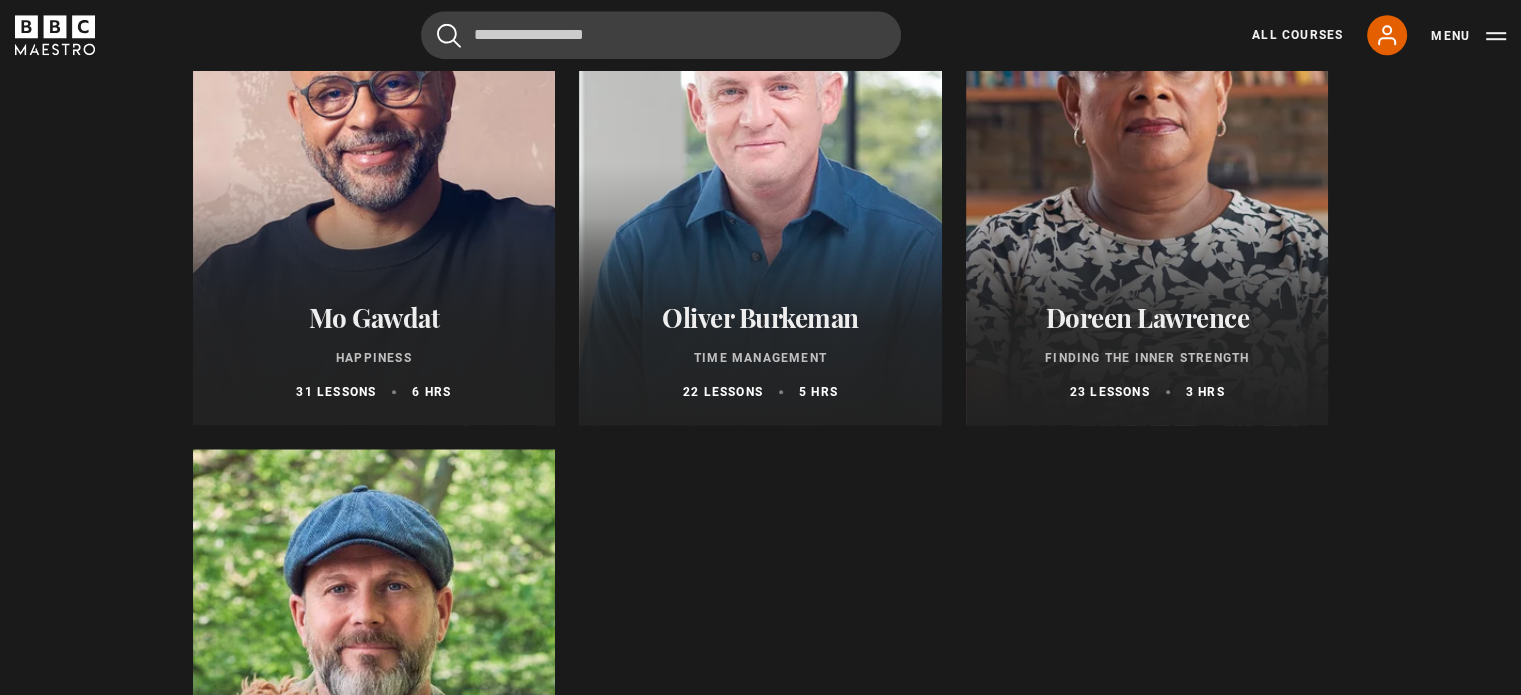 click at bounding box center (1147, 185) 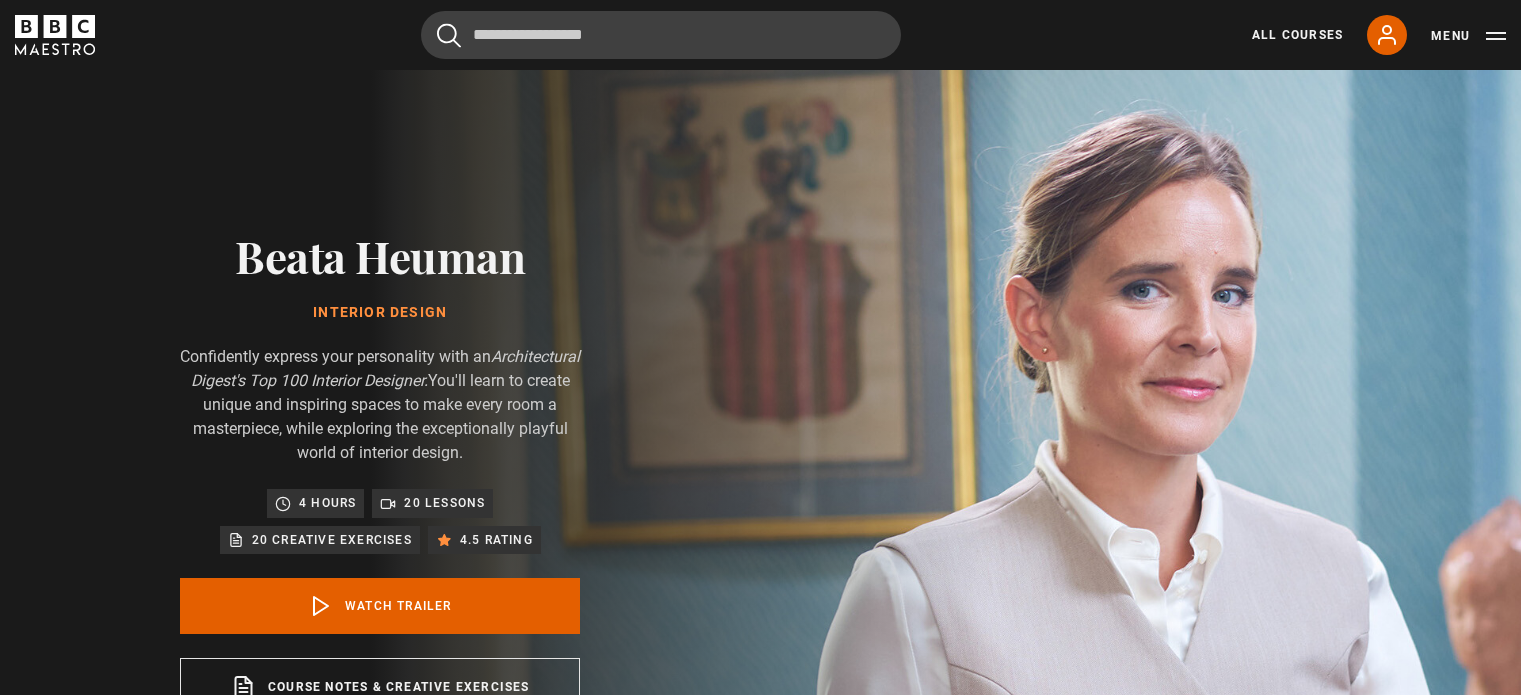scroll, scrollTop: 0, scrollLeft: 0, axis: both 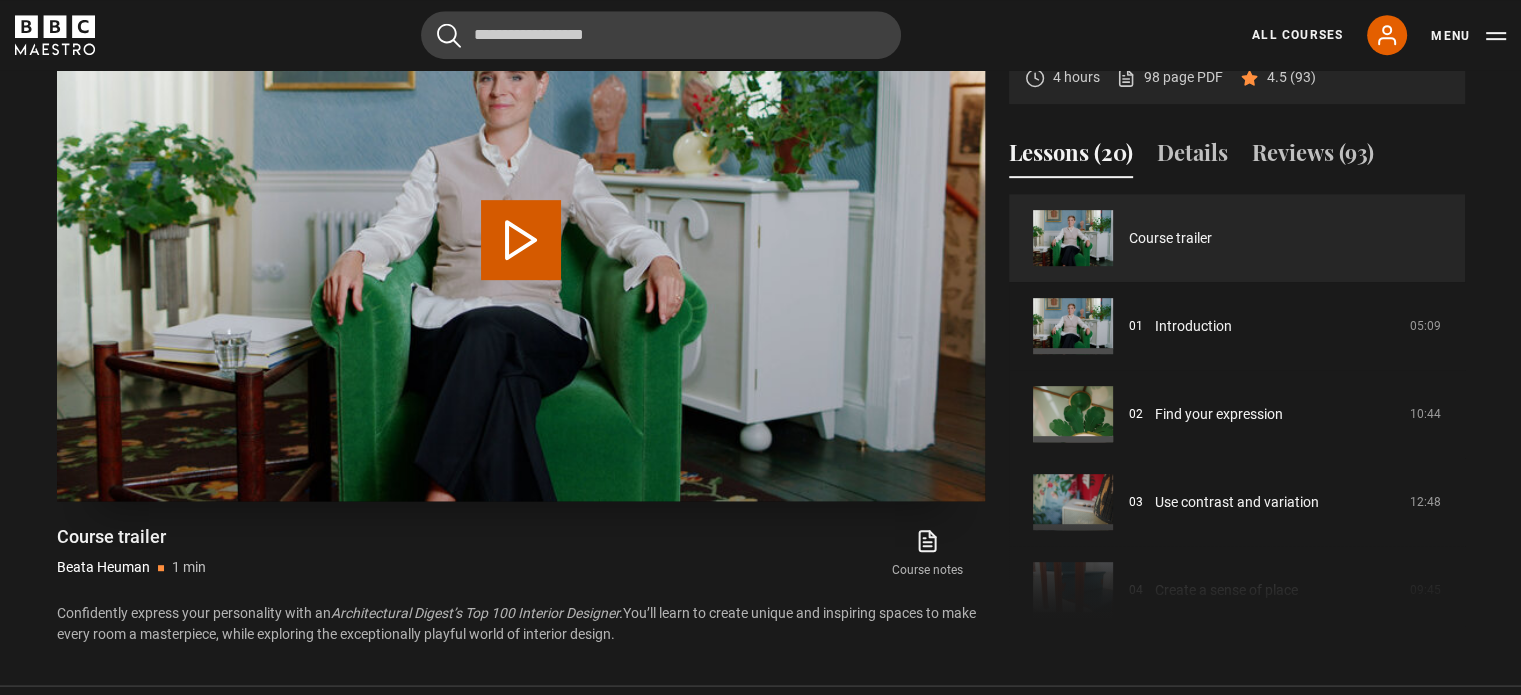 click on "Play Video" at bounding box center (521, 240) 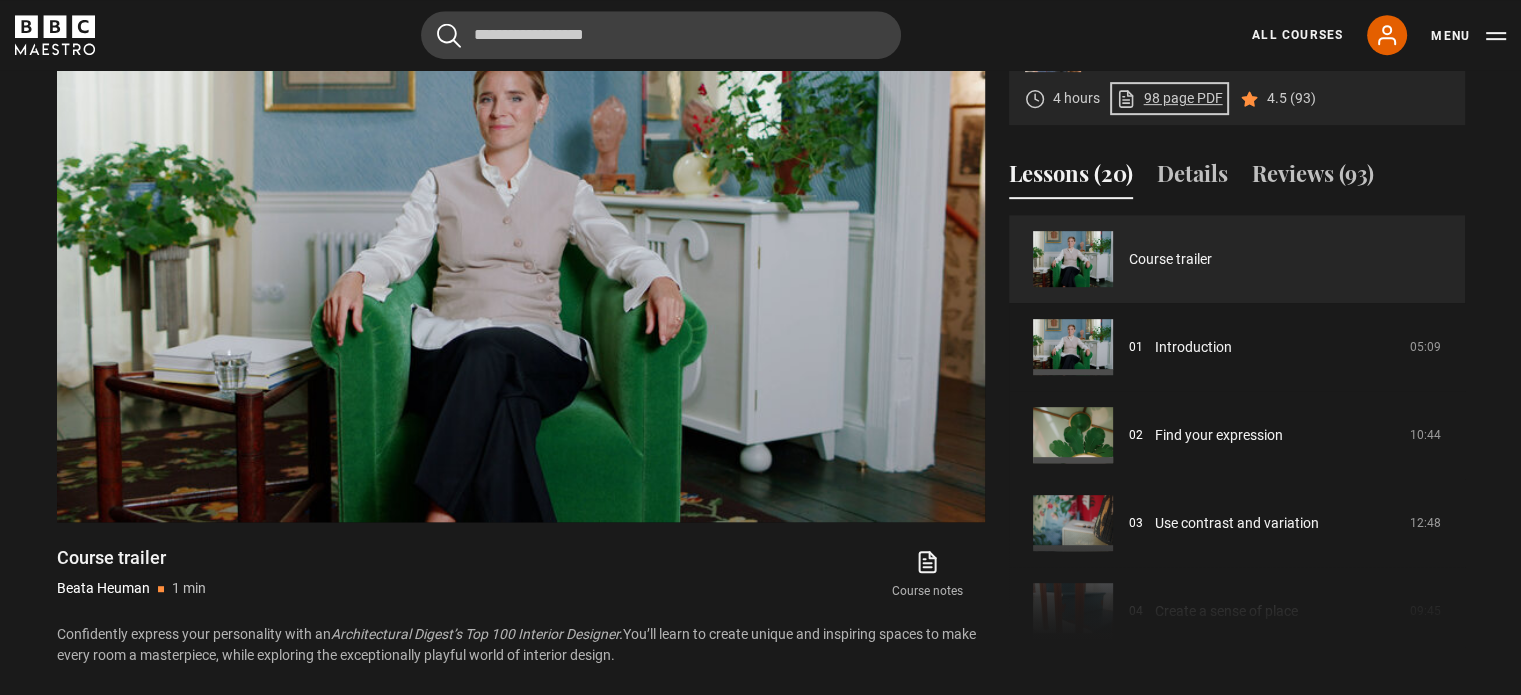 click on "98 page PDF
(opens in new tab)" at bounding box center [1169, 98] 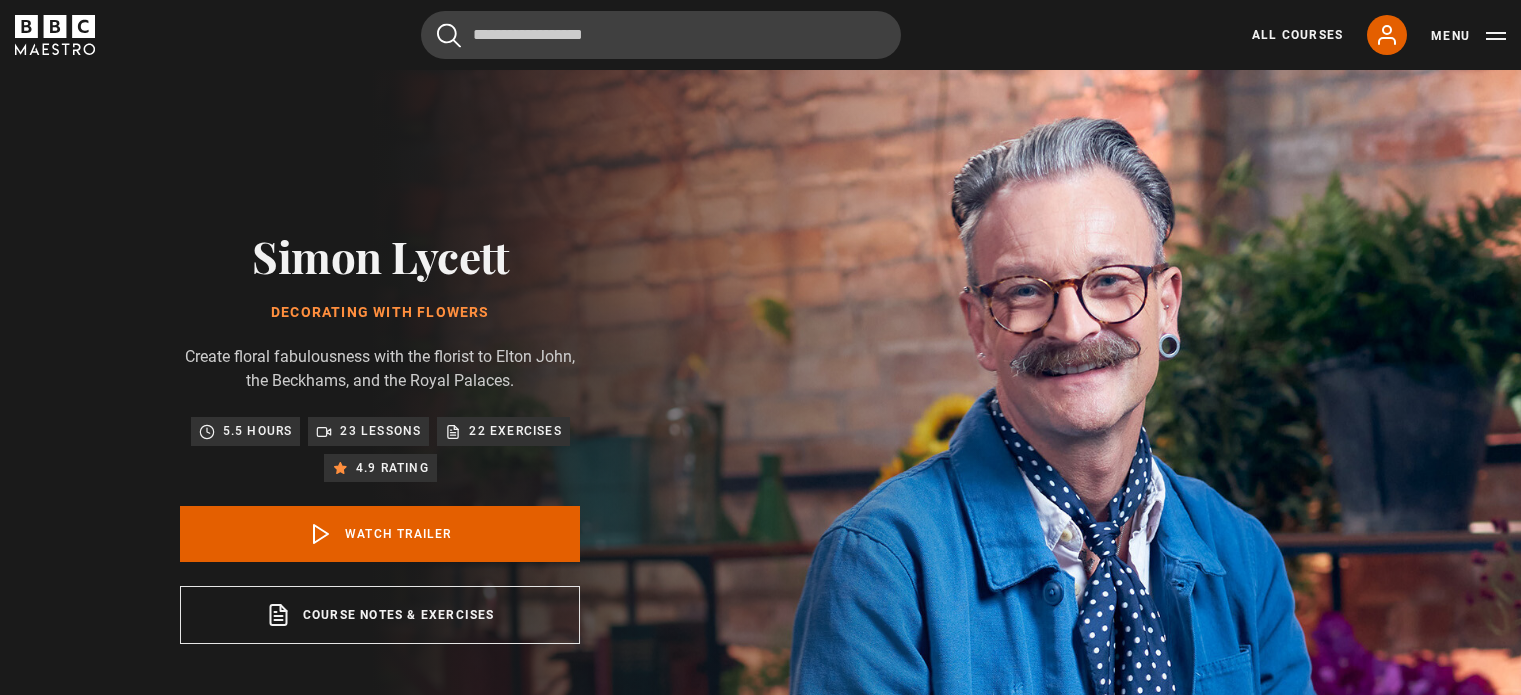 scroll, scrollTop: 19, scrollLeft: 0, axis: vertical 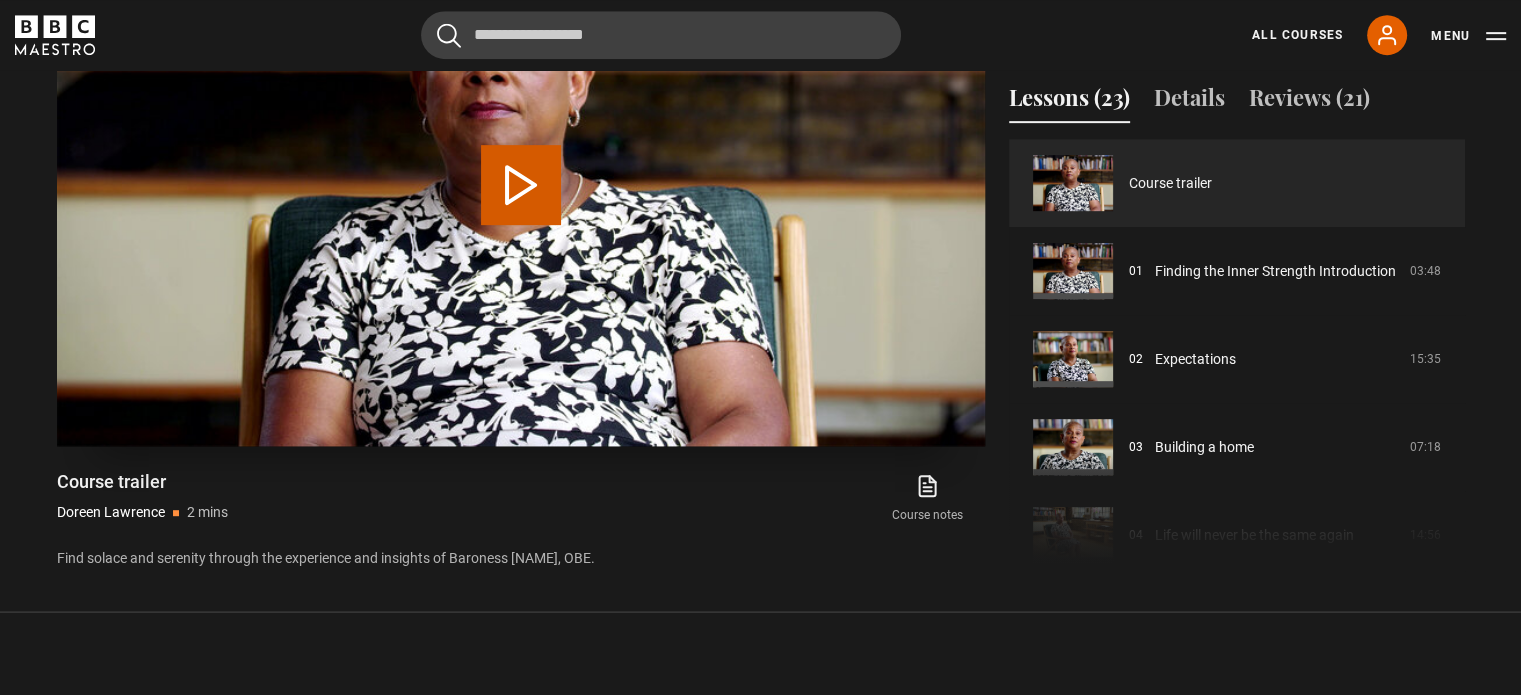 click on "Play Video" at bounding box center (521, 185) 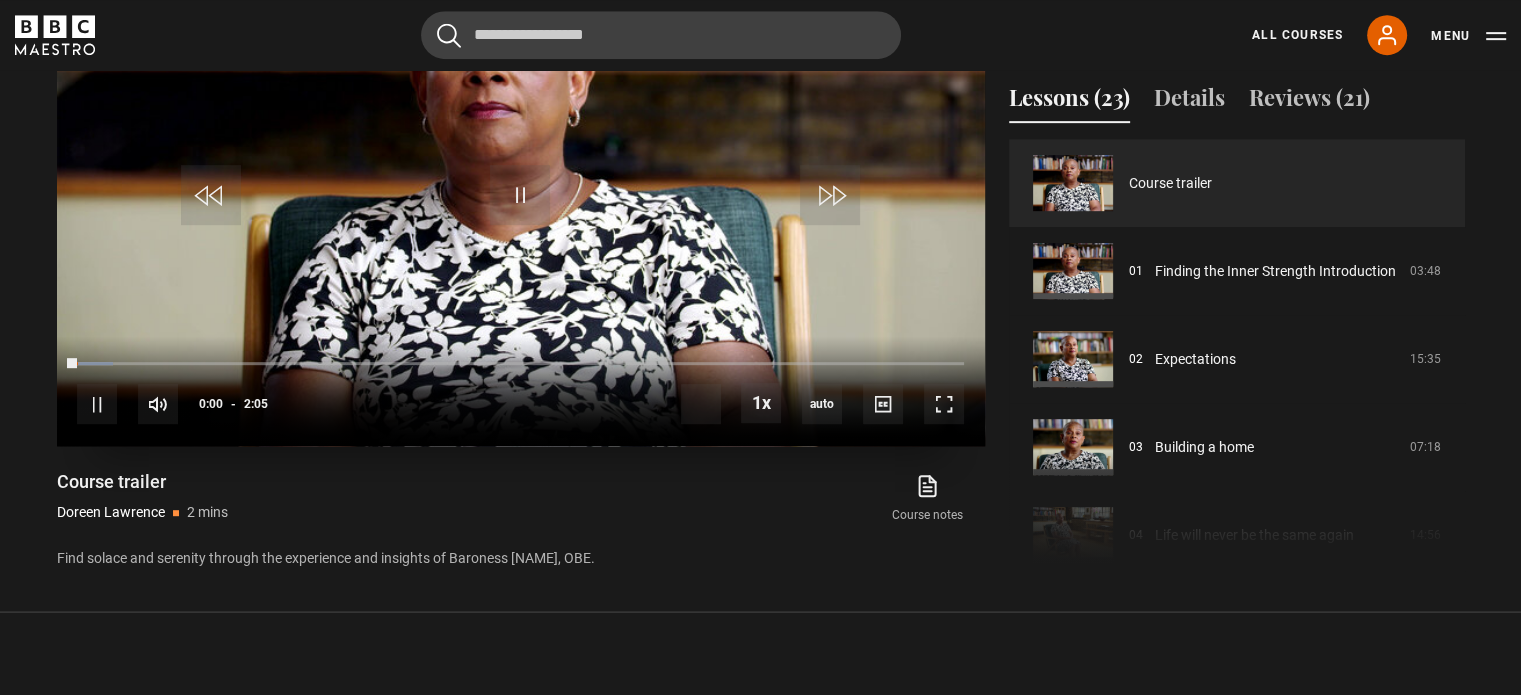 scroll, scrollTop: 884, scrollLeft: 0, axis: vertical 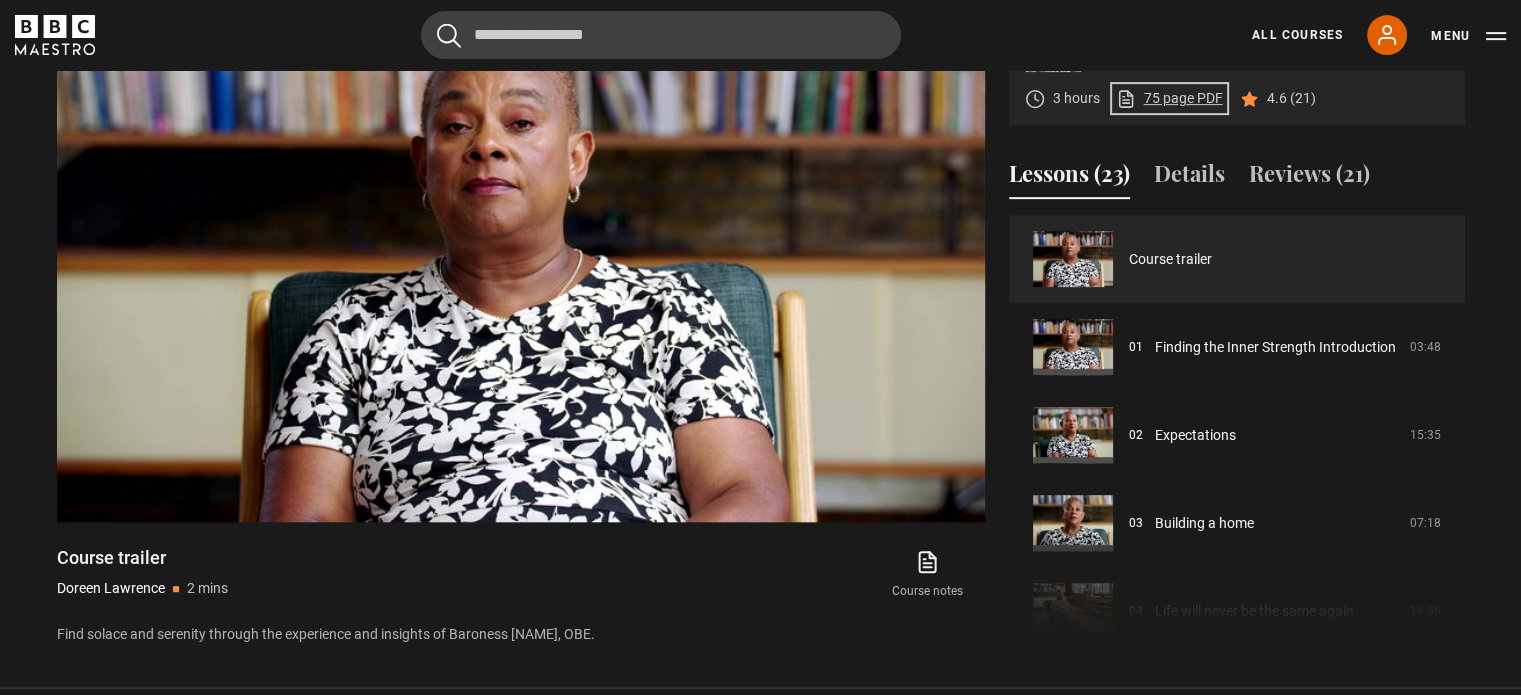 click on "75 page PDF
(opens in new tab)" at bounding box center (1169, 98) 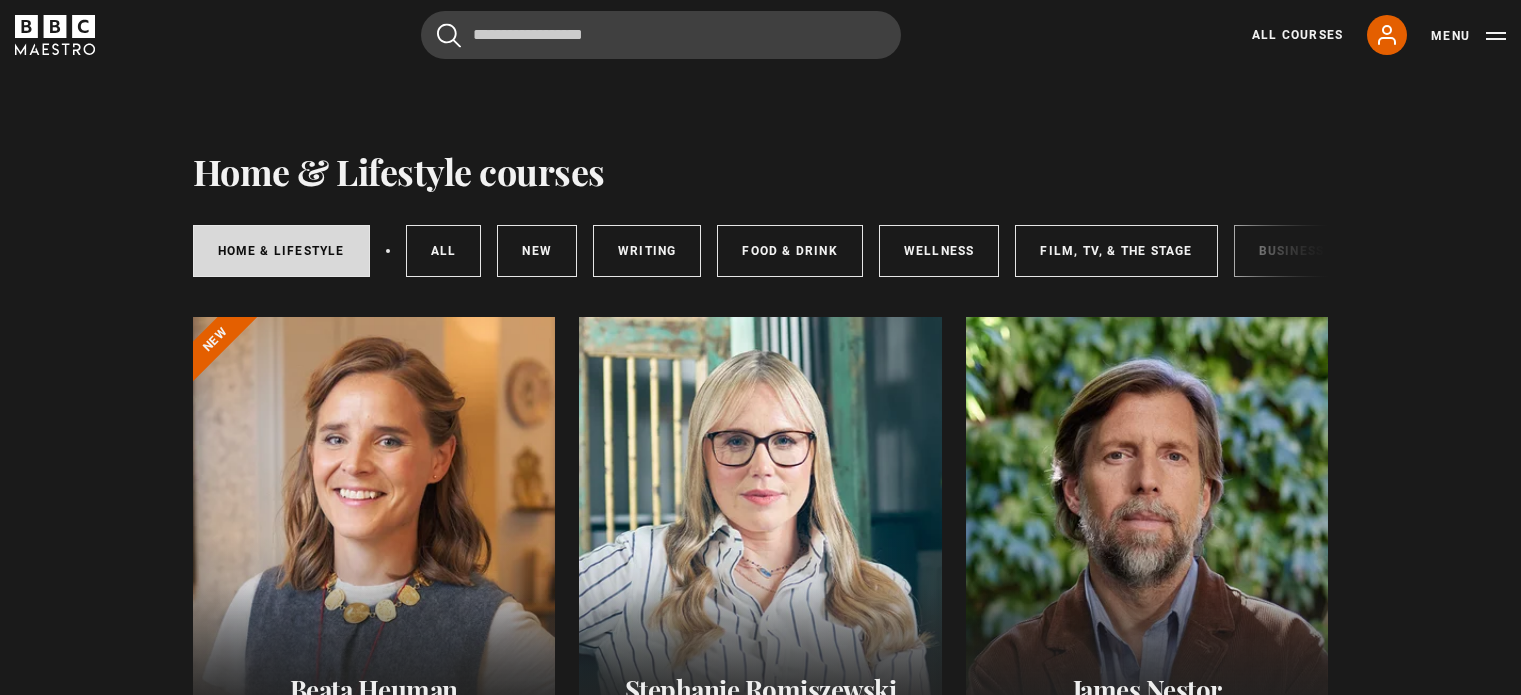 scroll, scrollTop: 0, scrollLeft: 0, axis: both 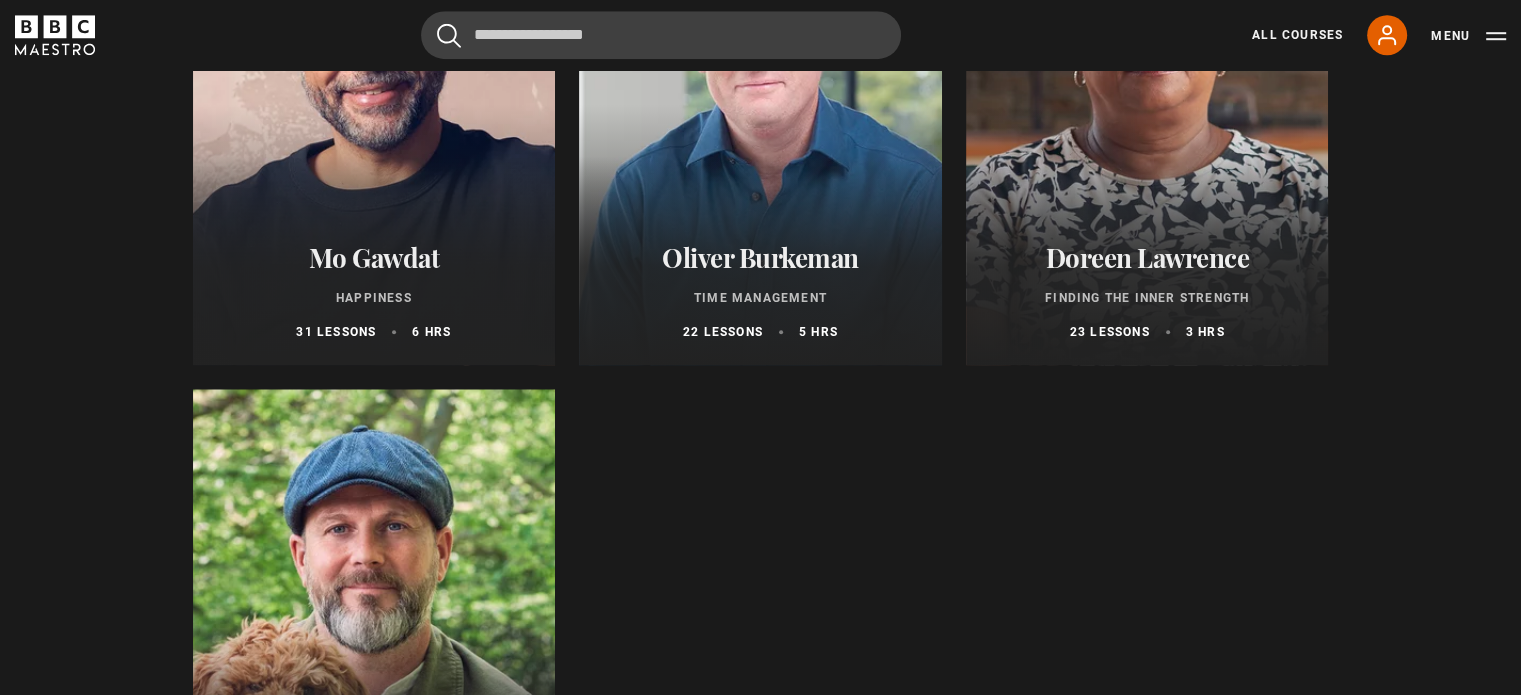 click at bounding box center (374, 125) 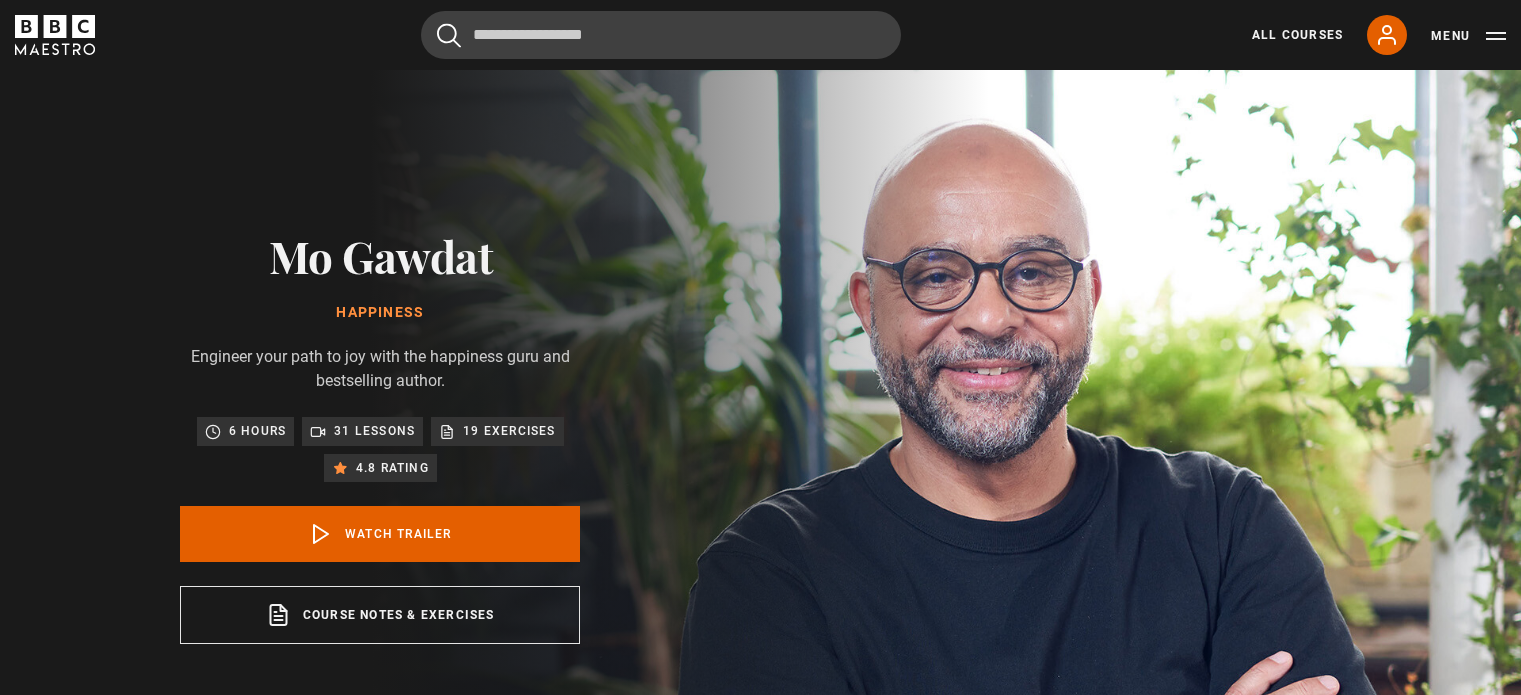 scroll, scrollTop: 0, scrollLeft: 0, axis: both 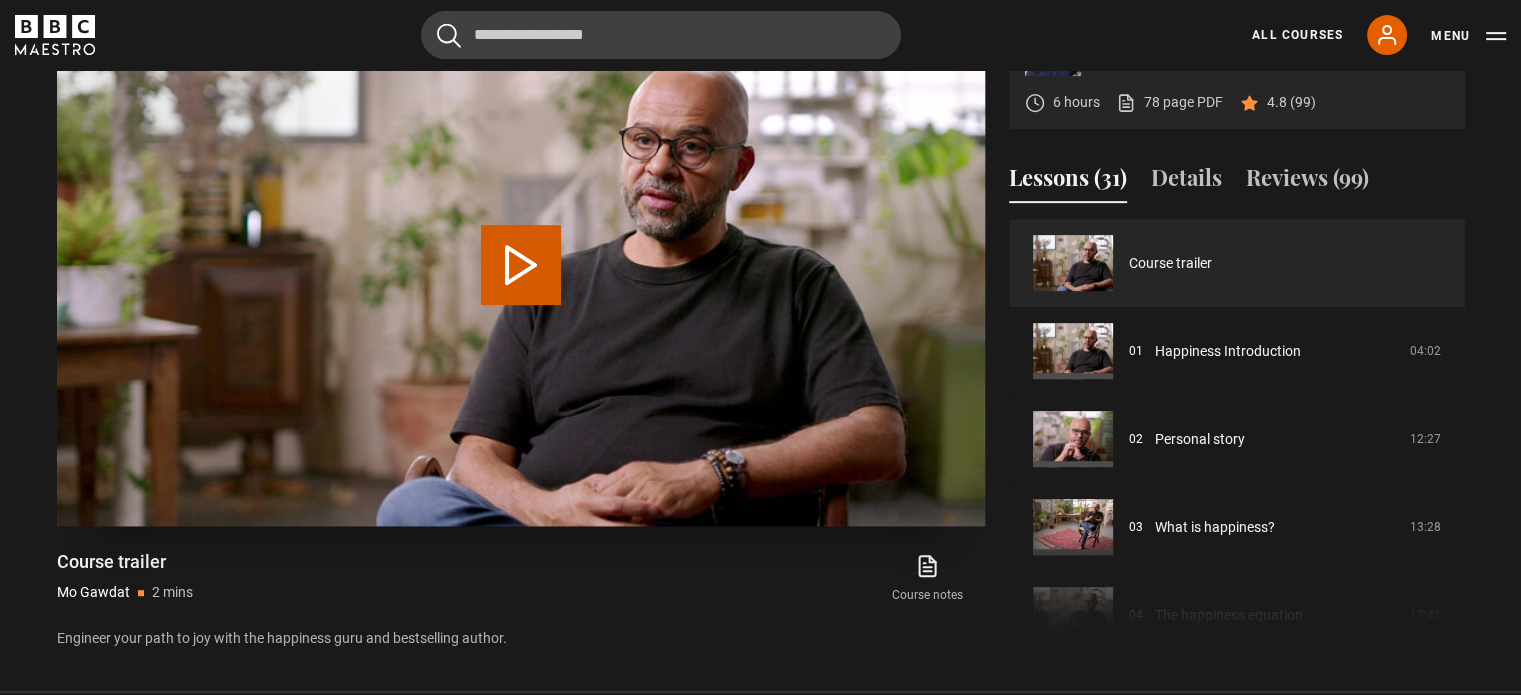 click on "Play Video" at bounding box center [521, 265] 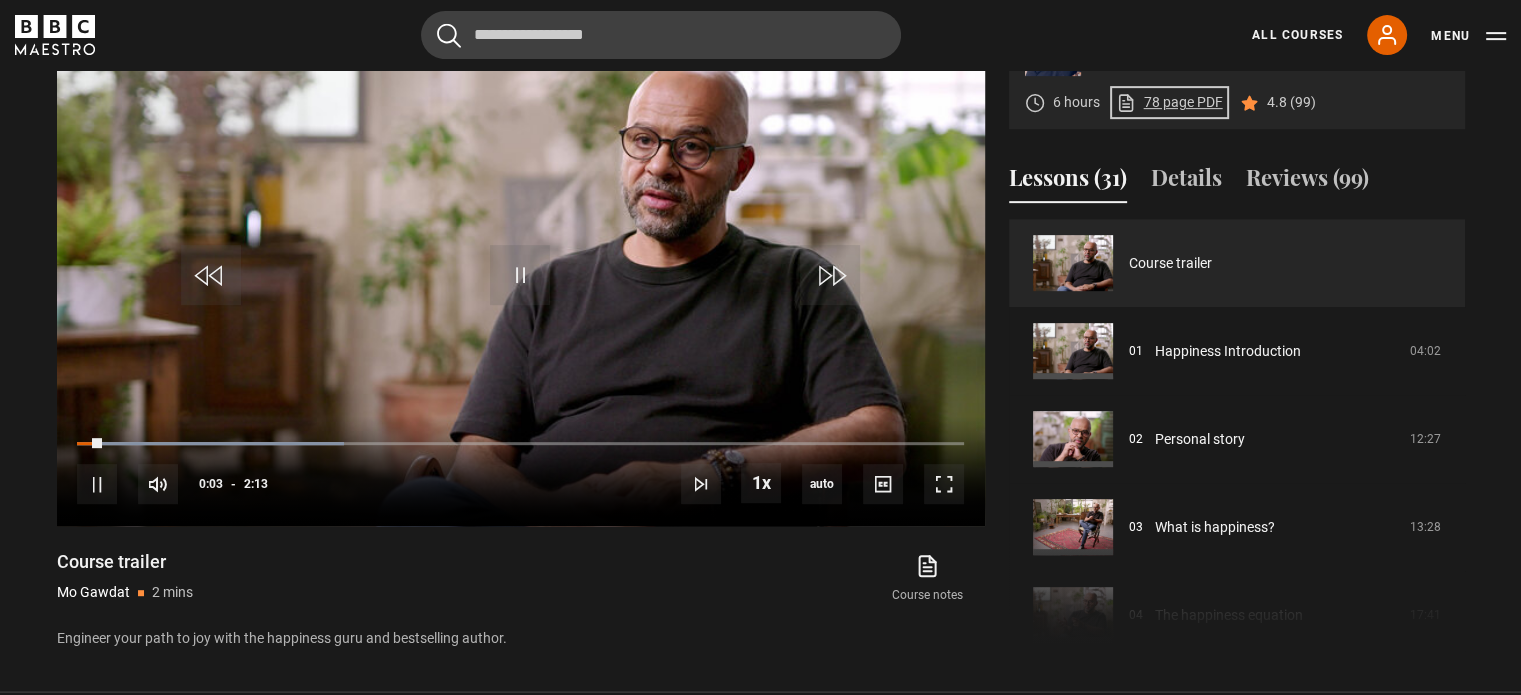 click on "78 page PDF
(opens in new tab)" at bounding box center (1169, 102) 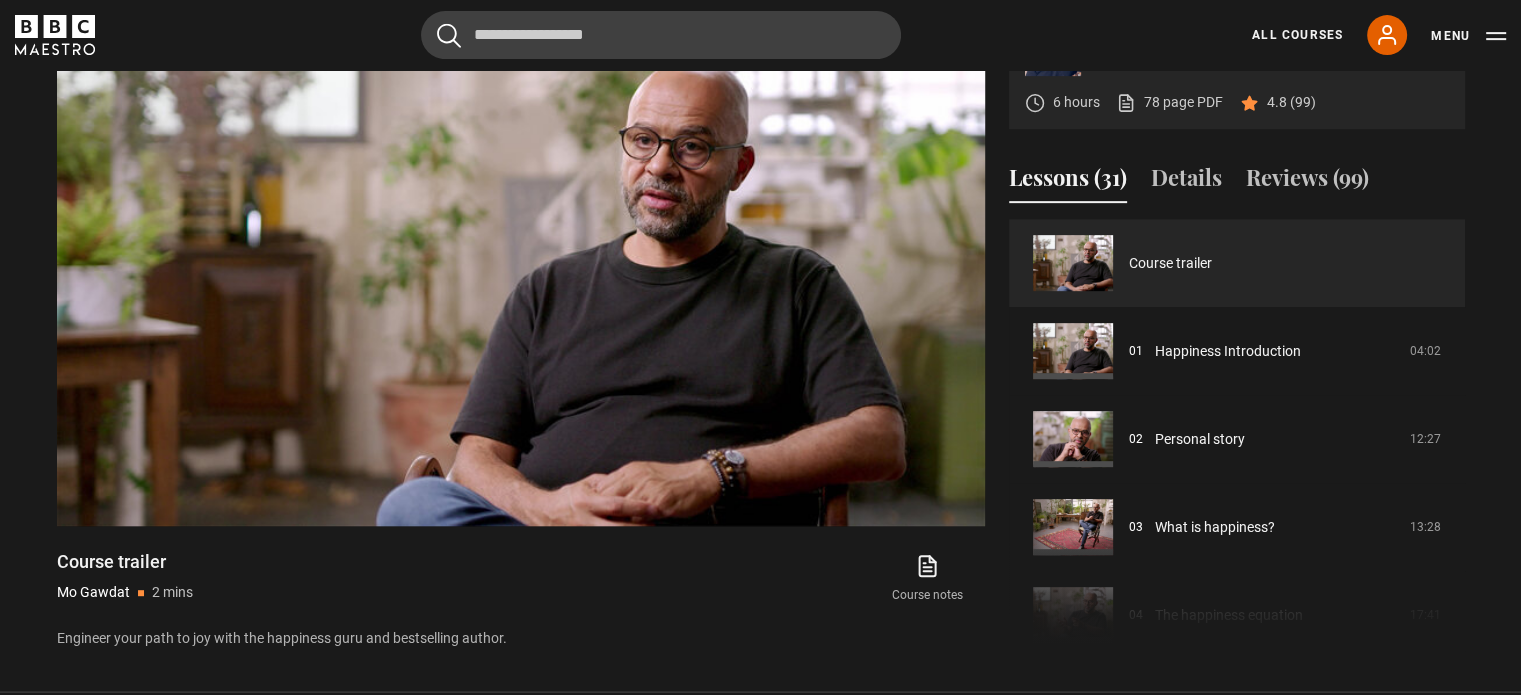 click on "Happiness
Mo Gawdat
6 hours
78 page PDF
(opens in new tab)
4.8 (99)
Video Player is loading. Play Video 10s Skip Back 10 seconds Pause 10s Skip Forward 10 seconds Loaded :  60.15% 1:59 0:25 Pause Mute Current Time  0:25 - Duration  2:13 1x Playback Rate 2x 1.5x 1x , selected 0.5x auto Quality 360p 720p 1080p 2160p Auto , selected Captions captions off , selected English  Captions This is a modal window.
Lesson Completed
Up next
Happiness Introduction
Cancel" at bounding box center (761, 327) 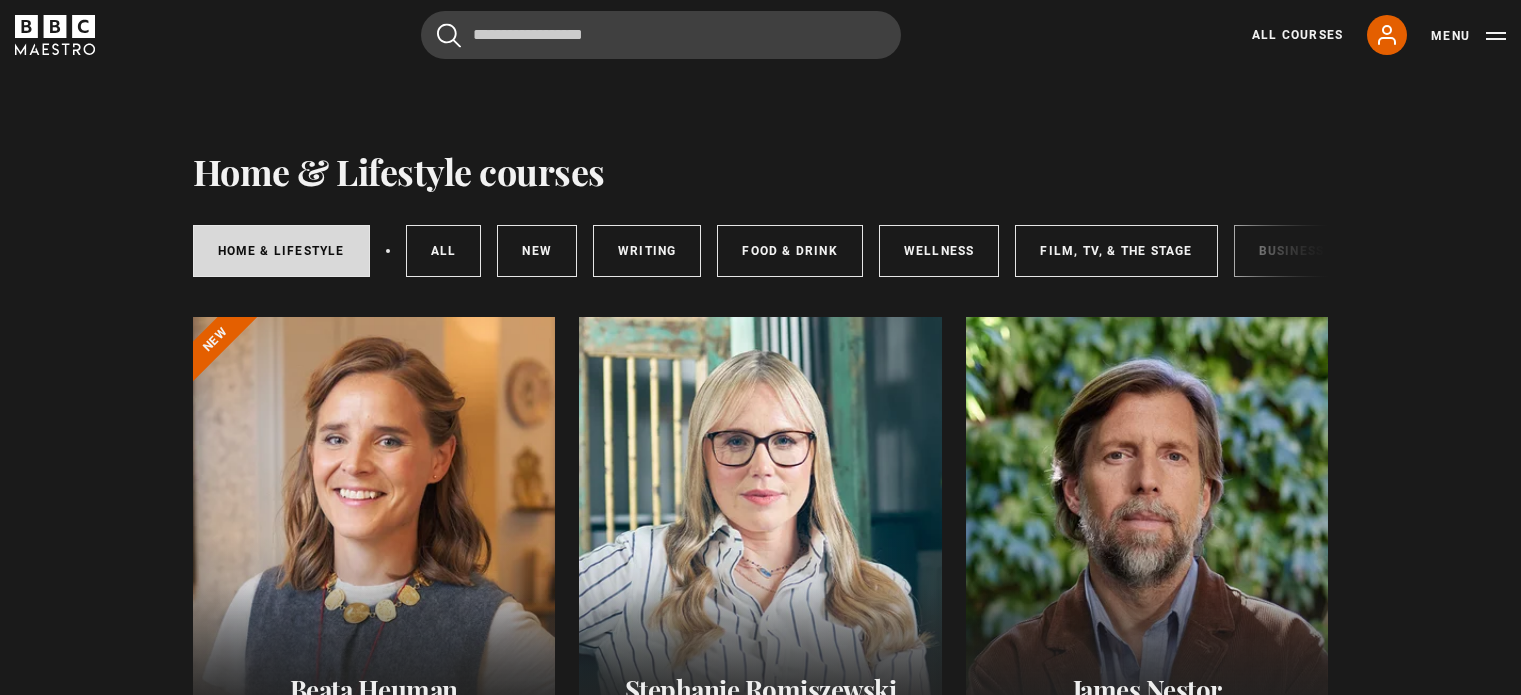 scroll, scrollTop: 0, scrollLeft: 0, axis: both 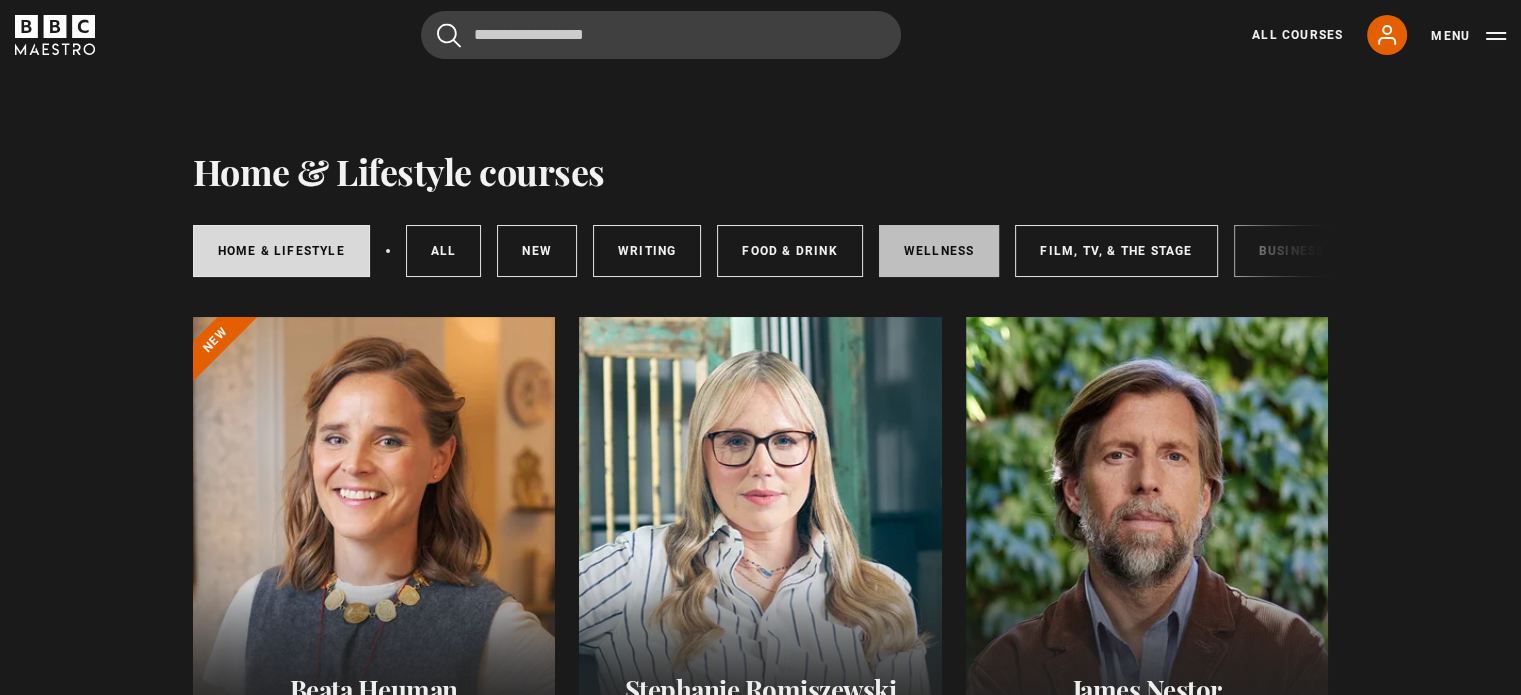 click on "Wellness" at bounding box center (939, 251) 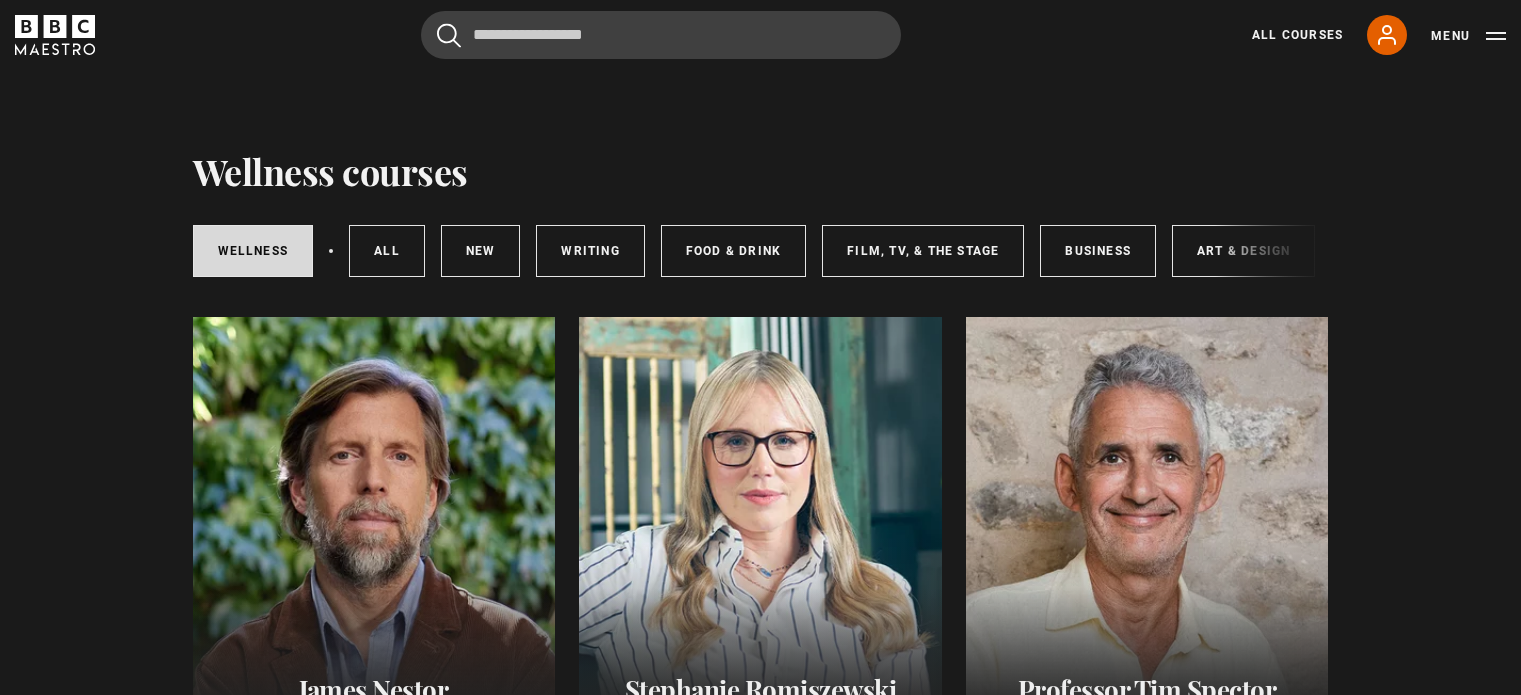 scroll, scrollTop: 0, scrollLeft: 0, axis: both 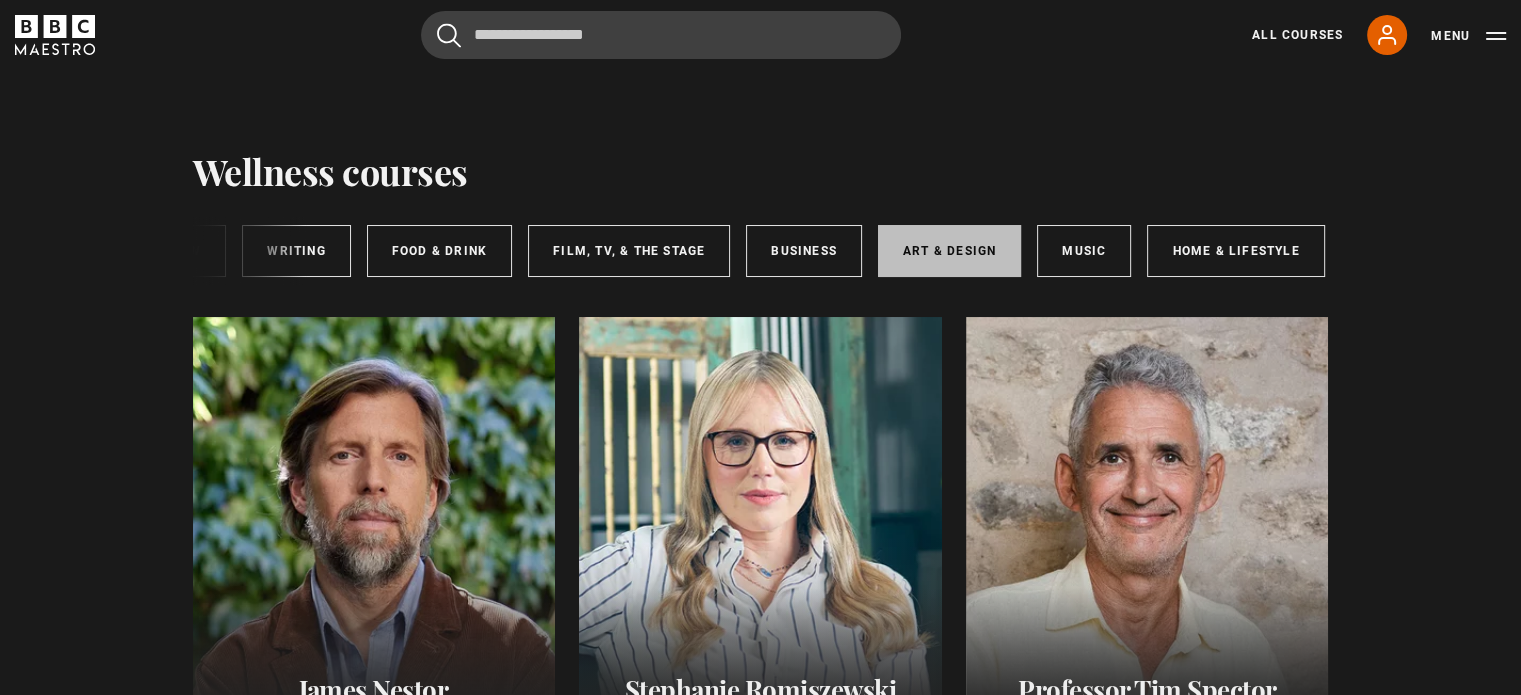 click on "Art & Design" at bounding box center (949, 251) 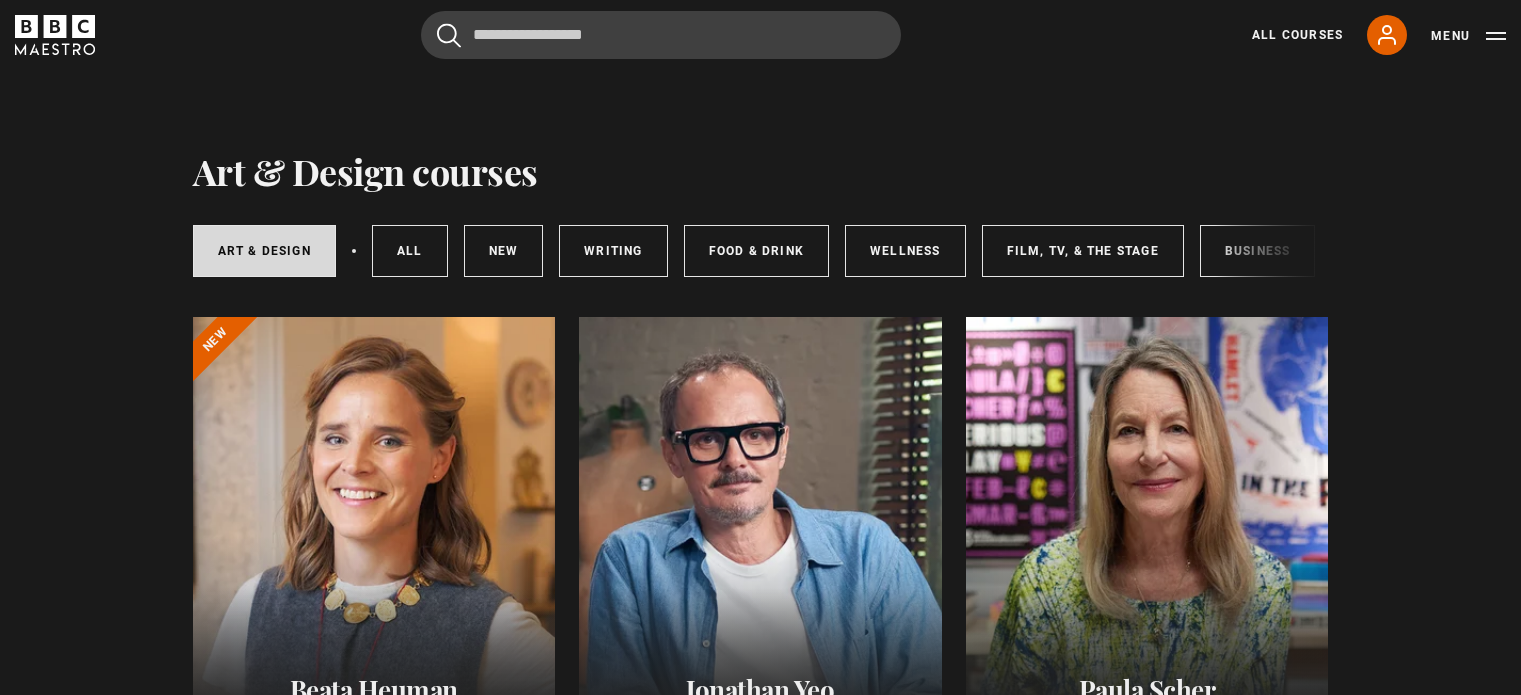 scroll, scrollTop: 0, scrollLeft: 0, axis: both 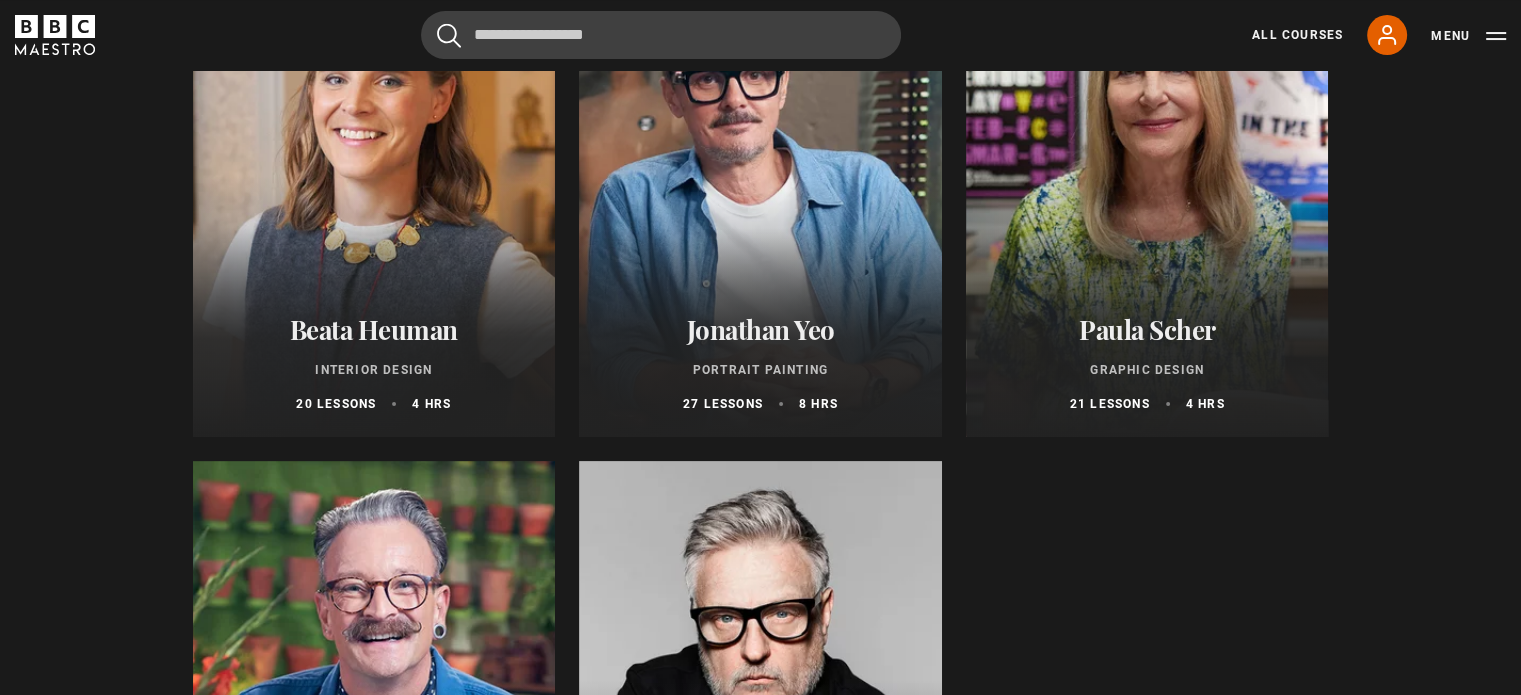 click at bounding box center (1147, 197) 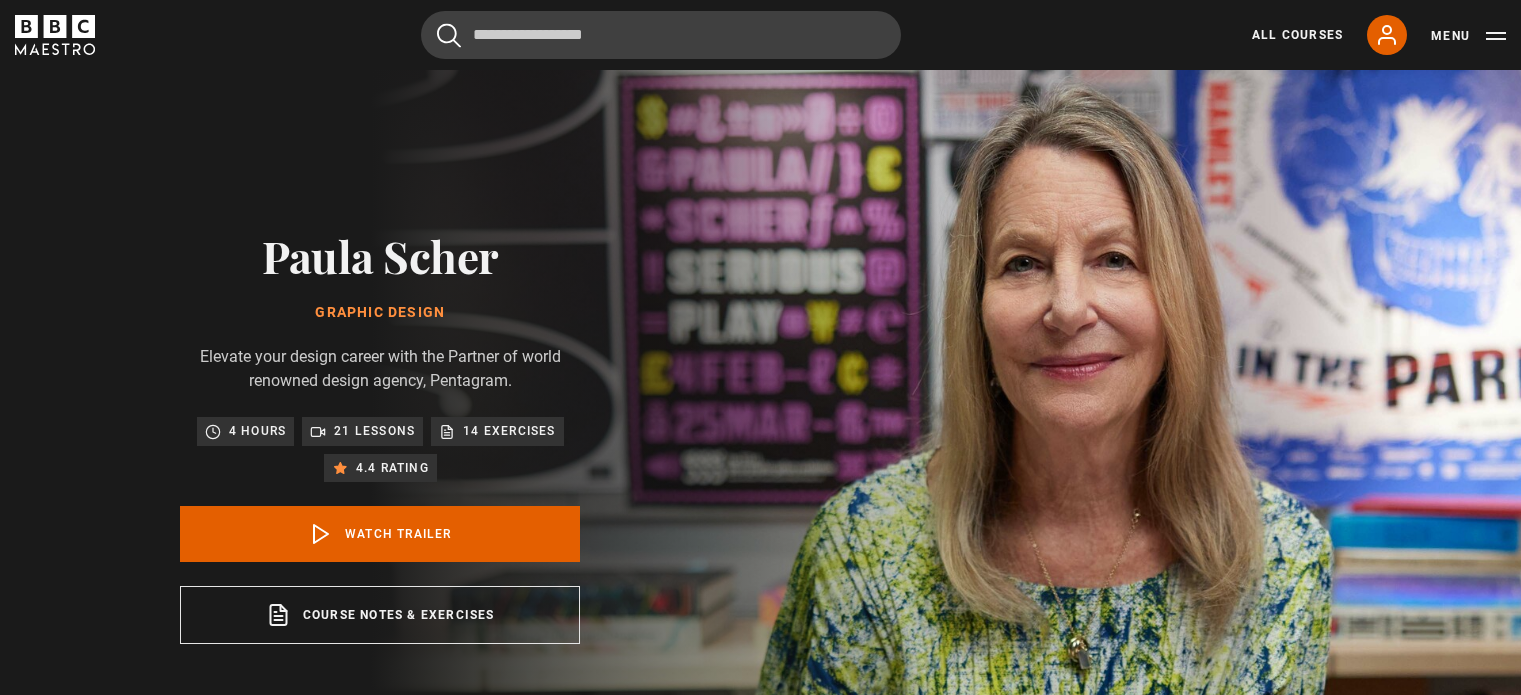 scroll, scrollTop: 0, scrollLeft: 0, axis: both 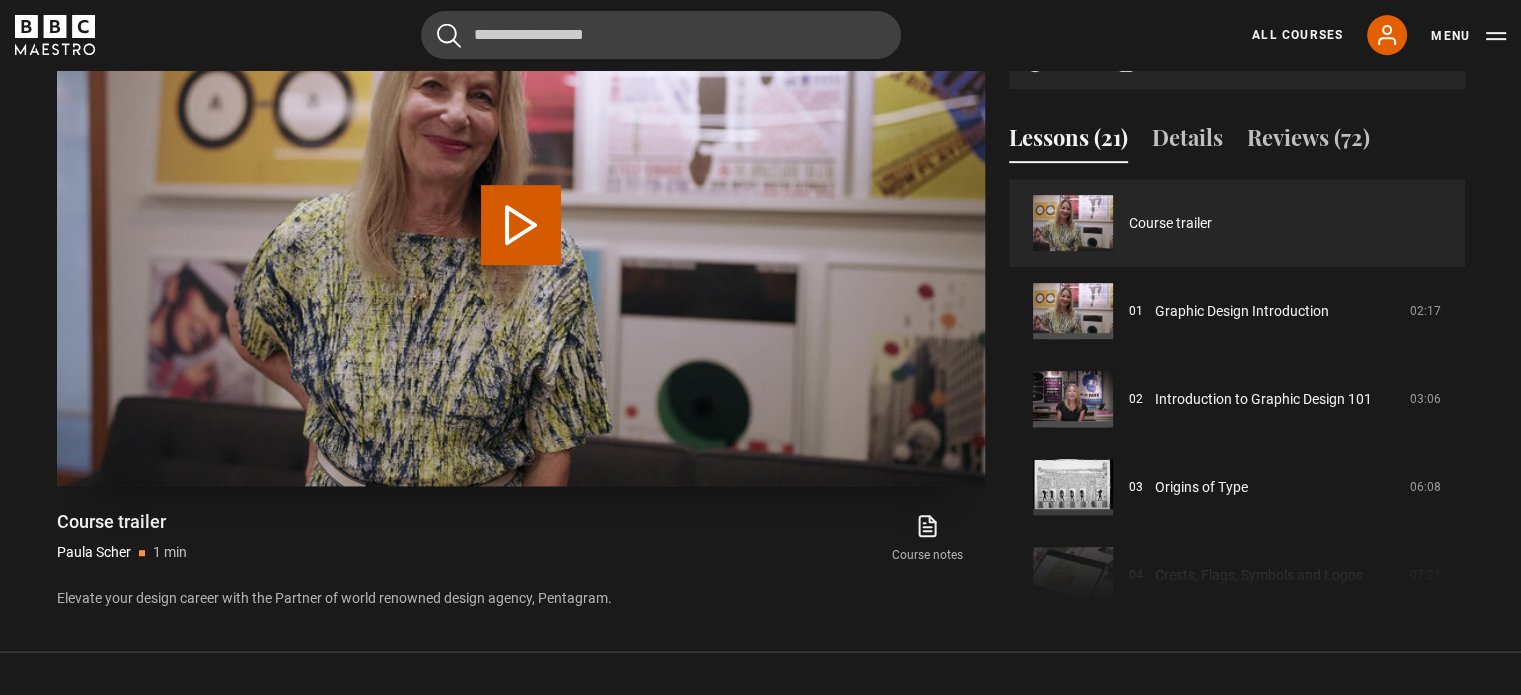click on "Play Video" at bounding box center [521, 225] 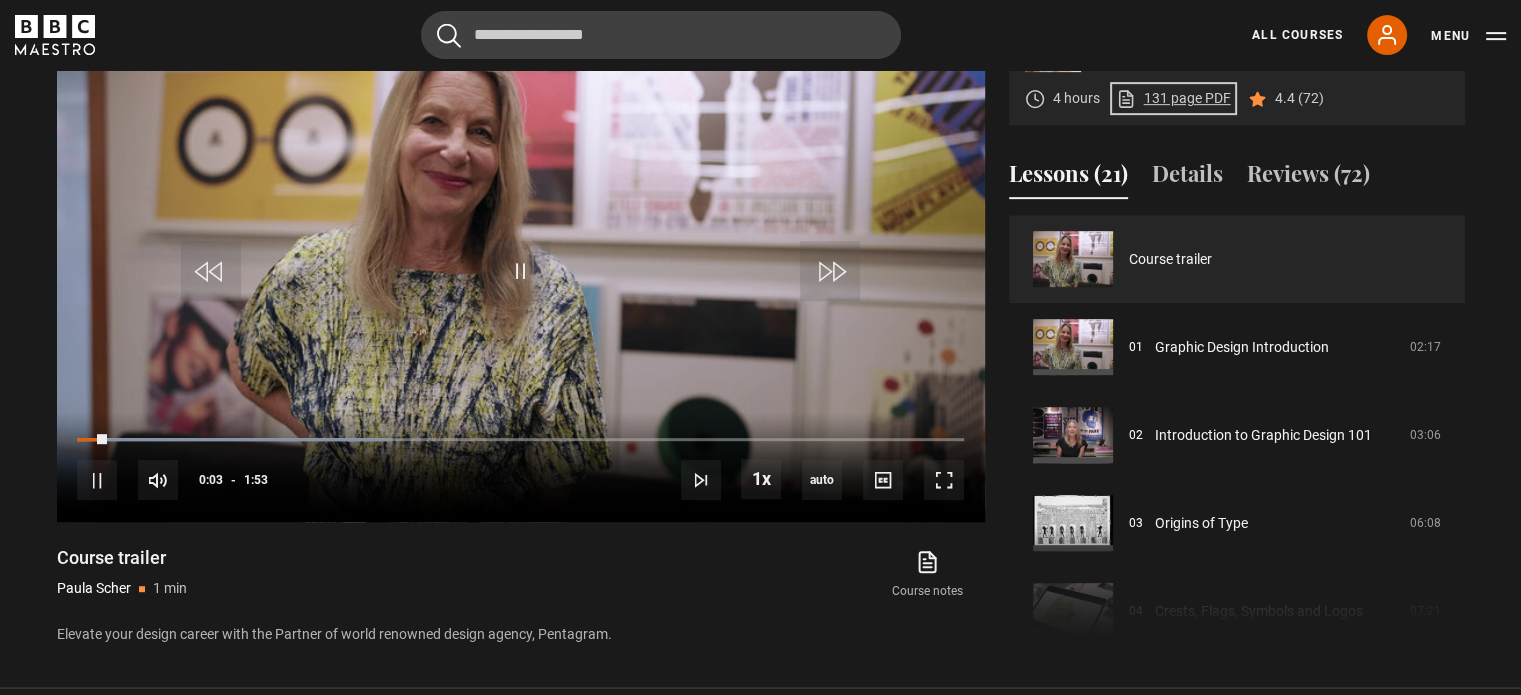 click on "131 page PDF
(opens in new tab)" at bounding box center [1173, 98] 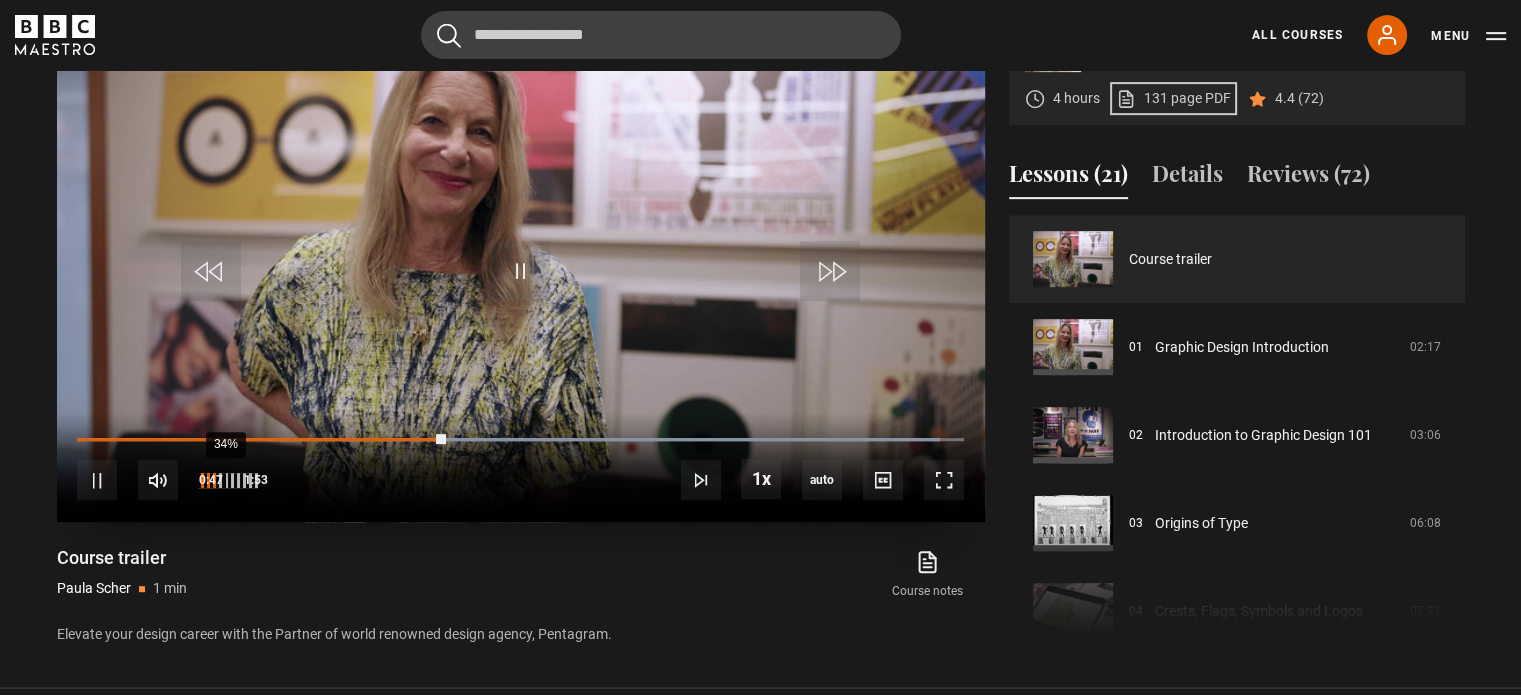 click on "34%" at bounding box center (225, 480) 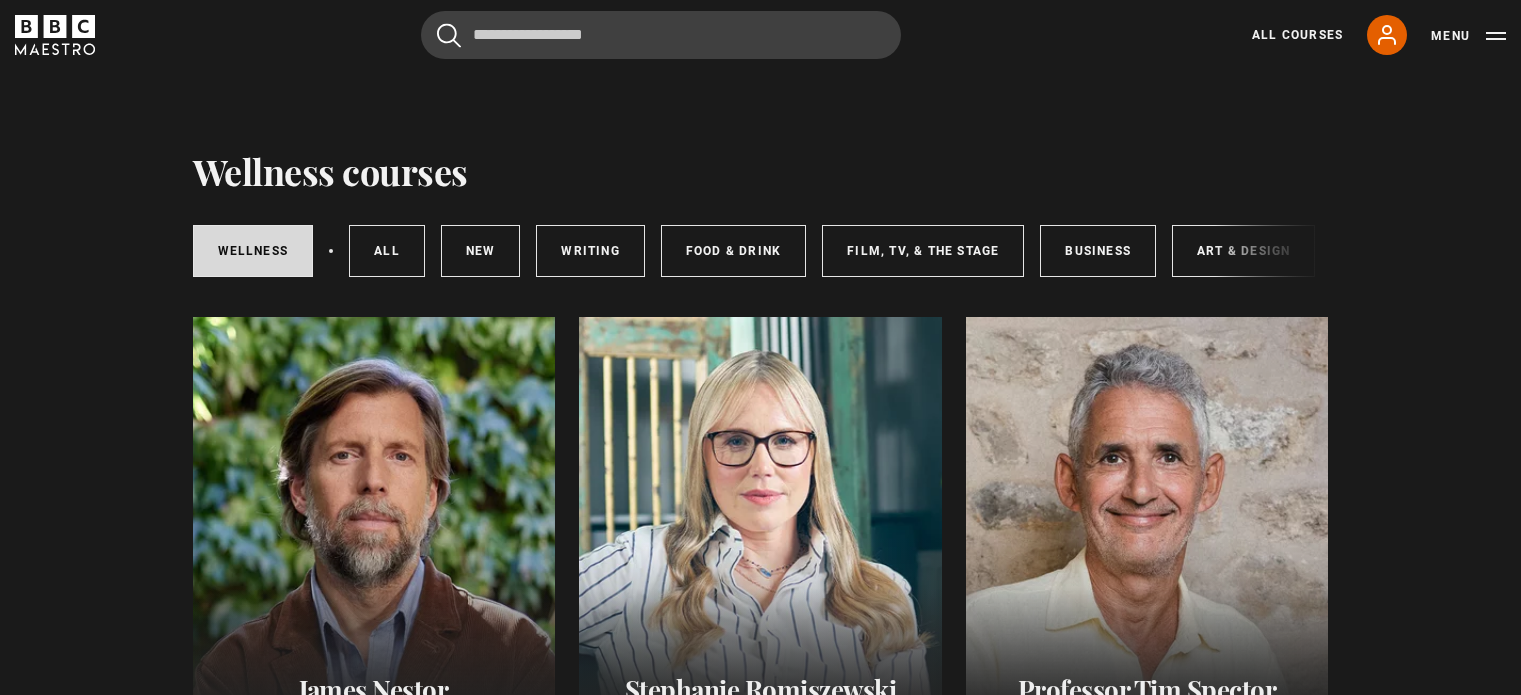scroll, scrollTop: 0, scrollLeft: 0, axis: both 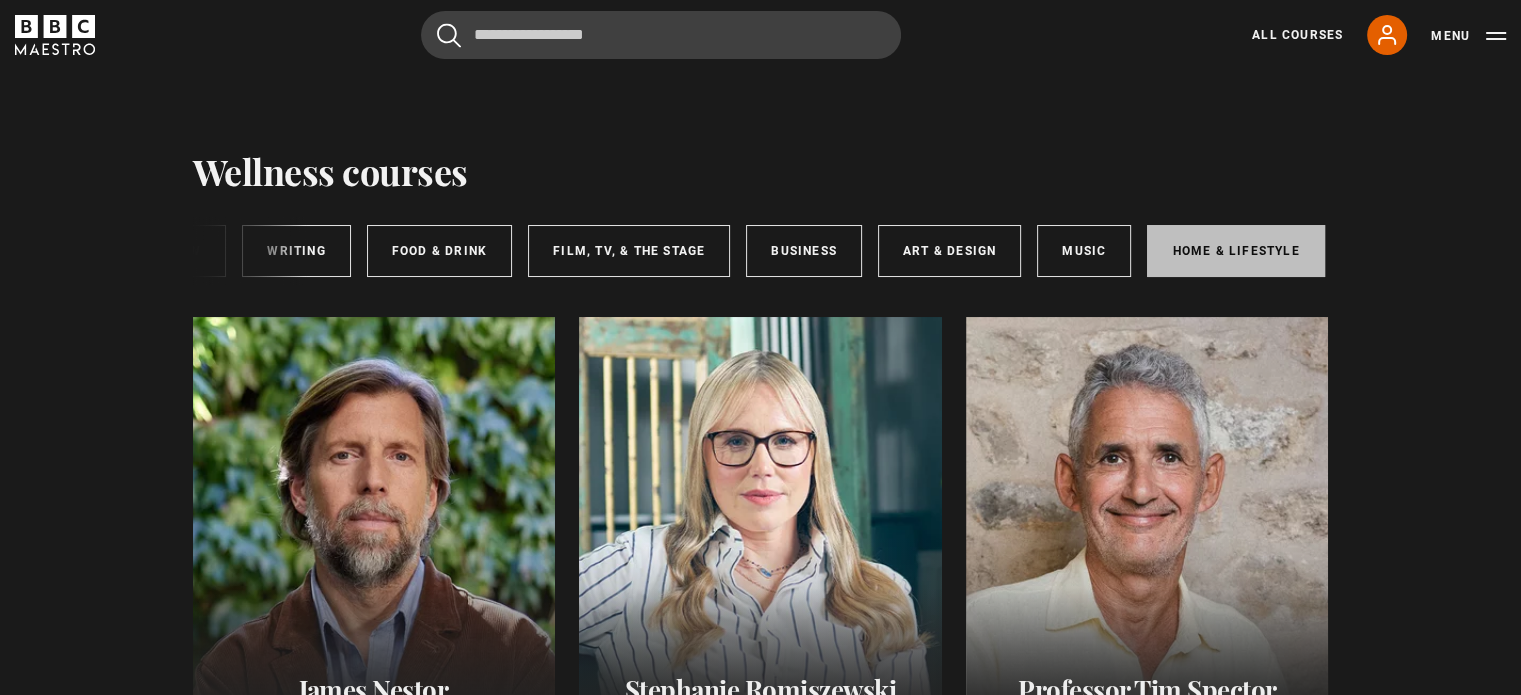 click on "Home & Lifestyle" at bounding box center [1235, 251] 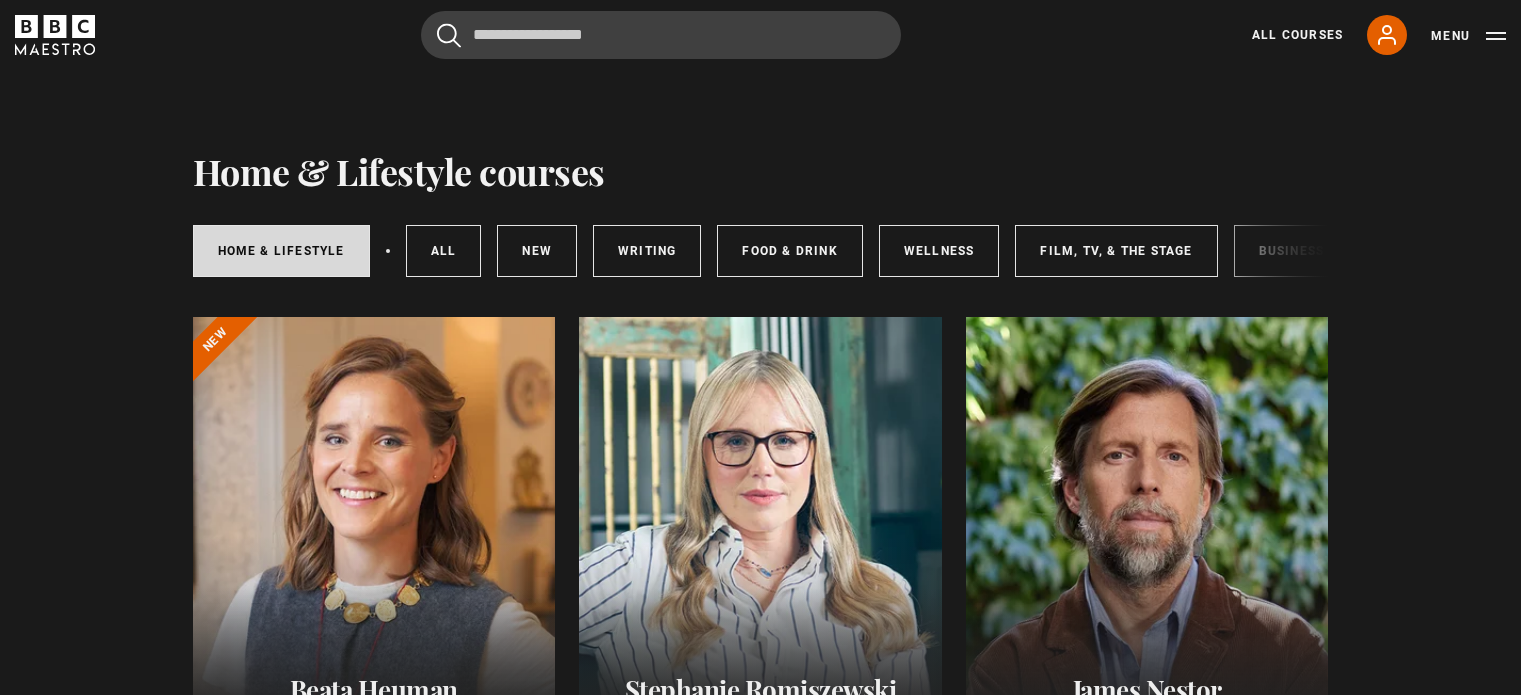 scroll, scrollTop: 0, scrollLeft: 0, axis: both 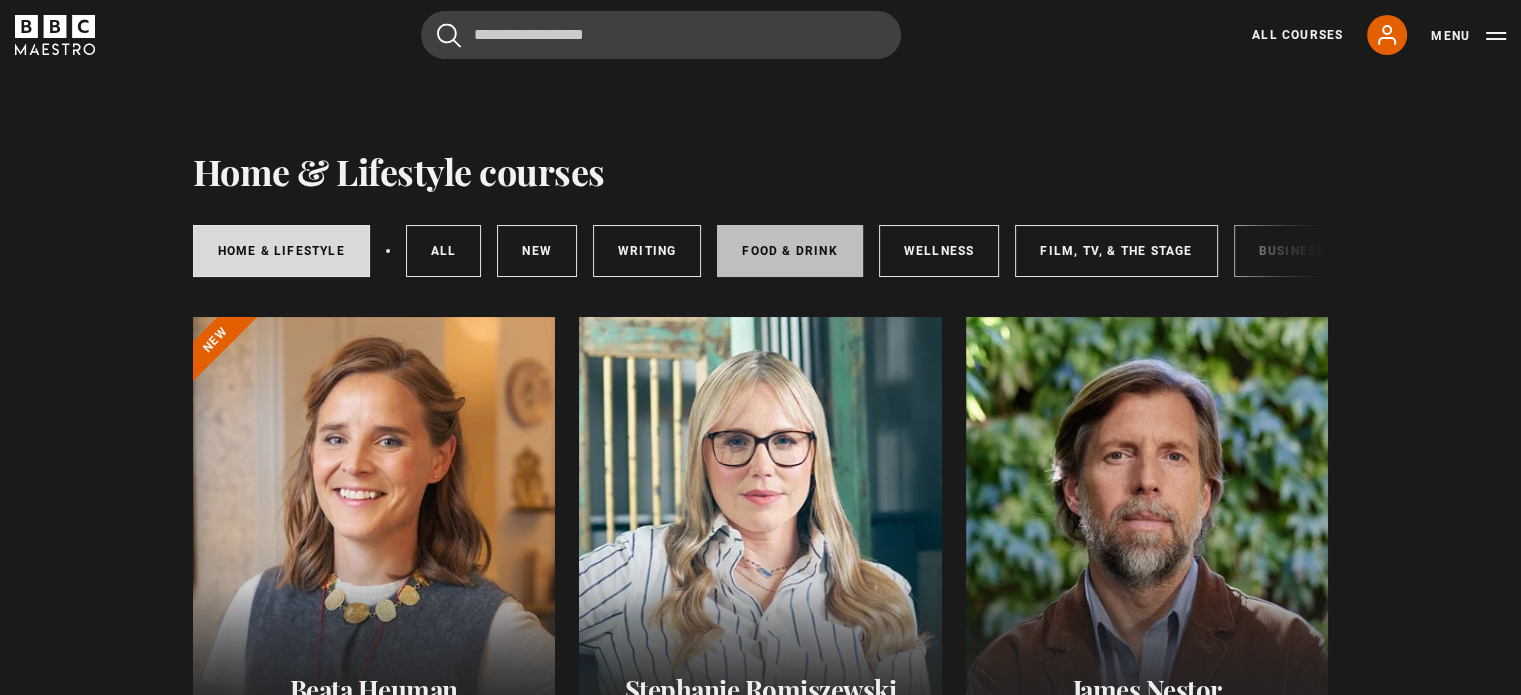 click on "Food & Drink" at bounding box center (789, 251) 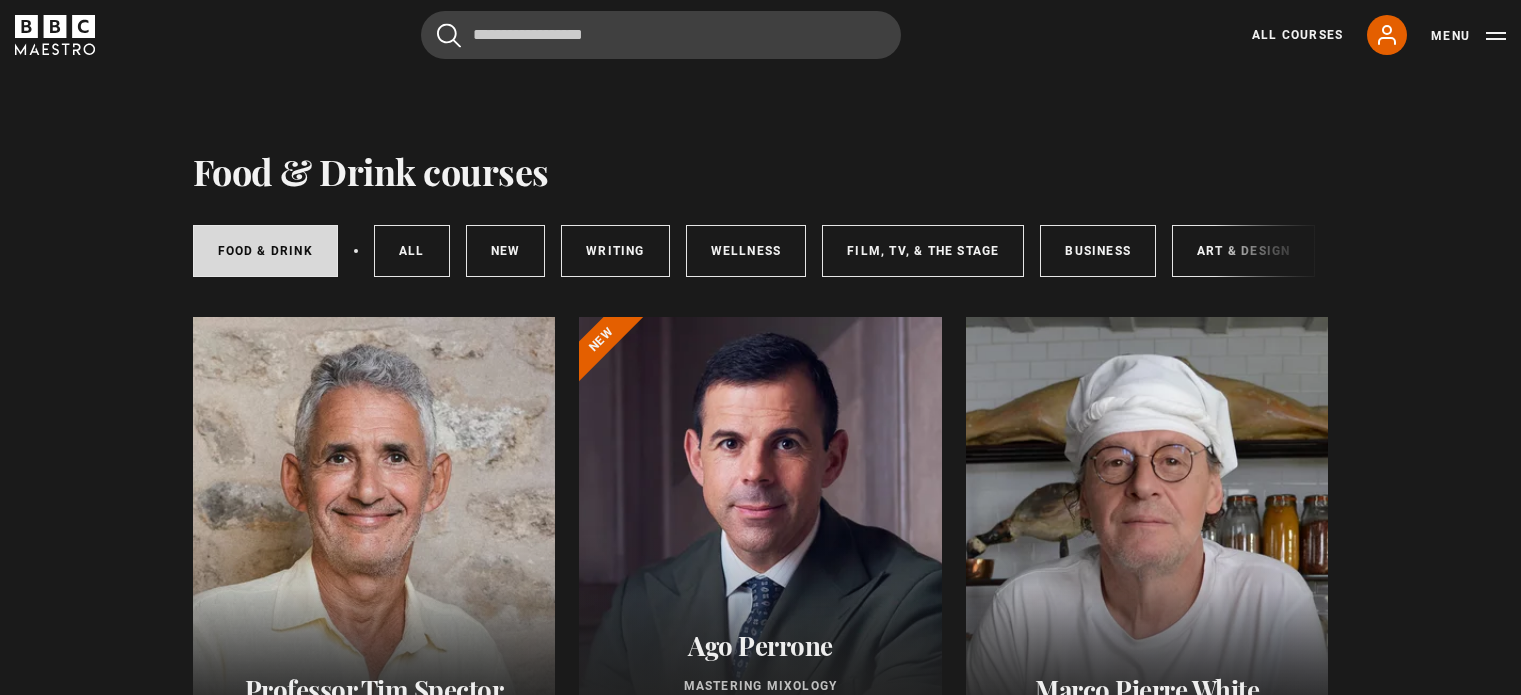 scroll, scrollTop: 0, scrollLeft: 0, axis: both 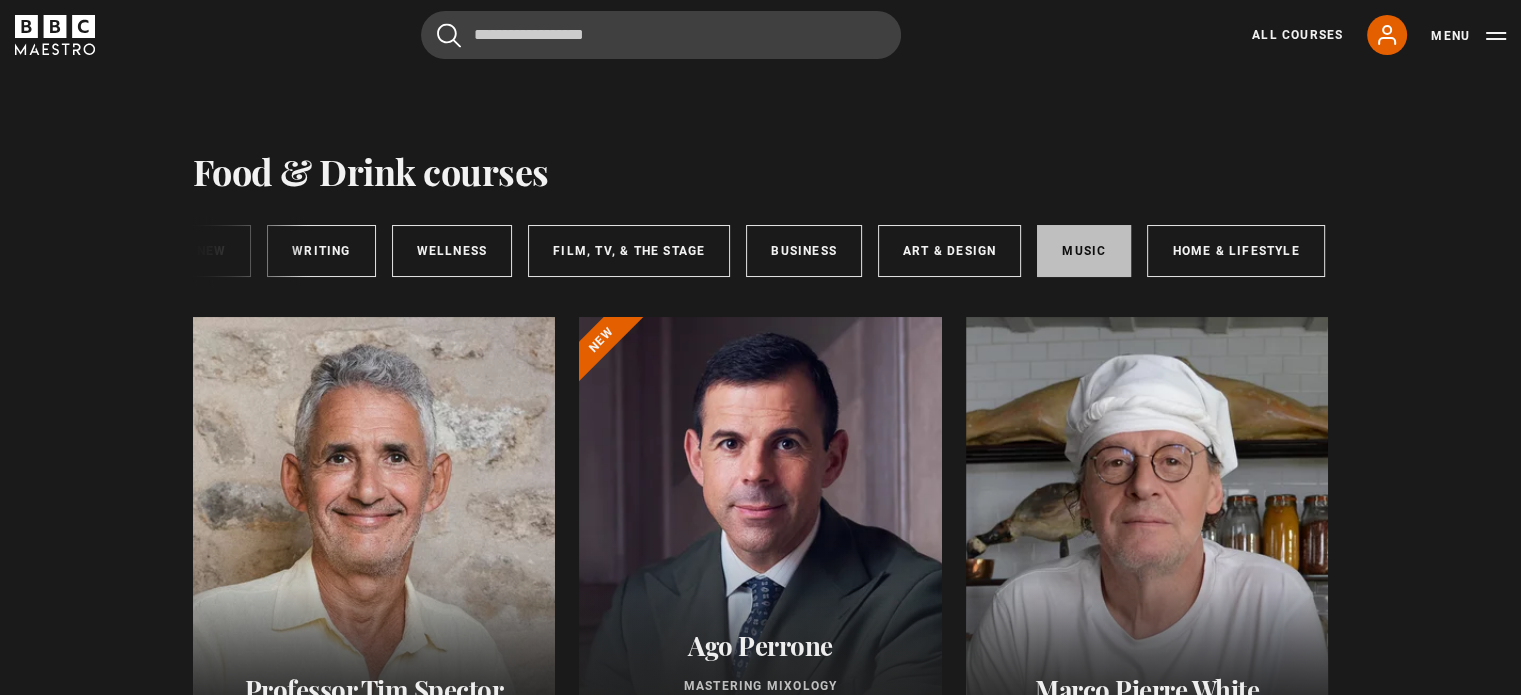 click on "Music" at bounding box center [1084, 251] 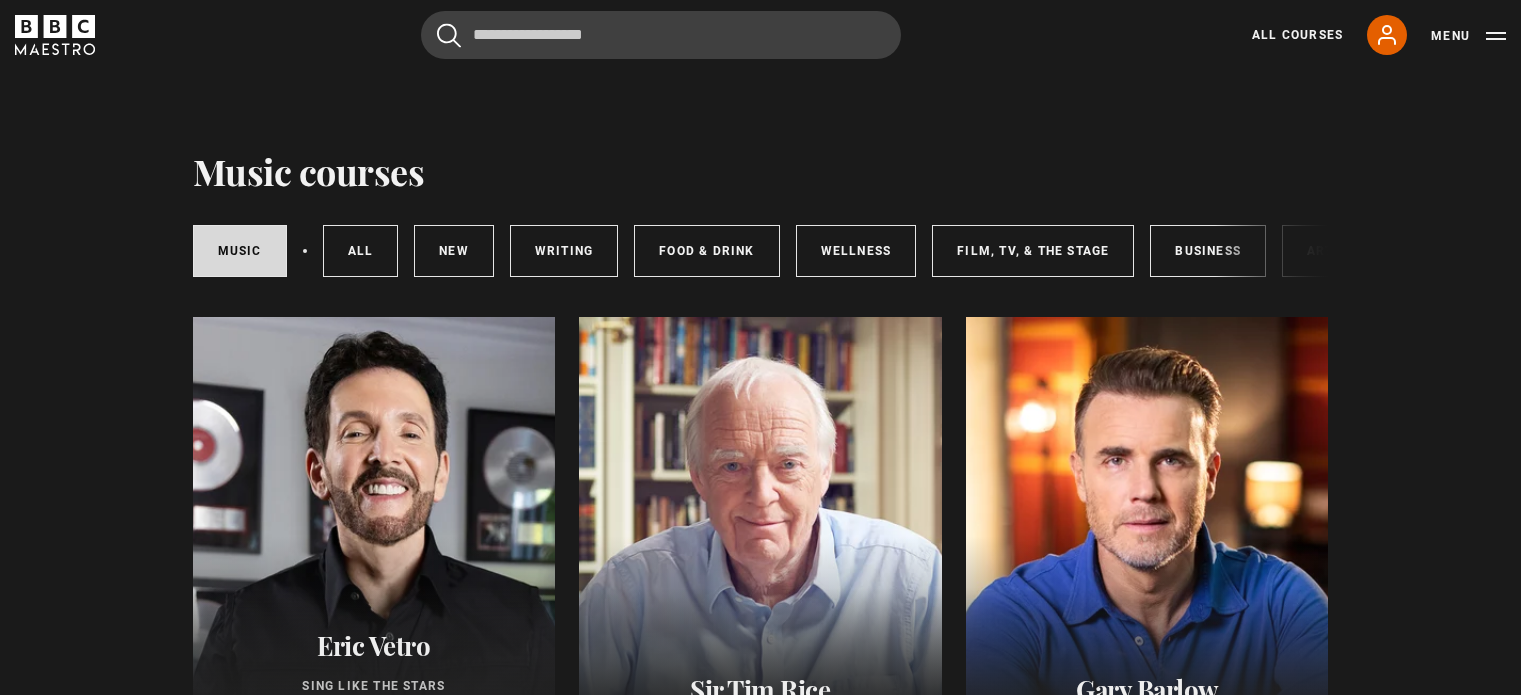 scroll, scrollTop: 0, scrollLeft: 0, axis: both 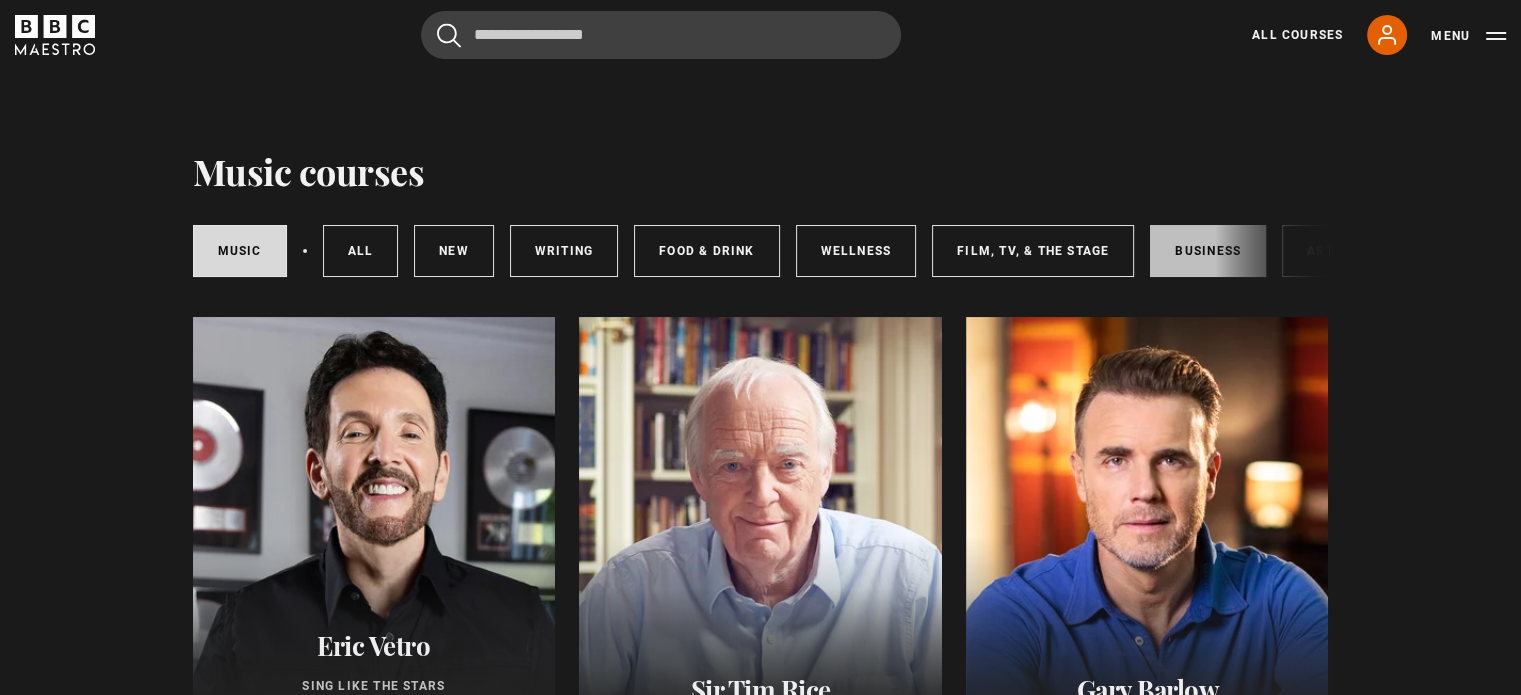 click on "Business" at bounding box center [1208, 251] 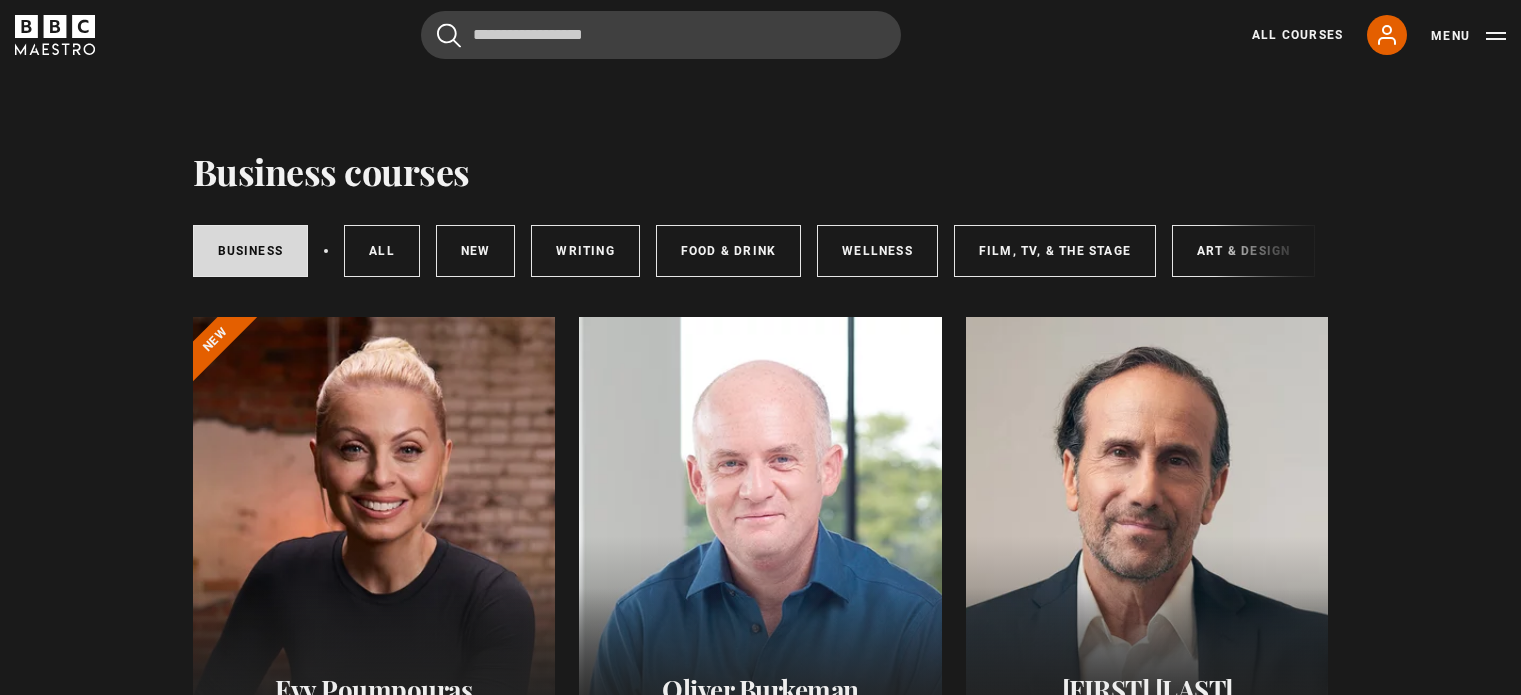 scroll, scrollTop: 0, scrollLeft: 0, axis: both 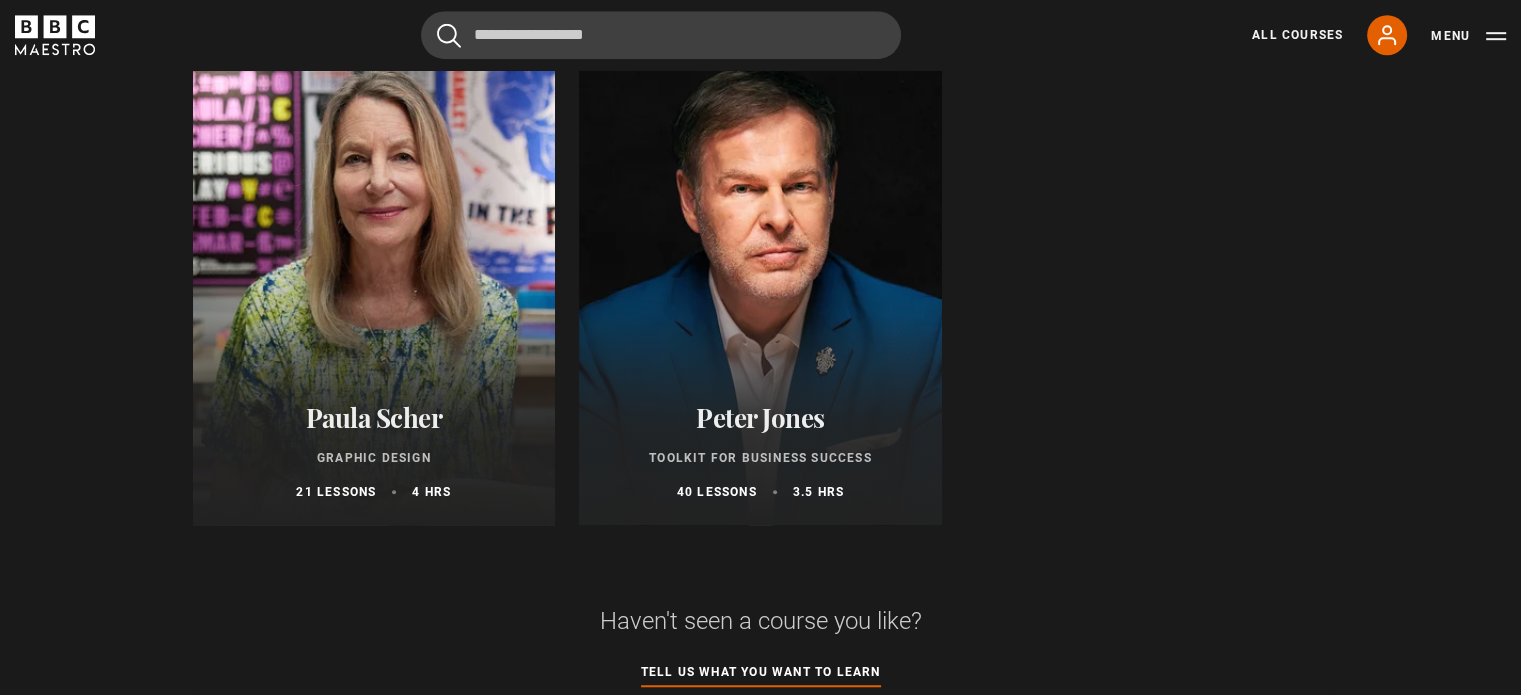 click at bounding box center (760, 285) 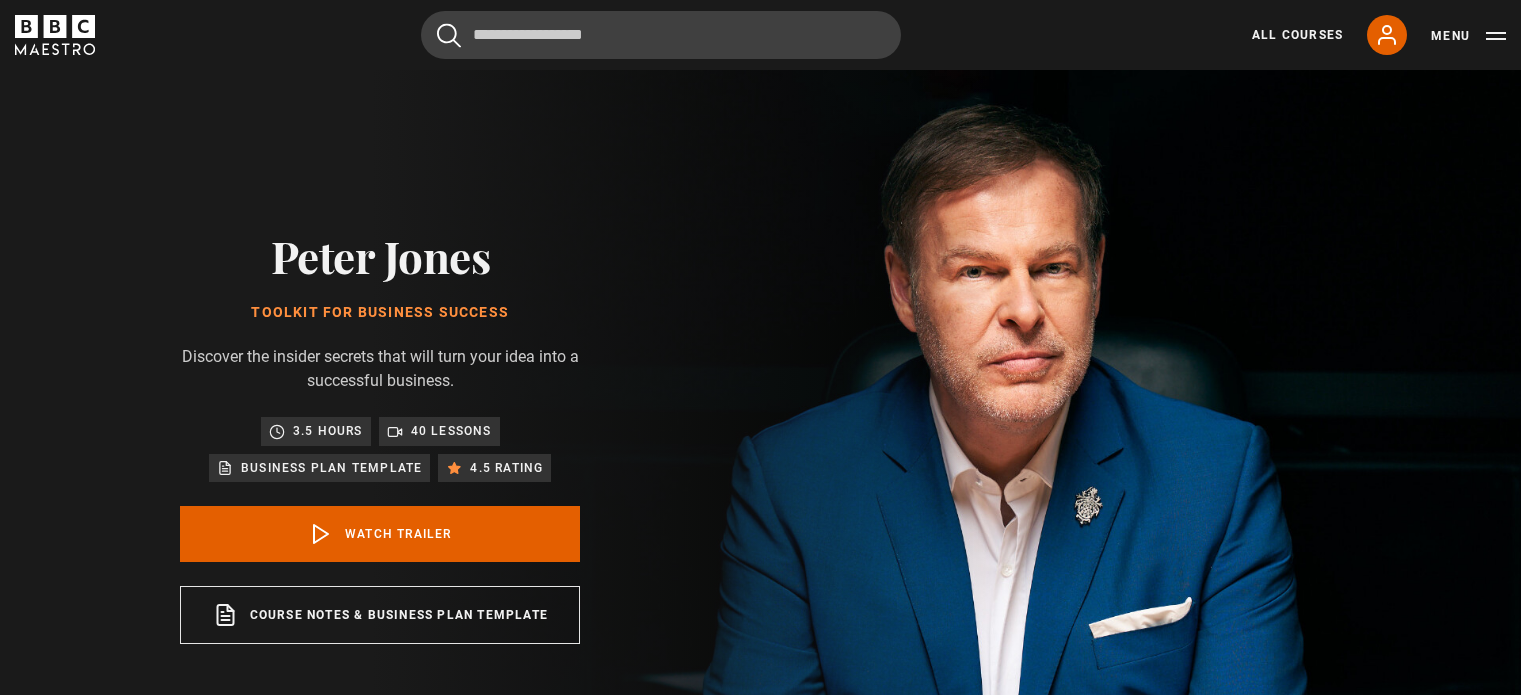 scroll, scrollTop: 0, scrollLeft: 0, axis: both 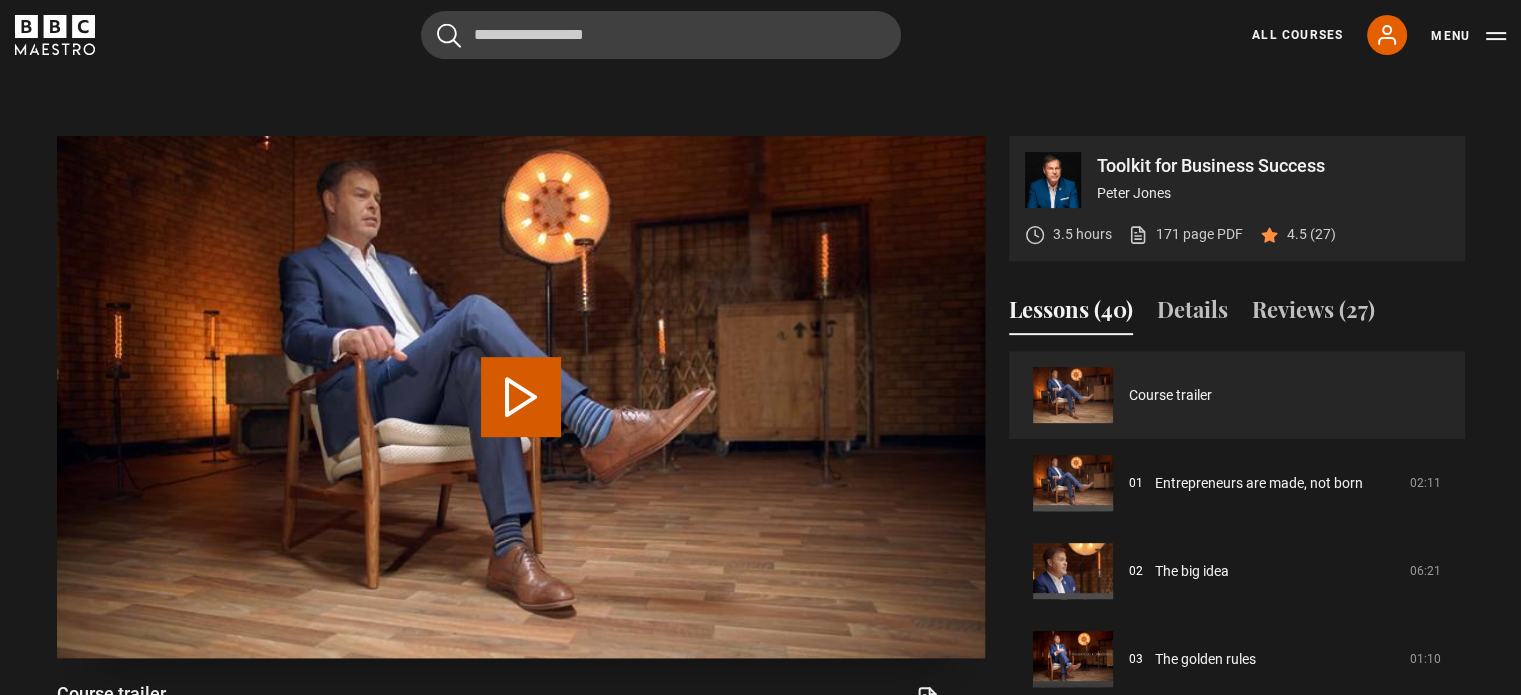 click on "Play Video" at bounding box center [521, 397] 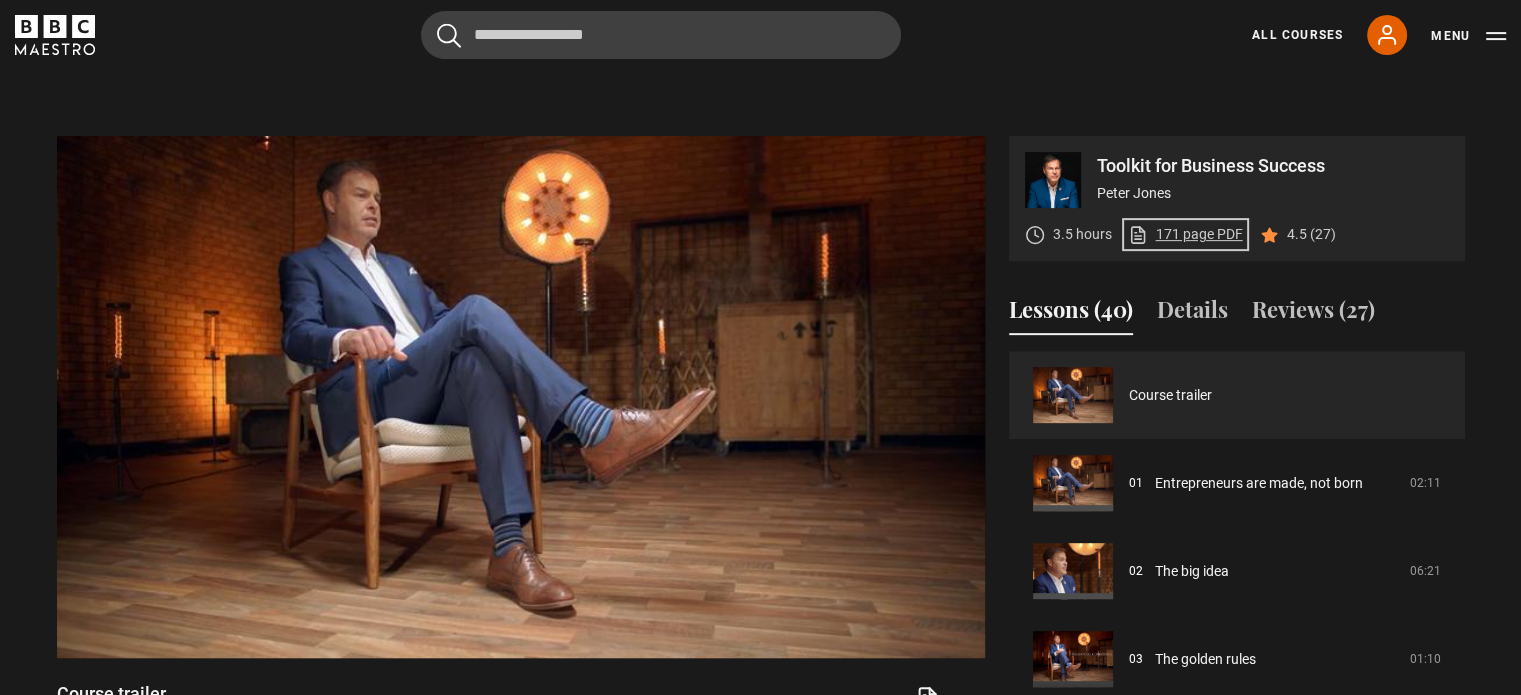 click on "171 page PDF
(opens in new tab)" at bounding box center [1185, 234] 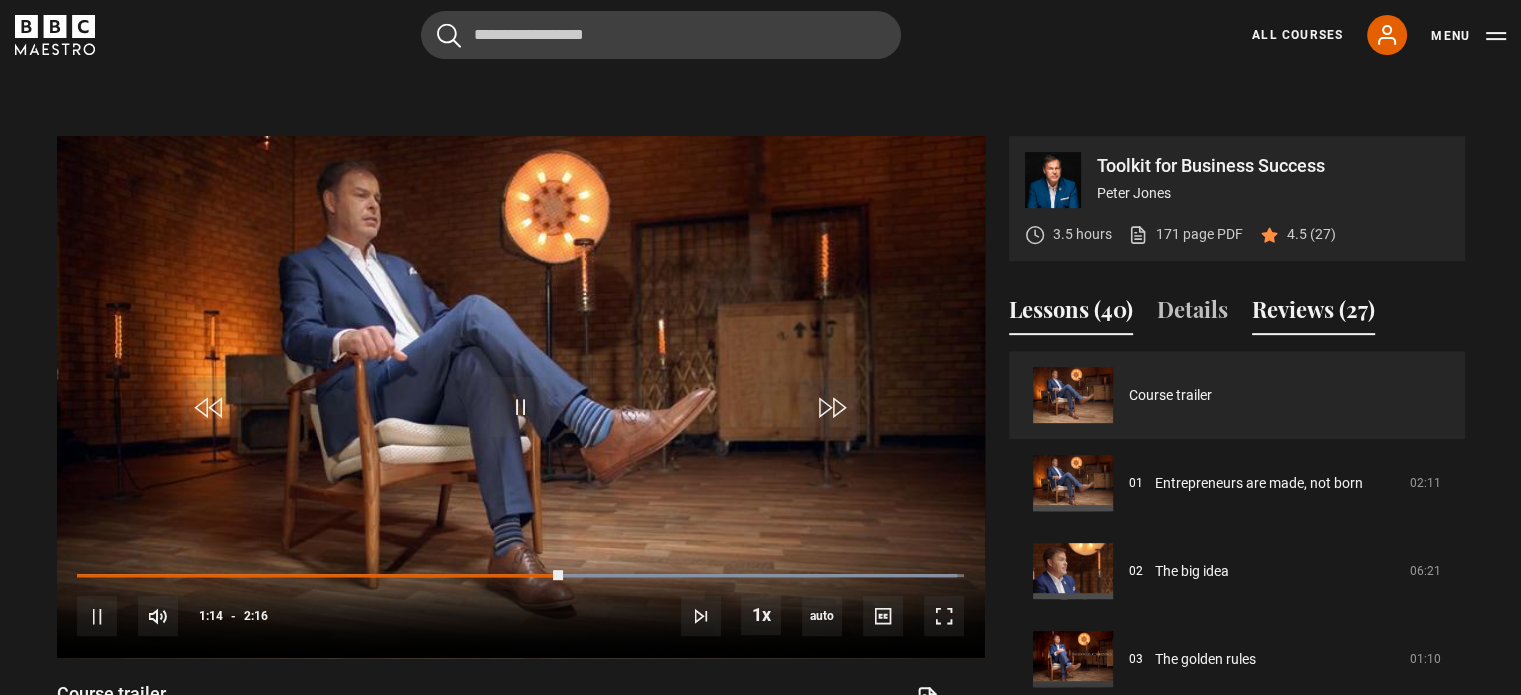 click on "Reviews (27)" at bounding box center [1313, 314] 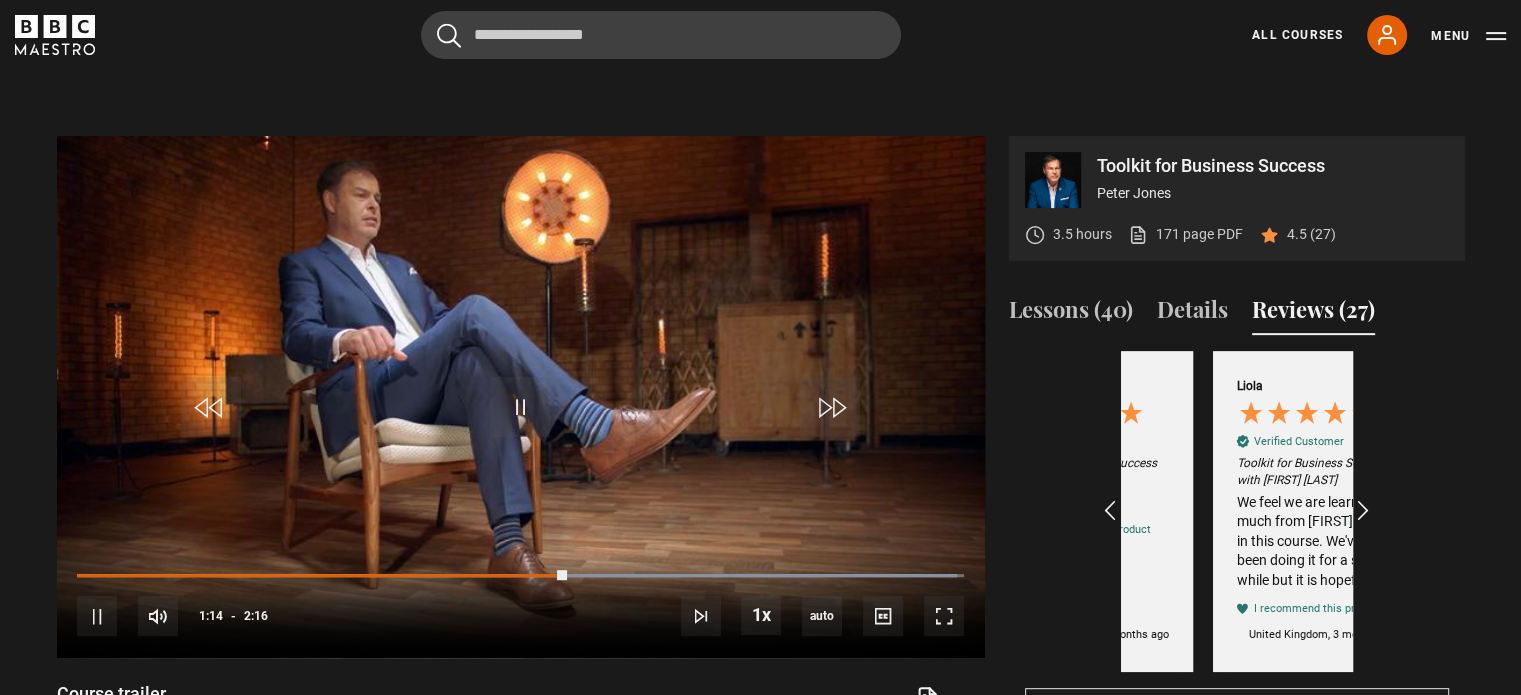 scroll, scrollTop: 0, scrollLeft: 232, axis: horizontal 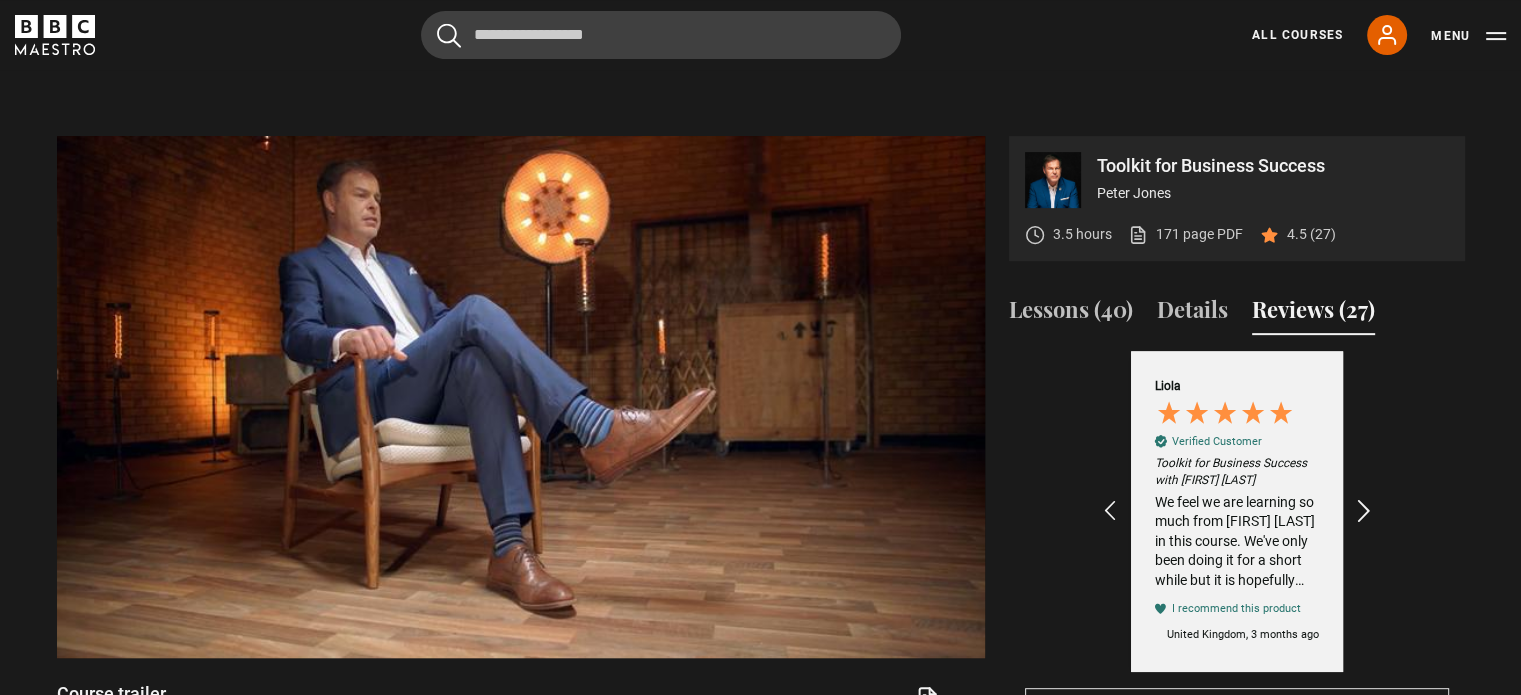 click at bounding box center (1363, 512) 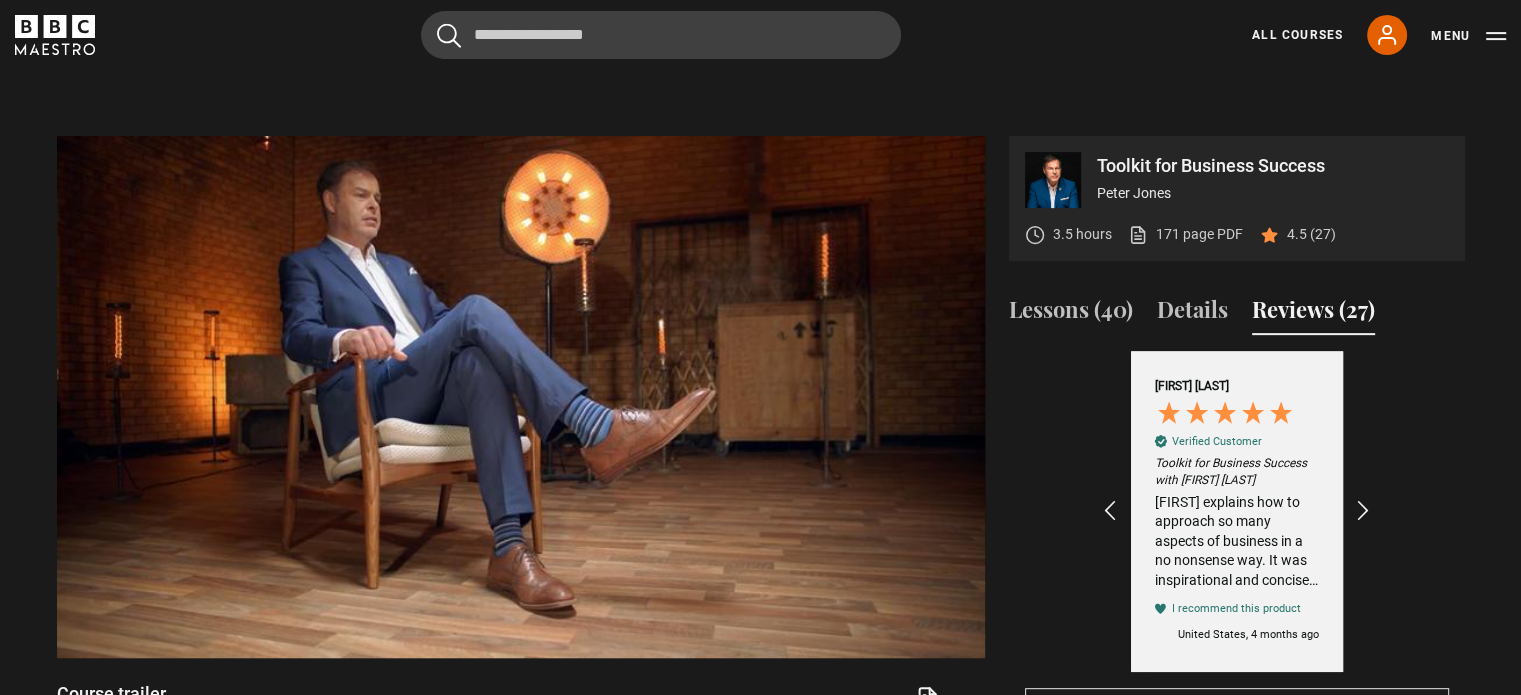 scroll, scrollTop: 0, scrollLeft: 632, axis: horizontal 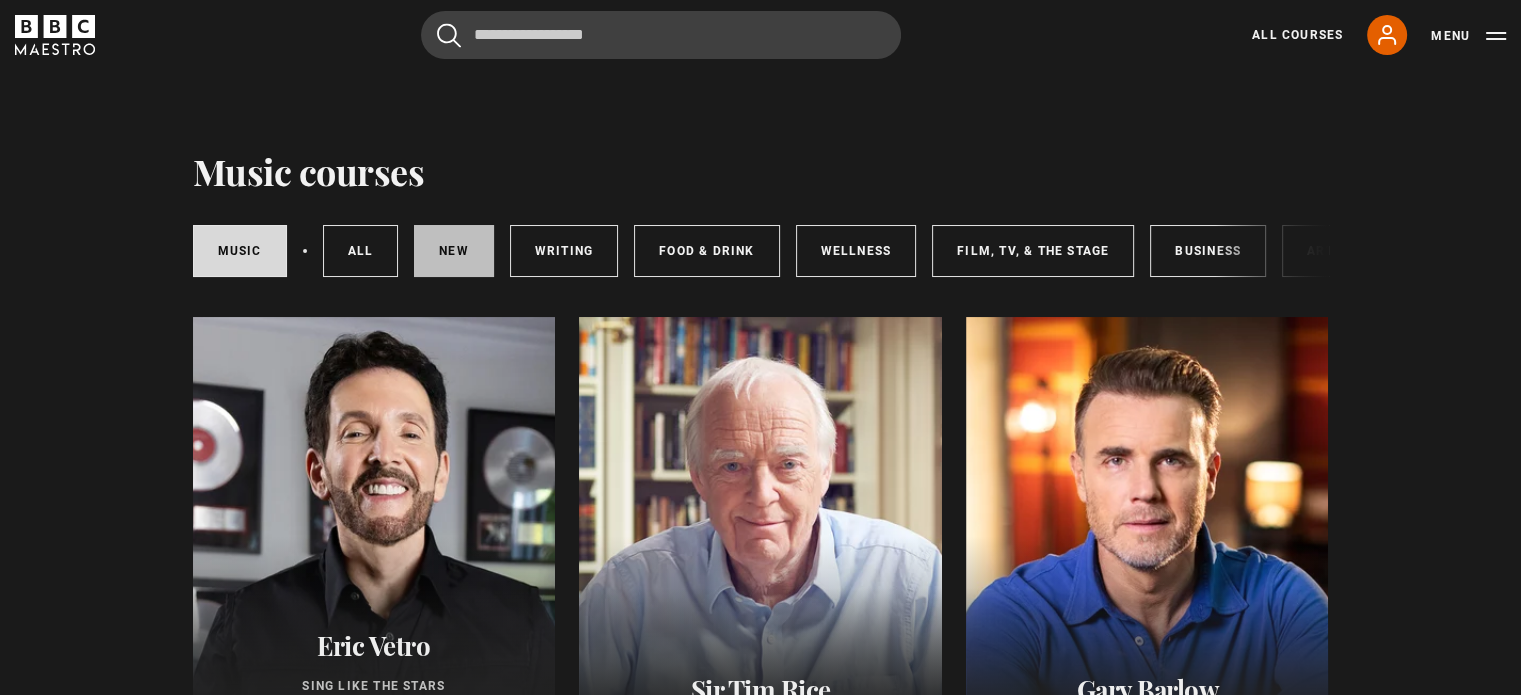 click on "New courses" at bounding box center (454, 251) 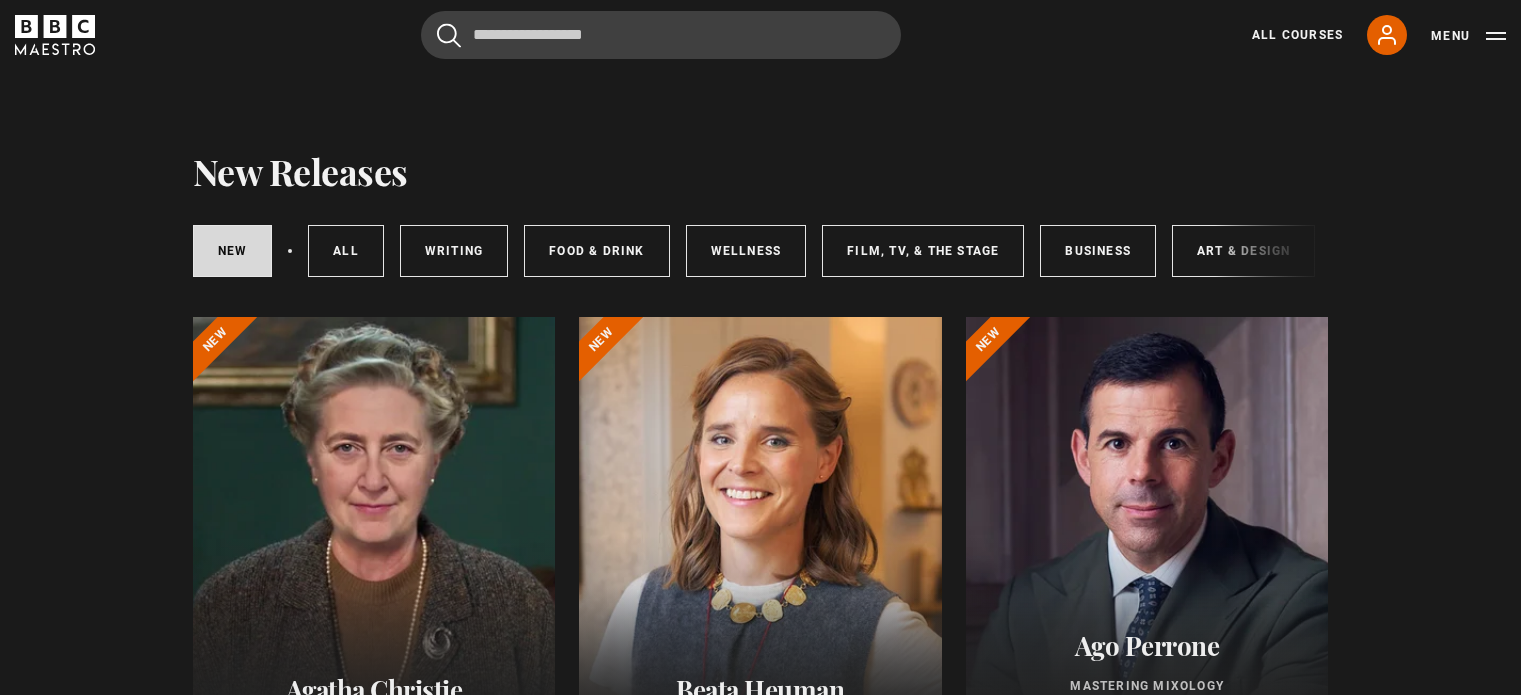 scroll, scrollTop: 40, scrollLeft: 0, axis: vertical 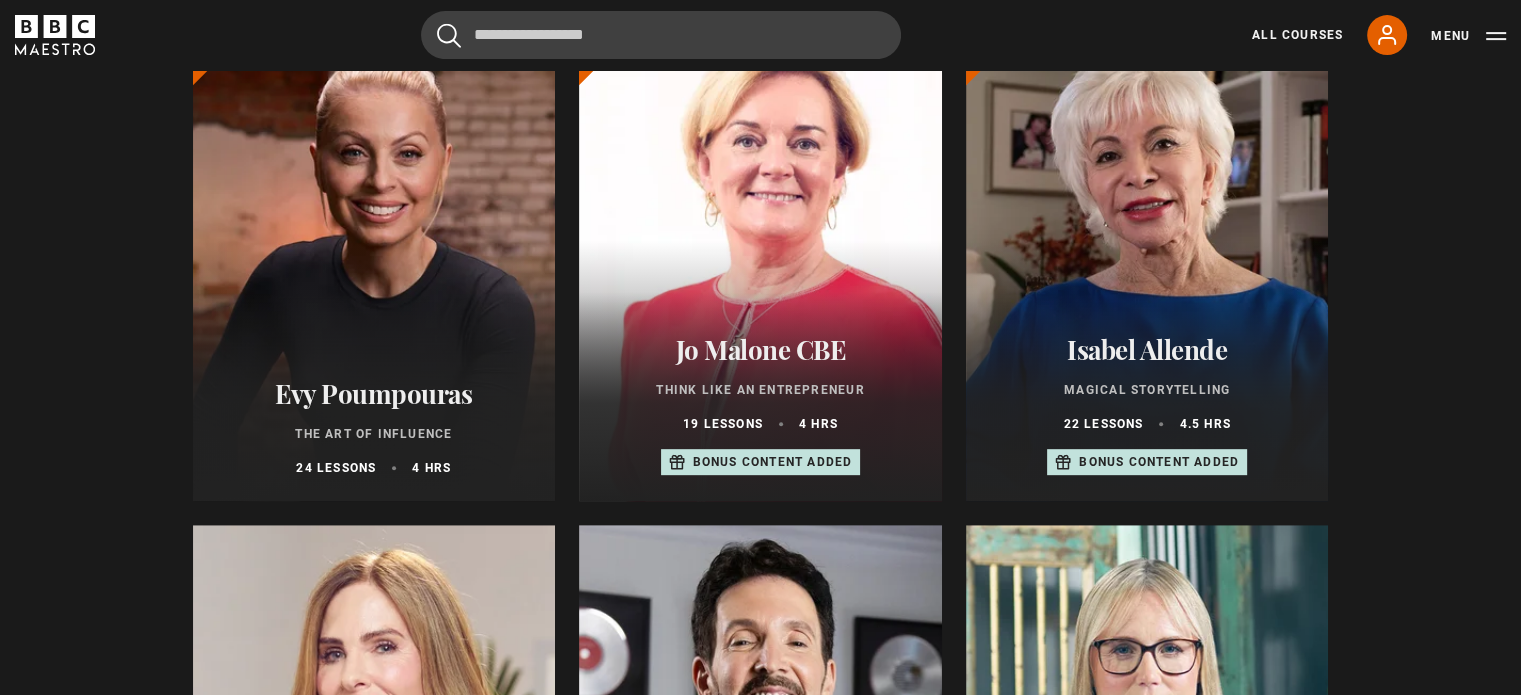 click at bounding box center [374, 261] 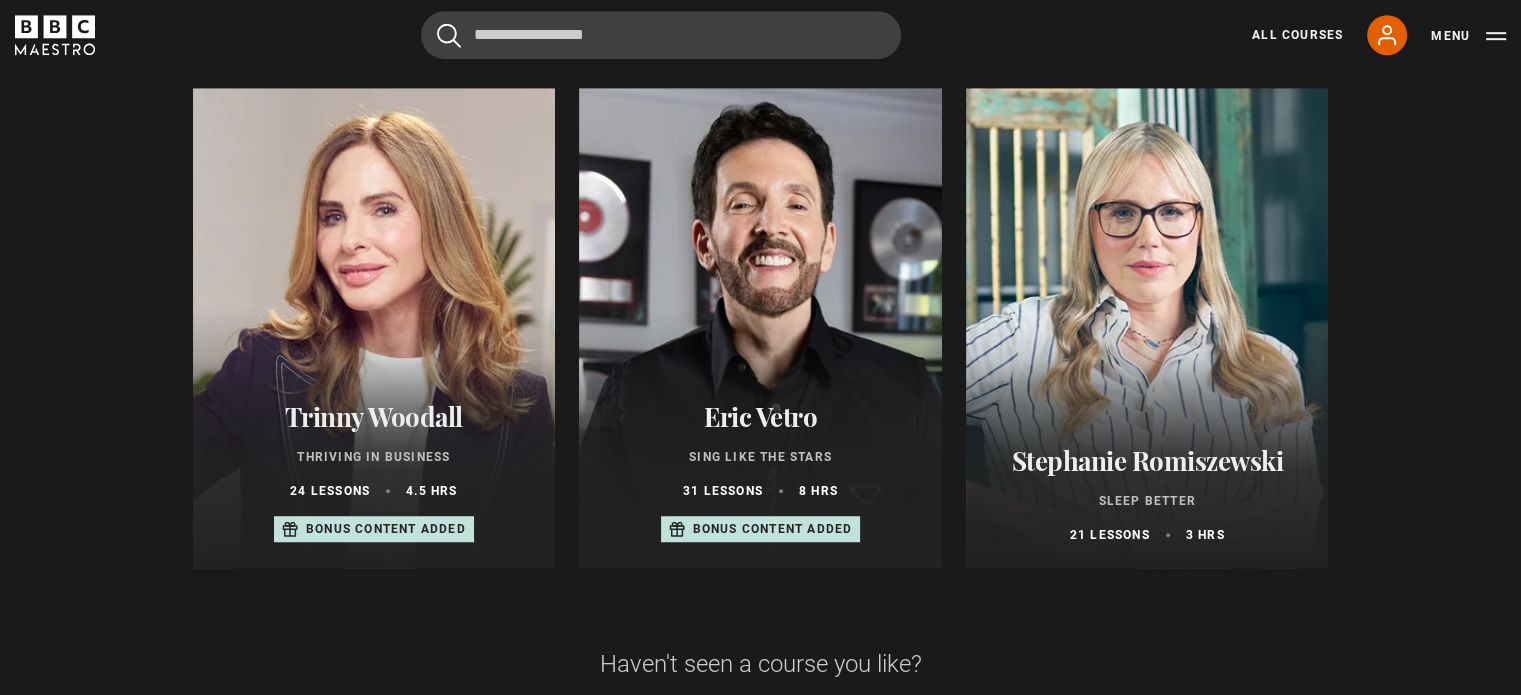 scroll, scrollTop: 1240, scrollLeft: 0, axis: vertical 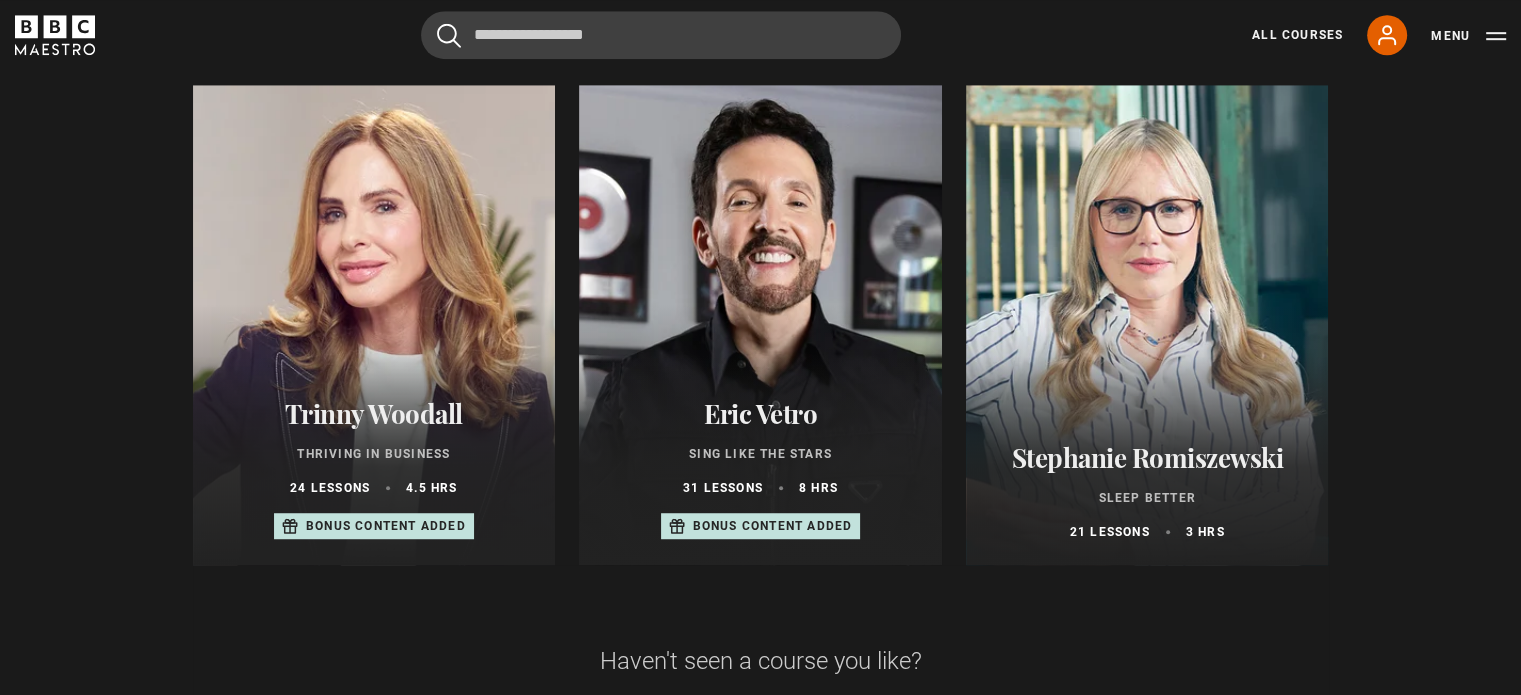 click at bounding box center (374, 325) 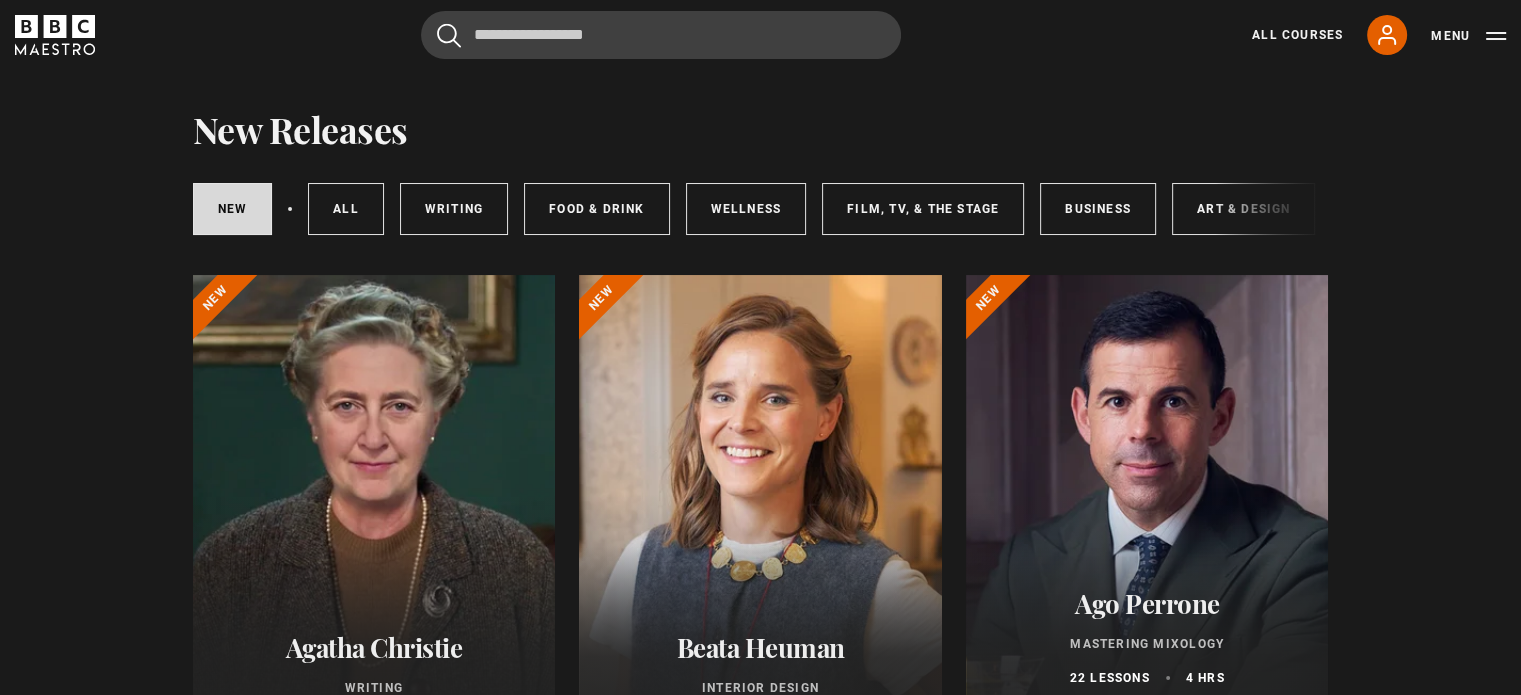 scroll, scrollTop: 0, scrollLeft: 0, axis: both 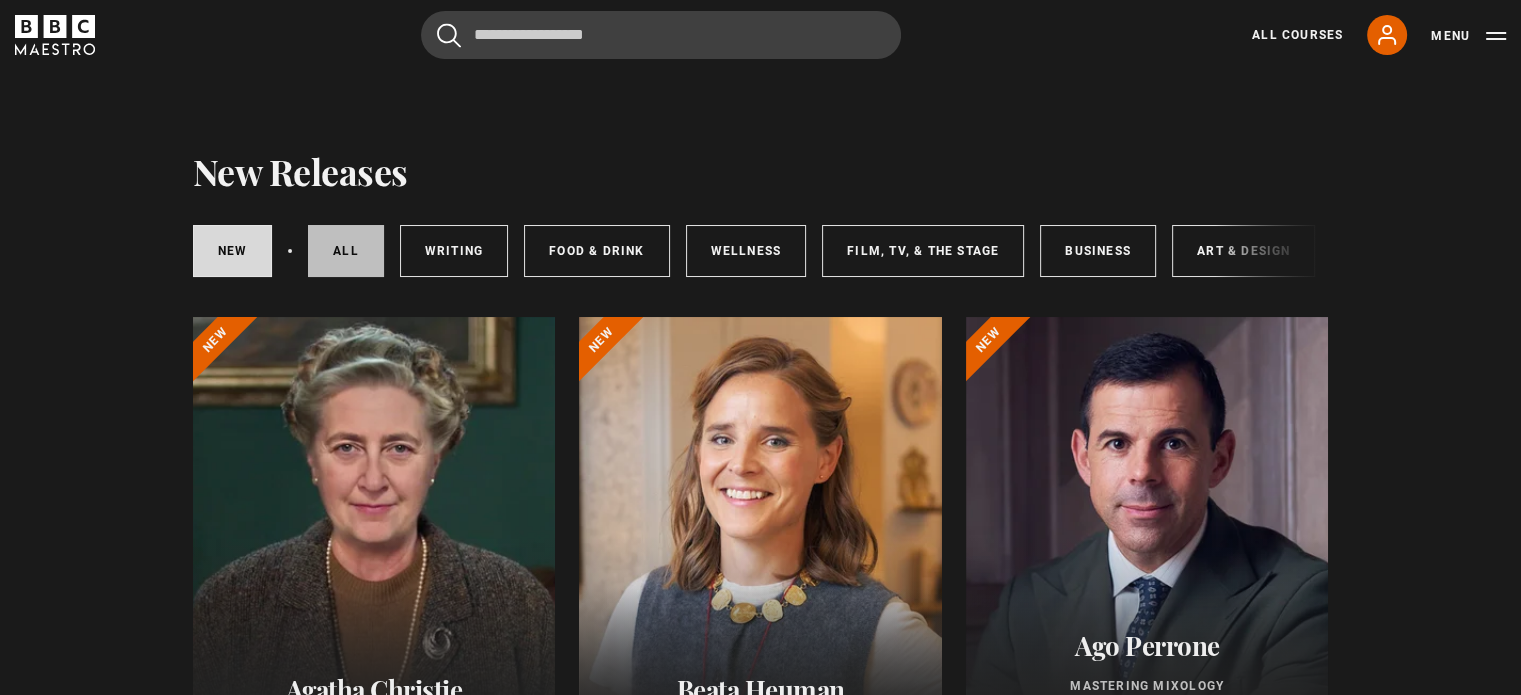 click on "All courses" at bounding box center [346, 251] 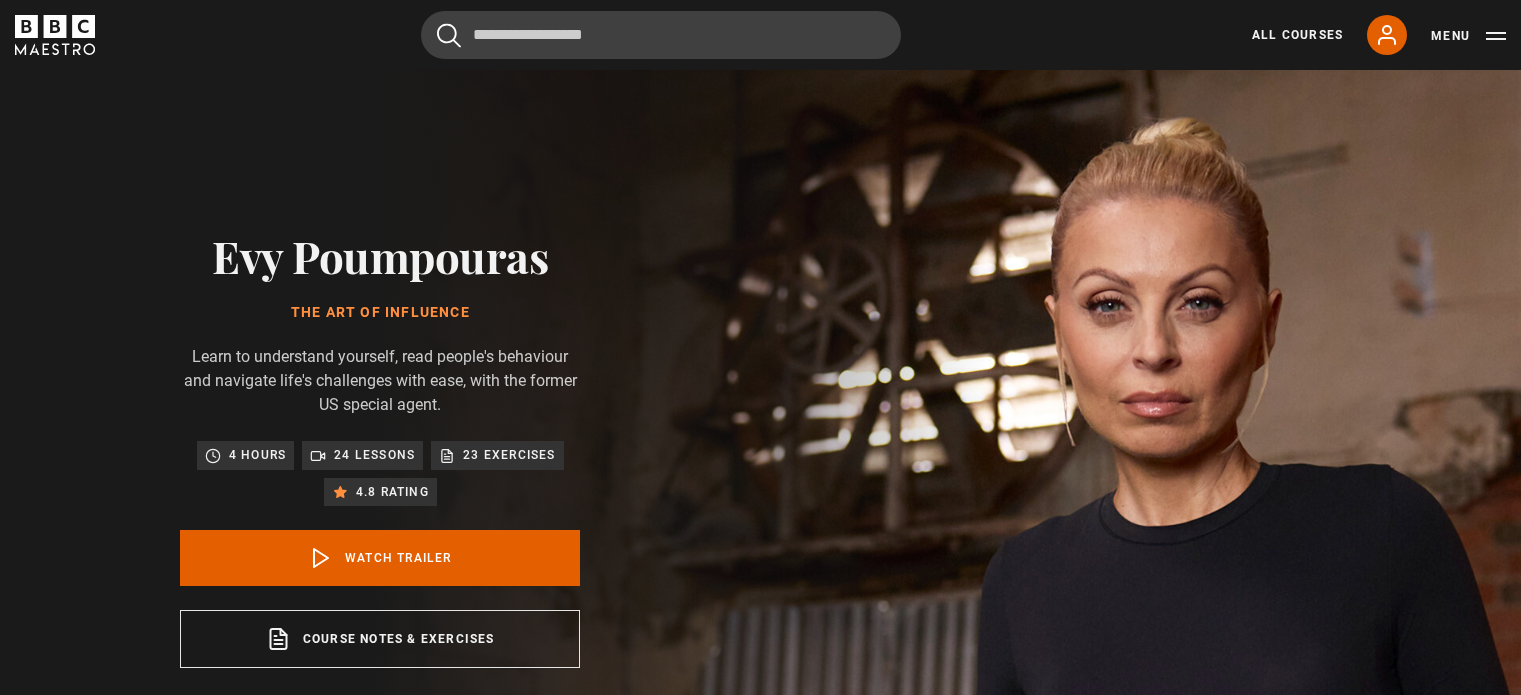 scroll, scrollTop: 0, scrollLeft: 0, axis: both 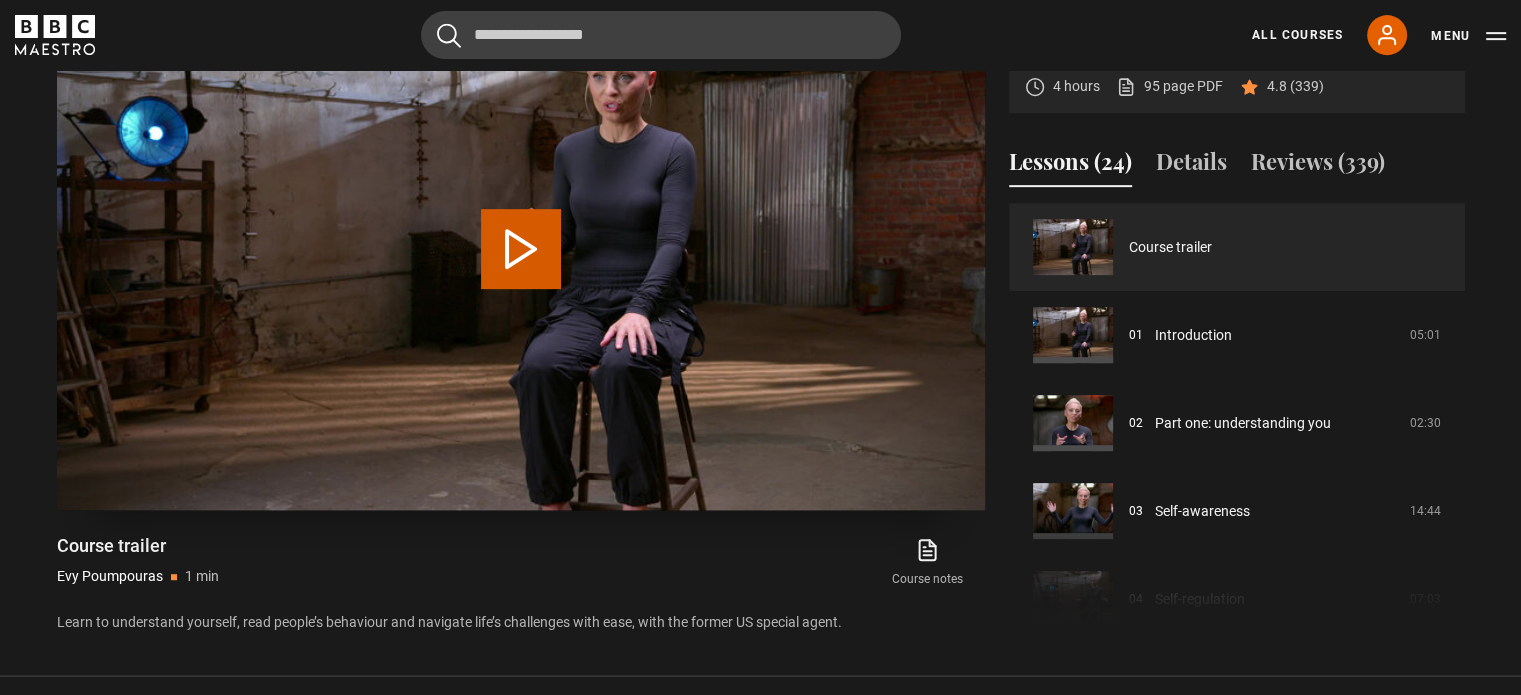 click on "Play Video" at bounding box center (521, 249) 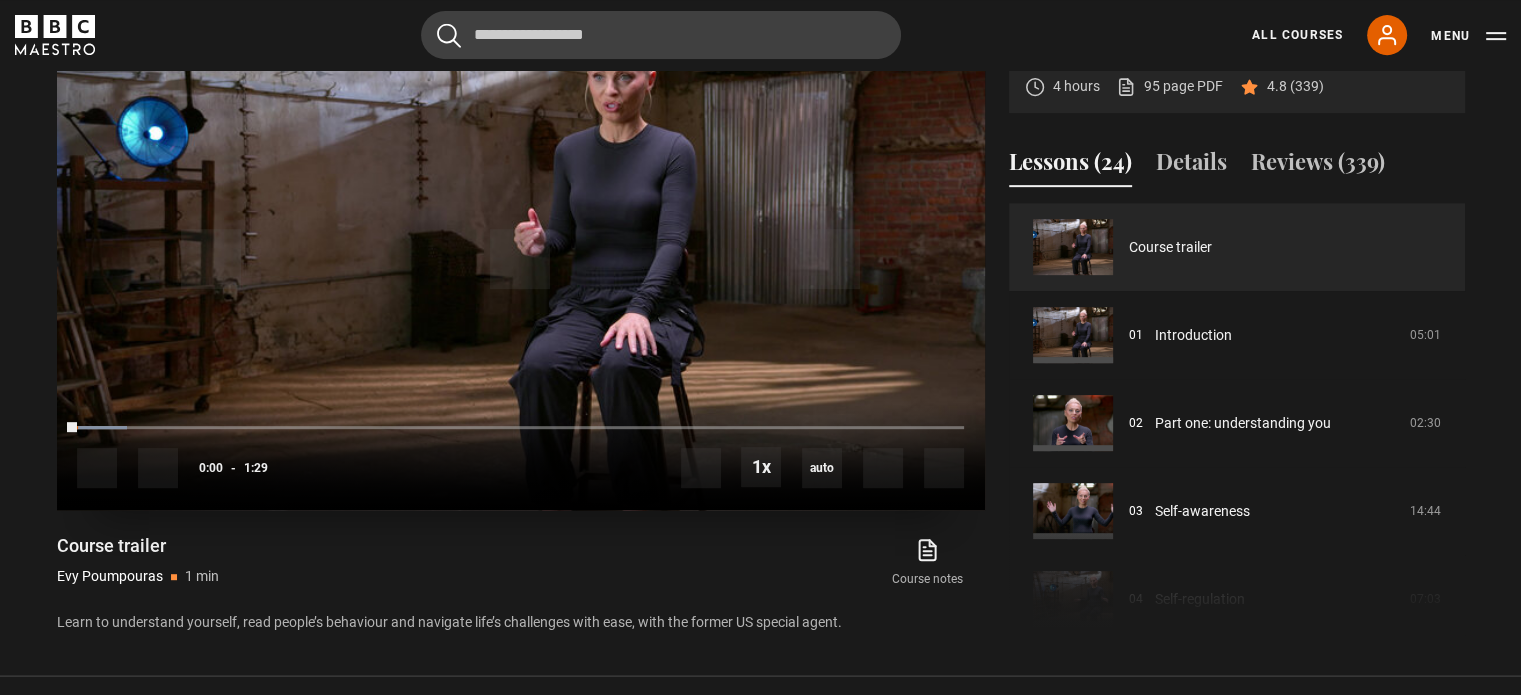 scroll, scrollTop: 908, scrollLeft: 0, axis: vertical 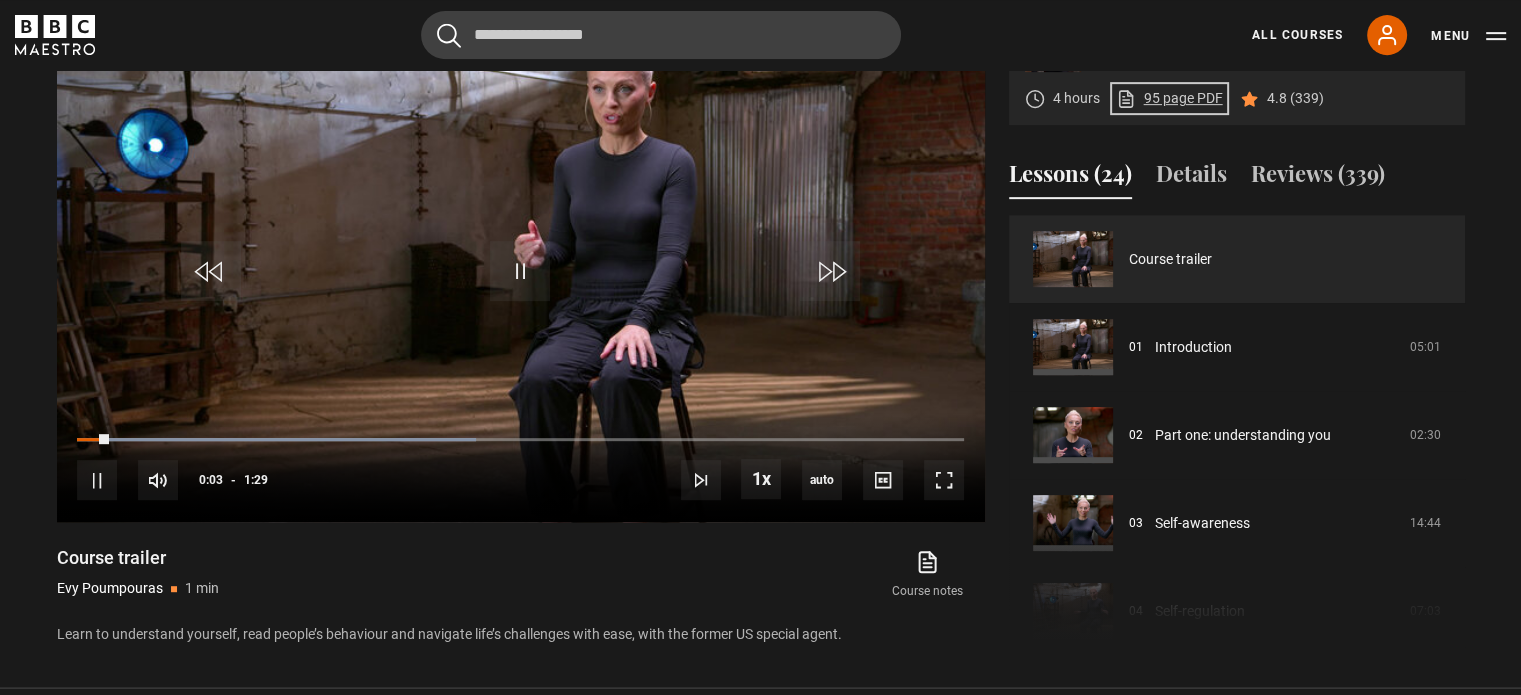 click on "95 page PDF
(opens in new tab)" at bounding box center [1169, 98] 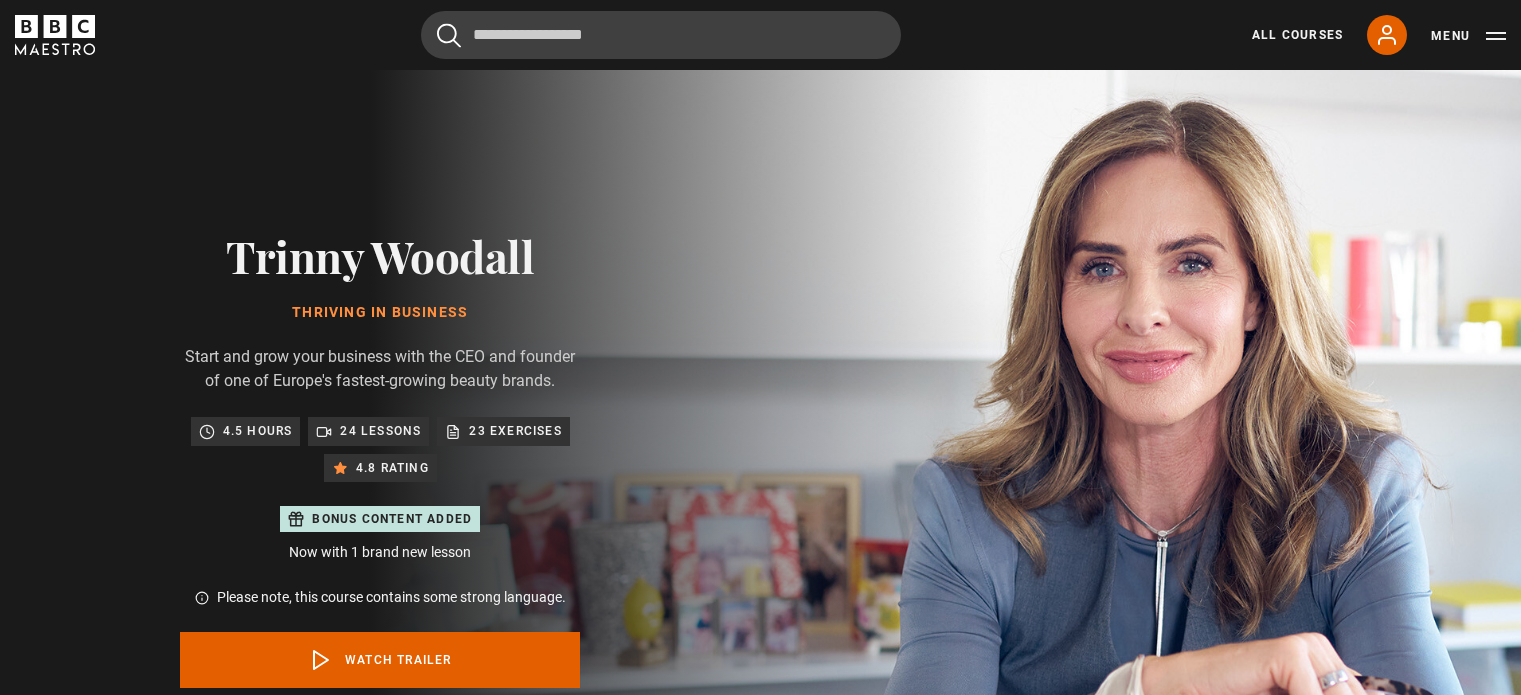 scroll, scrollTop: 0, scrollLeft: 0, axis: both 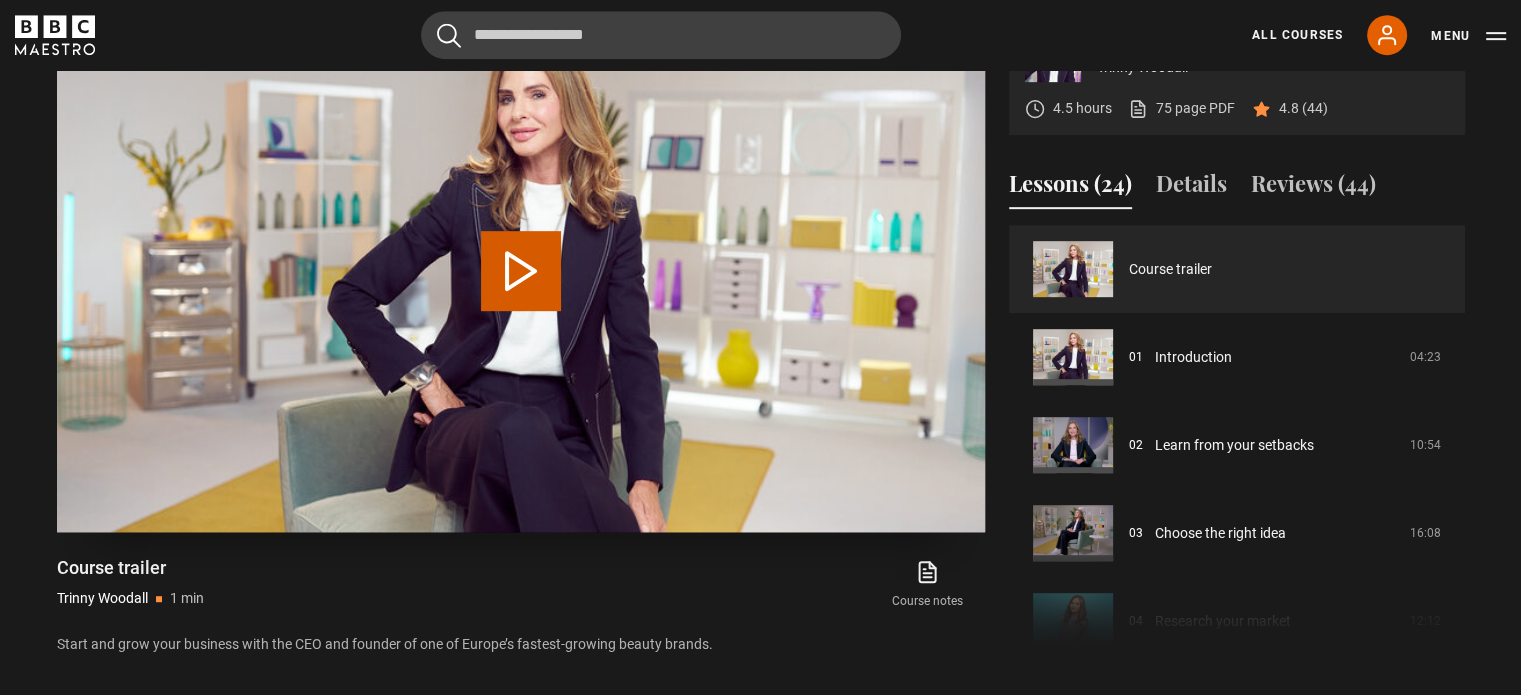 click on "Play Video" at bounding box center (521, 271) 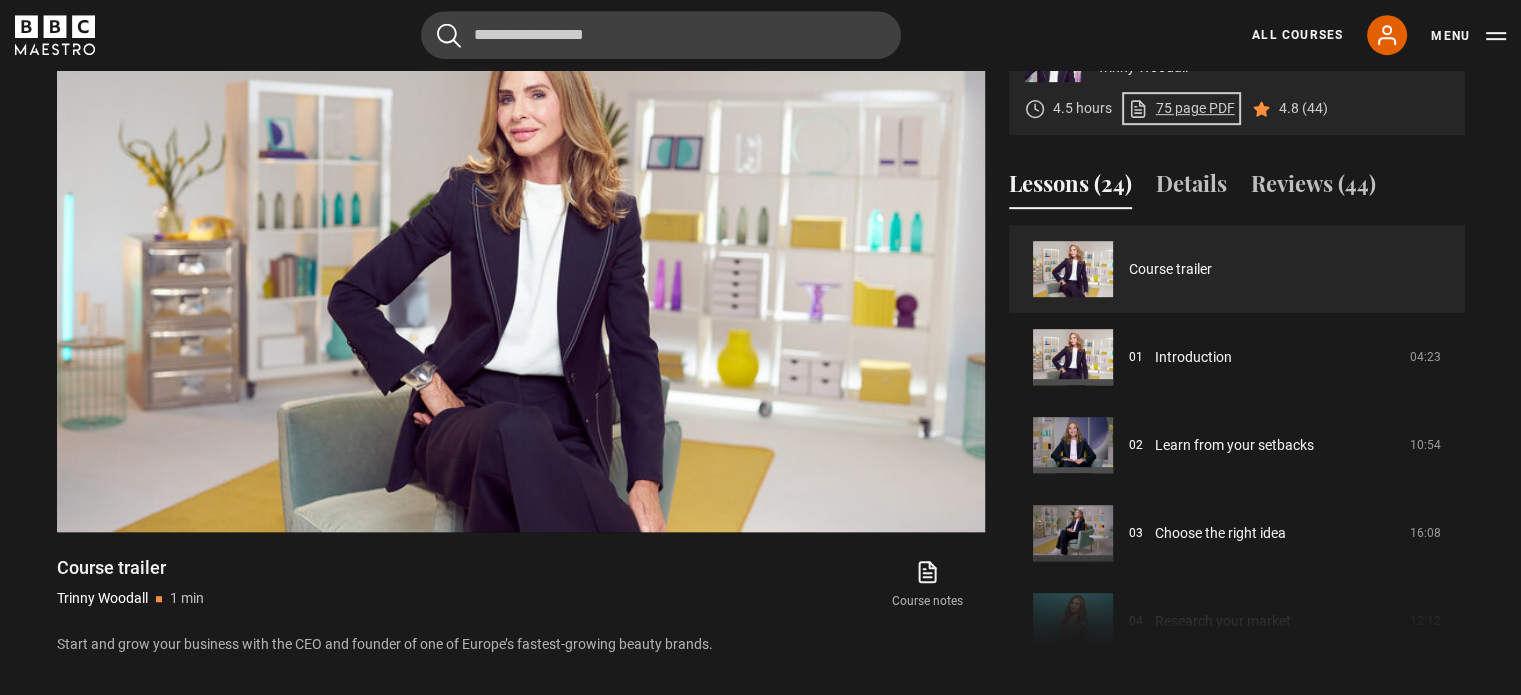 click on "75 page PDF
(opens in new tab)" at bounding box center [1181, 108] 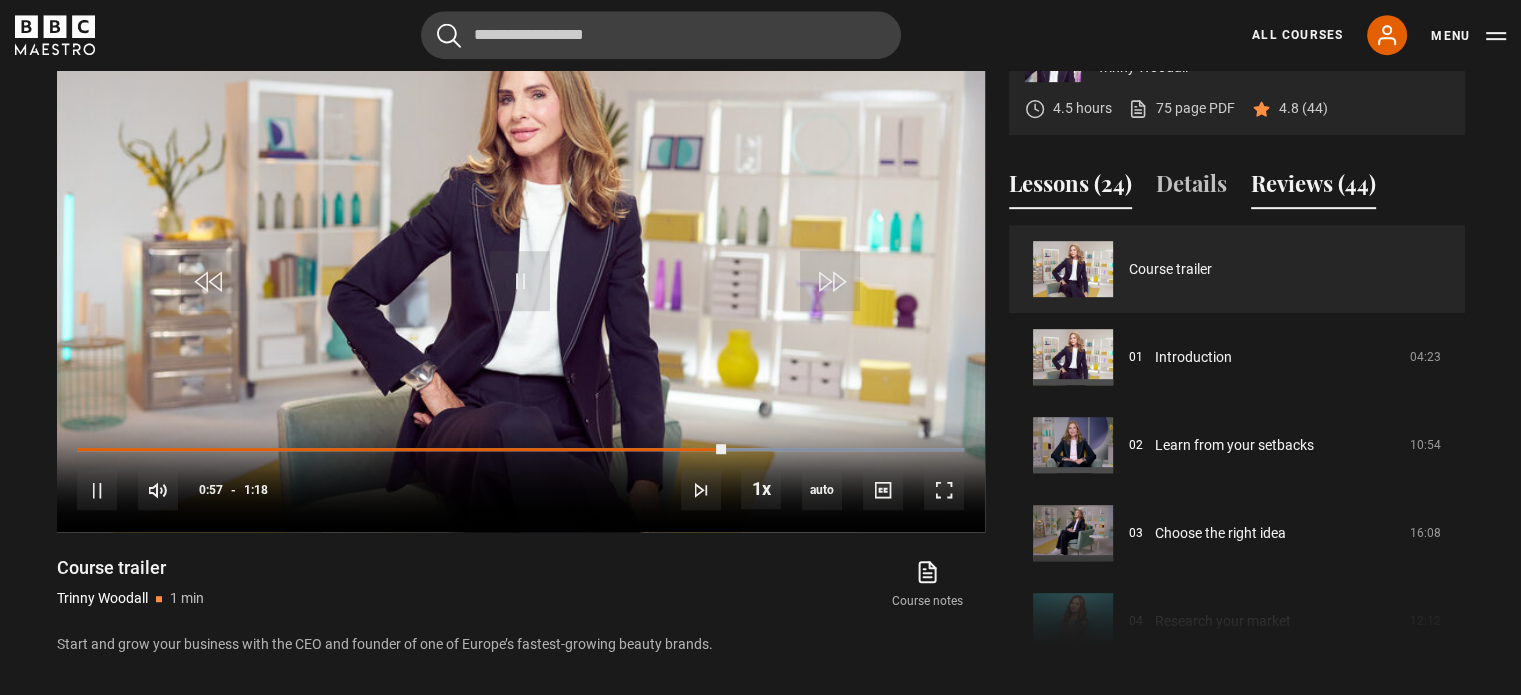 click on "Reviews (44)" at bounding box center [1313, 188] 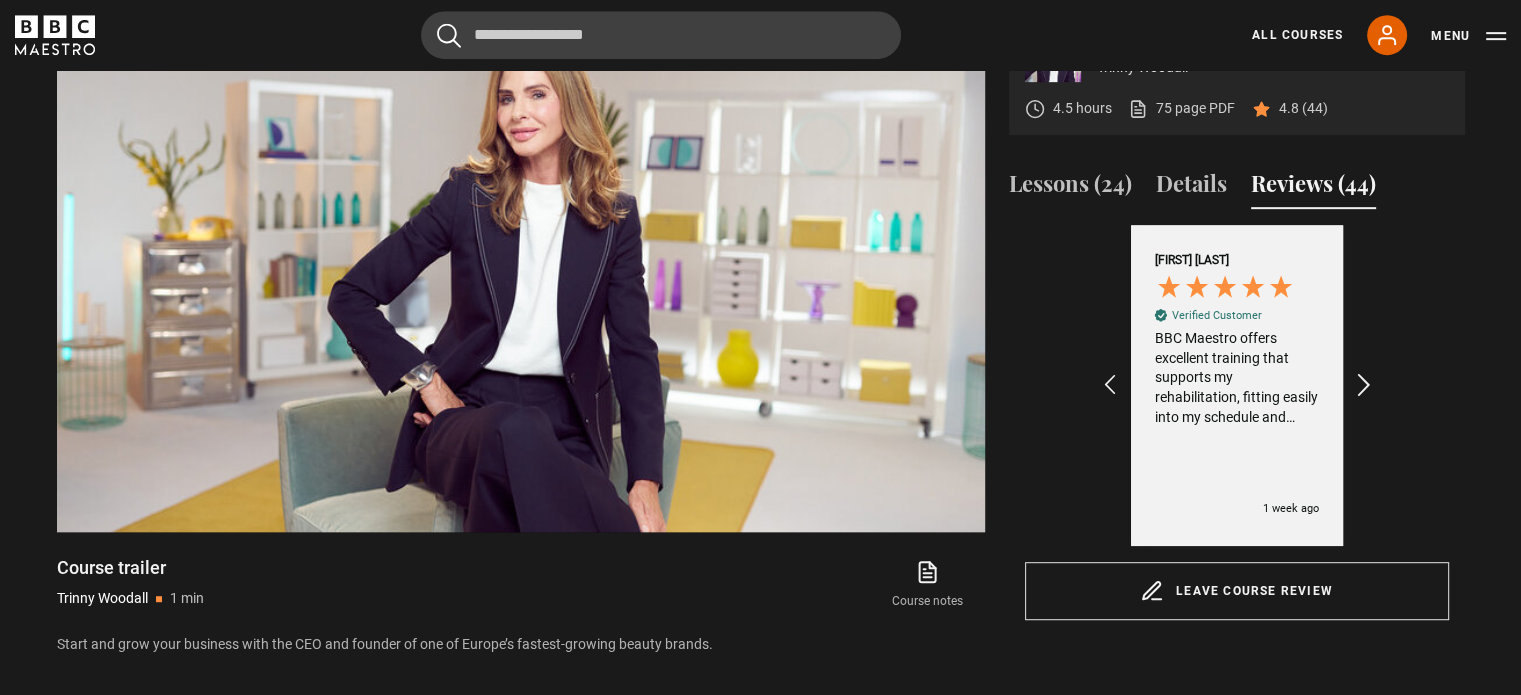 click at bounding box center [1363, 386] 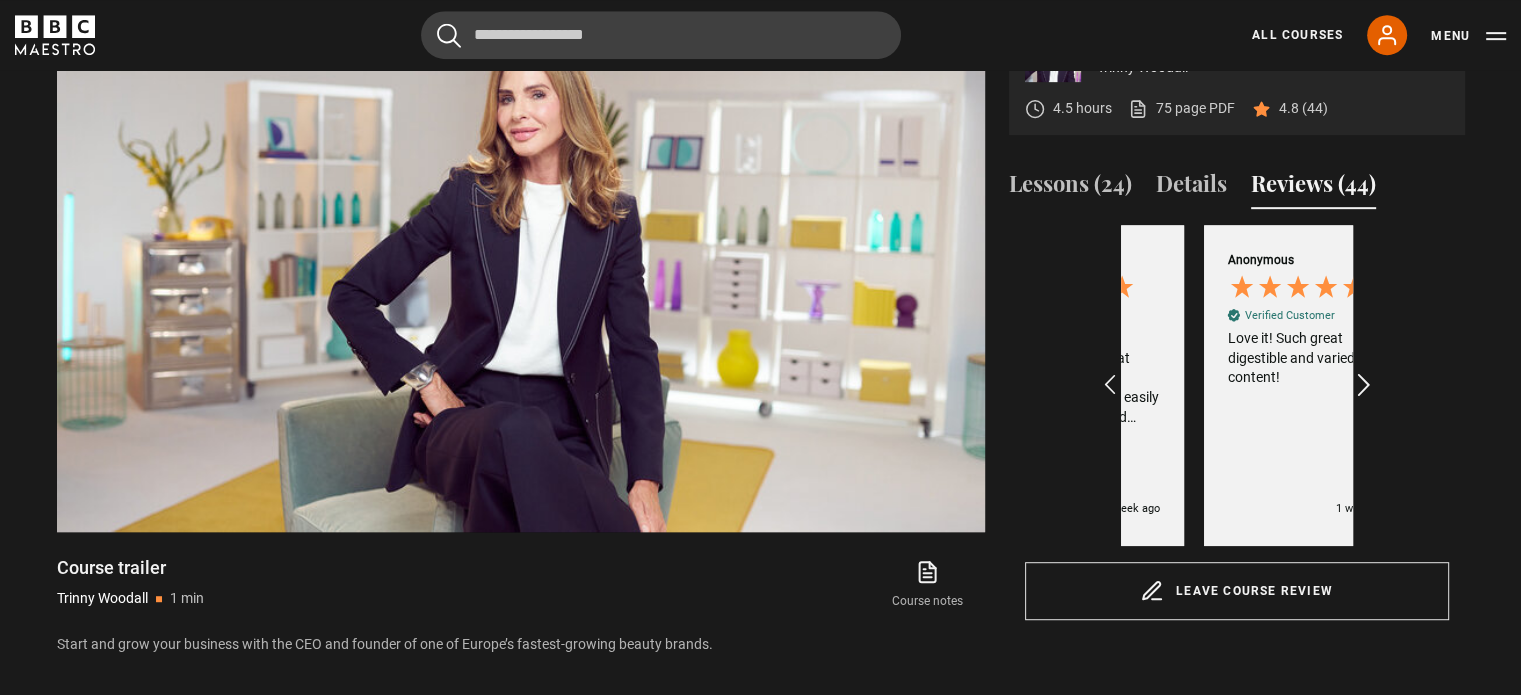 scroll, scrollTop: 0, scrollLeft: 232, axis: horizontal 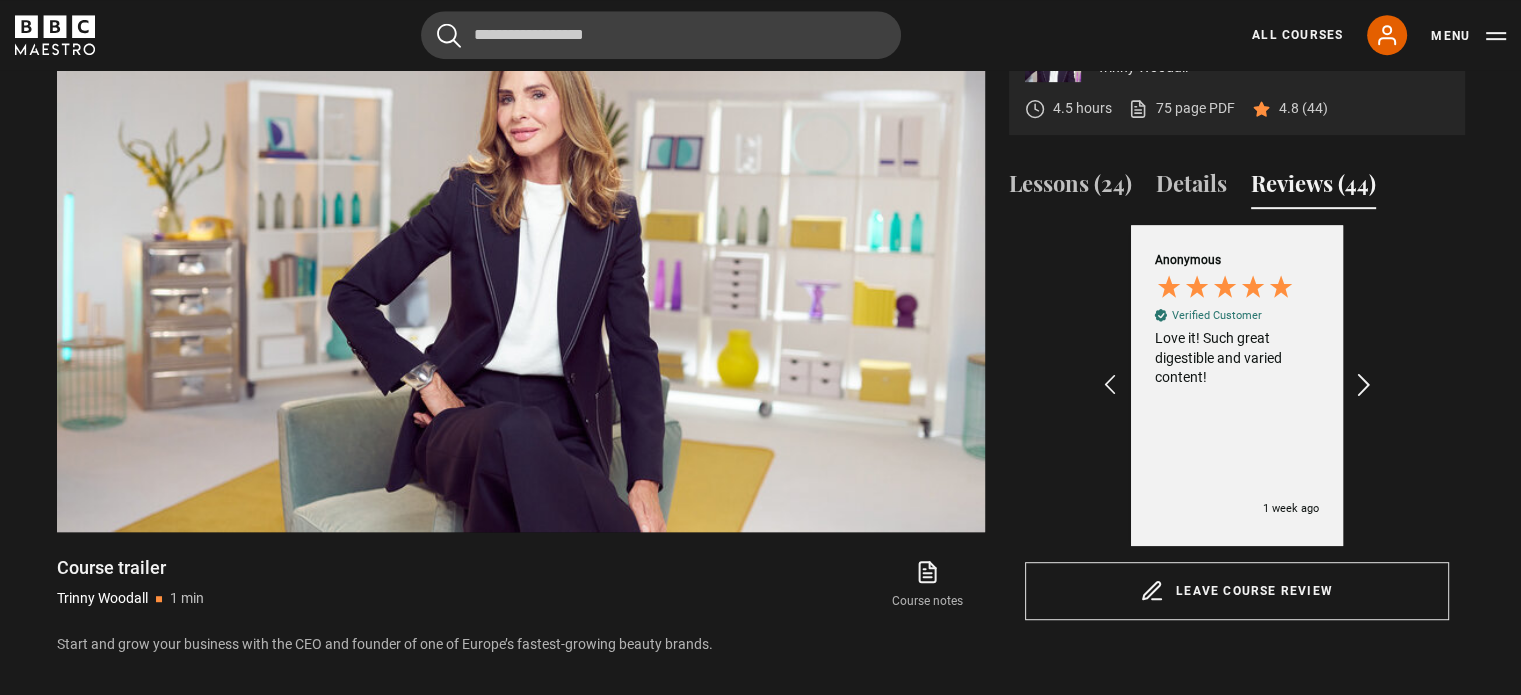 click at bounding box center (1363, 386) 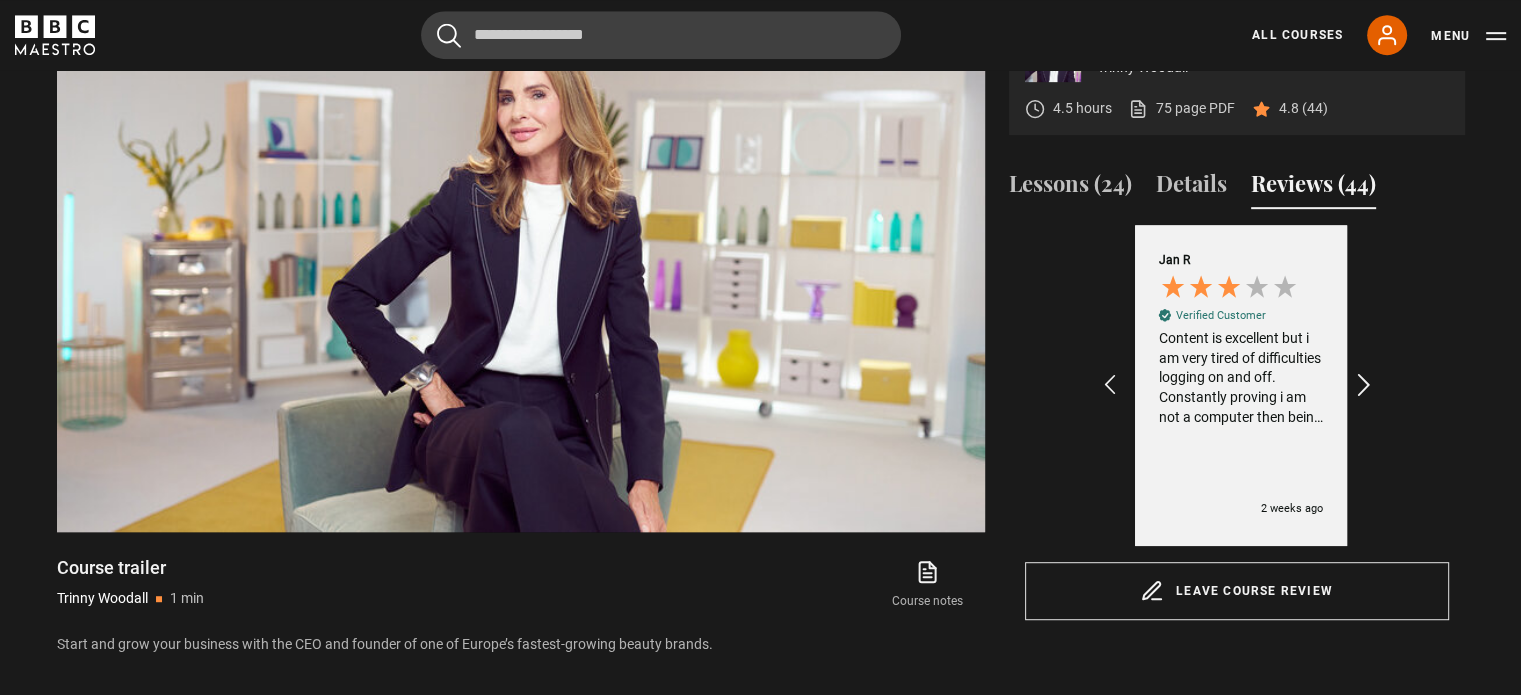 scroll, scrollTop: 0, scrollLeft: 464, axis: horizontal 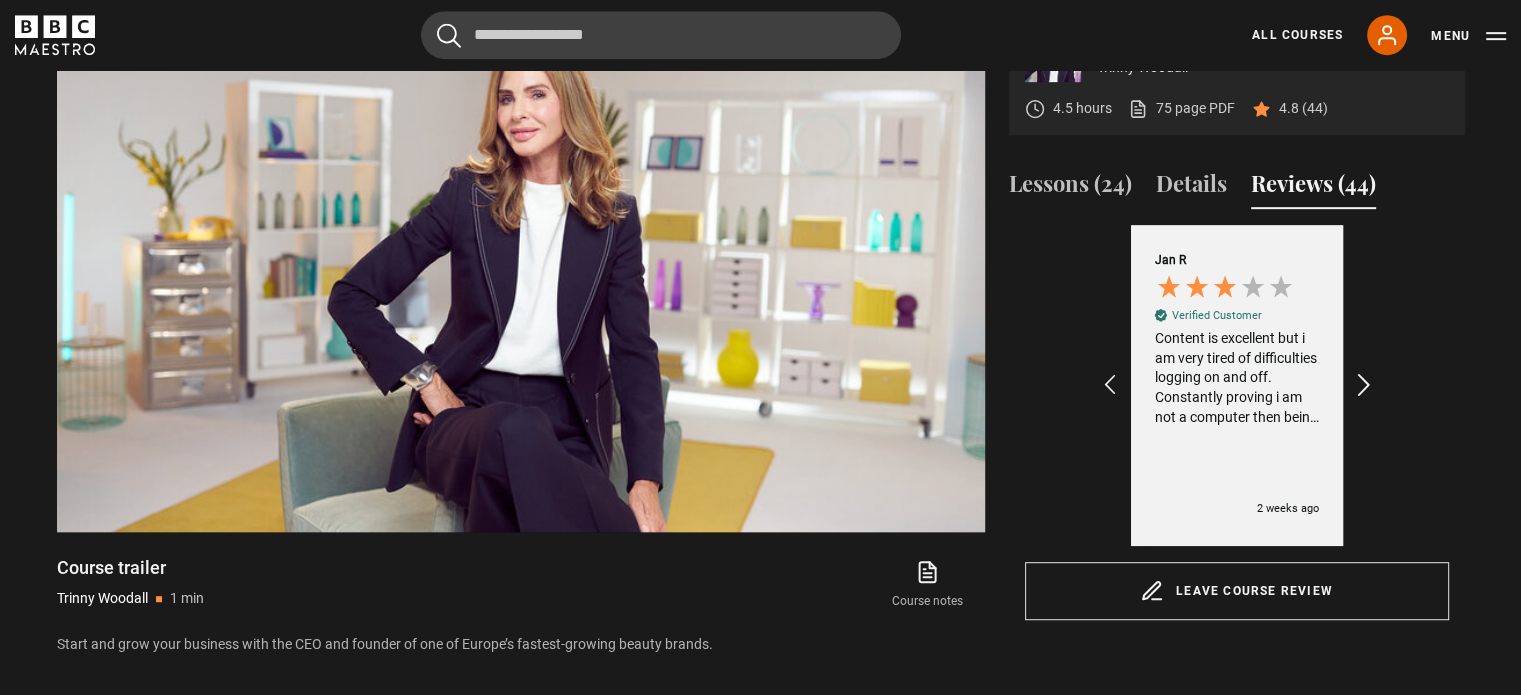 click at bounding box center (1363, 386) 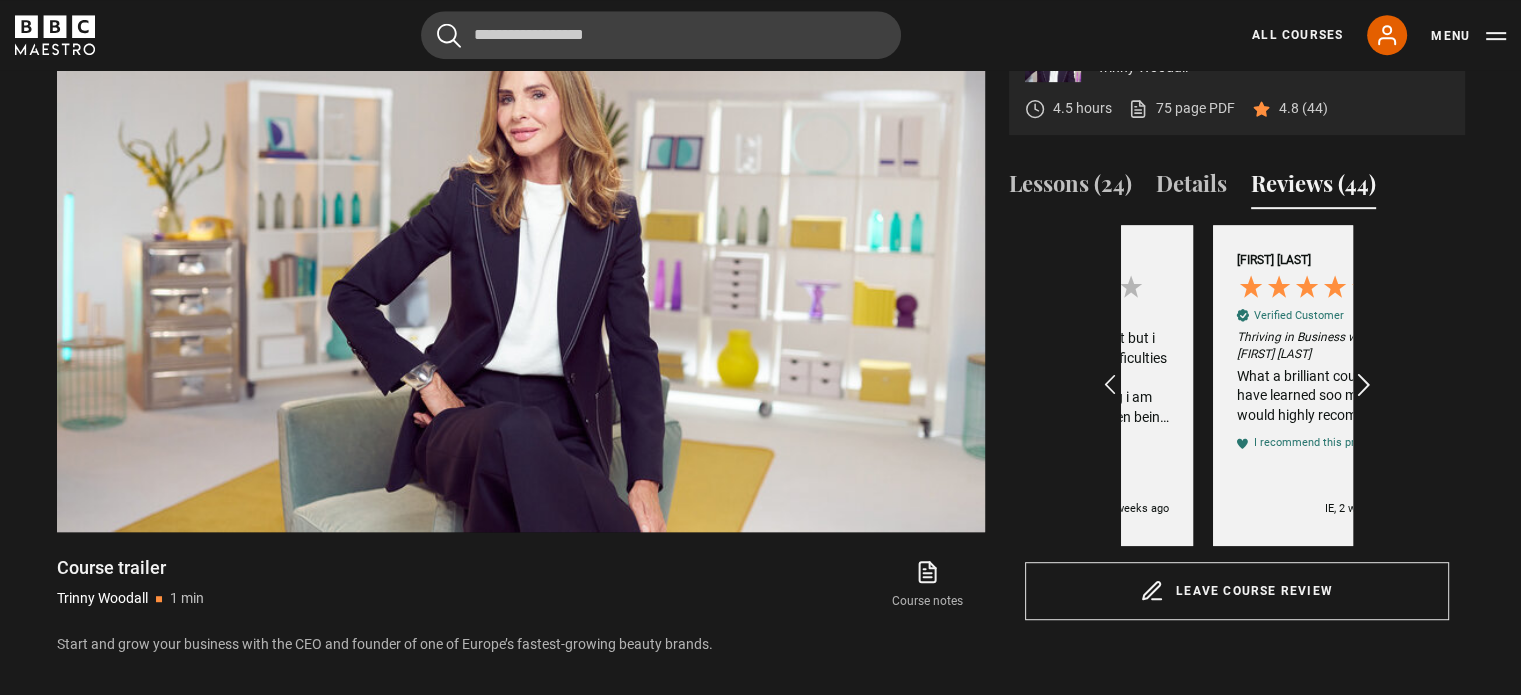 scroll, scrollTop: 0, scrollLeft: 696, axis: horizontal 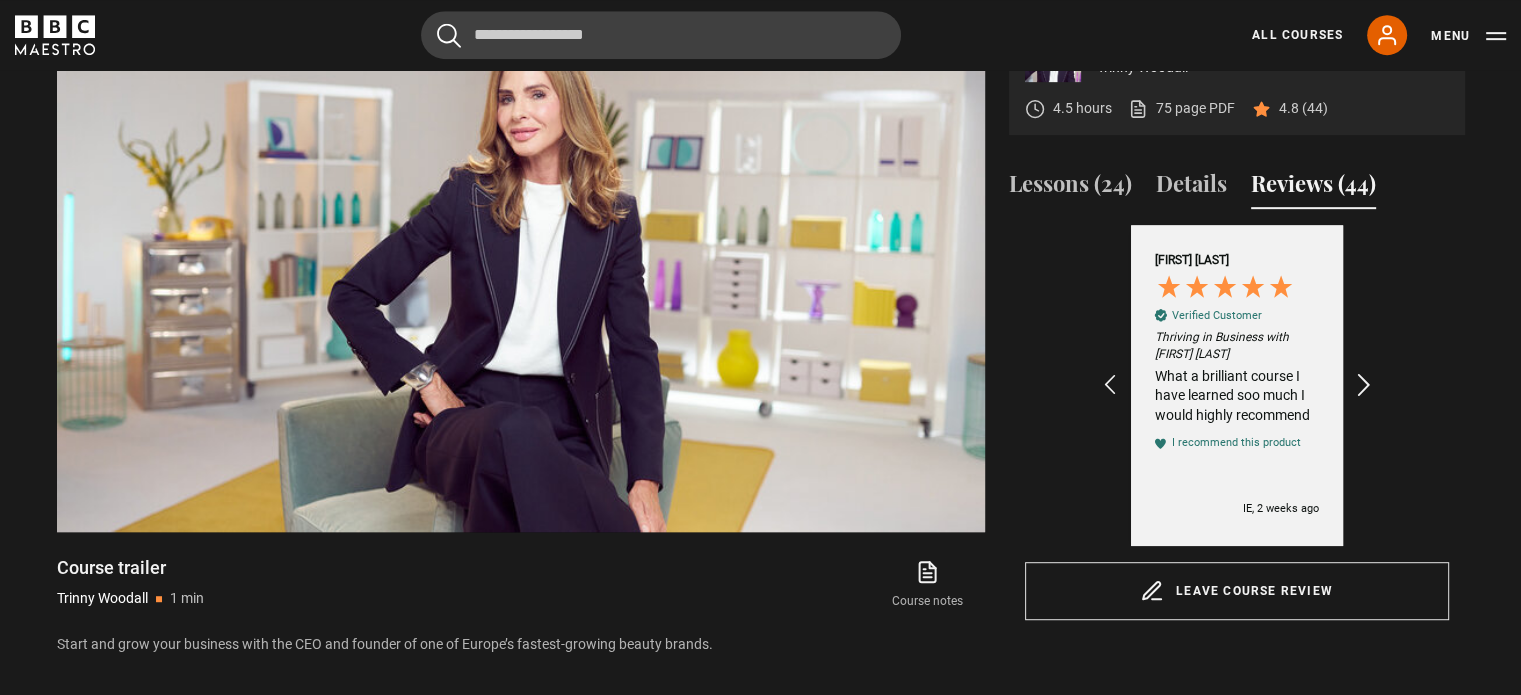 click at bounding box center [1363, 386] 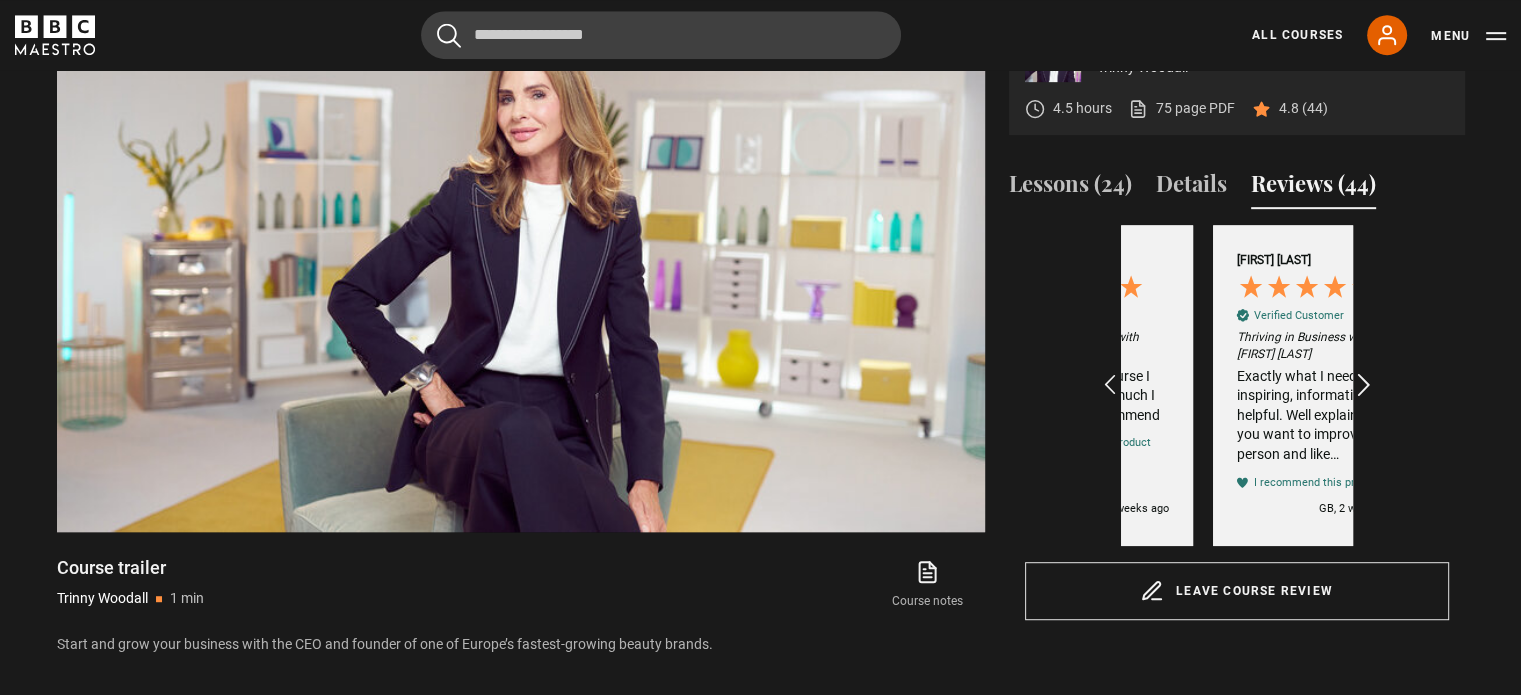 scroll, scrollTop: 0, scrollLeft: 928, axis: horizontal 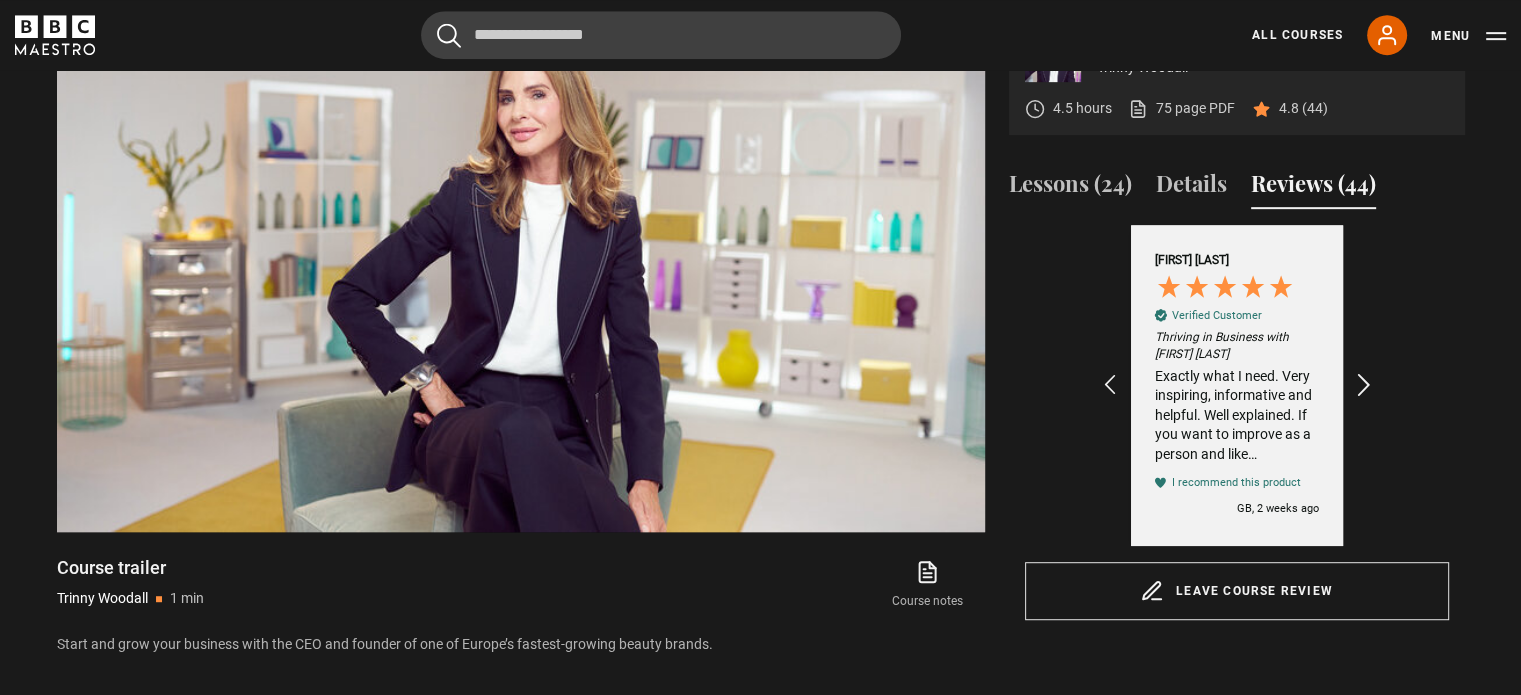 click at bounding box center (1363, 386) 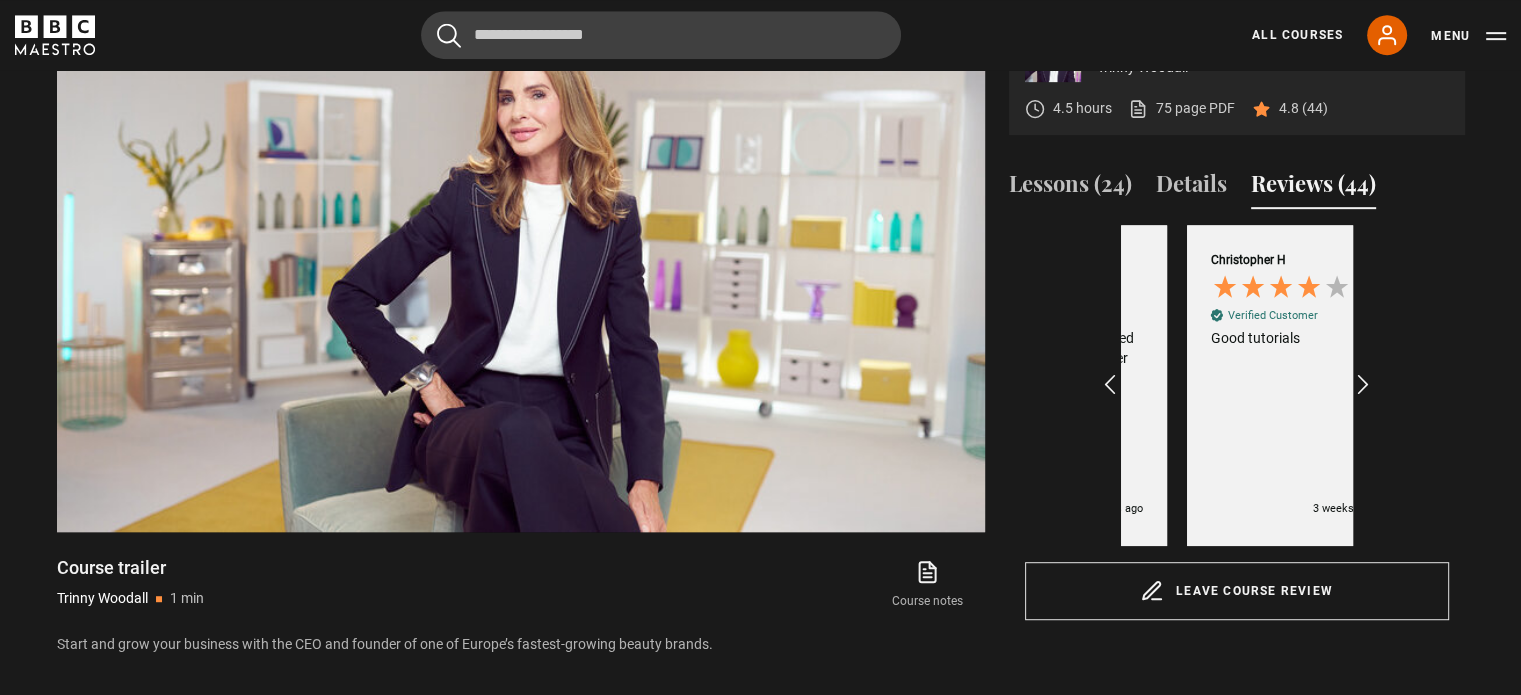 scroll, scrollTop: 0, scrollLeft: 1392, axis: horizontal 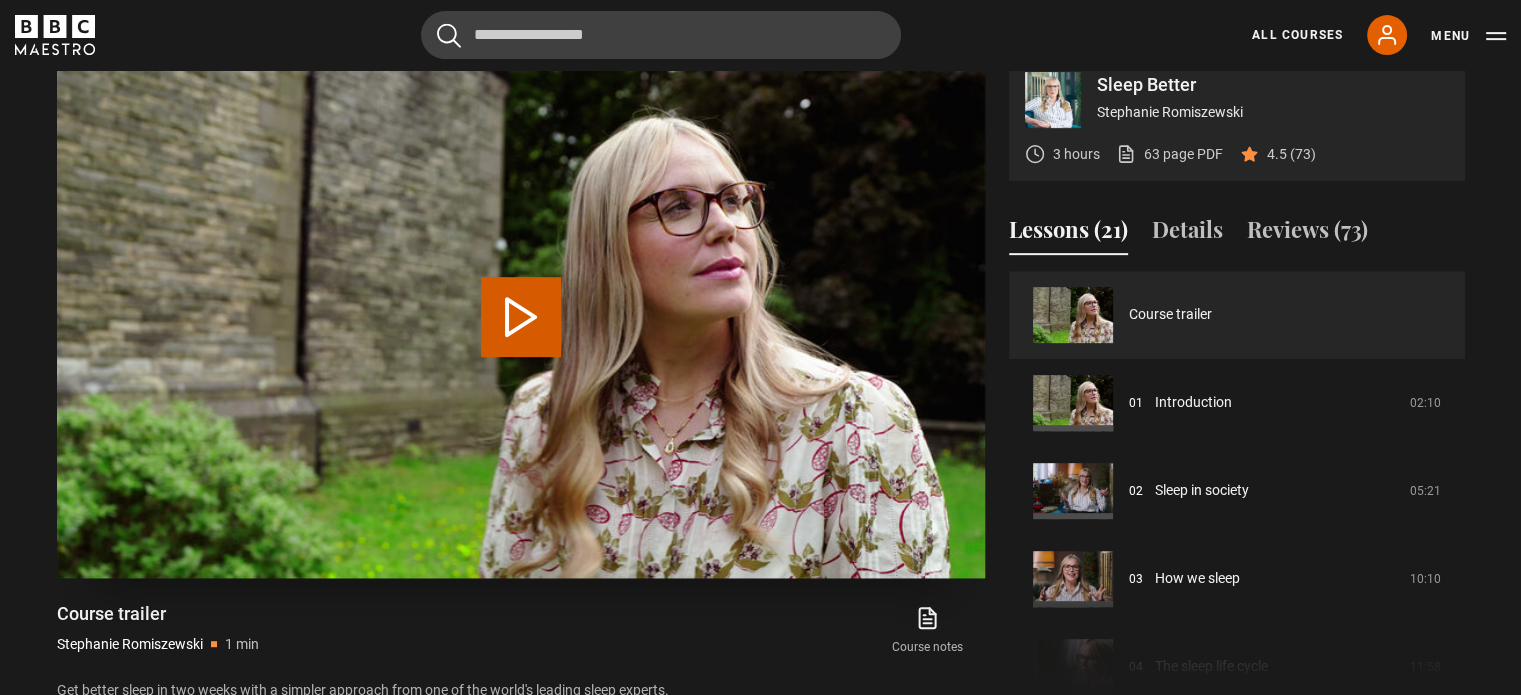 click on "Play Video" at bounding box center [521, 317] 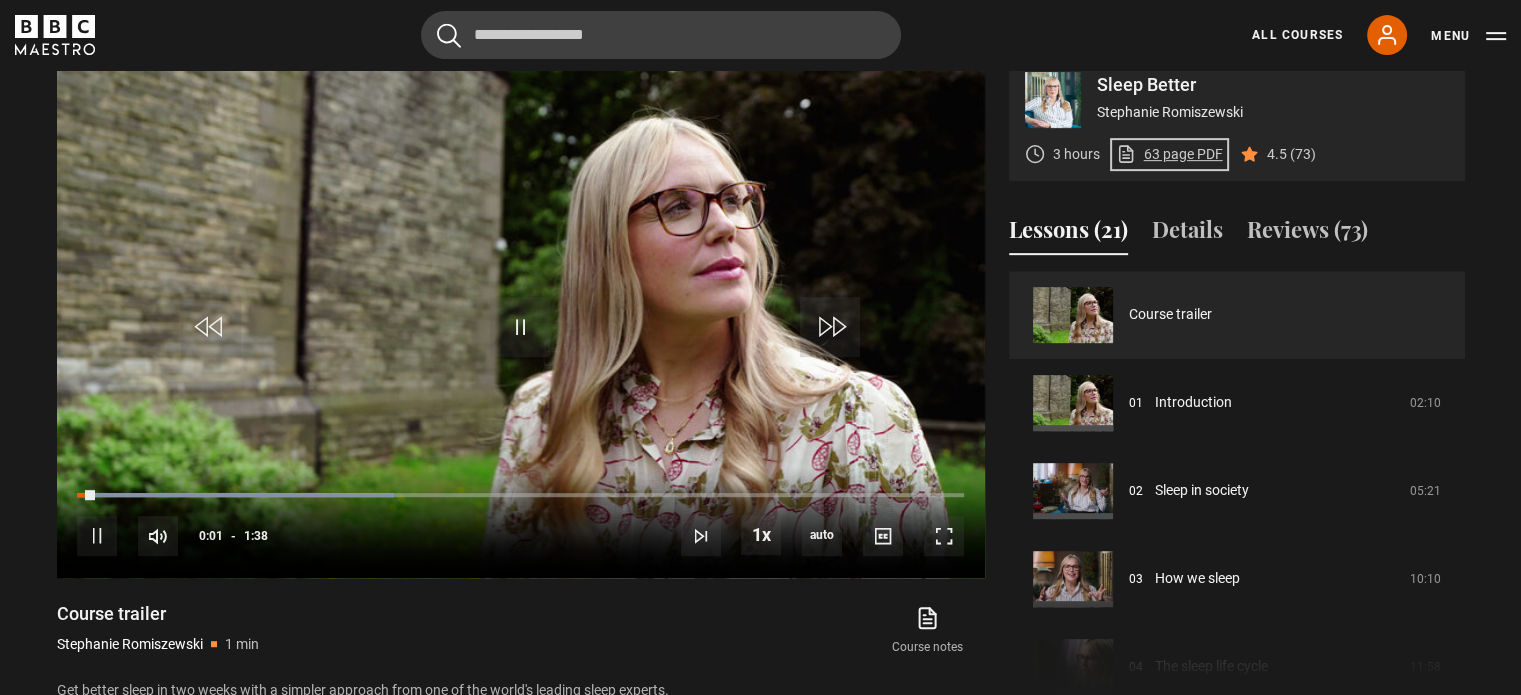 click on "63 page PDF
(opens in new tab)" at bounding box center (1169, 154) 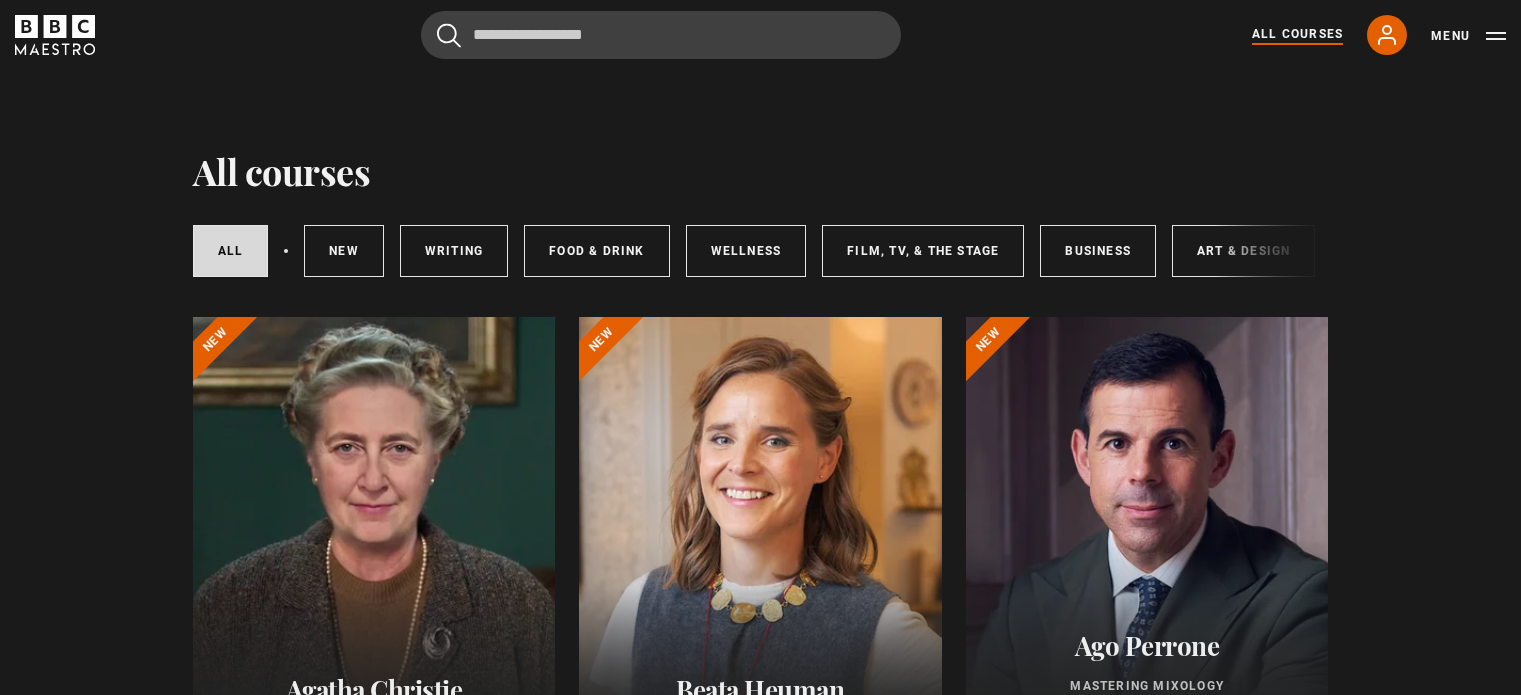scroll, scrollTop: 25, scrollLeft: 0, axis: vertical 